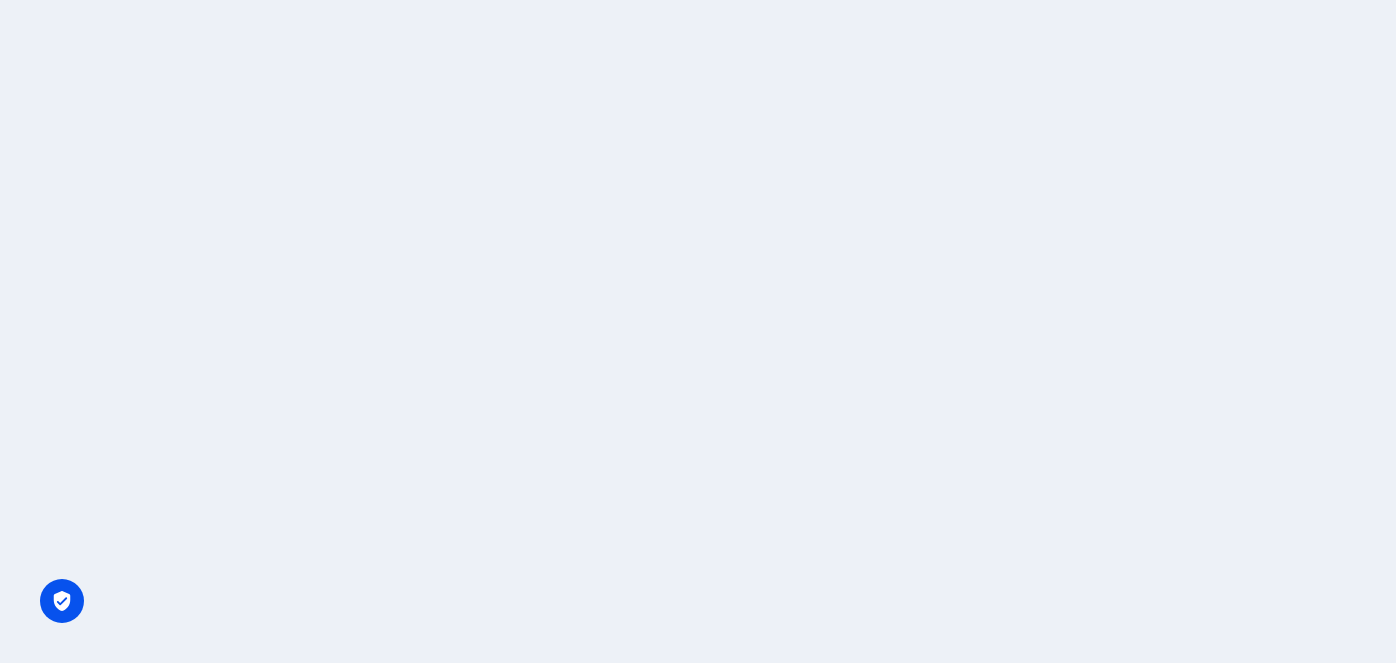 scroll, scrollTop: 0, scrollLeft: 0, axis: both 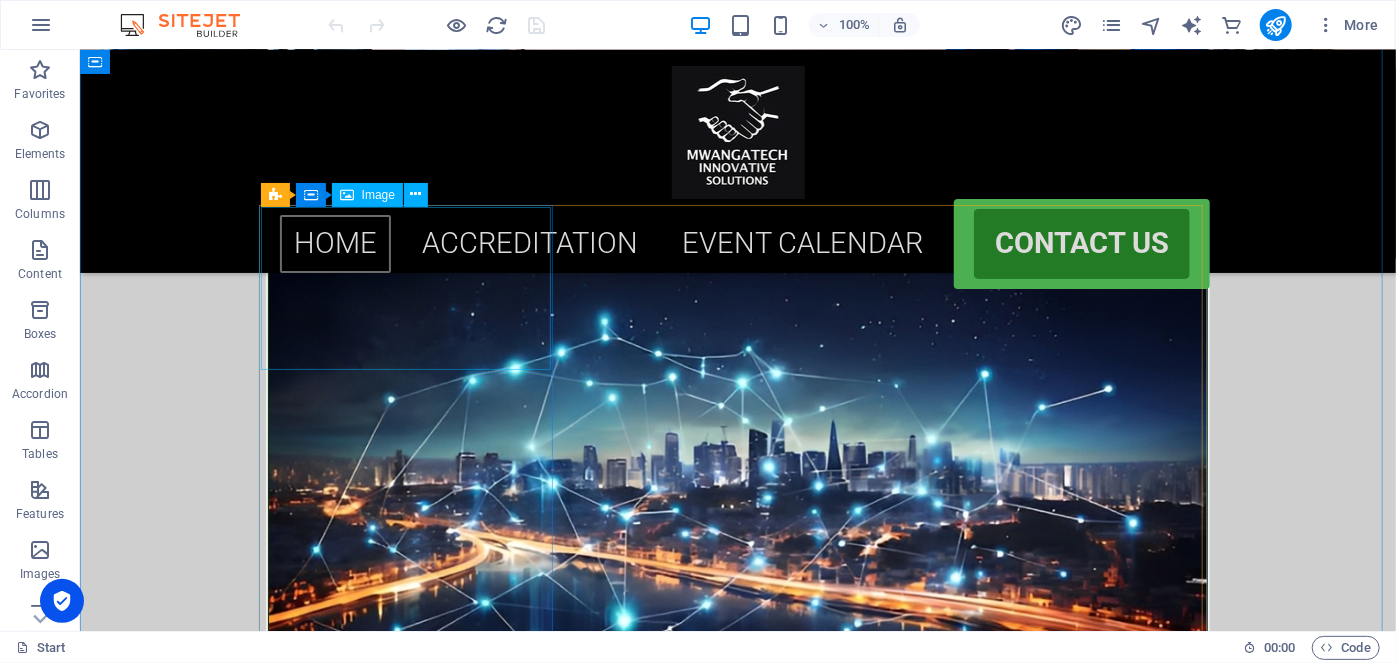 click at bounding box center (737, 471) 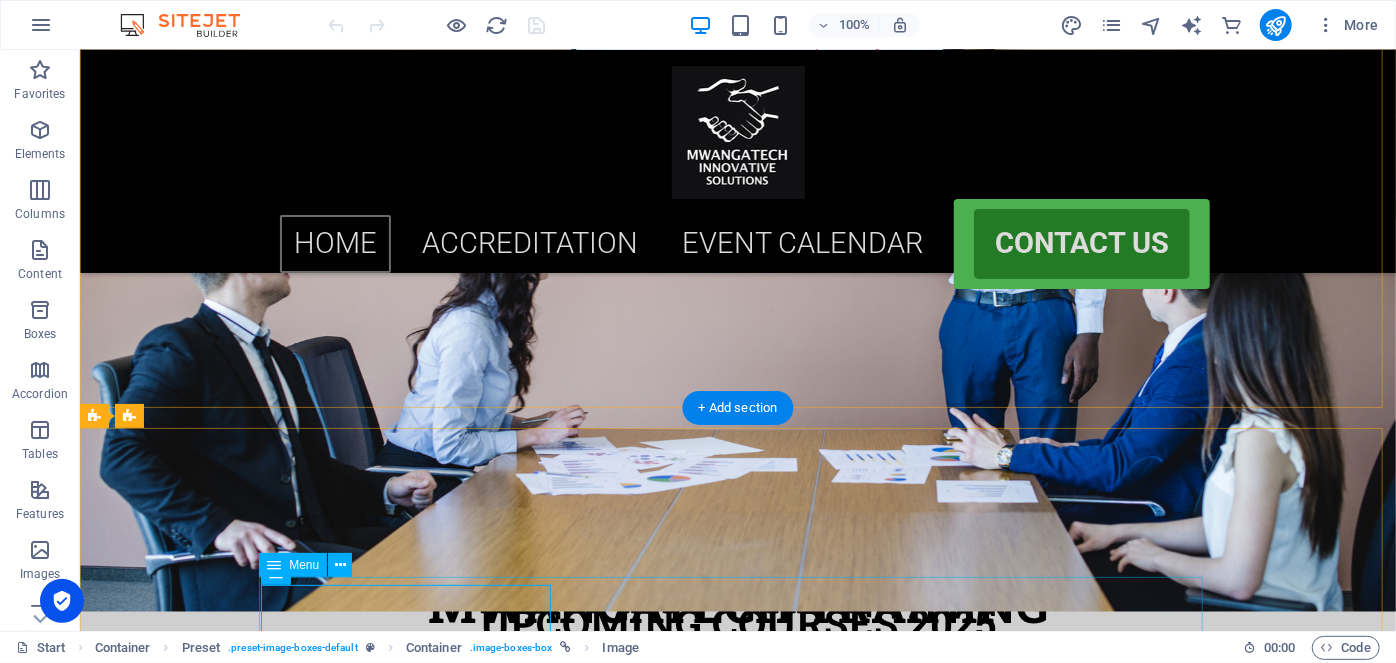 scroll, scrollTop: 402, scrollLeft: 0, axis: vertical 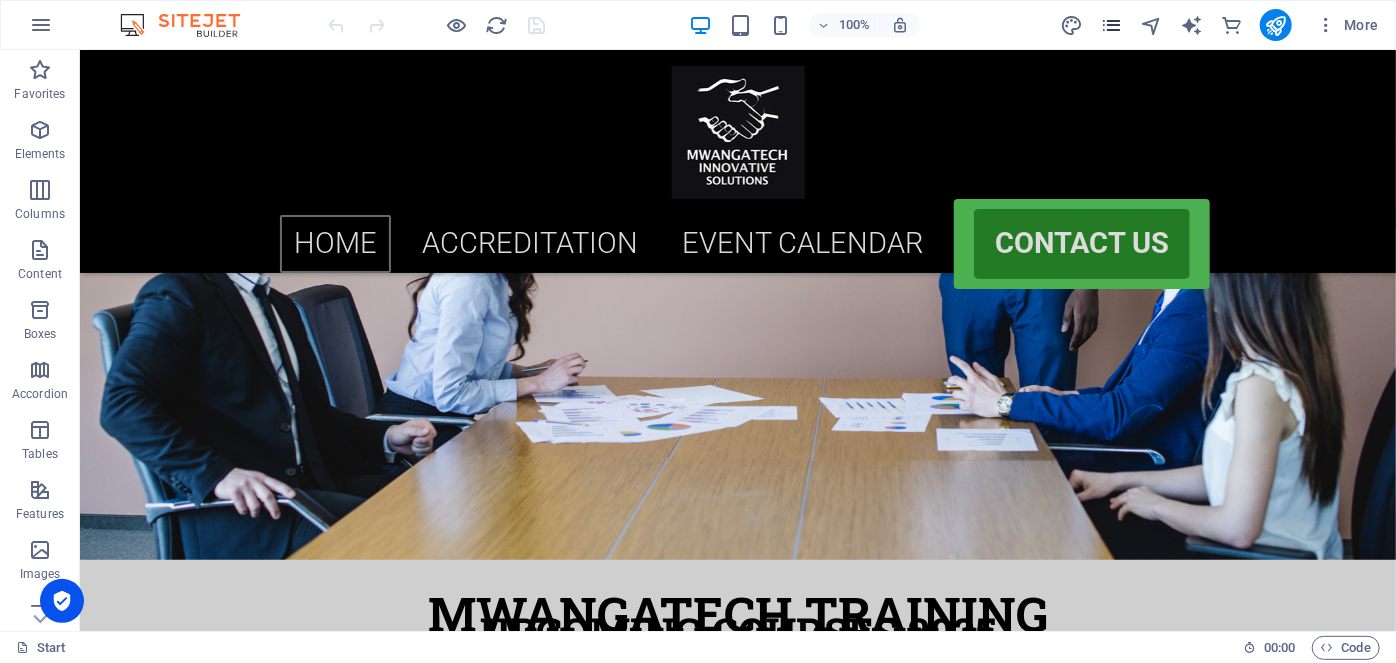 click at bounding box center (1111, 25) 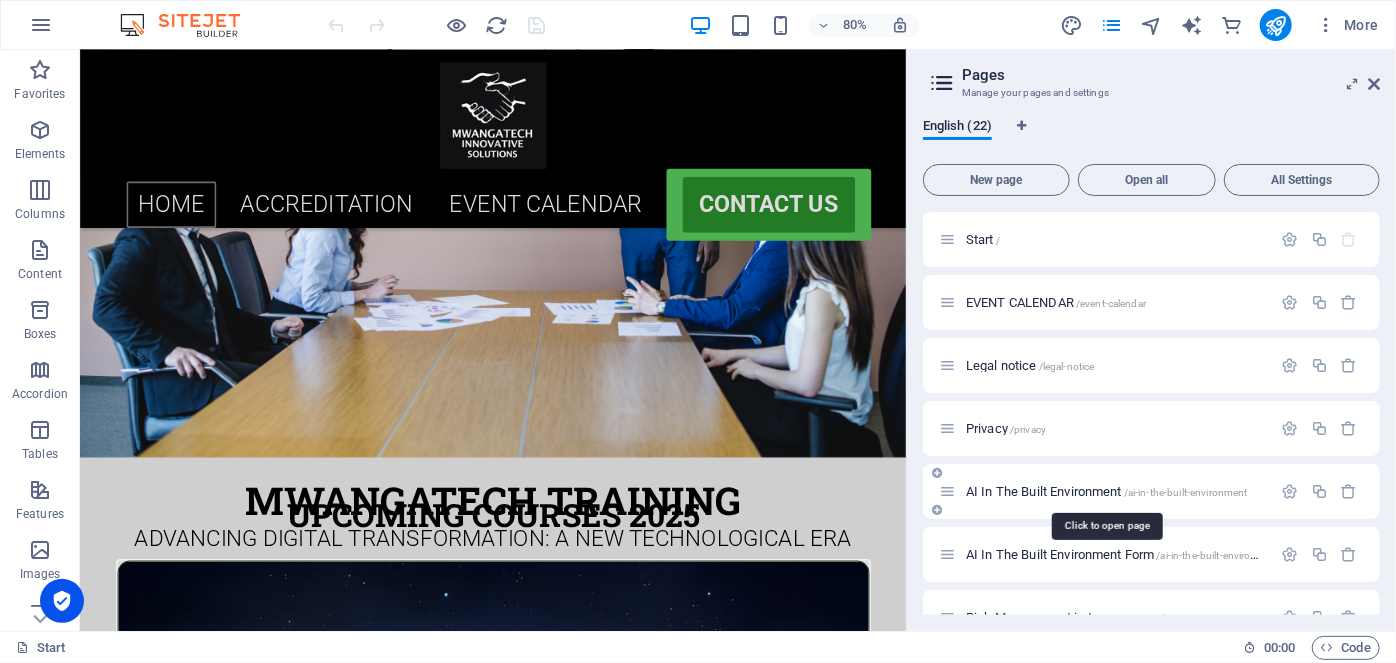 click on "AI In The Built Environment /ai-in-the-built-environment" at bounding box center [1107, 491] 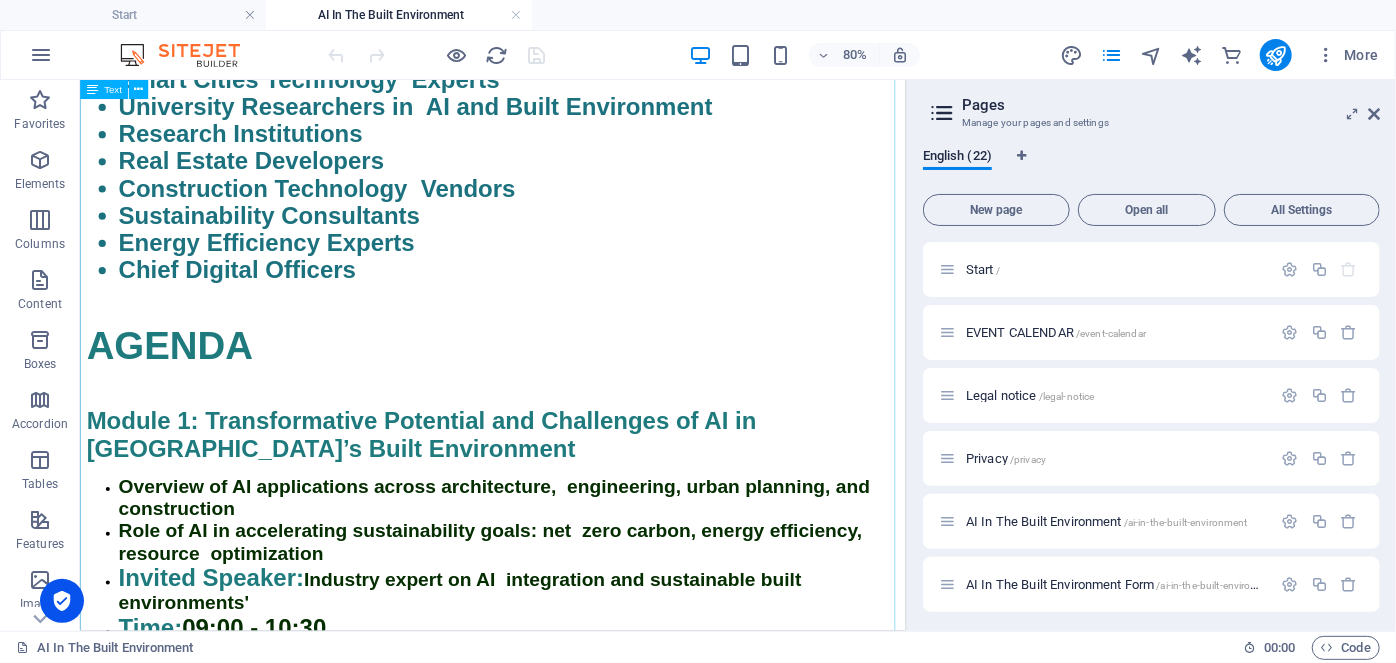 scroll, scrollTop: 3313, scrollLeft: 0, axis: vertical 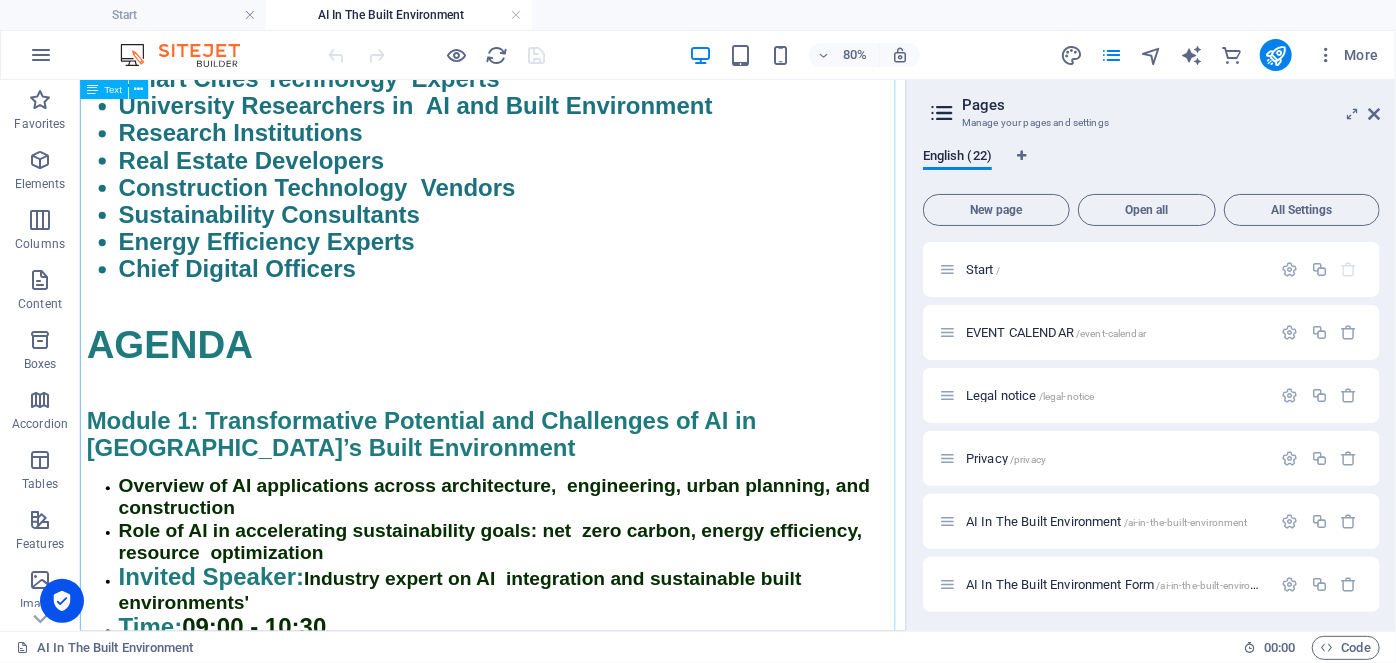 click on "BACKGROUND As climate change accelerates and urban populations grow, Africa’s built environment  sector faces rising pressure to become smarter and more sustainable. Artificial  Intelligence (AI) is rapidly emerging as a game-changing solution that is transforming how  cities are designed, built, and managed.  From predictive analytics and smart sensors to AI-integrated building management and  environmental risk tools, the integration of AI is helping professionals across architecture,  engineering, urban planning, and construction meet urgent goals around energy efficiency,  net zero carbon emissions, and resilient infrastructure. ABOUT THE EVENT Explore  how AI accelerates sustainability and net zero goals. Understand the significance of risk management within the insurance sector, recognizing both its challenges and its potential to enhance organizational value. Understand   AI's role in urban planning, construction, and smart city systems. Examine    Discover  Learn   Expert Insights:     AGENDA" at bounding box center [595, 326] 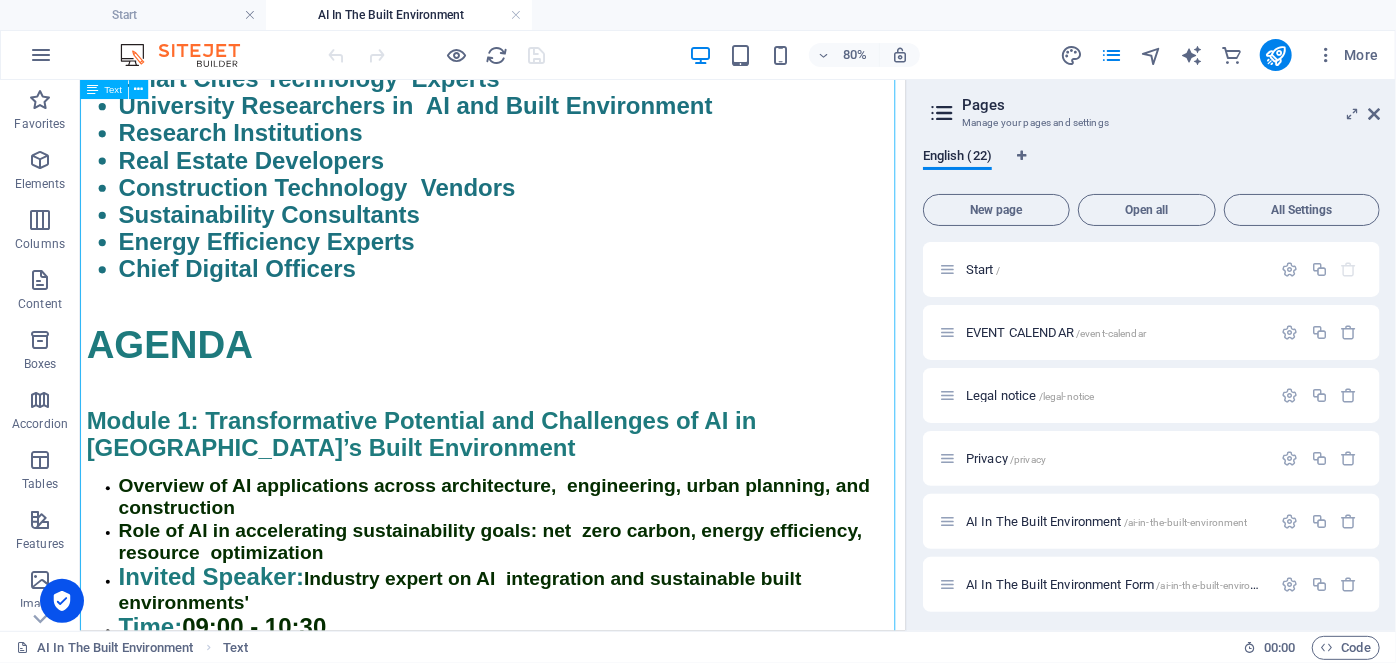 click on "BACKGROUND As climate change accelerates and urban populations grow, Africa’s built environment  sector faces rising pressure to become smarter and more sustainable. Artificial  Intelligence (AI) is rapidly emerging as a game-changing solution that is transforming how  cities are designed, built, and managed.  From predictive analytics and smart sensors to AI-integrated building management and  environmental risk tools, the integration of AI is helping professionals across architecture,  engineering, urban planning, and construction meet urgent goals around energy efficiency,  net zero carbon emissions, and resilient infrastructure. ABOUT THE EVENT Explore  how AI accelerates sustainability and net zero goals. Understand the significance of risk management within the insurance sector, recognizing both its challenges and its potential to enhance organizational value. Understand   AI's role in urban planning, construction, and smart city systems. Examine    Discover  Learn   Expert Insights:     AGENDA" at bounding box center [595, 326] 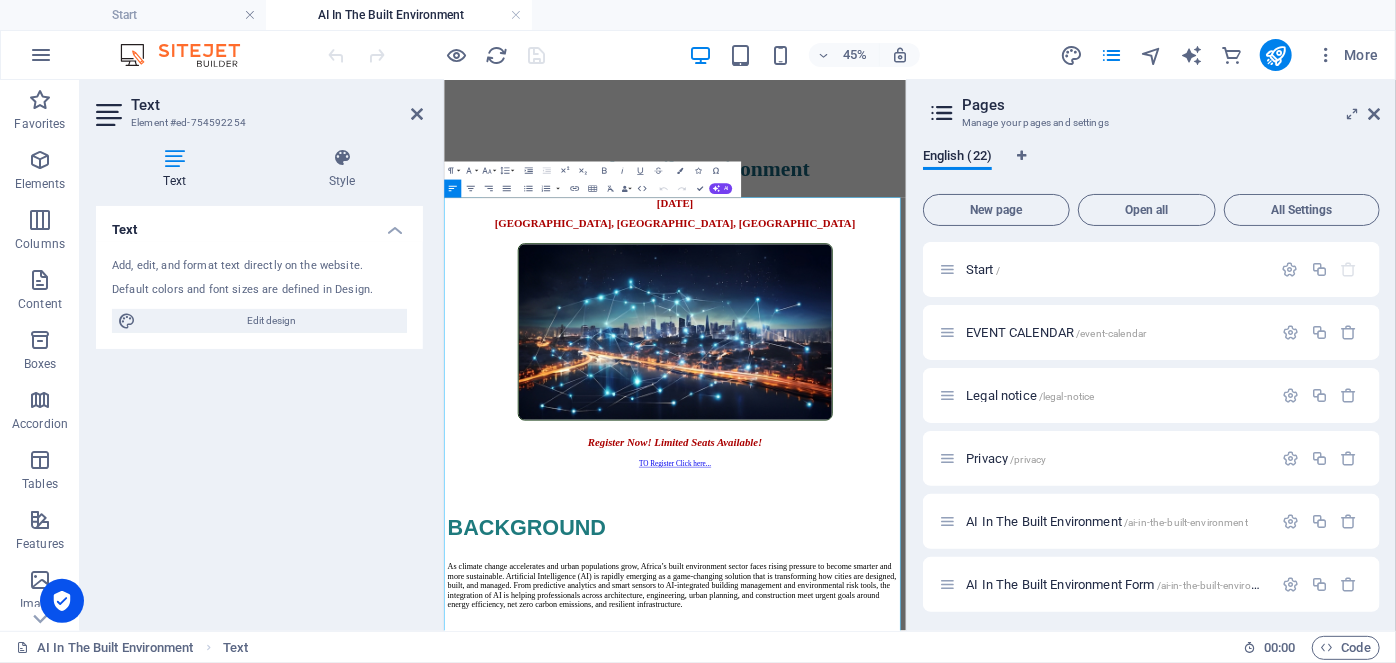 scroll, scrollTop: 1078, scrollLeft: 0, axis: vertical 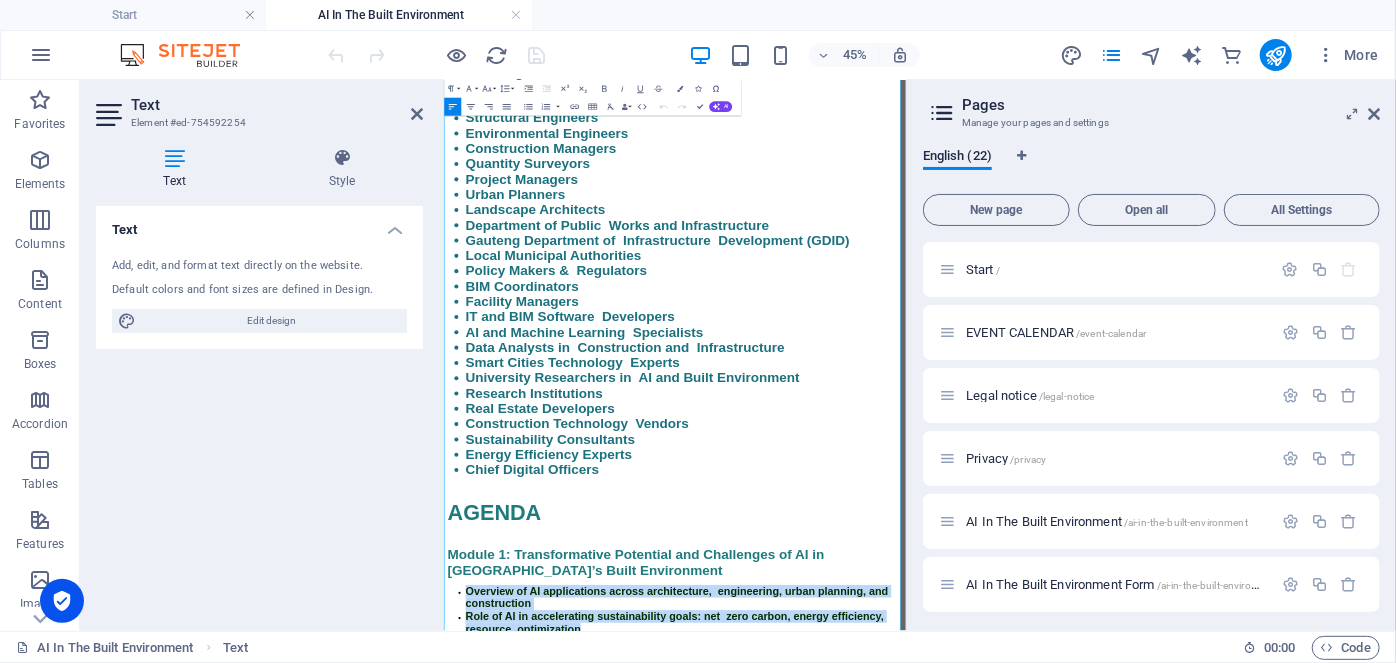 drag, startPoint x: 762, startPoint y: 979, endPoint x: 422, endPoint y: 861, distance: 359.89444 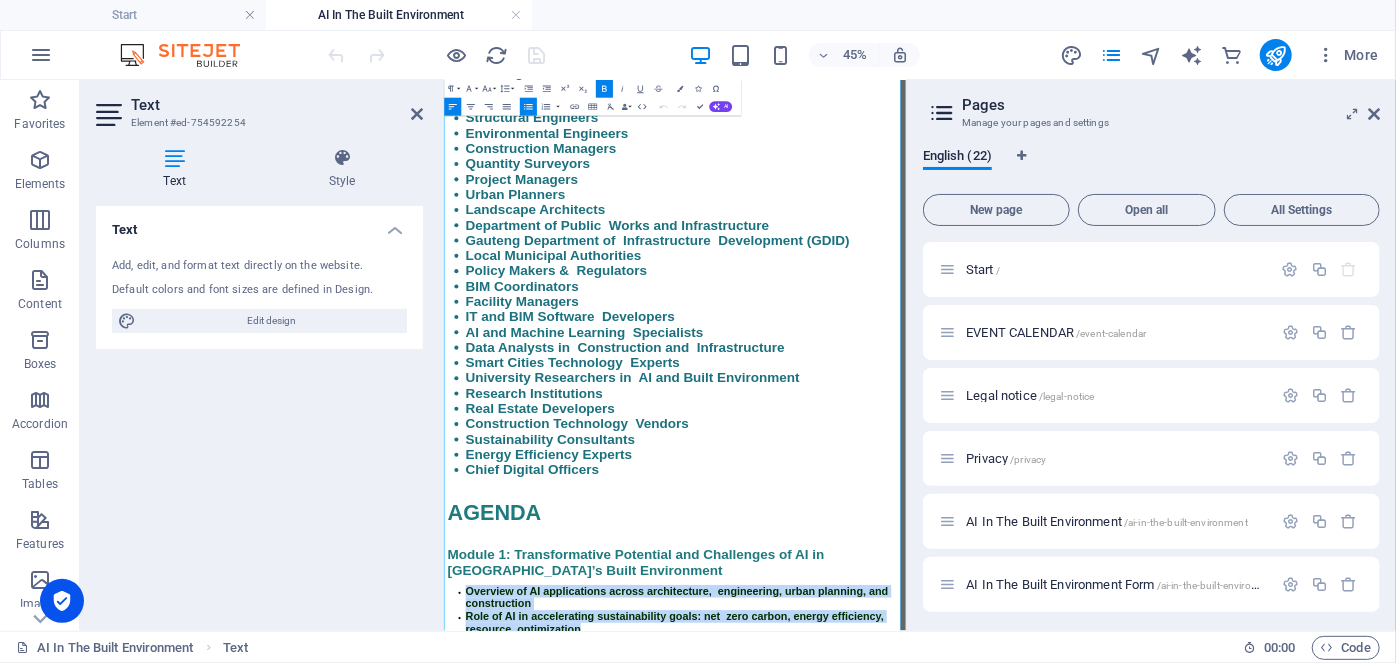 click 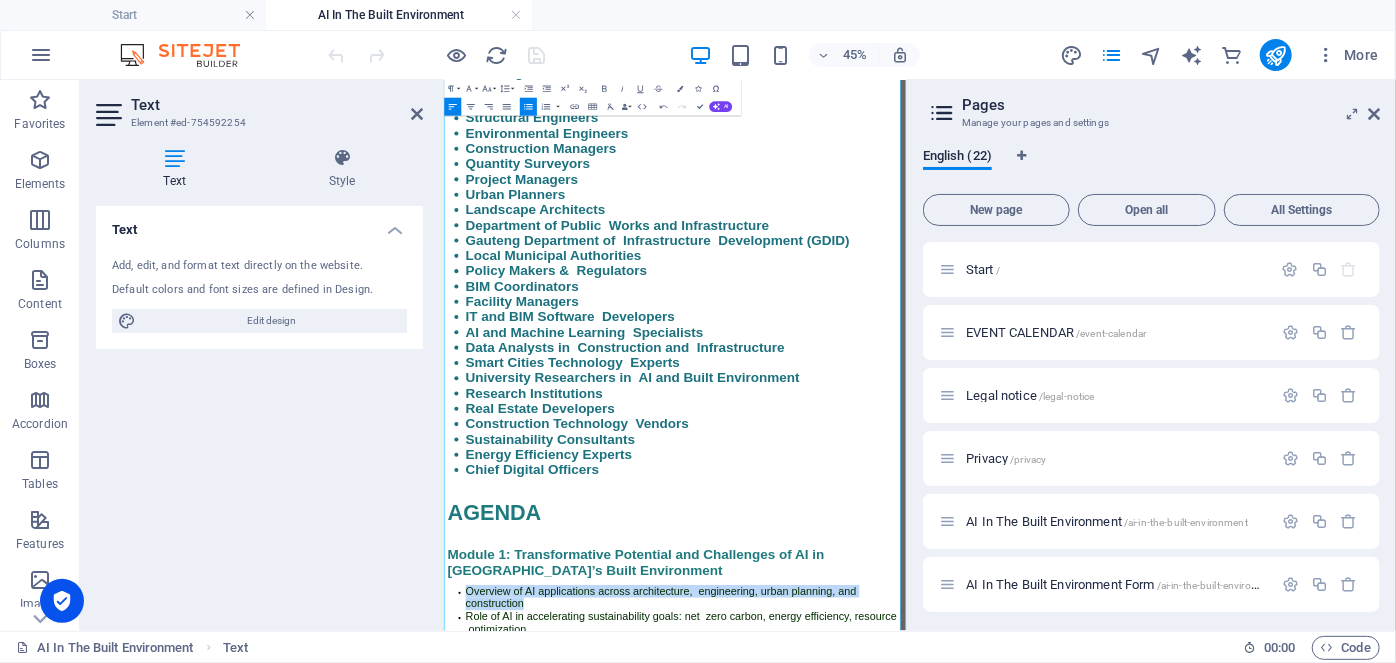 click on "Overview of AI applications across architecture,  engineering, urban planning, and construction" at bounding box center (976, 1230) 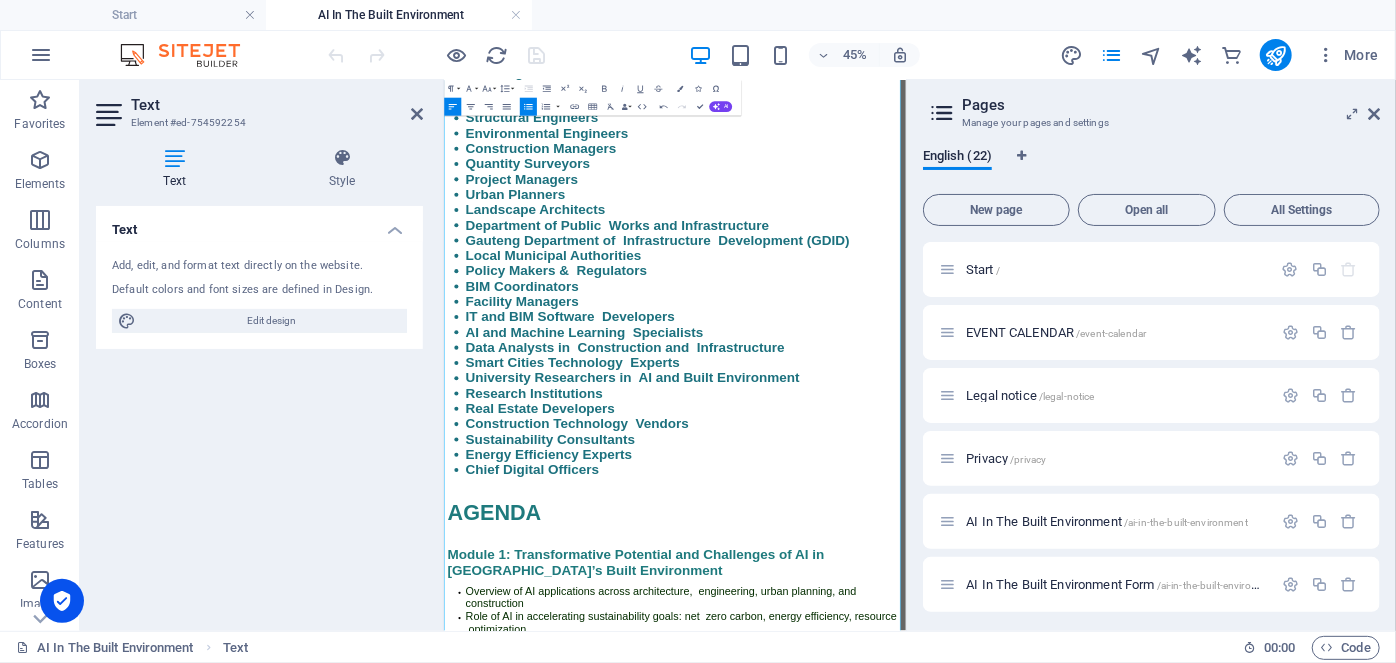 drag, startPoint x: 716, startPoint y: 1015, endPoint x: 742, endPoint y: 1036, distance: 33.42155 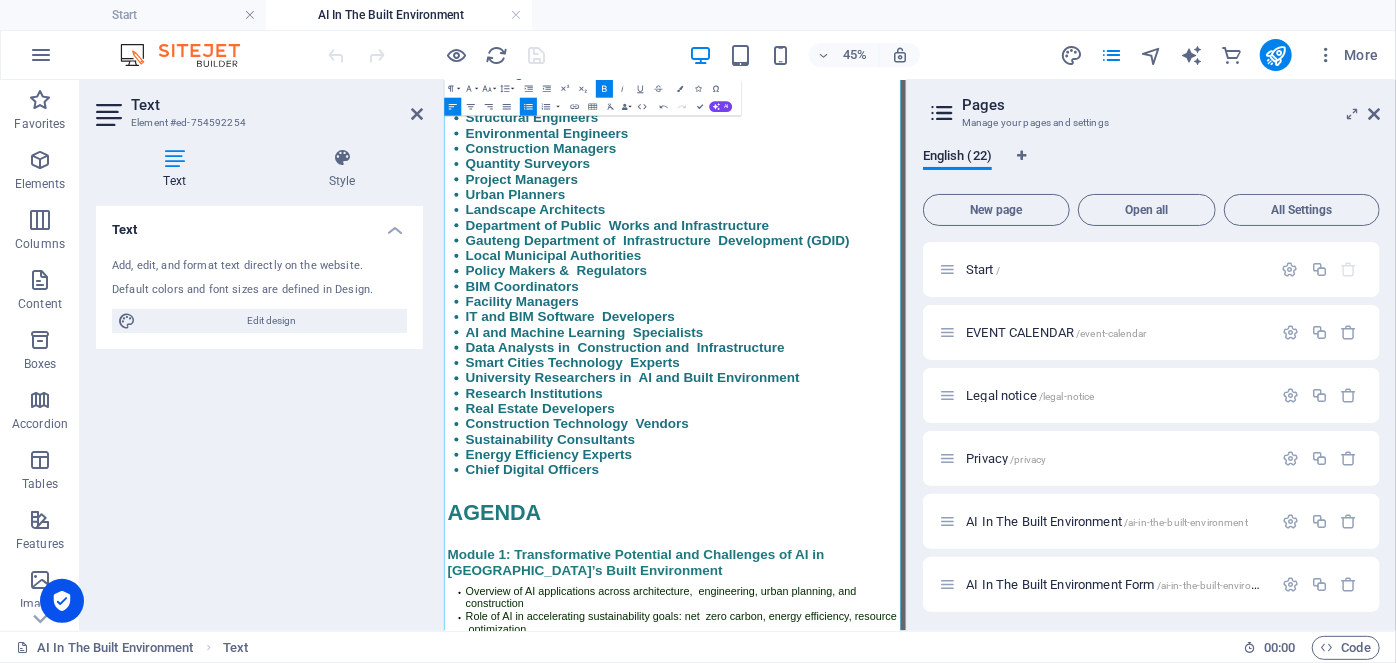 click 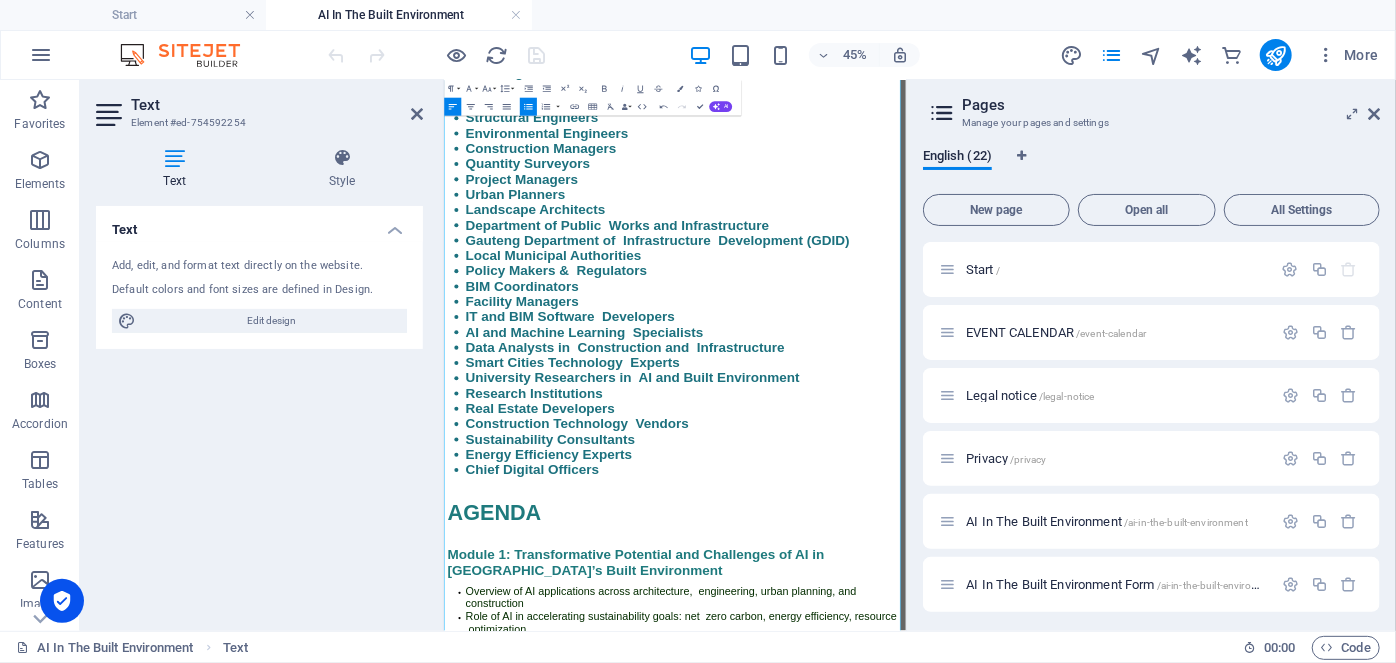 click on "Overview of AI applications across architecture,  engineering, urban planning, and construction" at bounding box center [925, 1229] 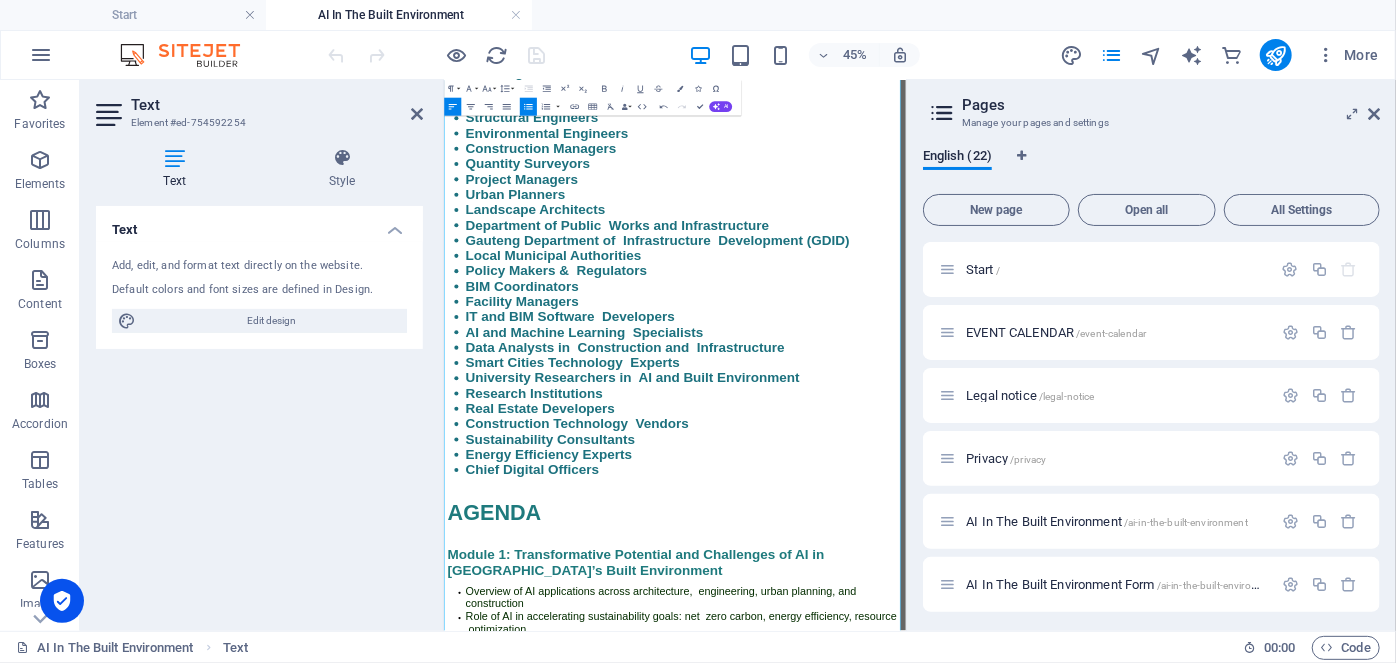 drag, startPoint x: 881, startPoint y: 1052, endPoint x: 556, endPoint y: 1042, distance: 325.1538 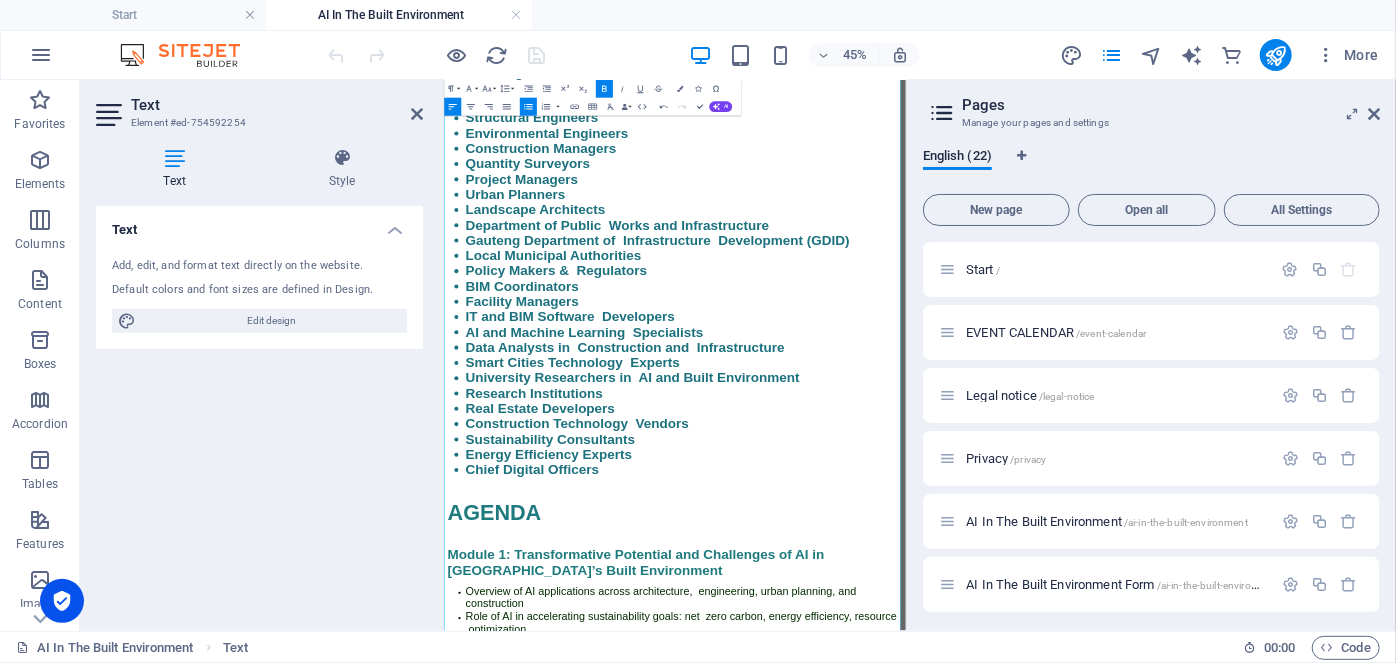 click 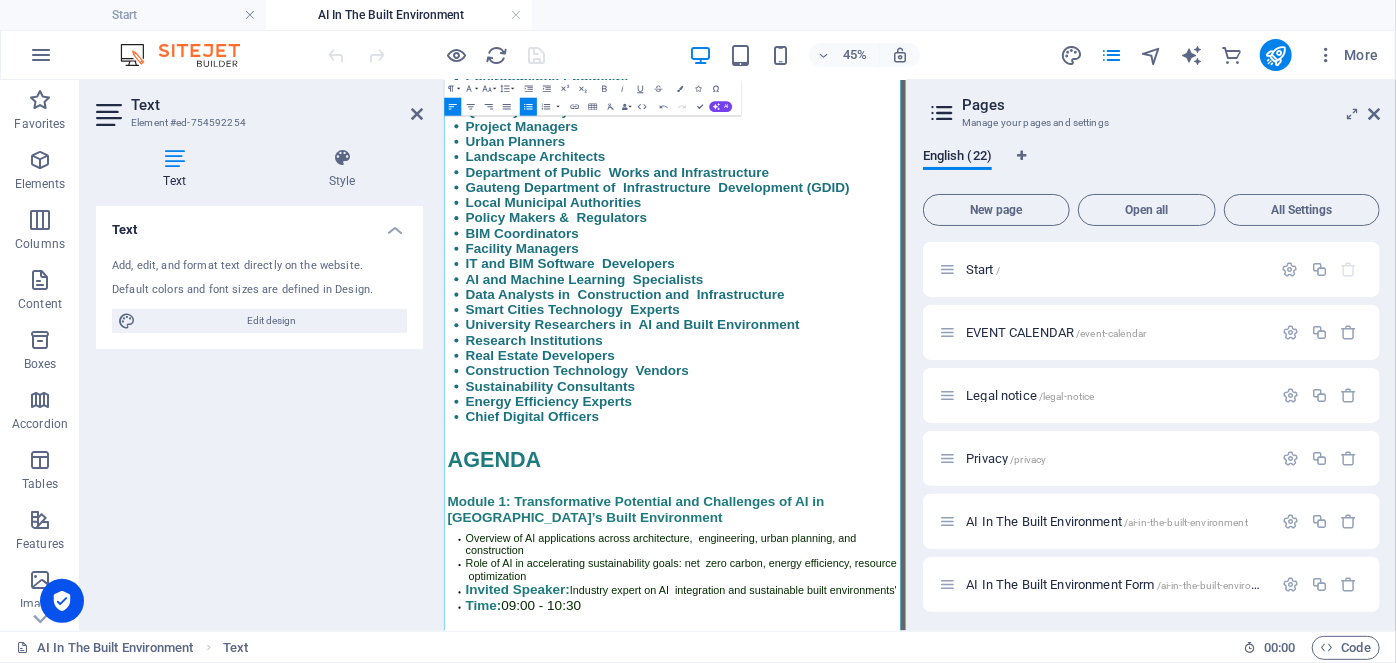 scroll, scrollTop: 3469, scrollLeft: 0, axis: vertical 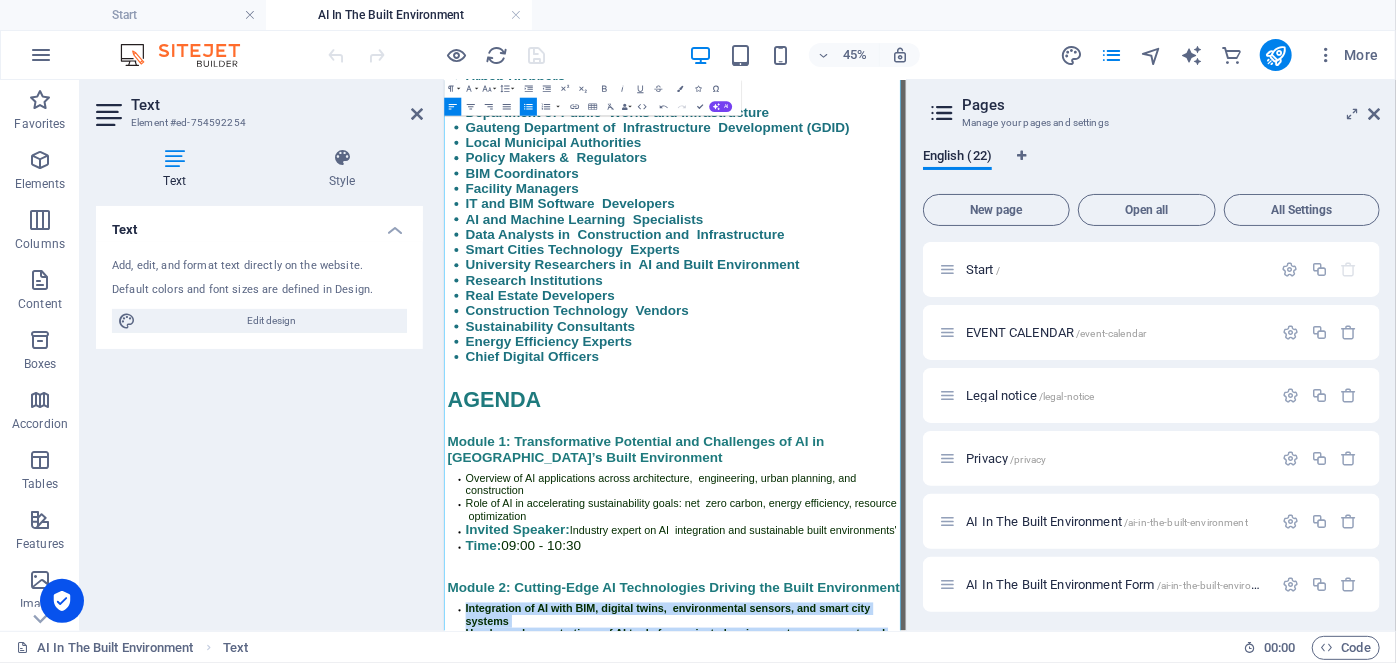 drag, startPoint x: 459, startPoint y: 973, endPoint x: 1151, endPoint y: 1063, distance: 697.82806 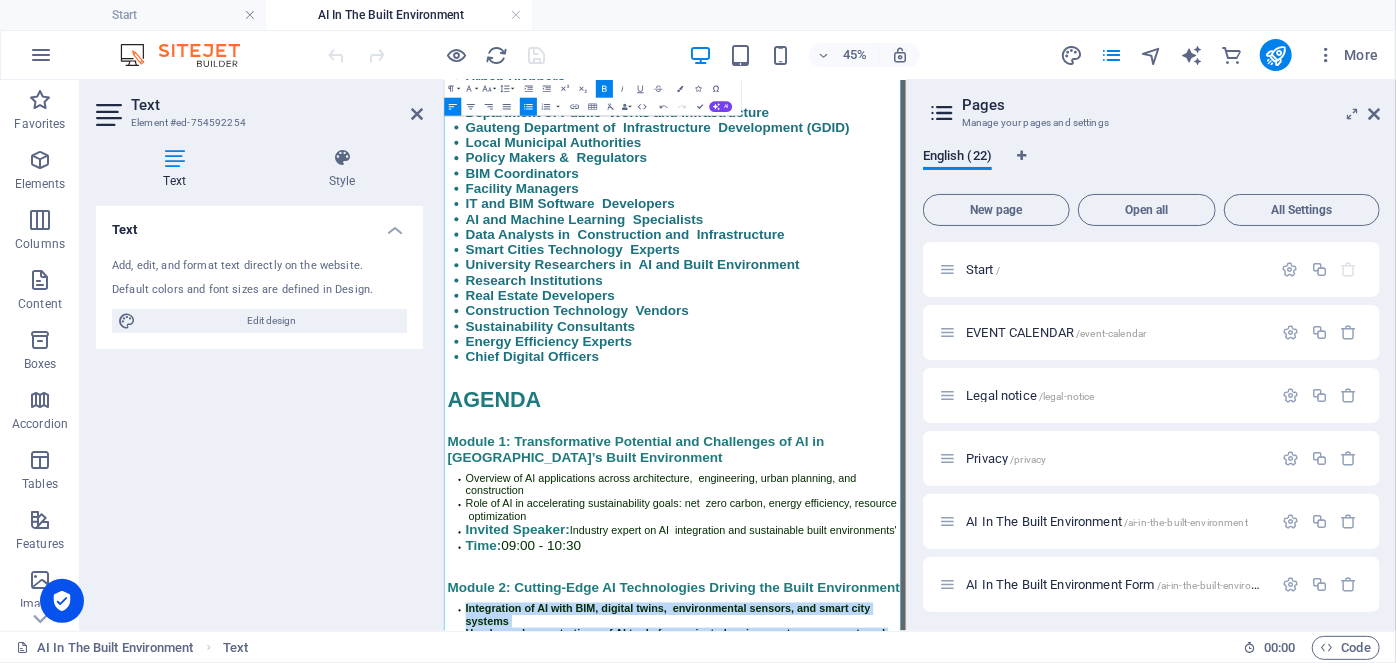 click 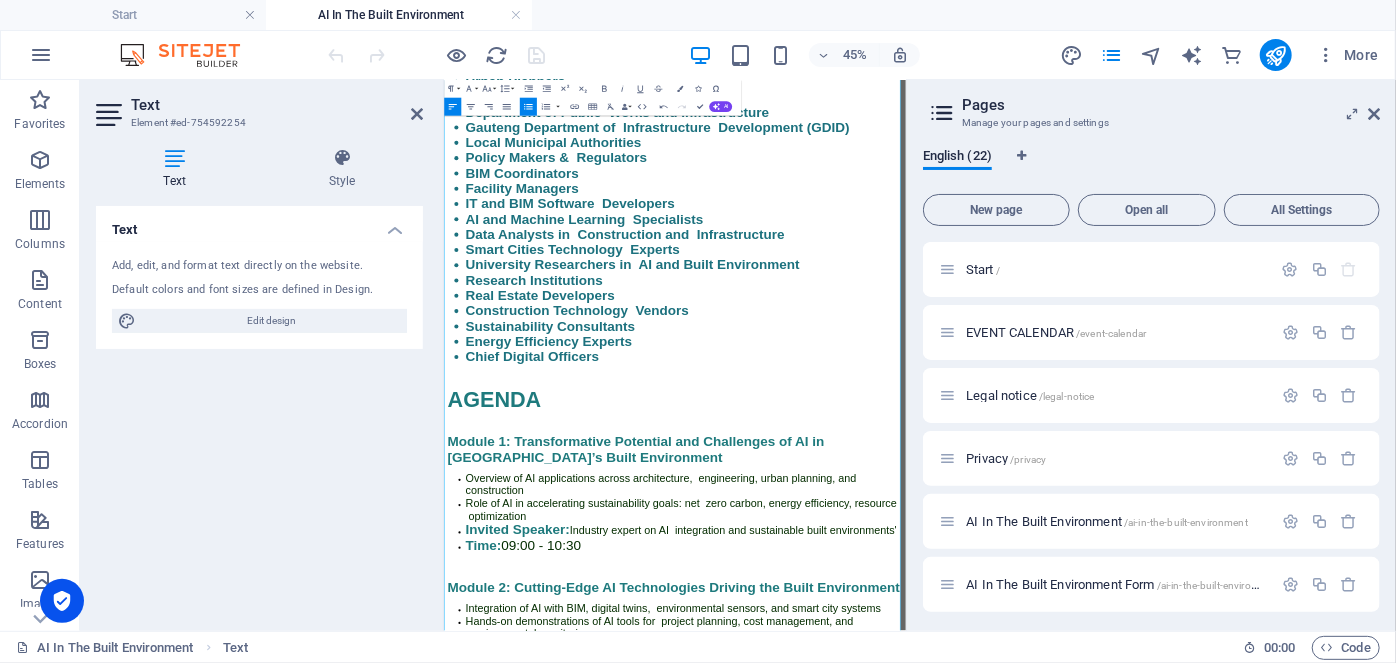 drag, startPoint x: 718, startPoint y: 1073, endPoint x: 1120, endPoint y: 1062, distance: 402.15048 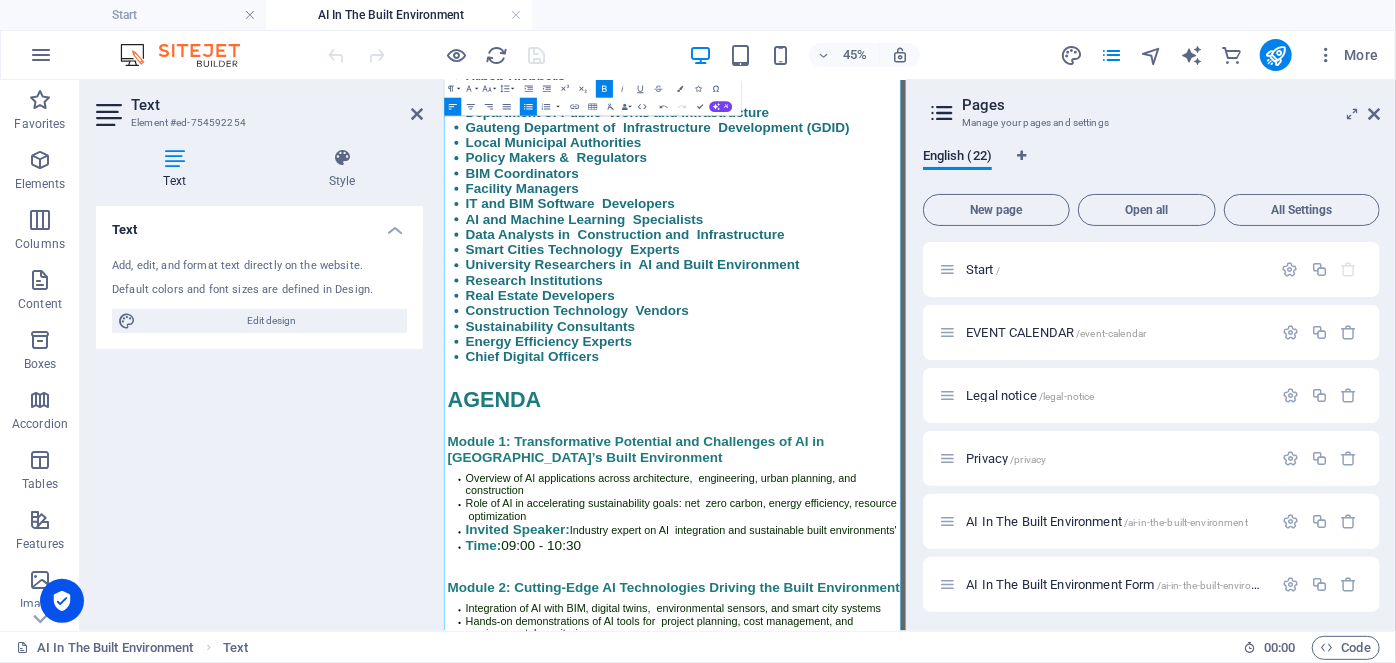 click 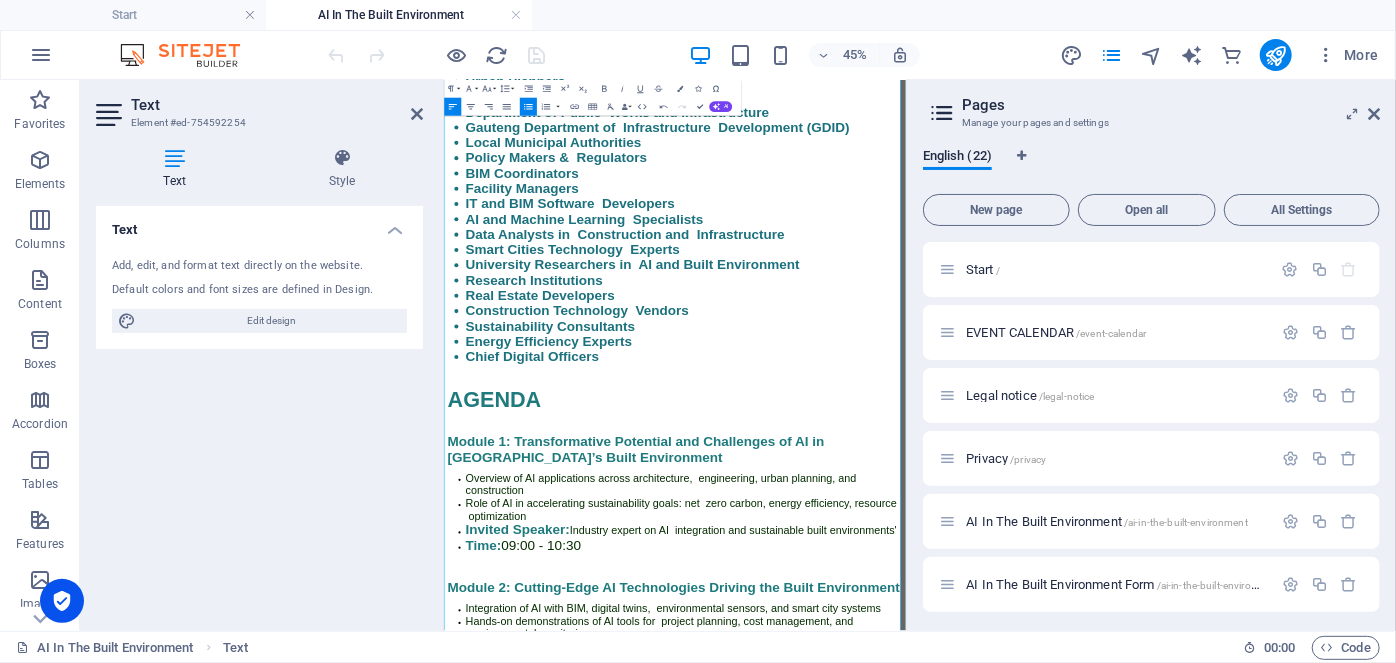 drag, startPoint x: 755, startPoint y: 1108, endPoint x: 552, endPoint y: 1108, distance: 203 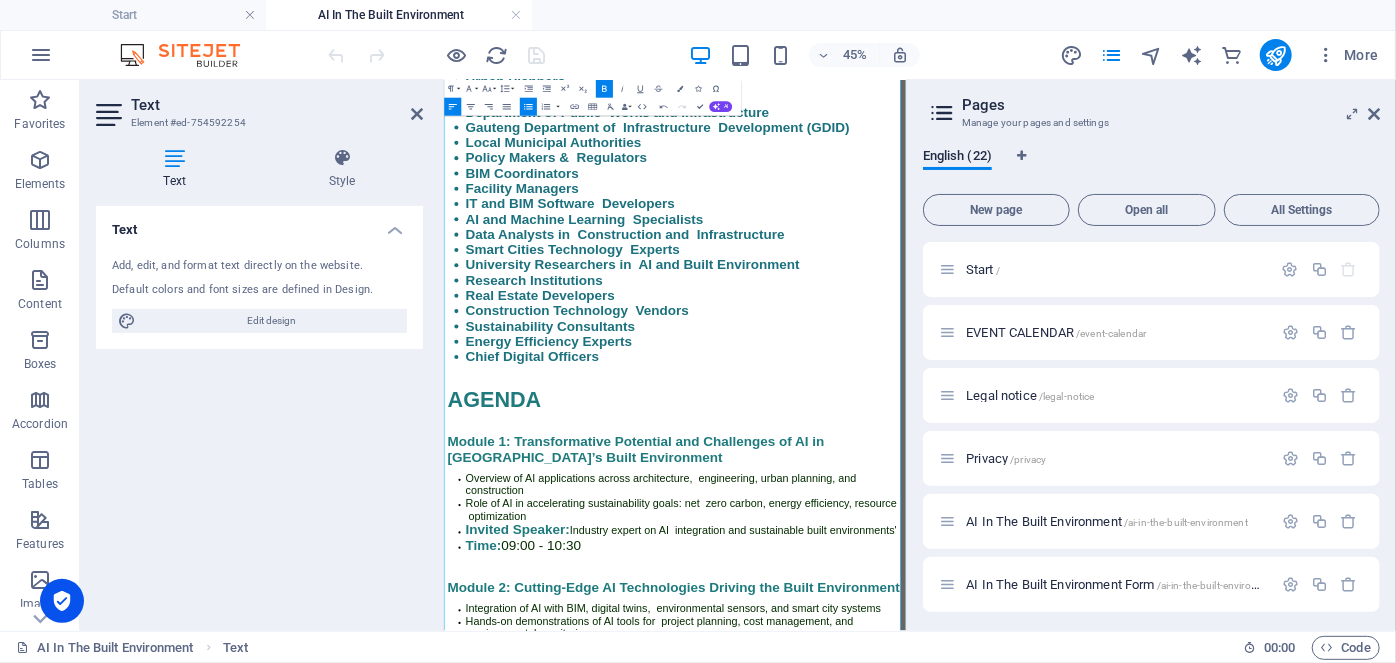 click 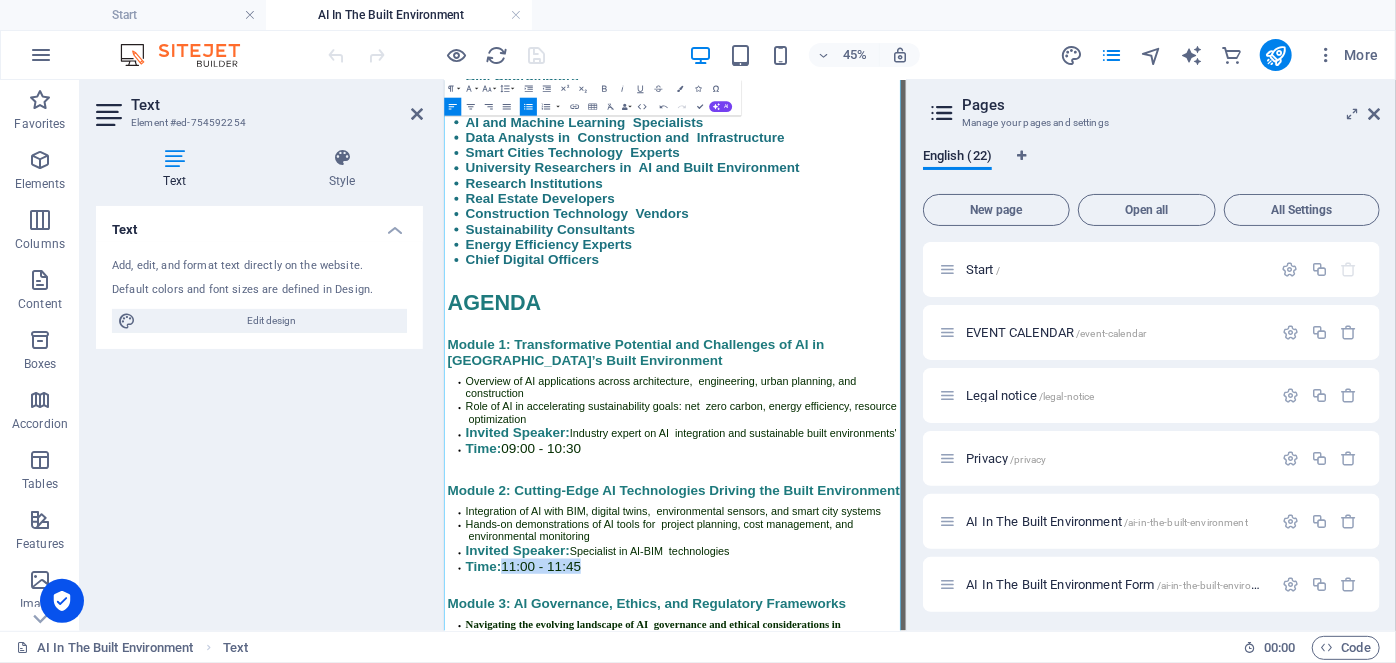scroll, scrollTop: 3685, scrollLeft: 0, axis: vertical 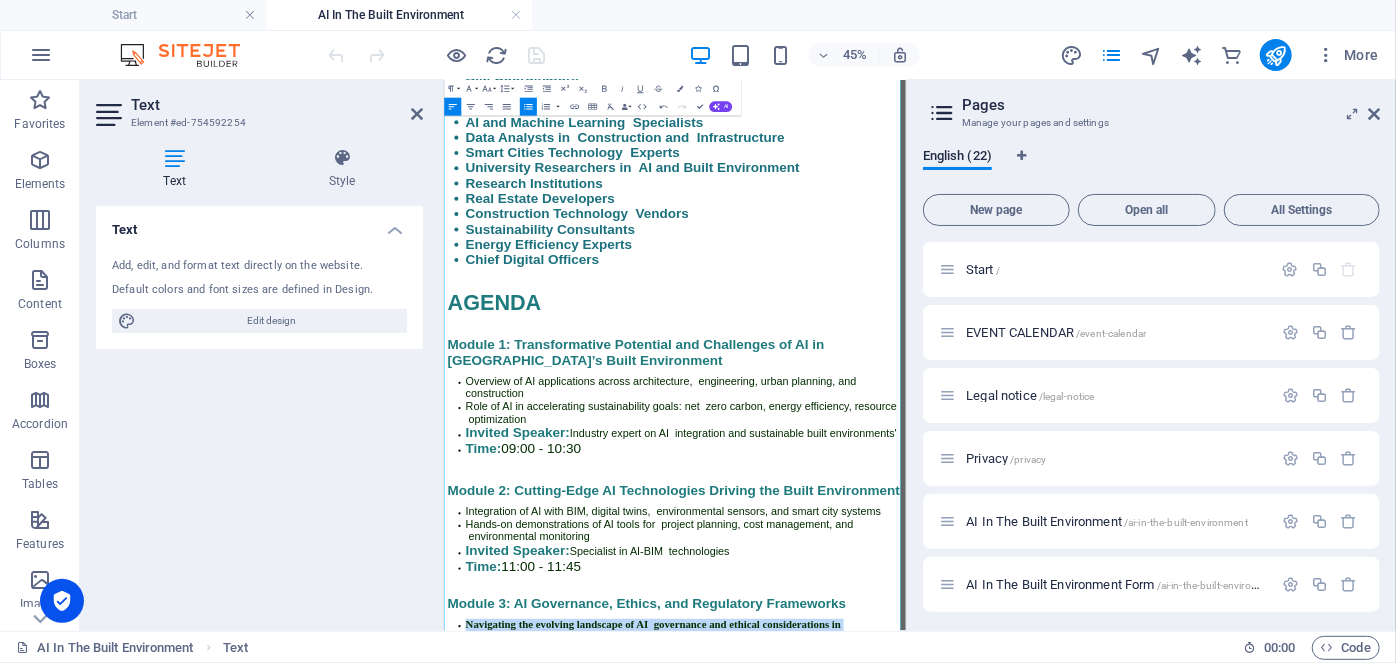 drag, startPoint x: 459, startPoint y: 1028, endPoint x: 1271, endPoint y: 1160, distance: 822.6591 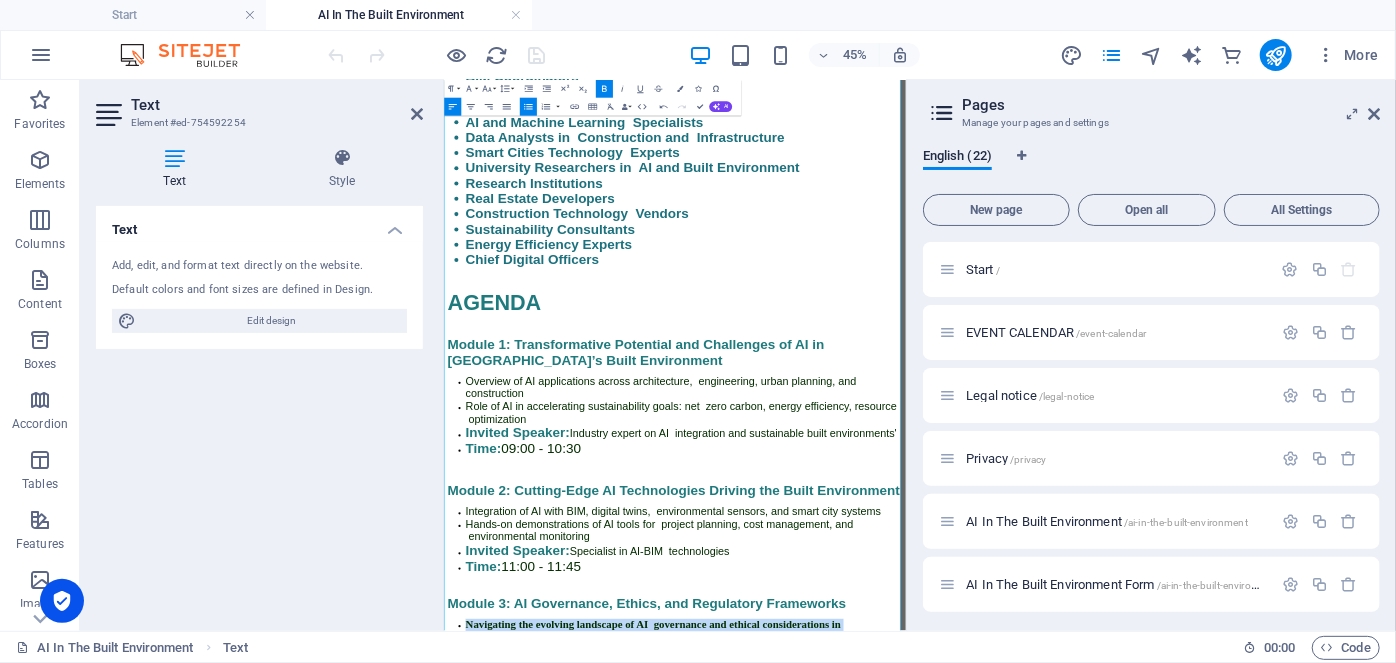 click 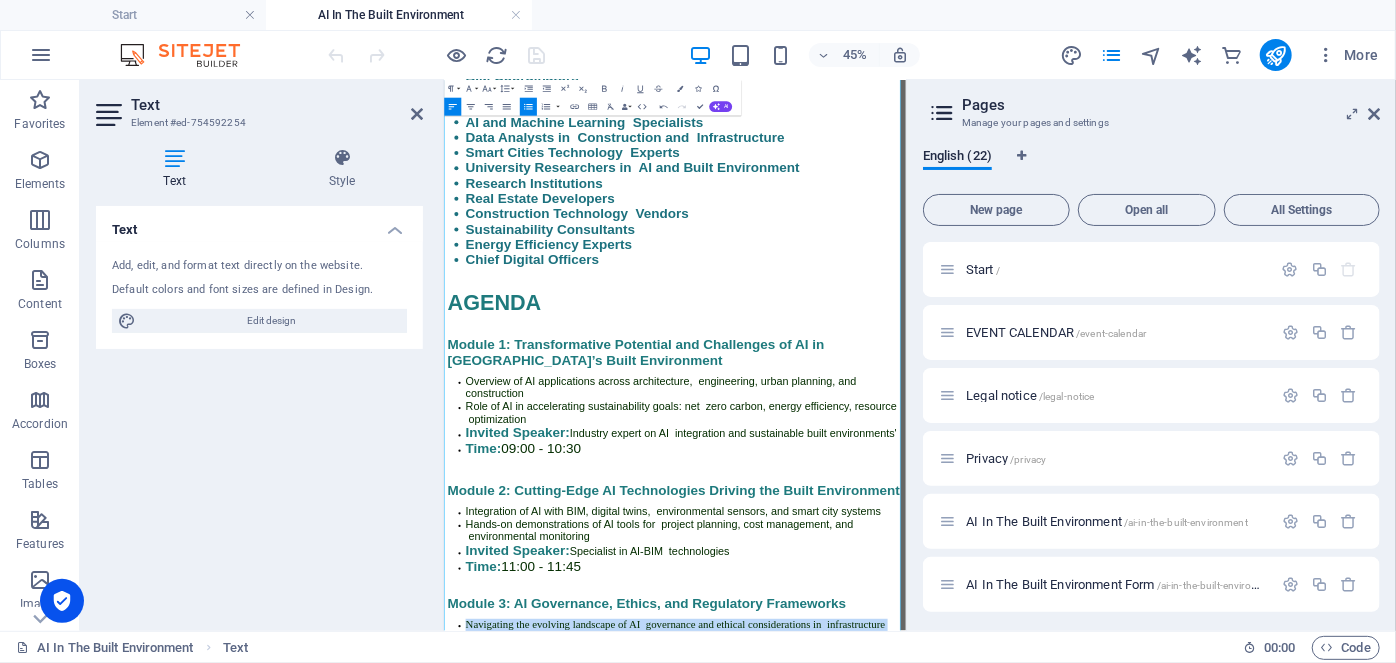 scroll, scrollTop: 3882, scrollLeft: 0, axis: vertical 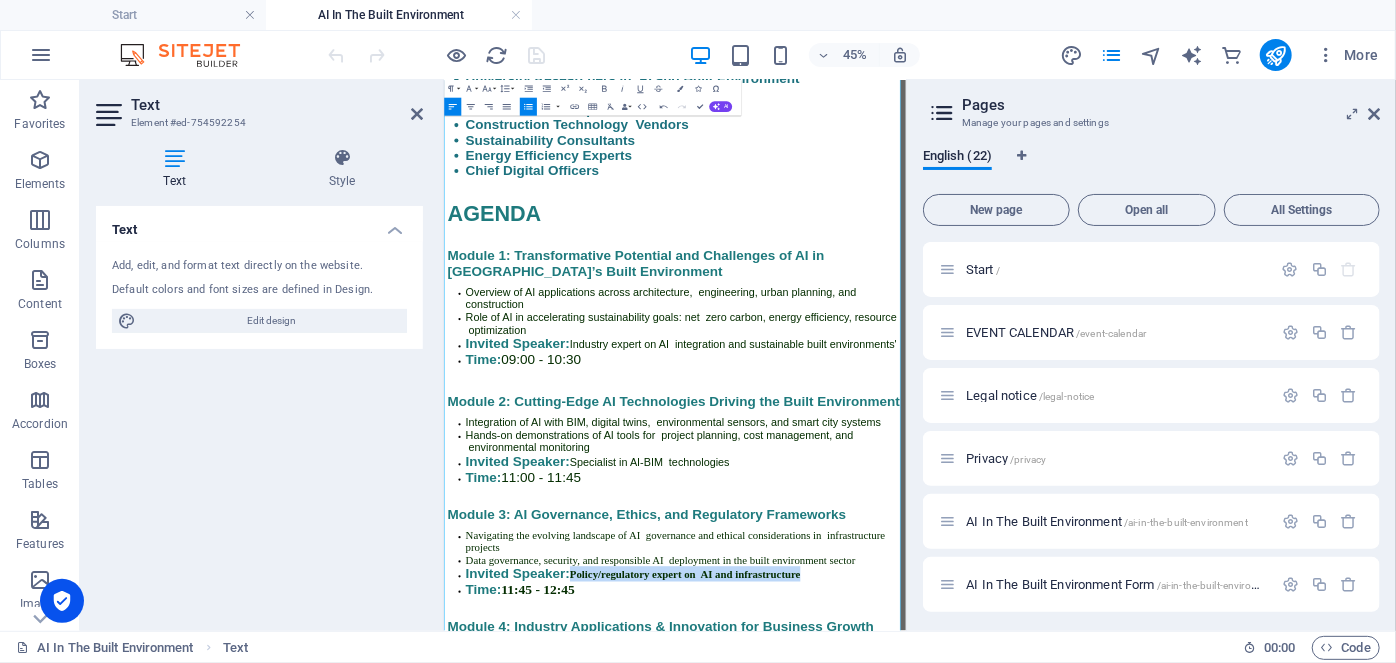 drag, startPoint x: 721, startPoint y: 963, endPoint x: 1301, endPoint y: 965, distance: 580.0034 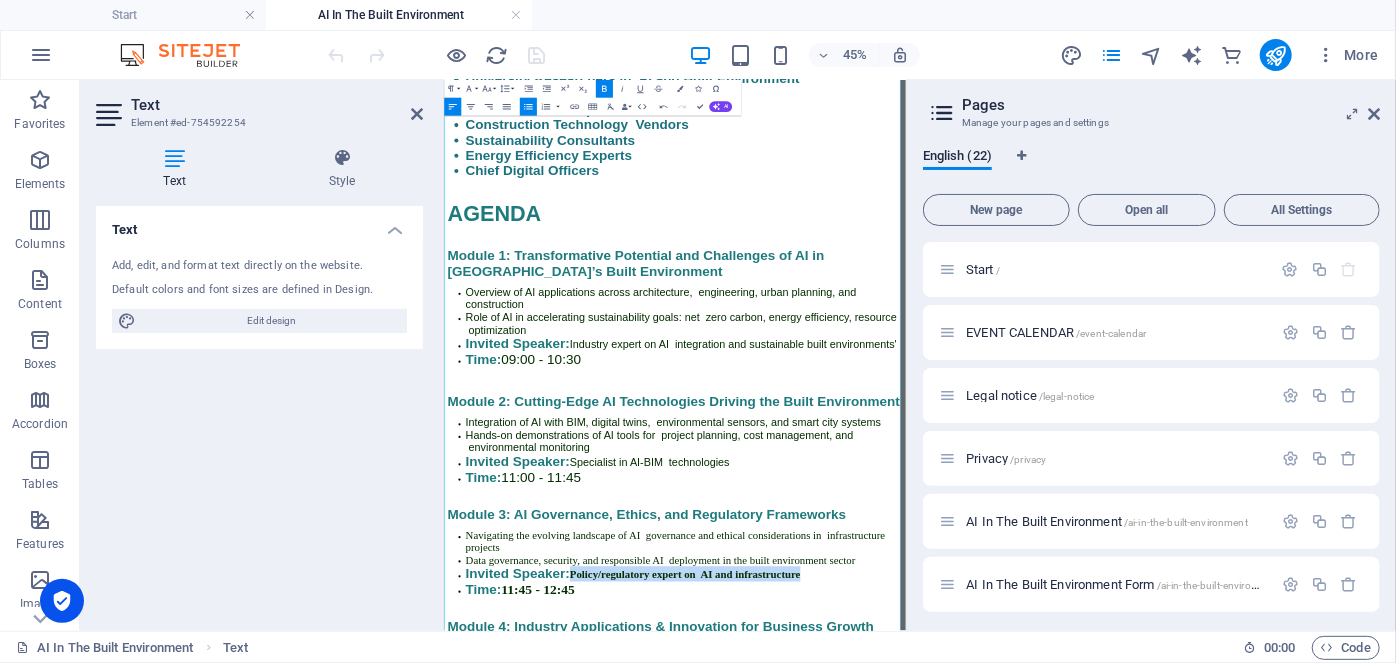 click 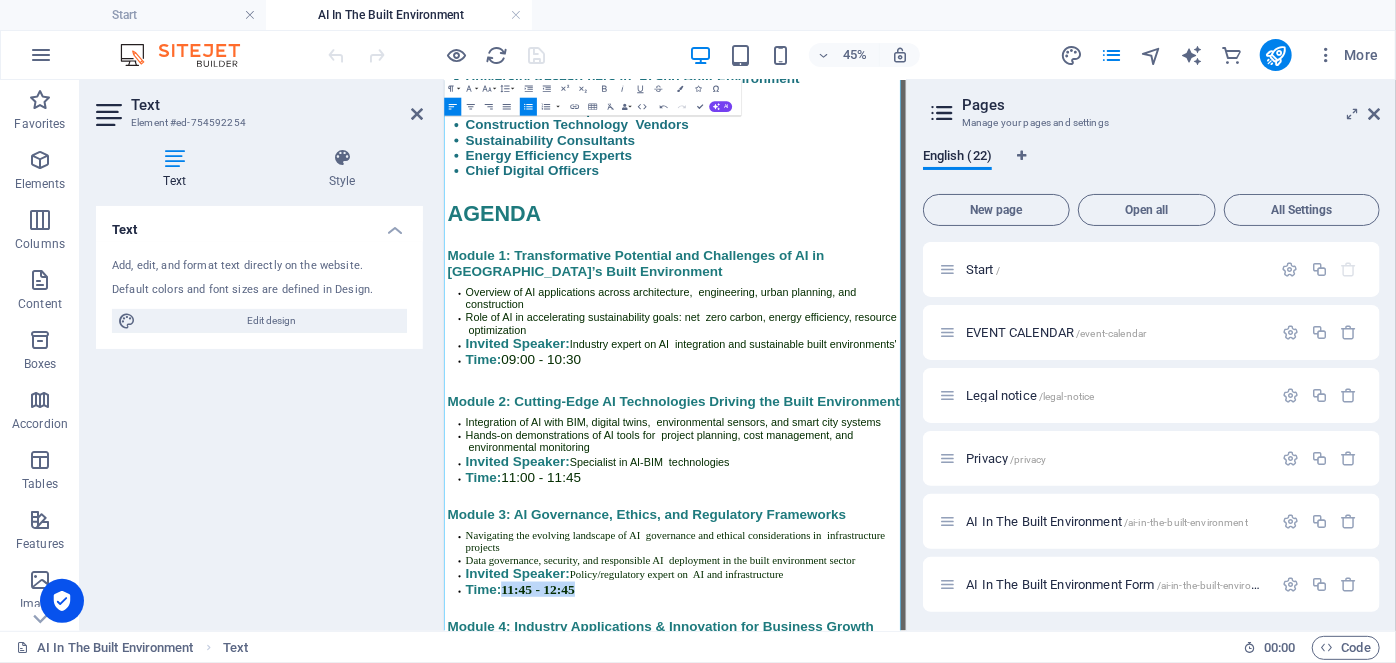 drag, startPoint x: 755, startPoint y: 998, endPoint x: 553, endPoint y: 994, distance: 202.0396 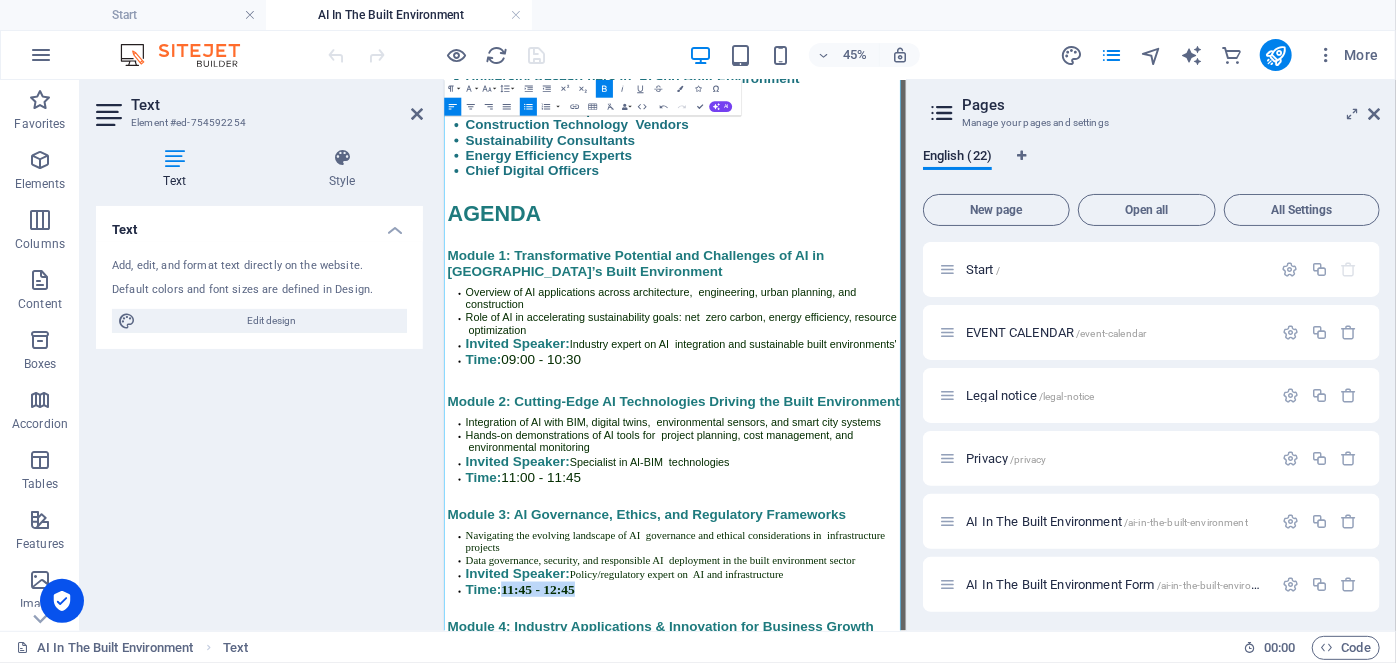 click 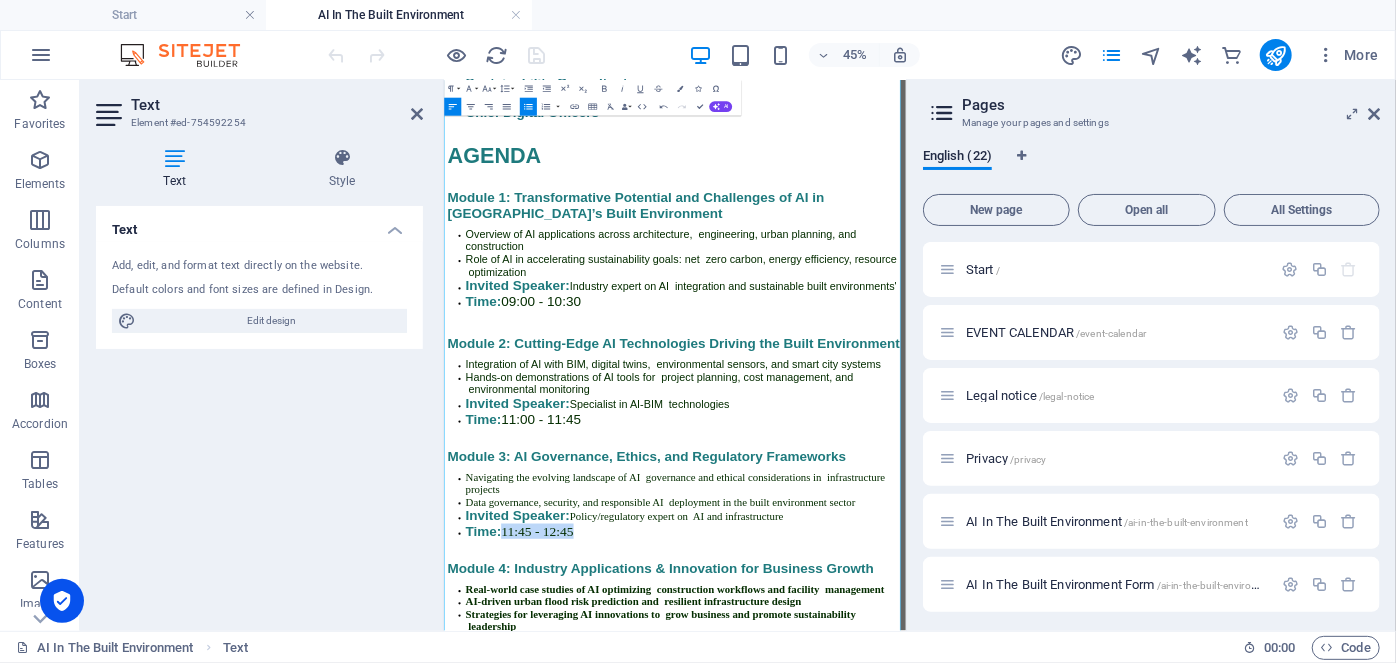 scroll, scrollTop: 4018, scrollLeft: 0, axis: vertical 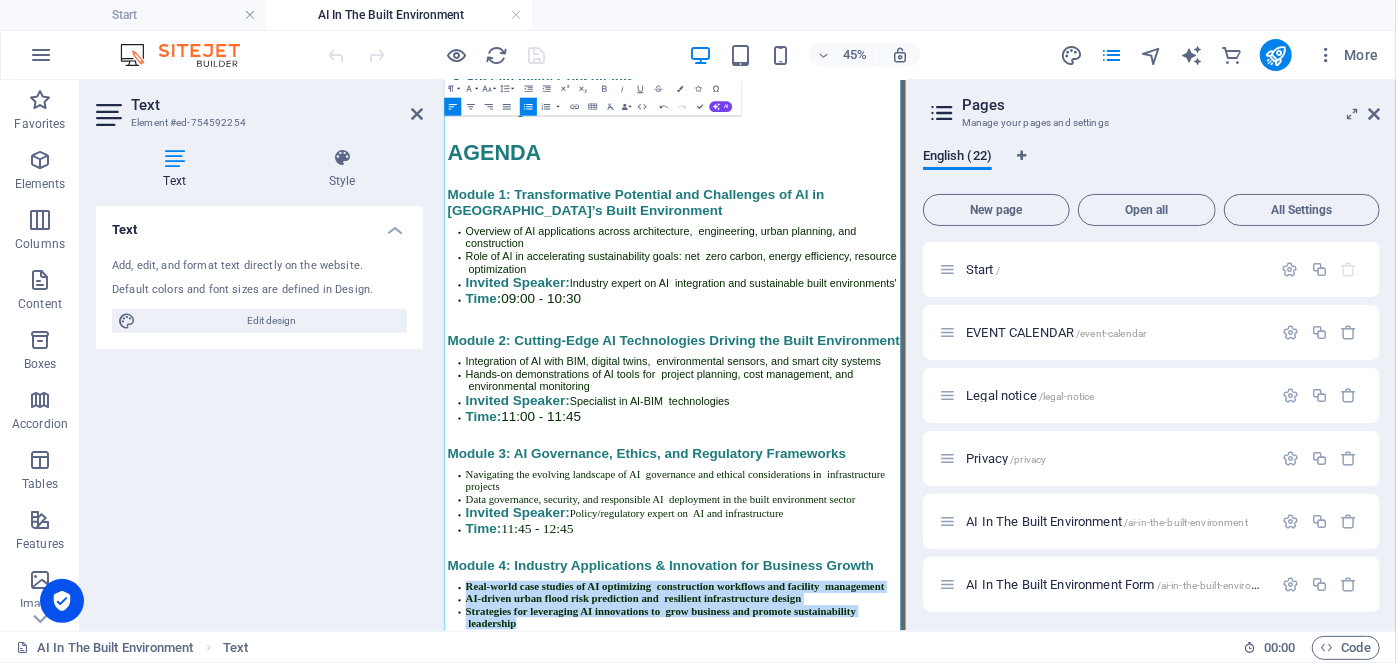 drag, startPoint x: 456, startPoint y: 1003, endPoint x: 587, endPoint y: 1194, distance: 231.60742 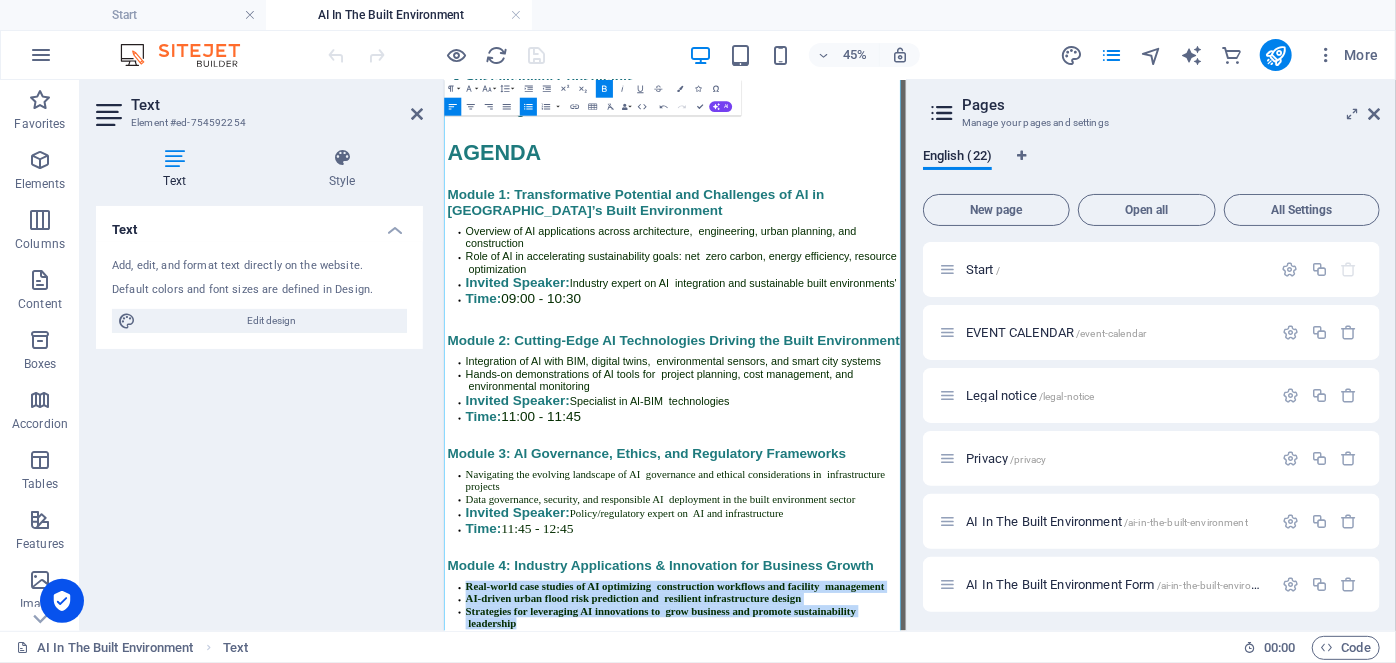 click 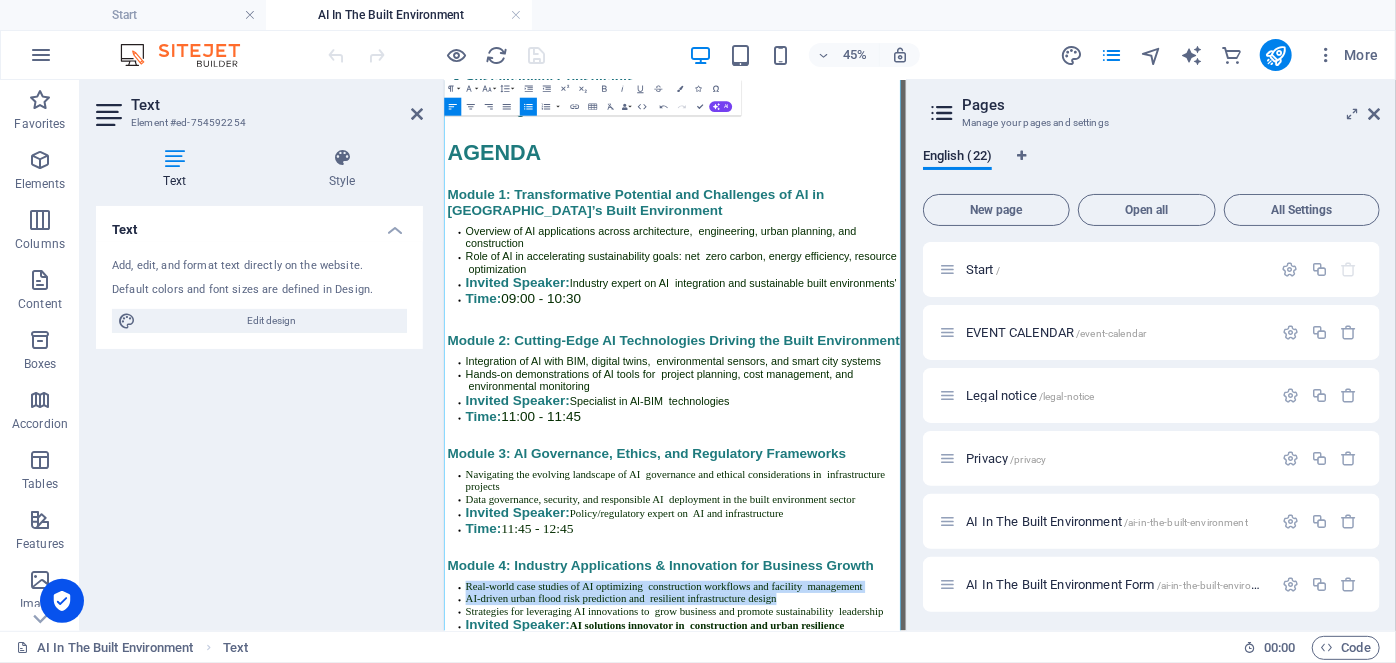 scroll, scrollTop: 4152, scrollLeft: 0, axis: vertical 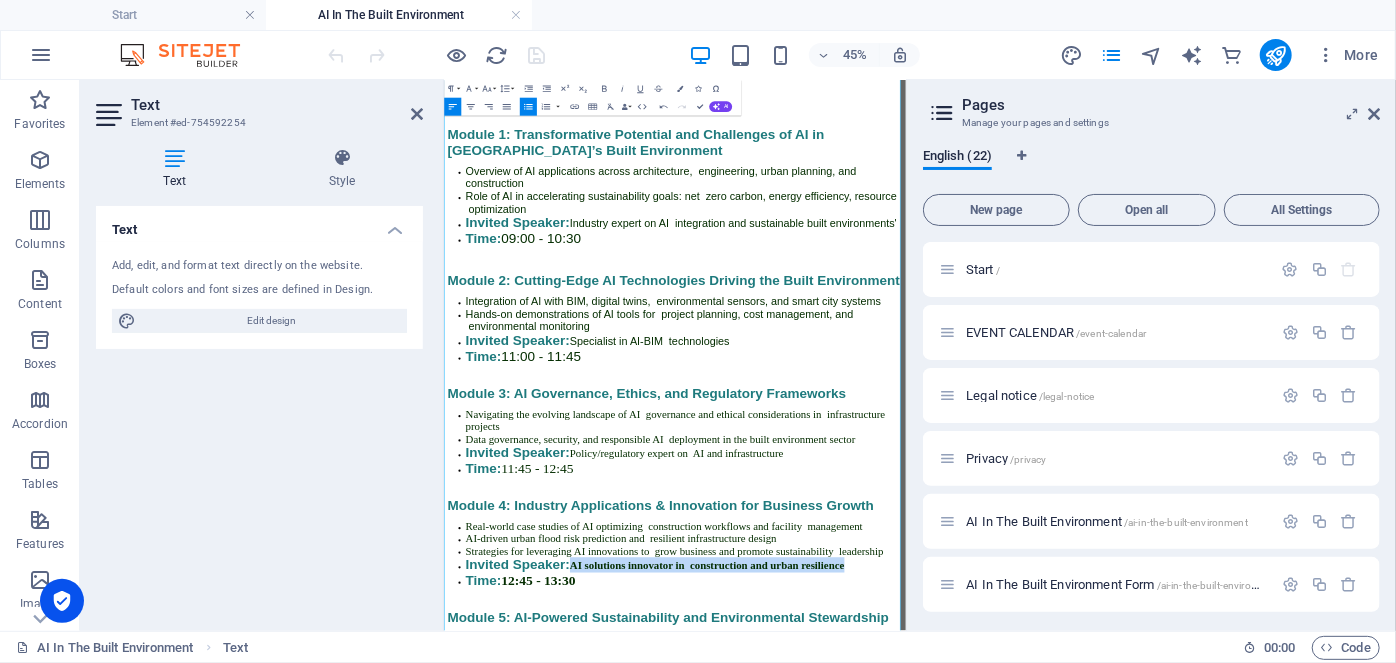 drag, startPoint x: 721, startPoint y: 1041, endPoint x: 1403, endPoint y: 1050, distance: 682.0594 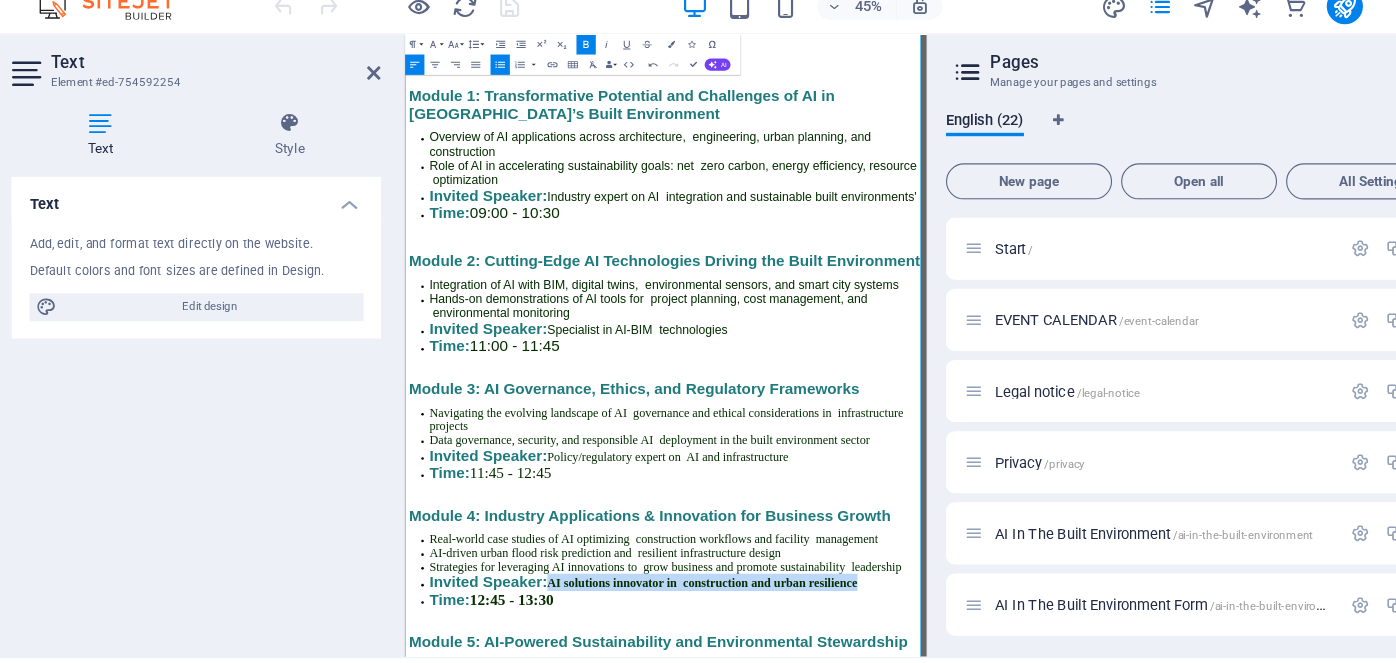 click 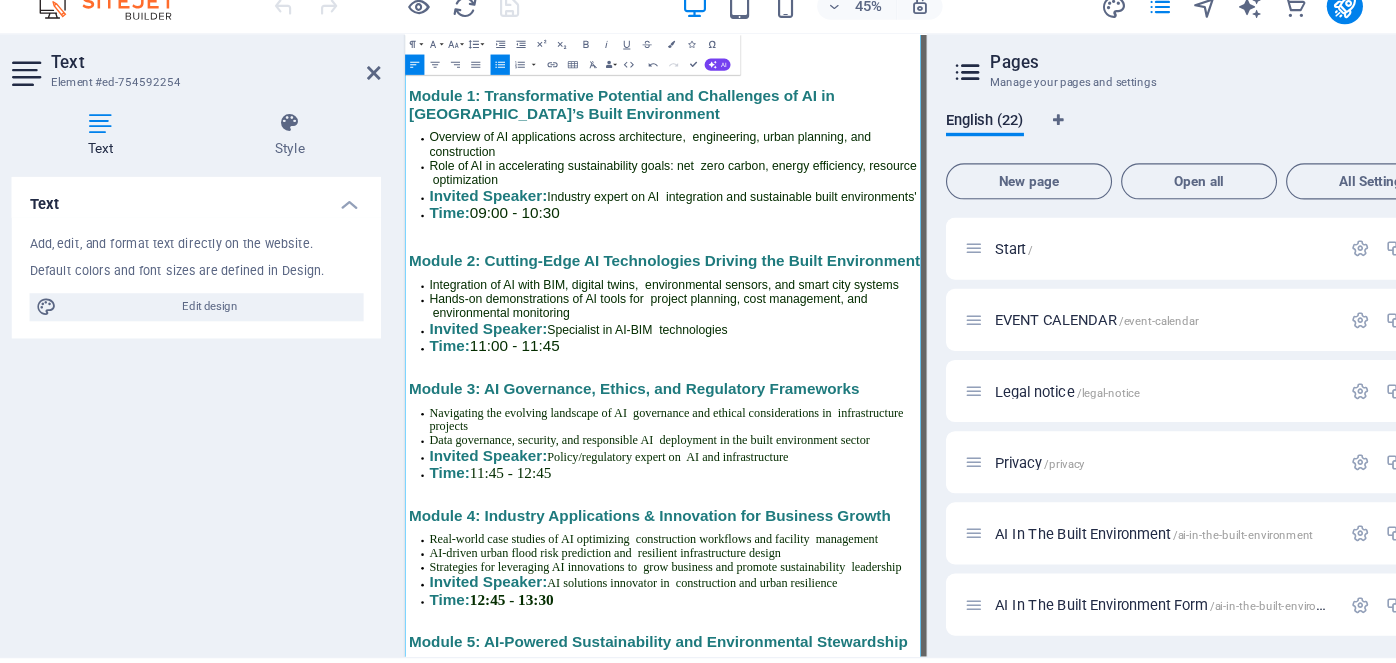 scroll, scrollTop: 4270, scrollLeft: 0, axis: vertical 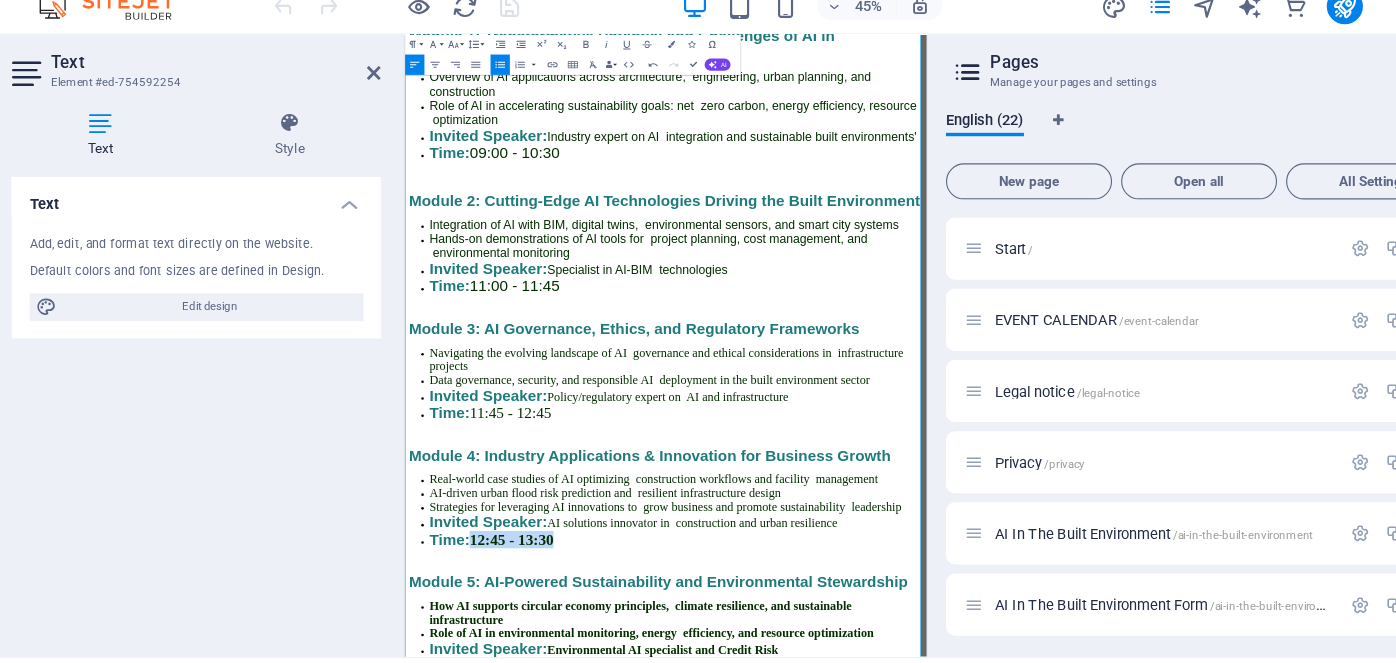 drag, startPoint x: 518, startPoint y: 928, endPoint x: 727, endPoint y: 927, distance: 209.0024 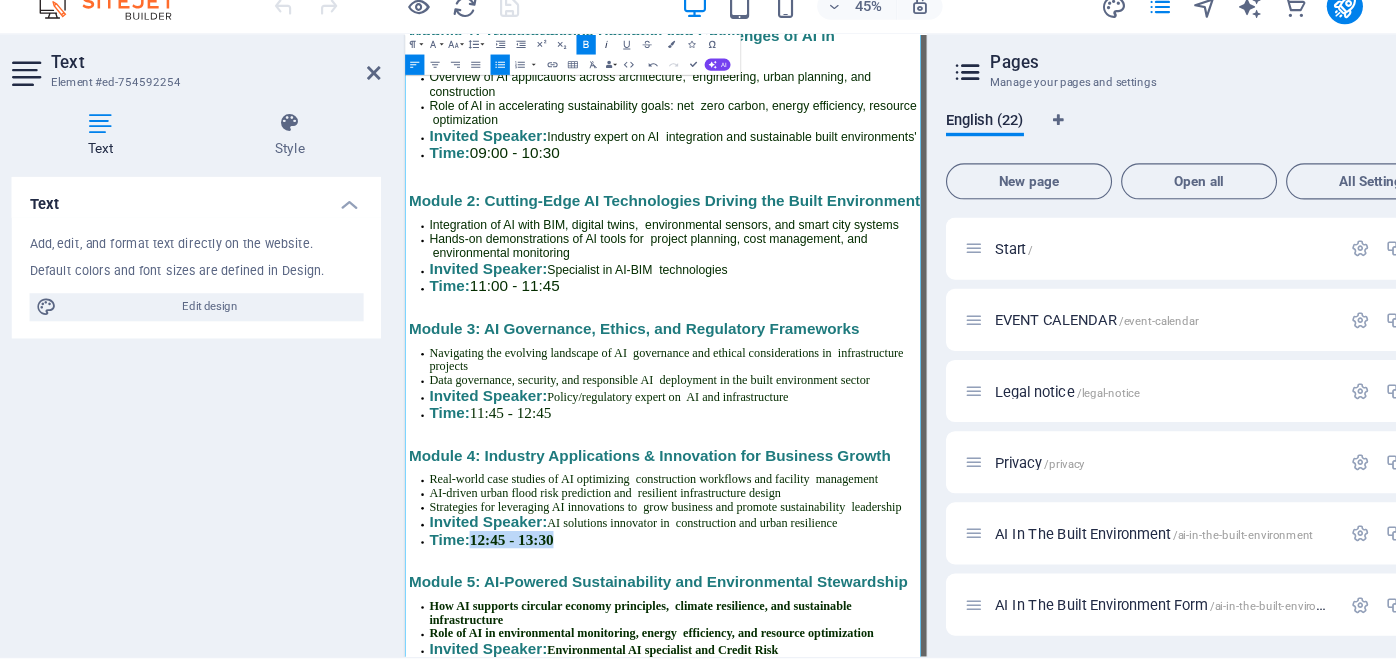 click on "Italic" at bounding box center [622, 89] 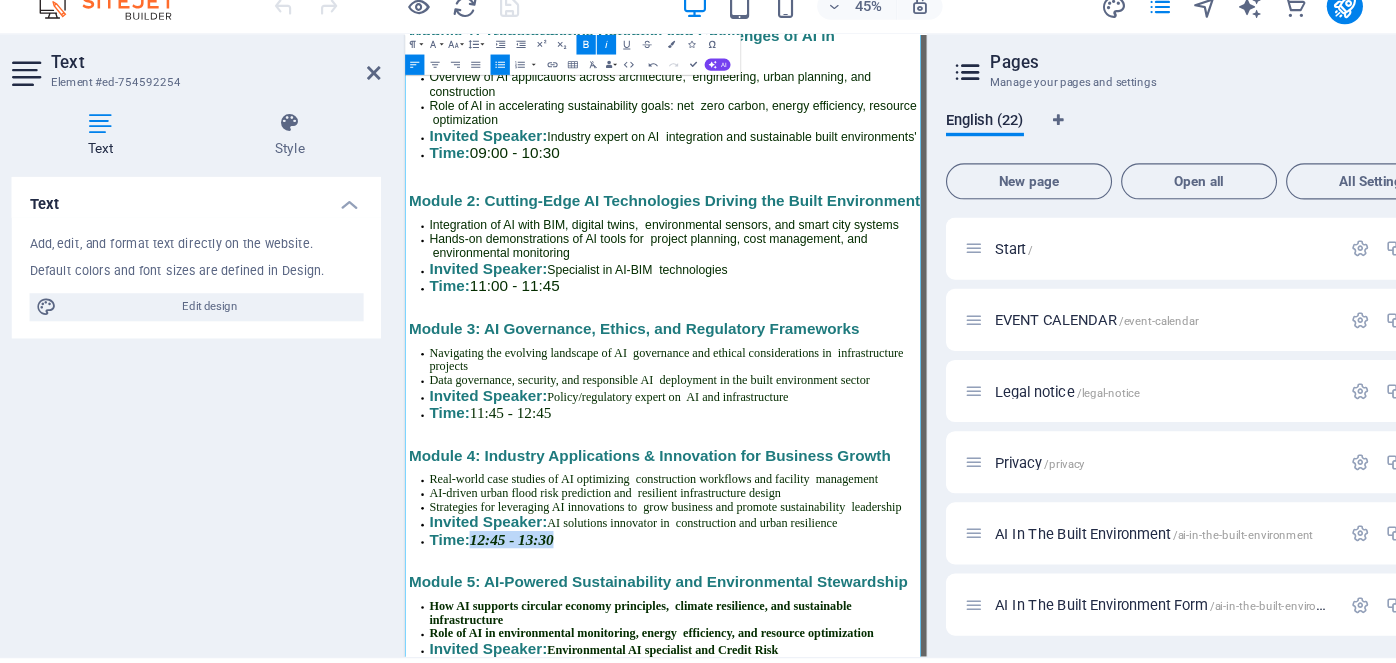 click 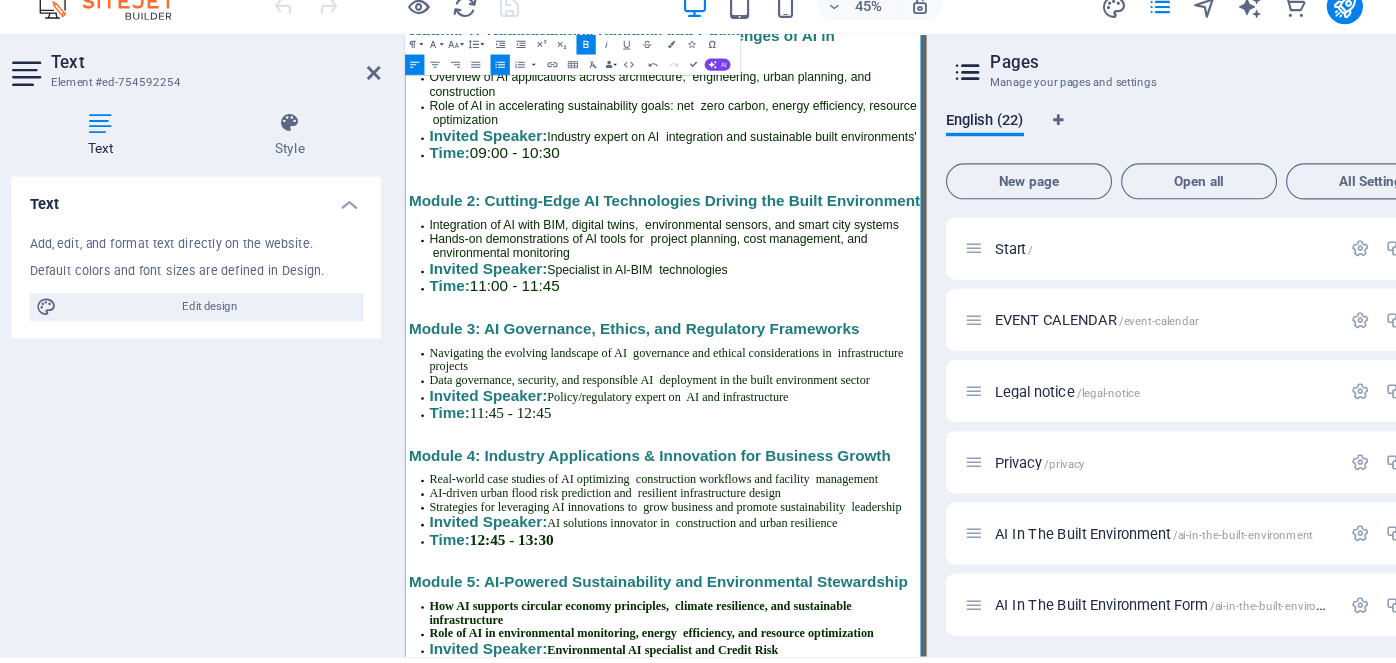 click on "Bold" at bounding box center [604, 89] 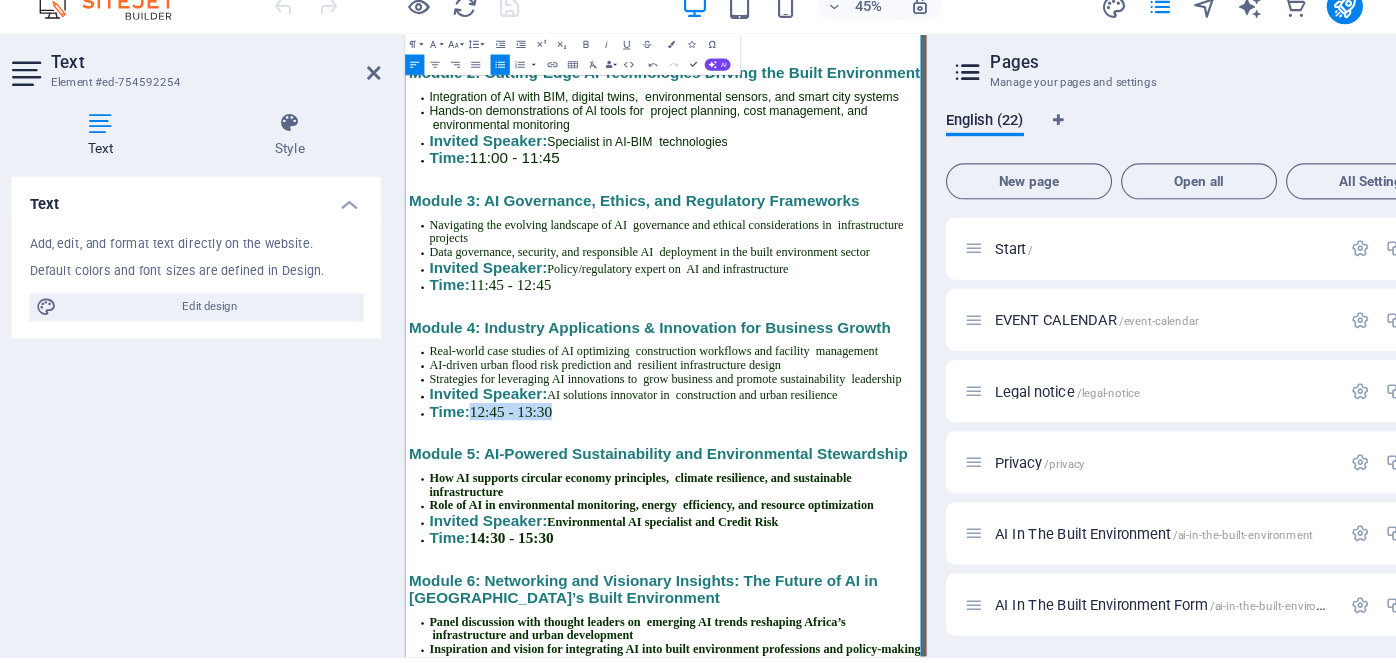scroll, scrollTop: 4523, scrollLeft: 0, axis: vertical 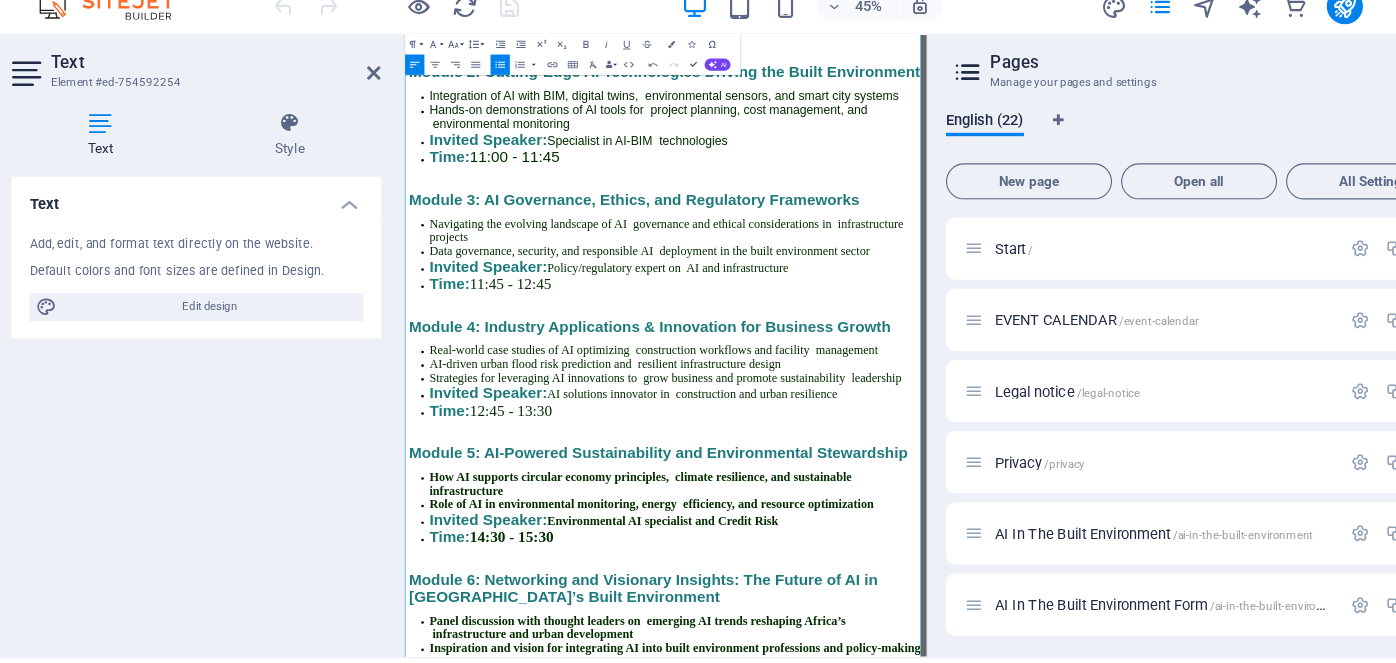 click on "How AI supports circular economy principles,  climate resilience, and sustainable infrastructure" at bounding box center [937, 919] 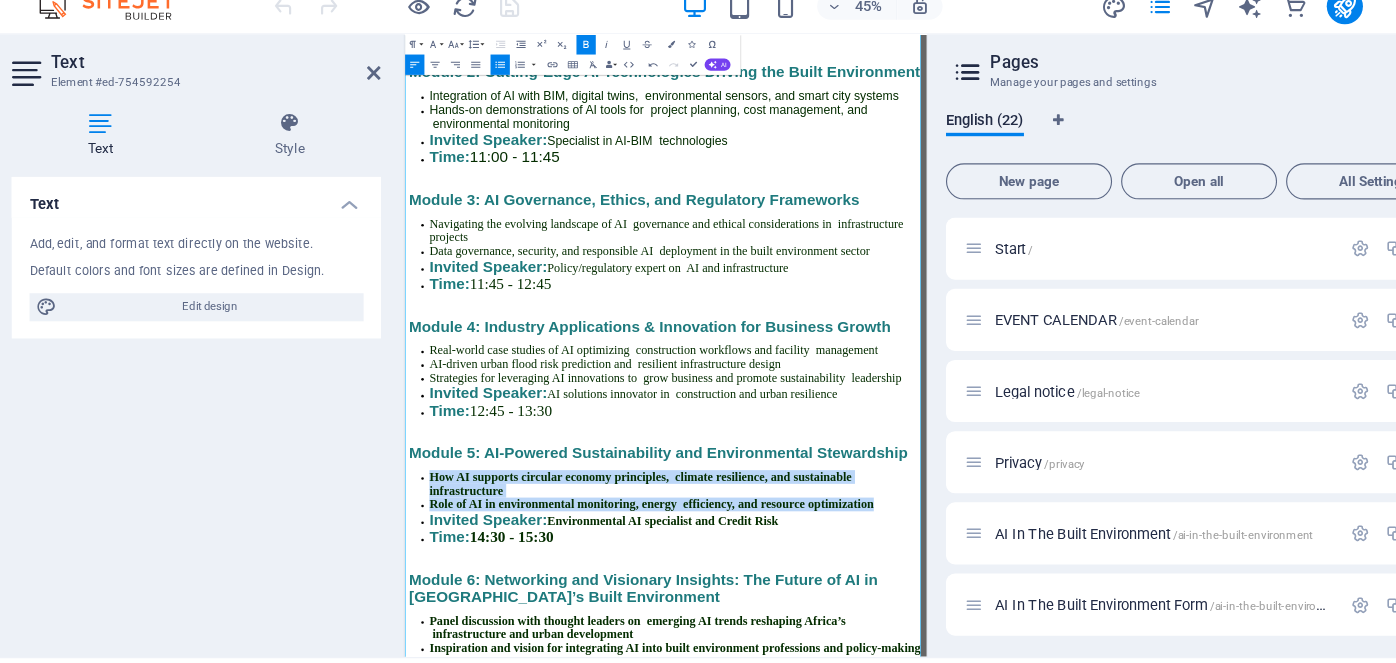 drag, startPoint x: 420, startPoint y: 851, endPoint x: 1396, endPoint y: 934, distance: 979.5228 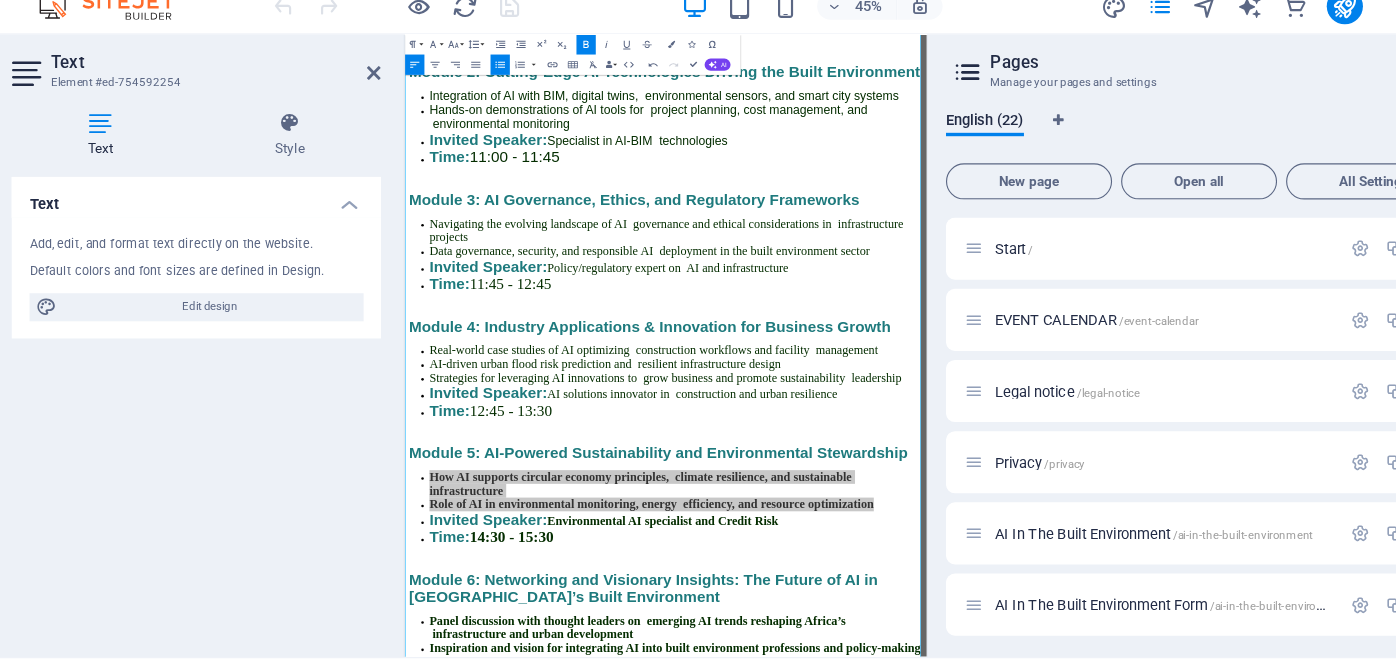 click on "45% More" at bounding box center [698, 55] 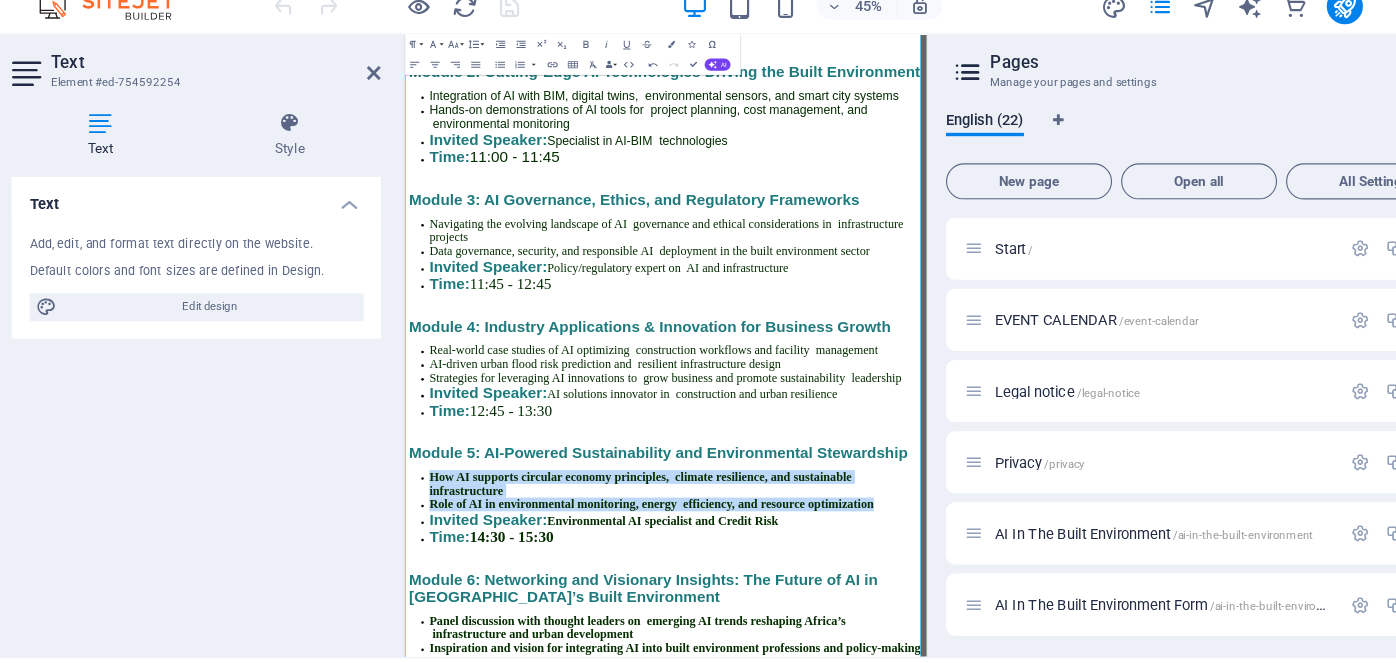 click on "How AI supports circular economy principles,  climate resilience, and sustainable infrastructure" at bounding box center (867, 921) 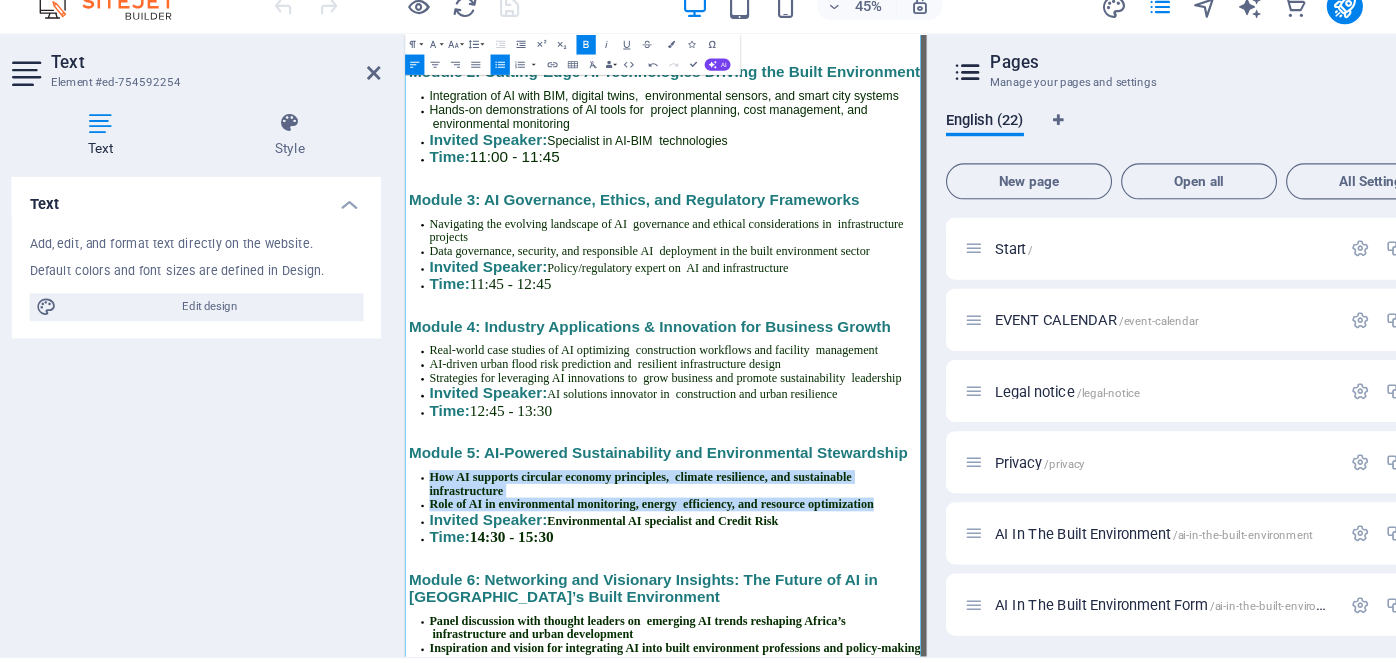 drag, startPoint x: 427, startPoint y: 850, endPoint x: 1393, endPoint y: 935, distance: 969.7324 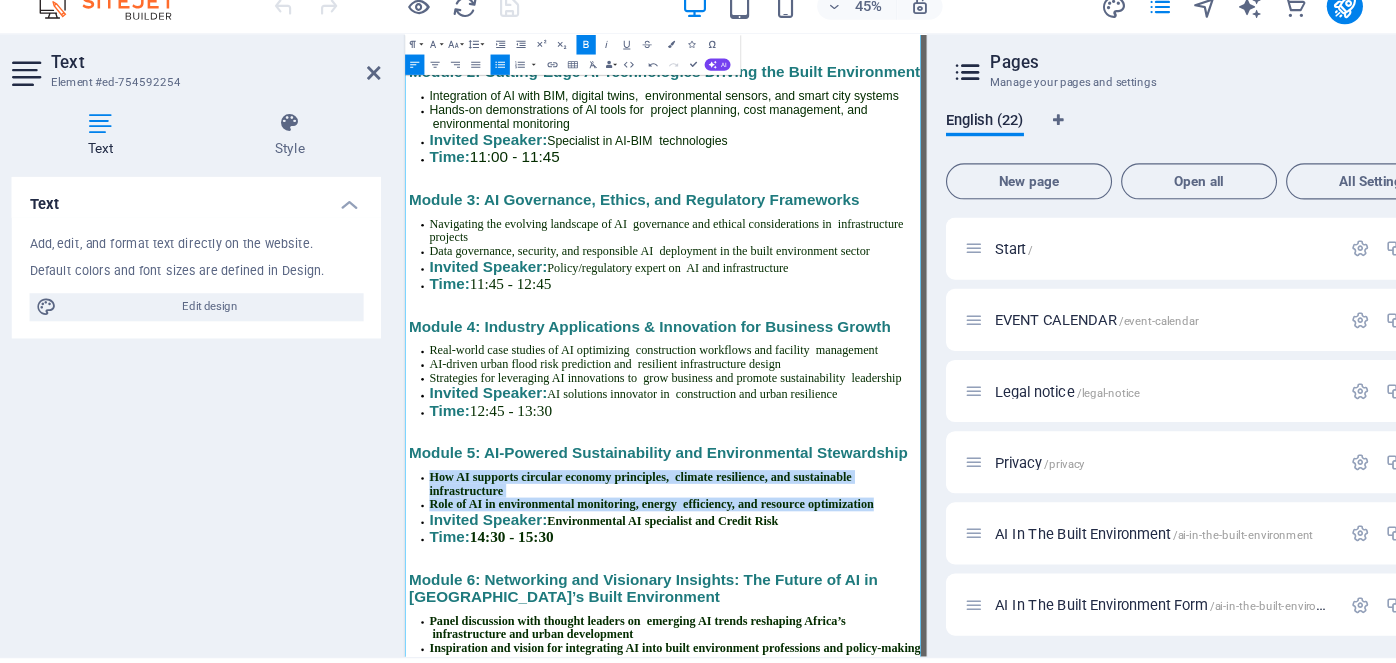 click on "Bold" at bounding box center (604, 89) 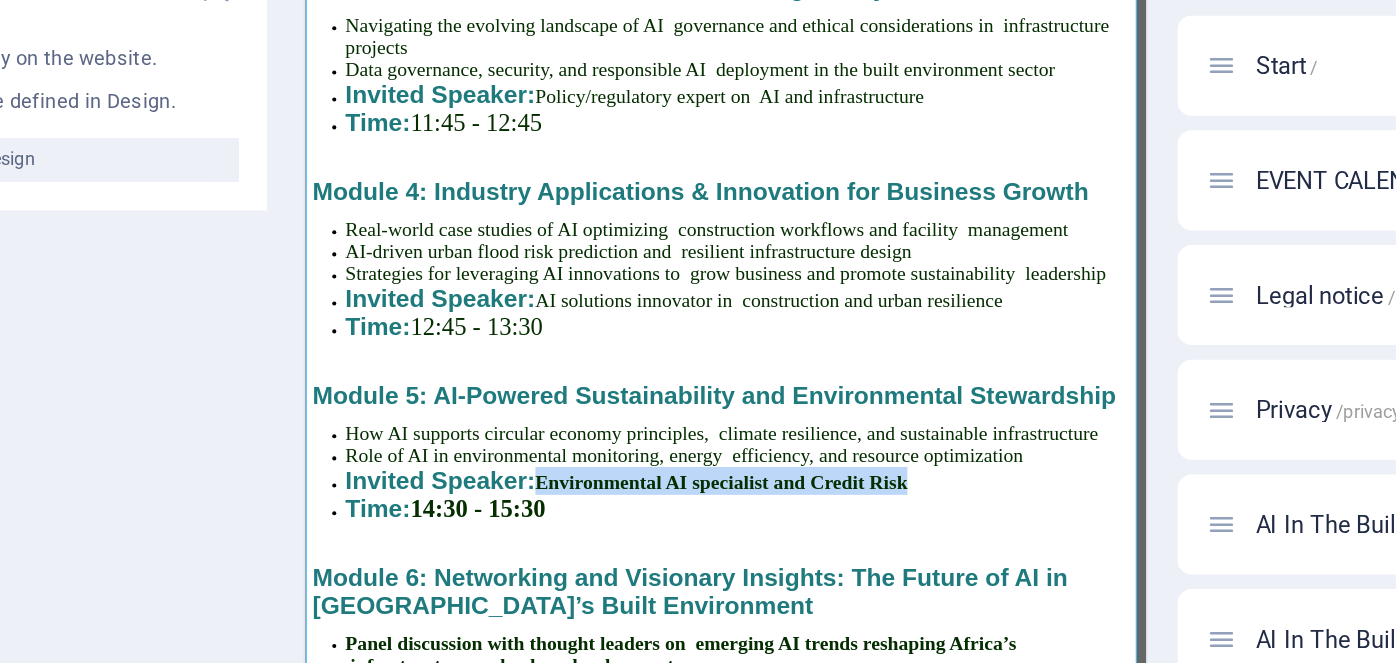 drag, startPoint x: 583, startPoint y: 671, endPoint x: 1083, endPoint y: 673, distance: 500.004 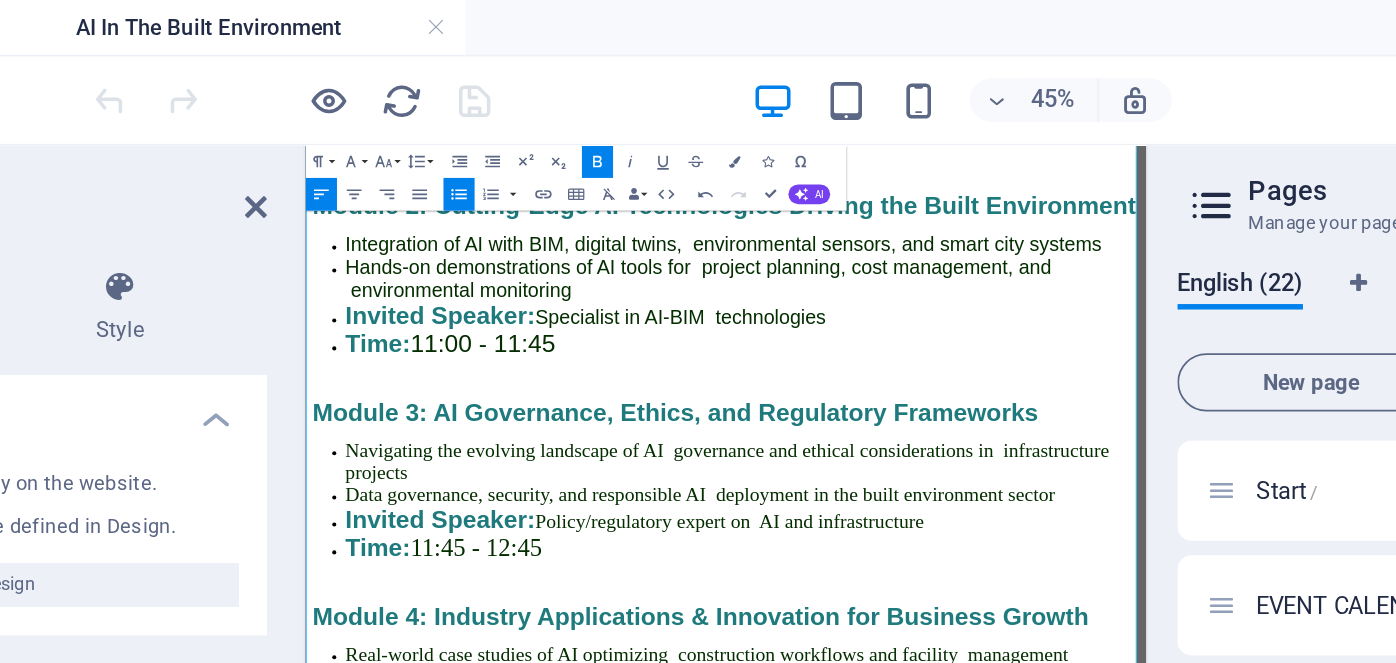 click 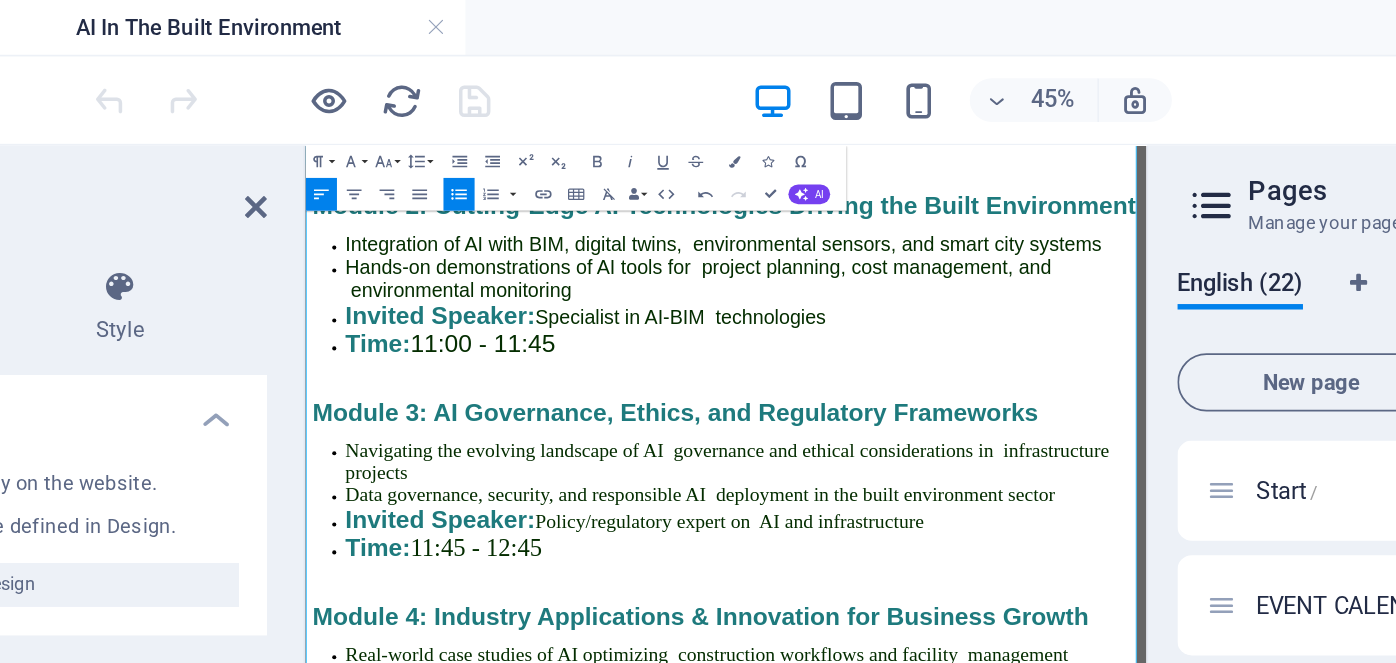 scroll, scrollTop: 0, scrollLeft: 0, axis: both 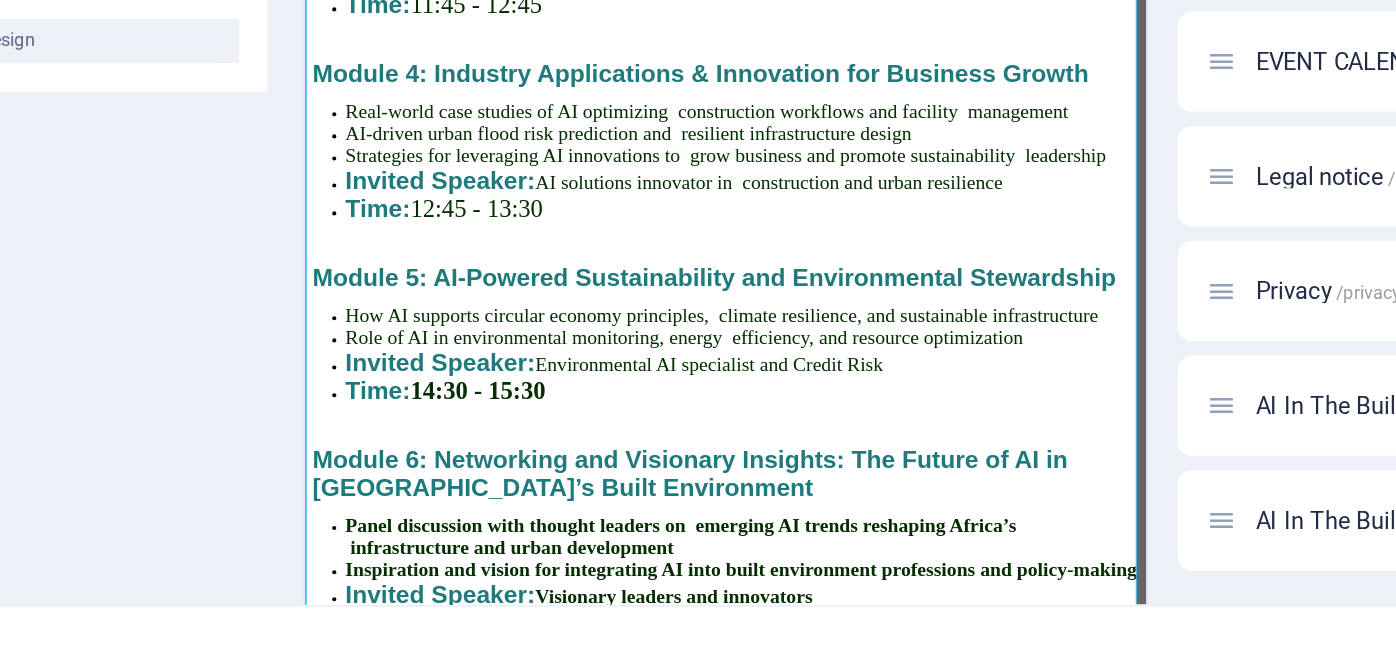 click on "Module 6: Networking and Visionary Insights: The  Future of AI in [GEOGRAPHIC_DATA]’s Built Environment" at bounding box center (774, 665) 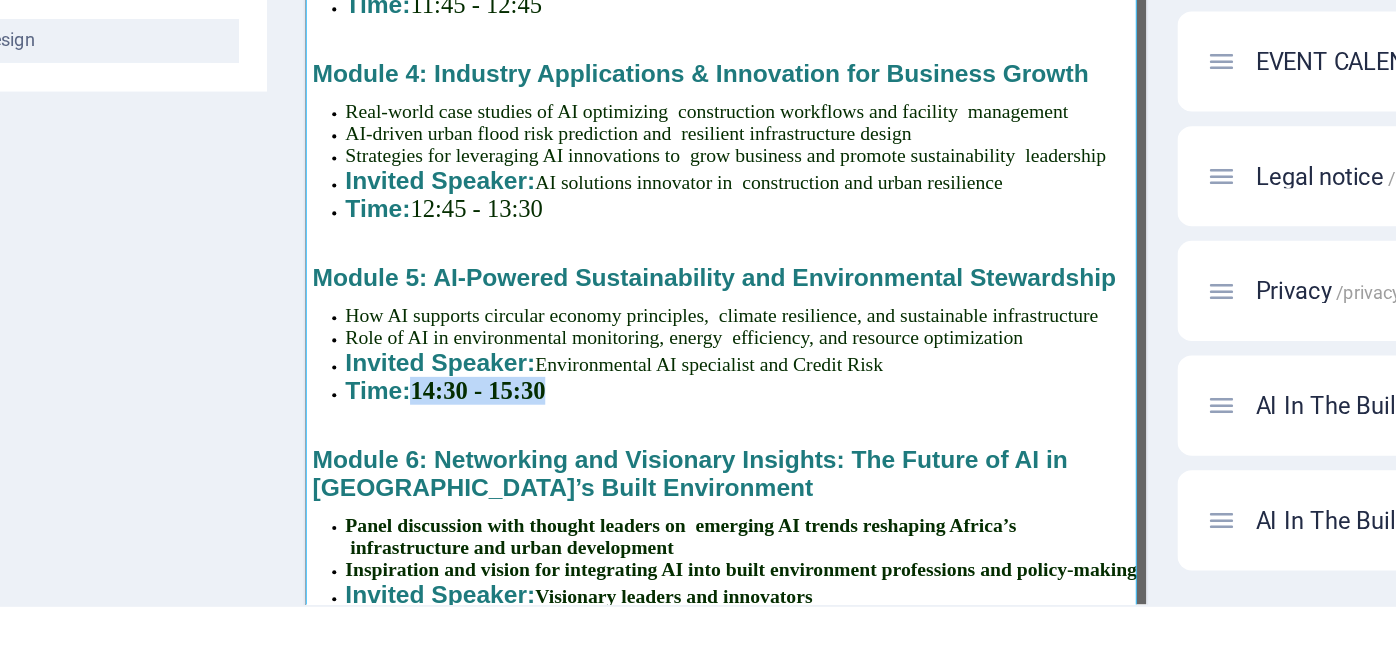 drag, startPoint x: 417, startPoint y: 594, endPoint x: 626, endPoint y: 594, distance: 209 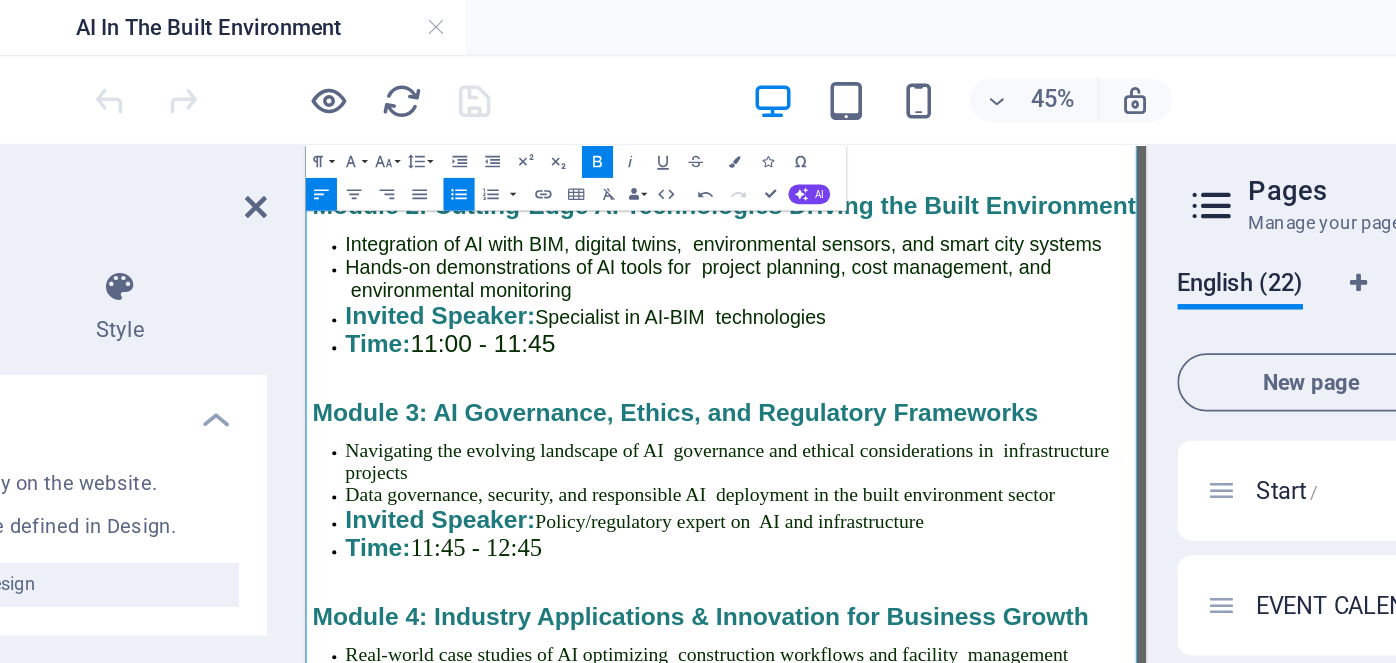 click 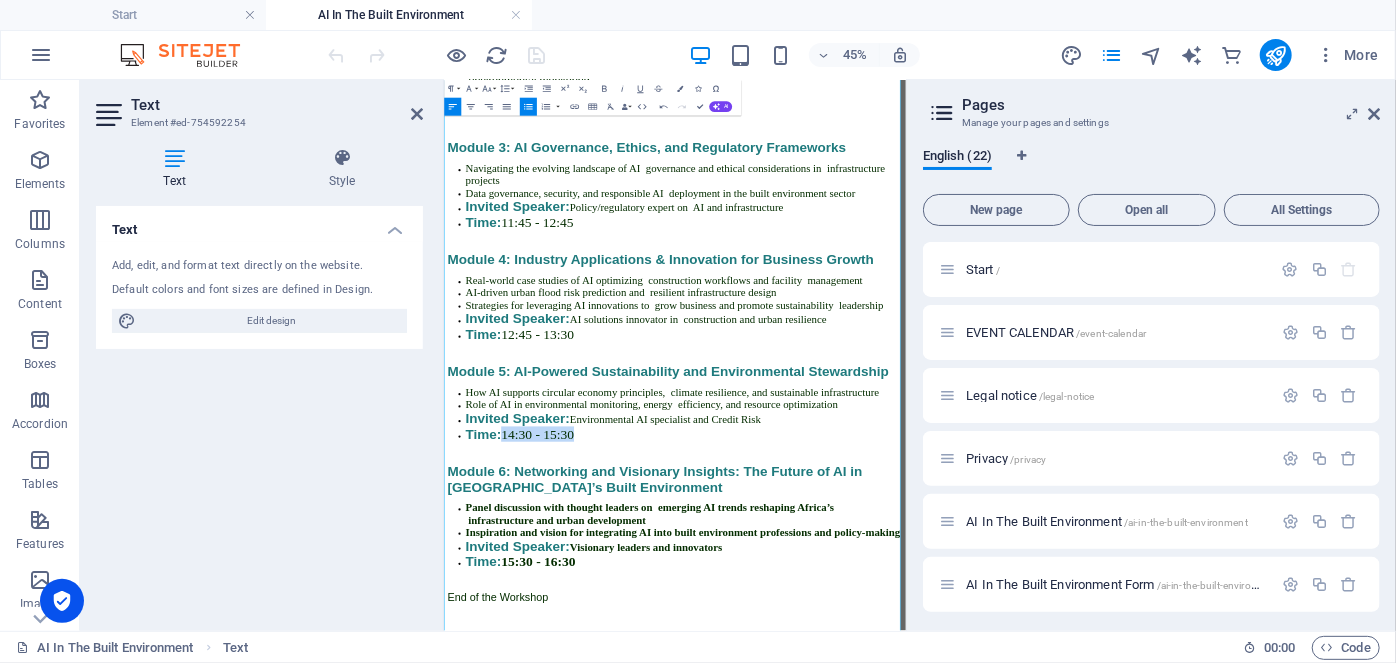 scroll, scrollTop: 4865, scrollLeft: 0, axis: vertical 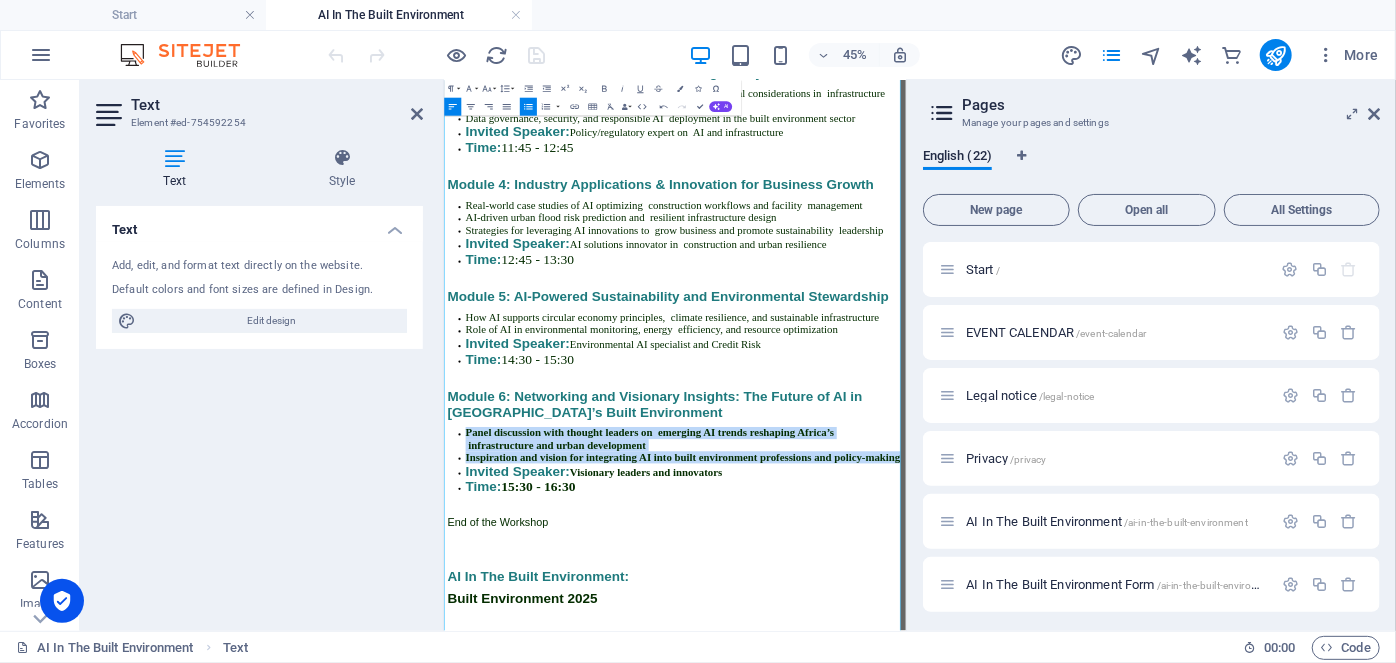 drag, startPoint x: 560, startPoint y: 1057, endPoint x: 461, endPoint y: 897, distance: 188.15154 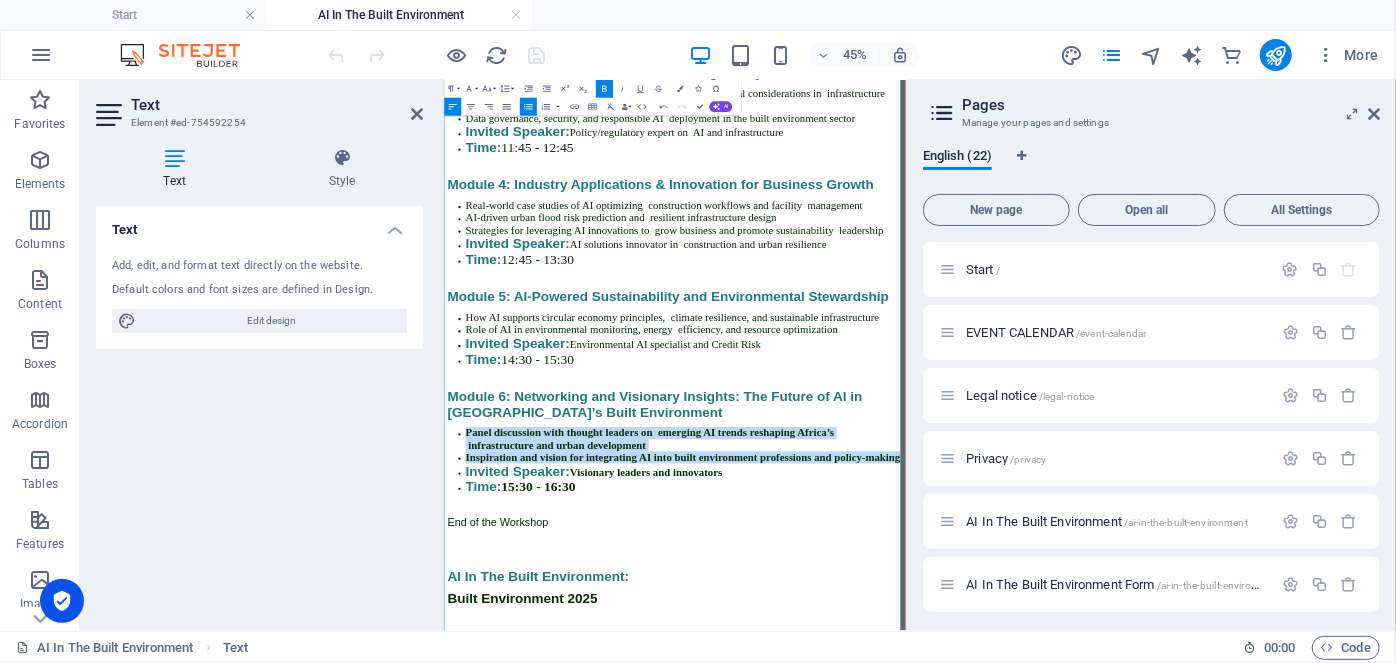 click 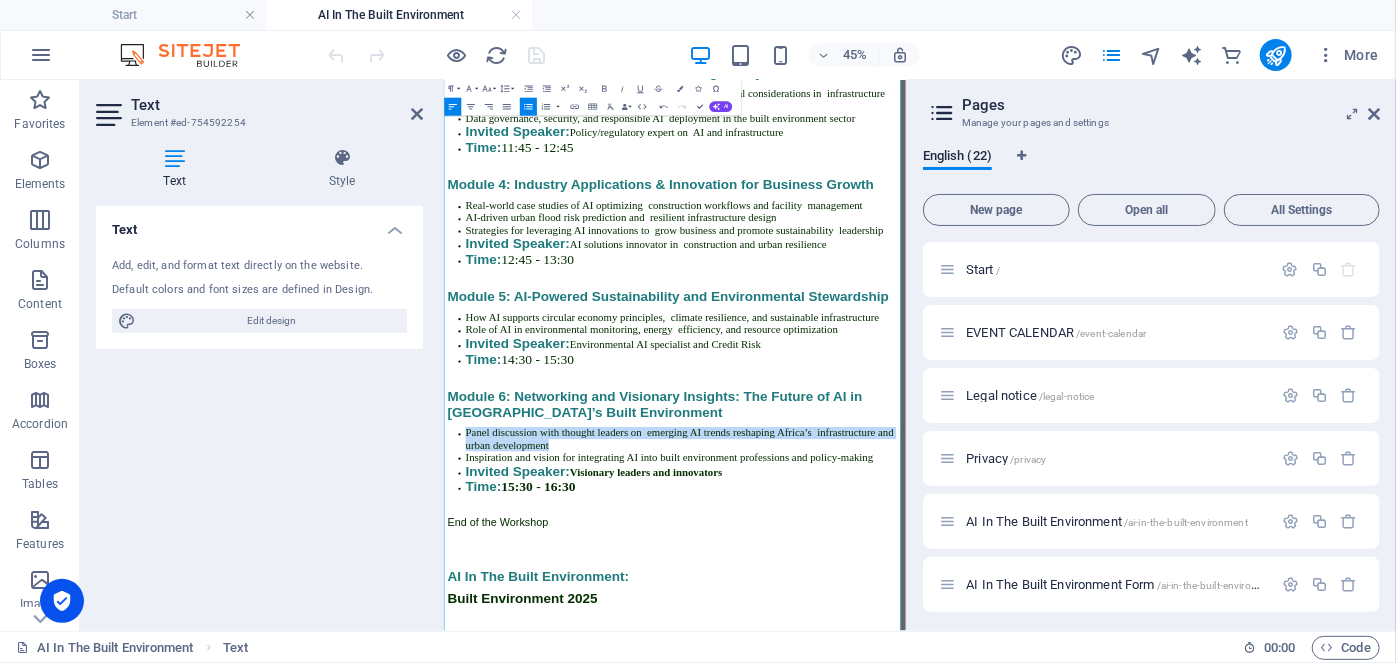 click on "Inspiration and vision for integrating AI into built environment professions and policy-making" at bounding box center [944, 918] 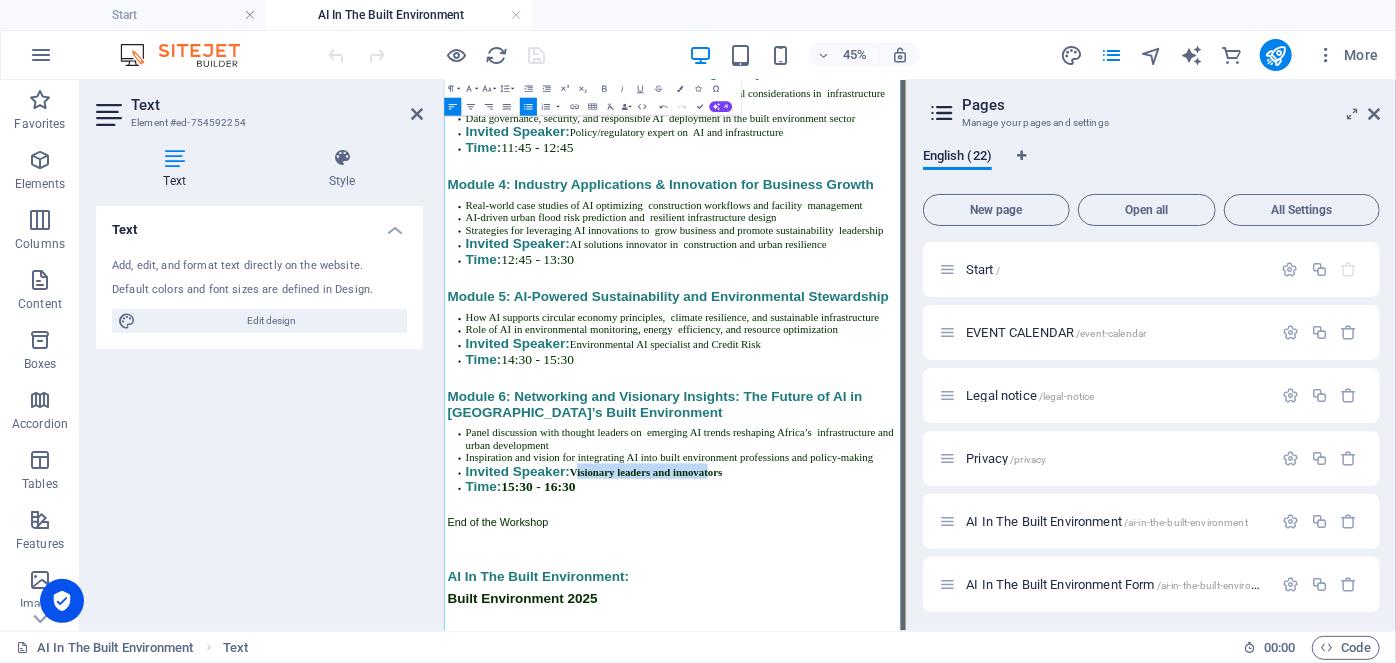drag, startPoint x: 729, startPoint y: 1047, endPoint x: 1059, endPoint y: 1063, distance: 330.38766 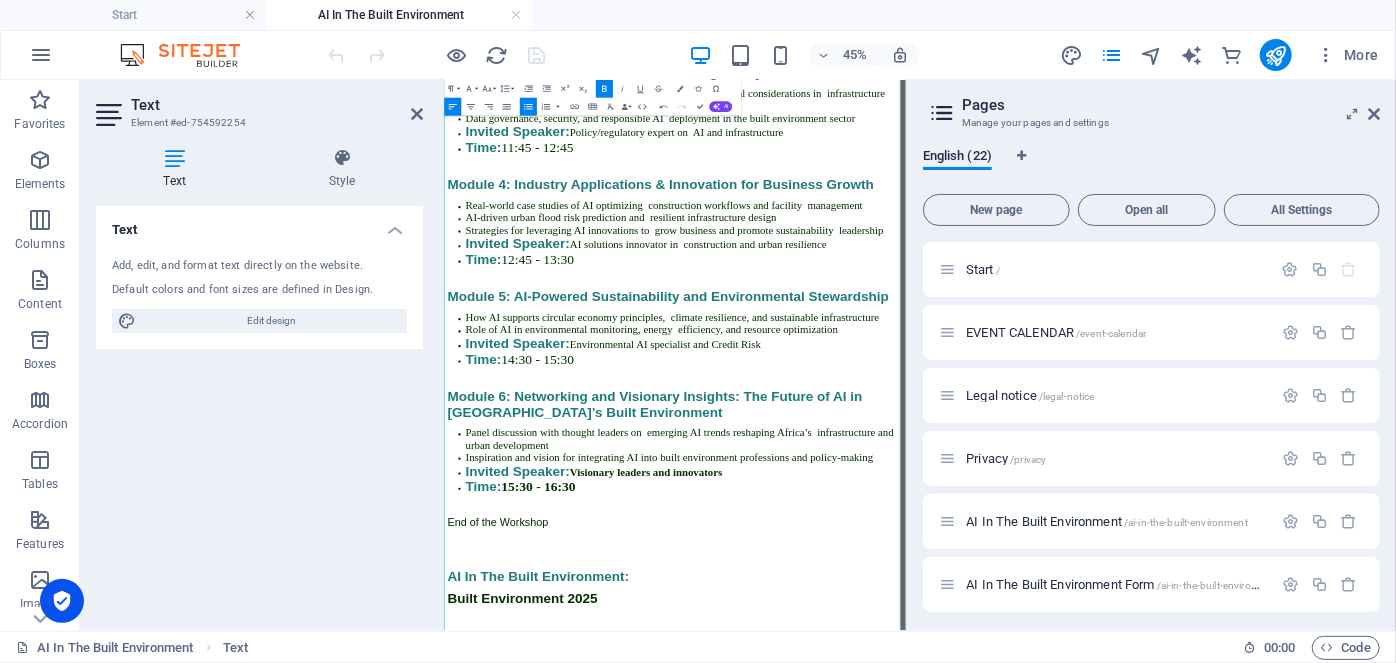 click on "Time:  15:30 - 16:30" at bounding box center (976, 983) 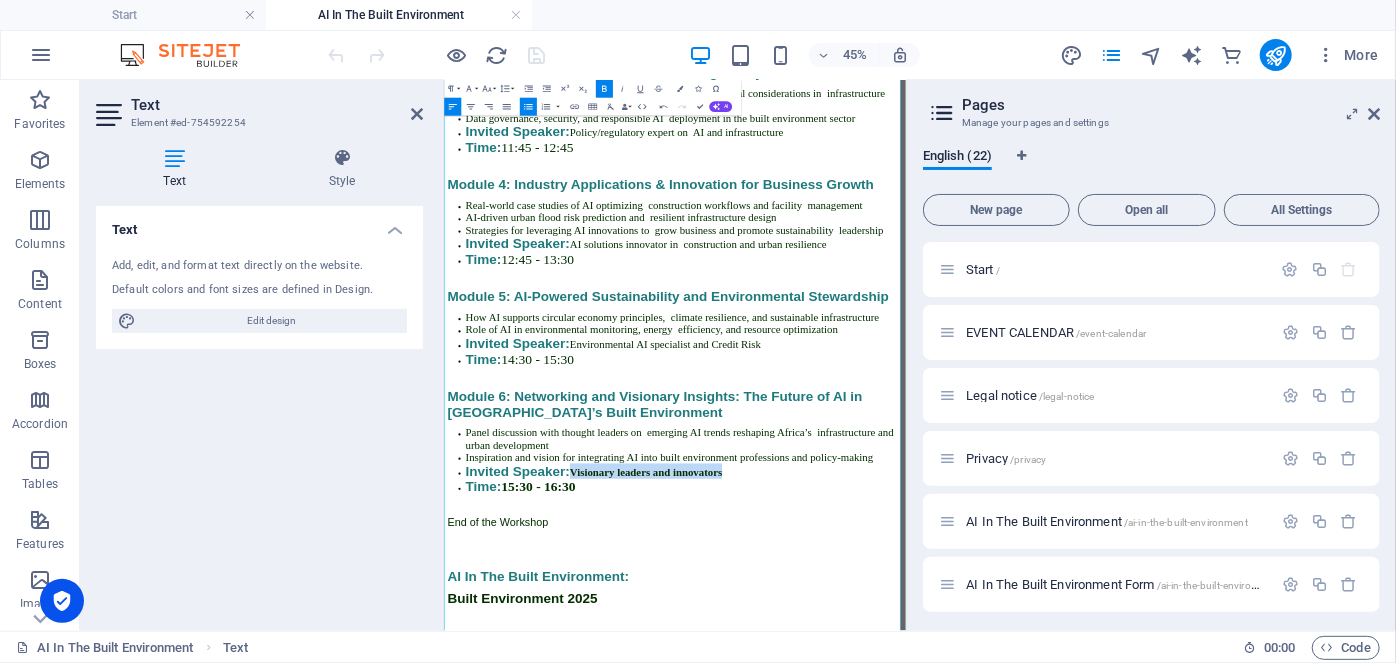 drag, startPoint x: 718, startPoint y: 1049, endPoint x: 1183, endPoint y: 1057, distance: 465.06882 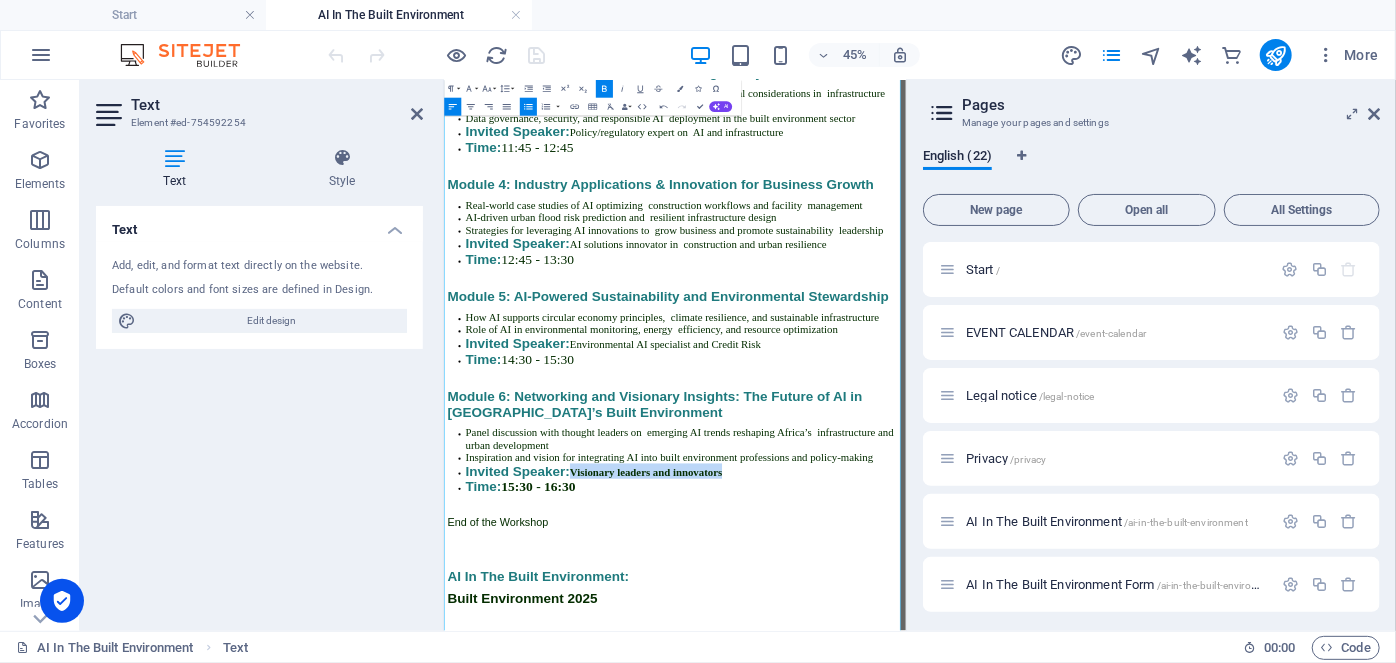 click on "Bold" at bounding box center [604, 89] 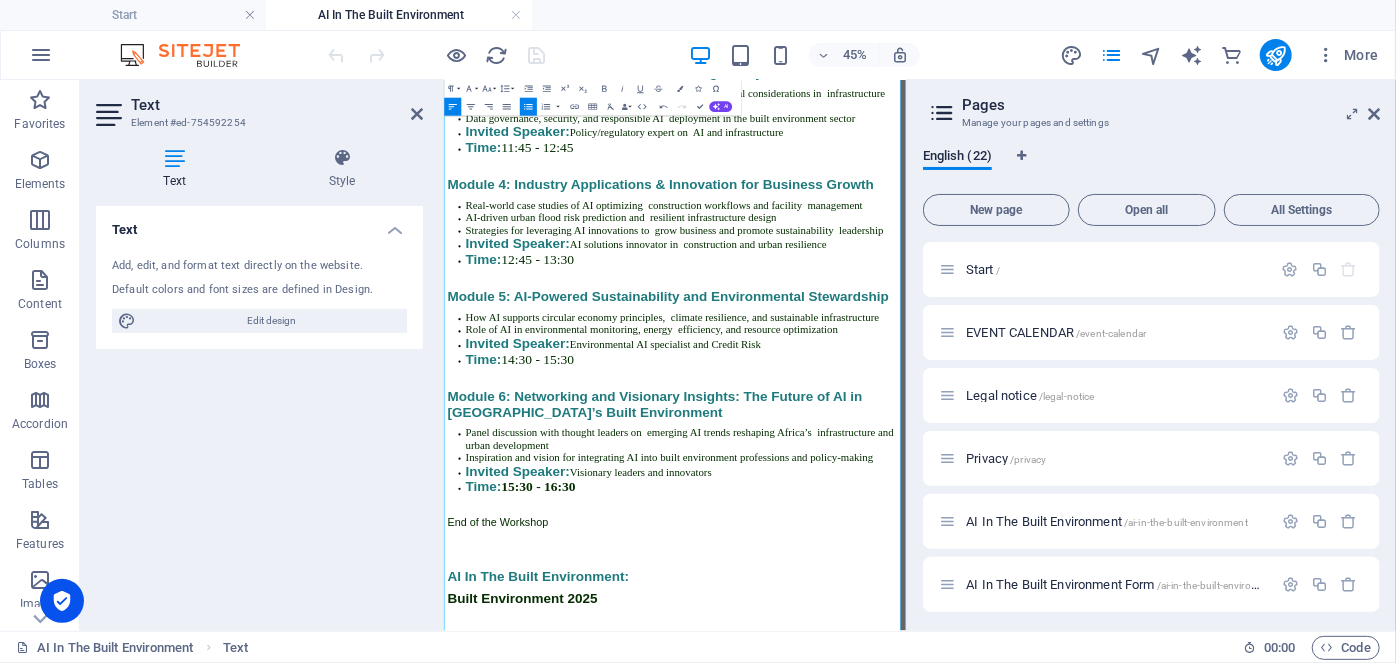 click on "15:30 - 16:30" at bounding box center [652, 982] 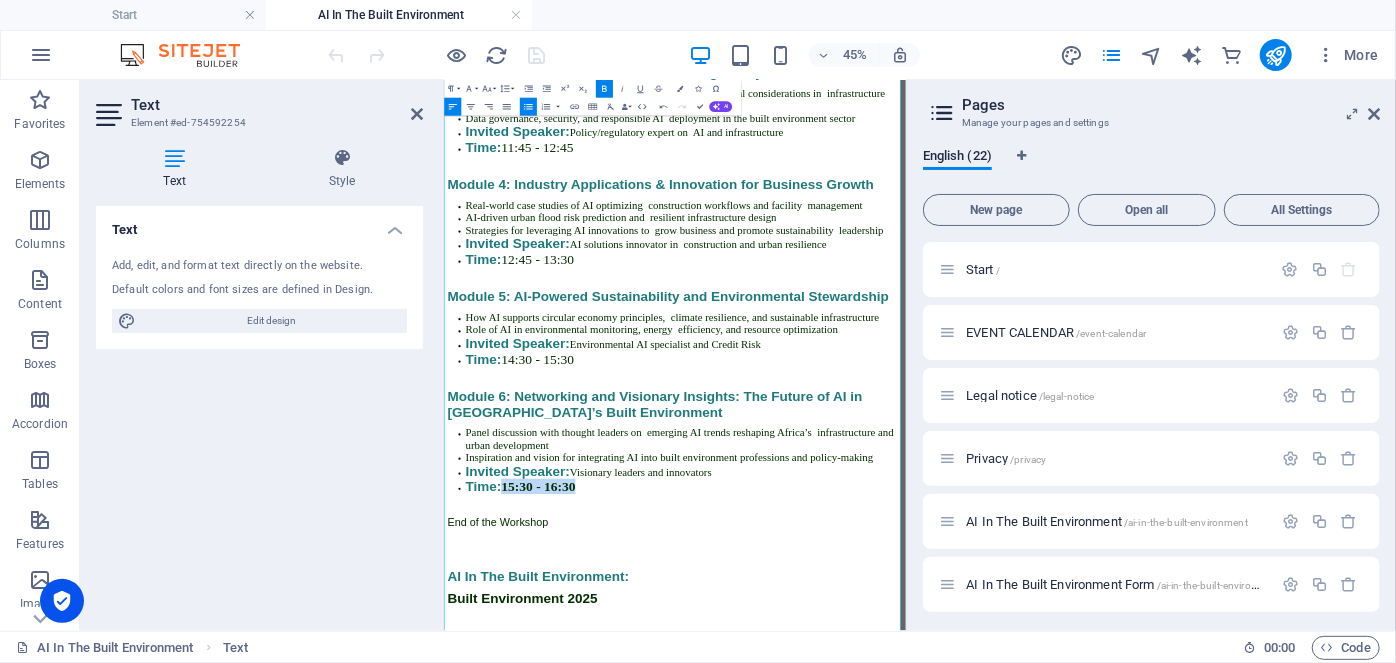 drag, startPoint x: 560, startPoint y: 1091, endPoint x: 810, endPoint y: 1083, distance: 250.12796 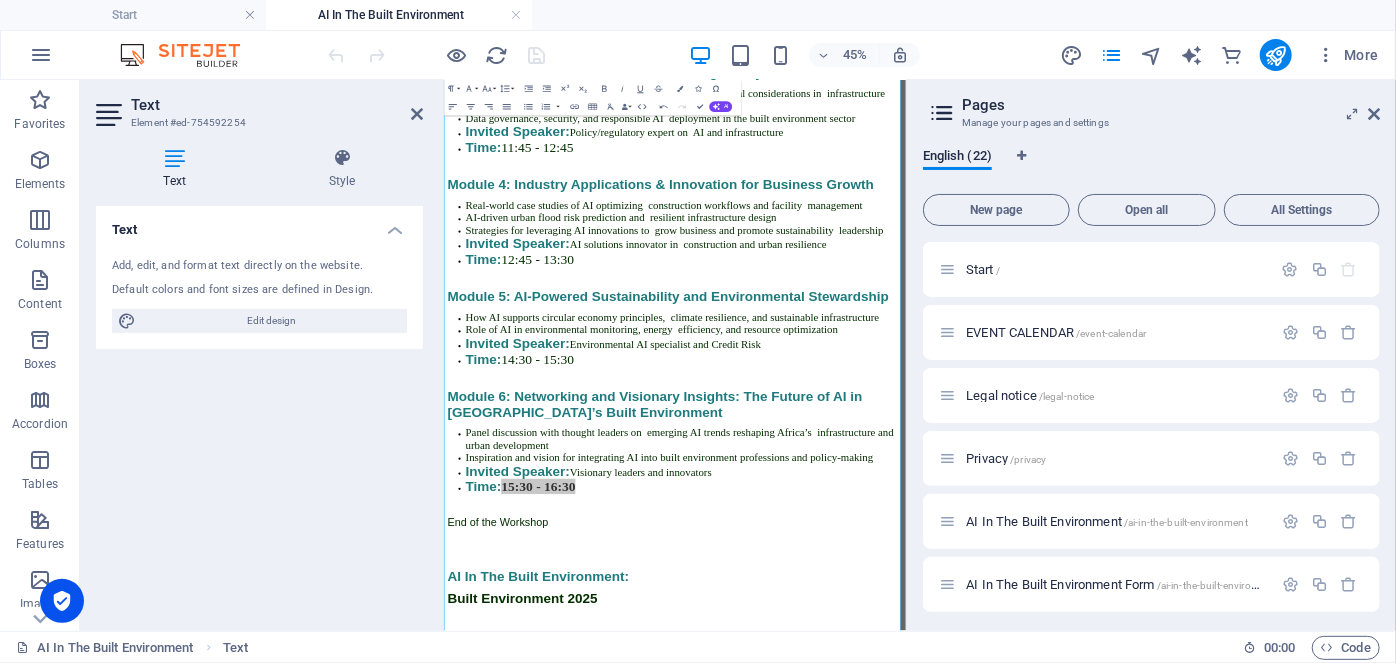 click on "45% More" at bounding box center (698, 55) 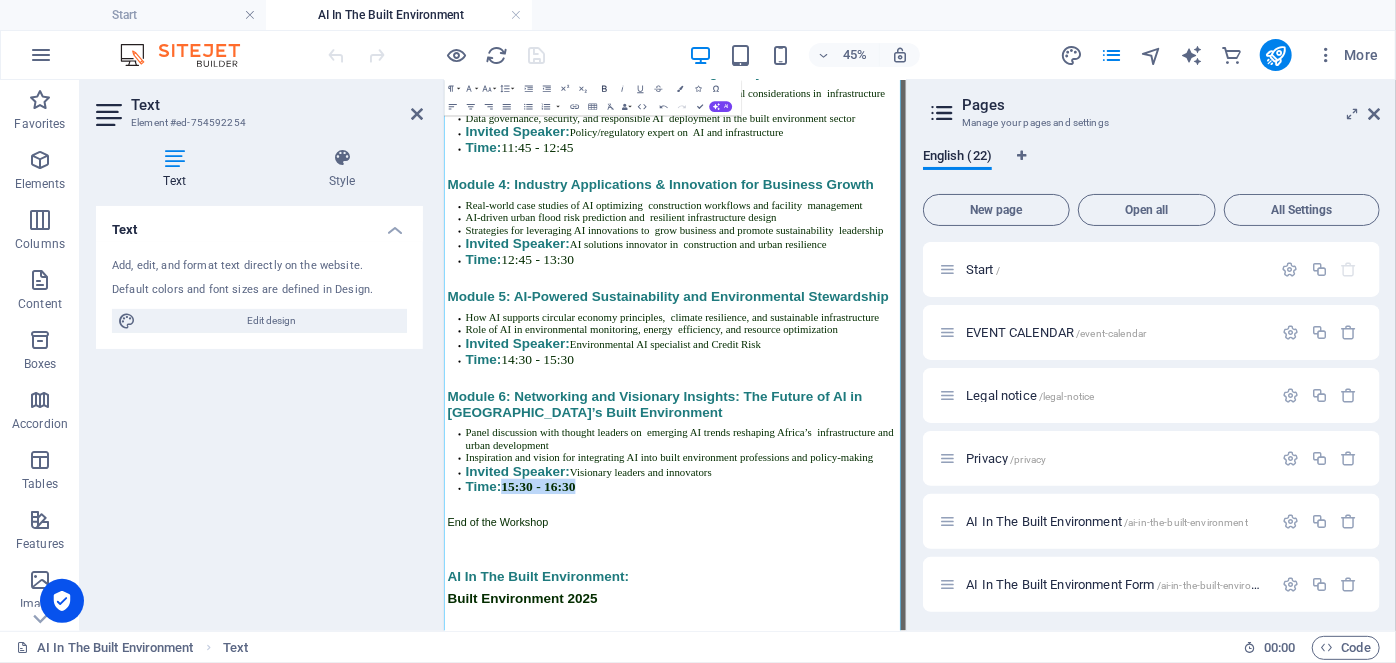 click 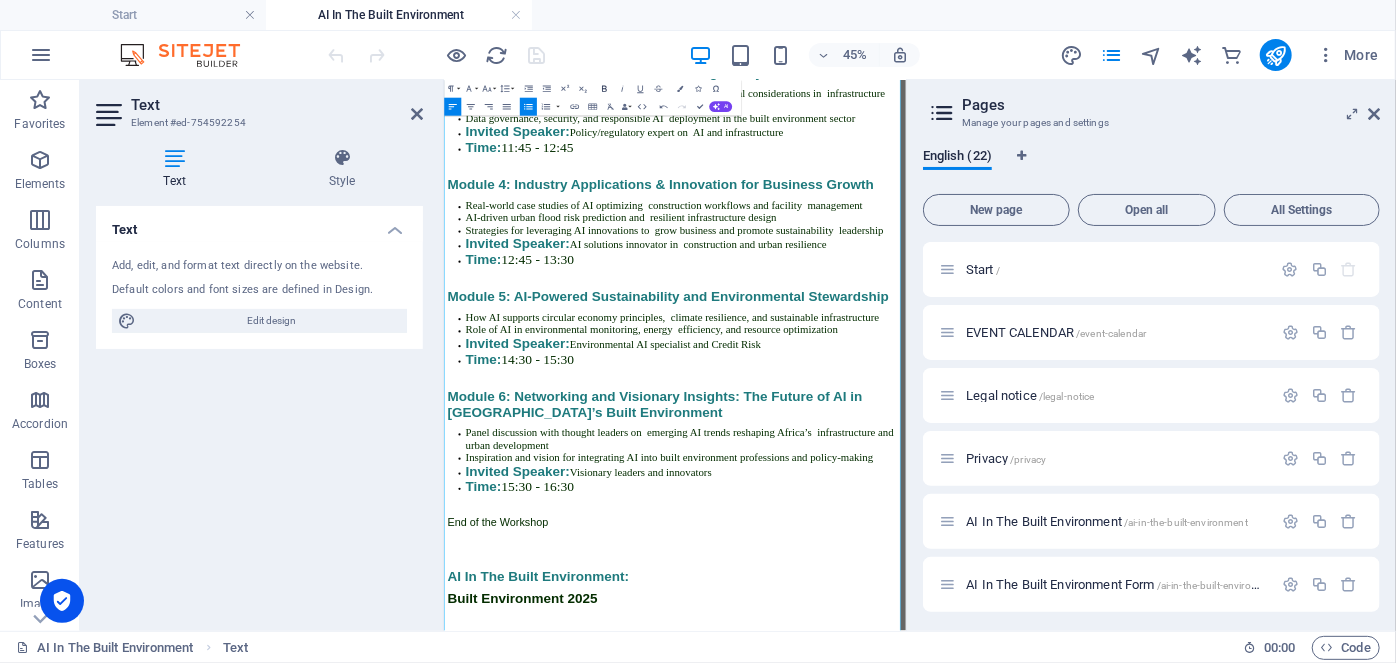 click on "Bold" at bounding box center [604, 89] 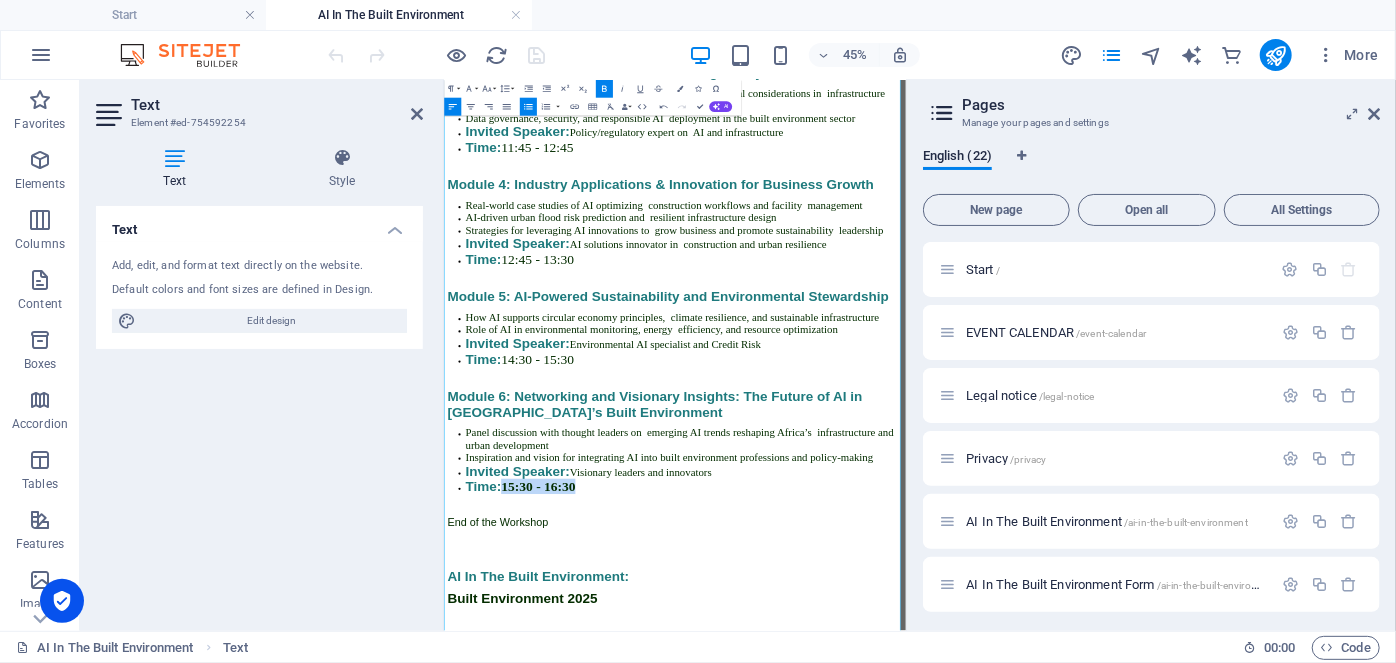 click on "Bold" at bounding box center (604, 89) 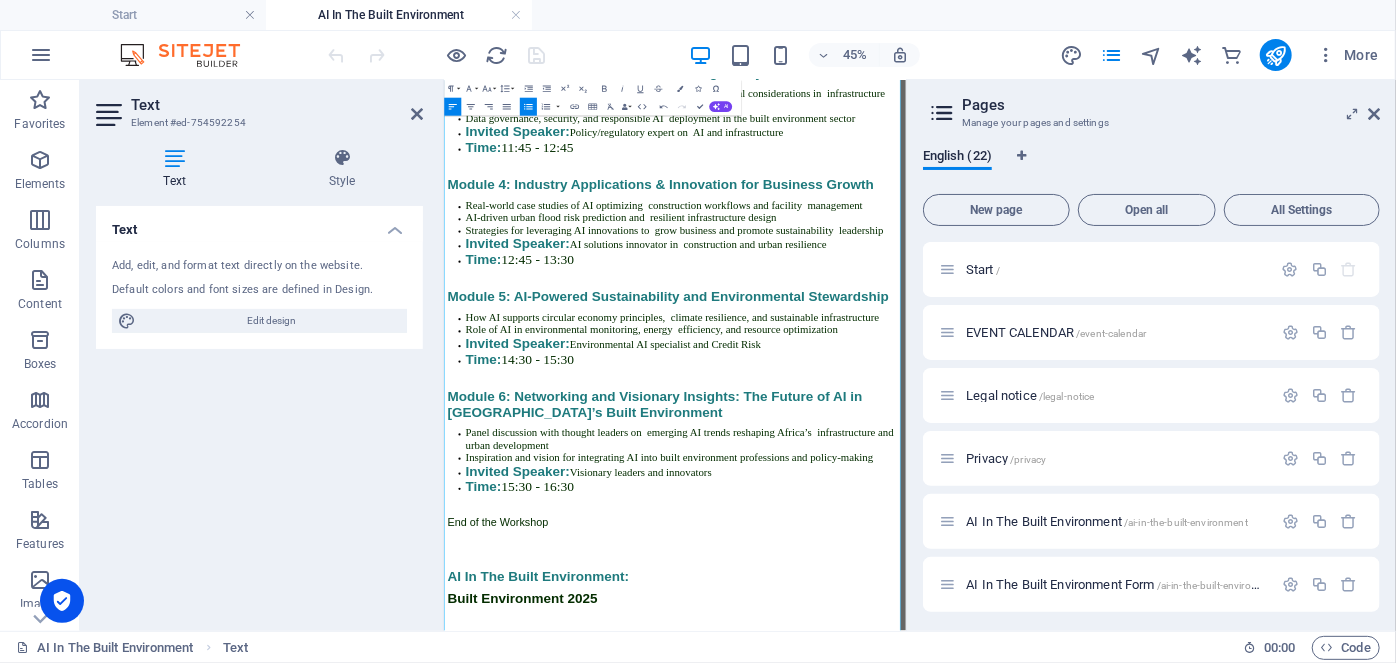 click on "Inspiration and vision for integrating AI into built environment professions and policy-making" at bounding box center [944, 918] 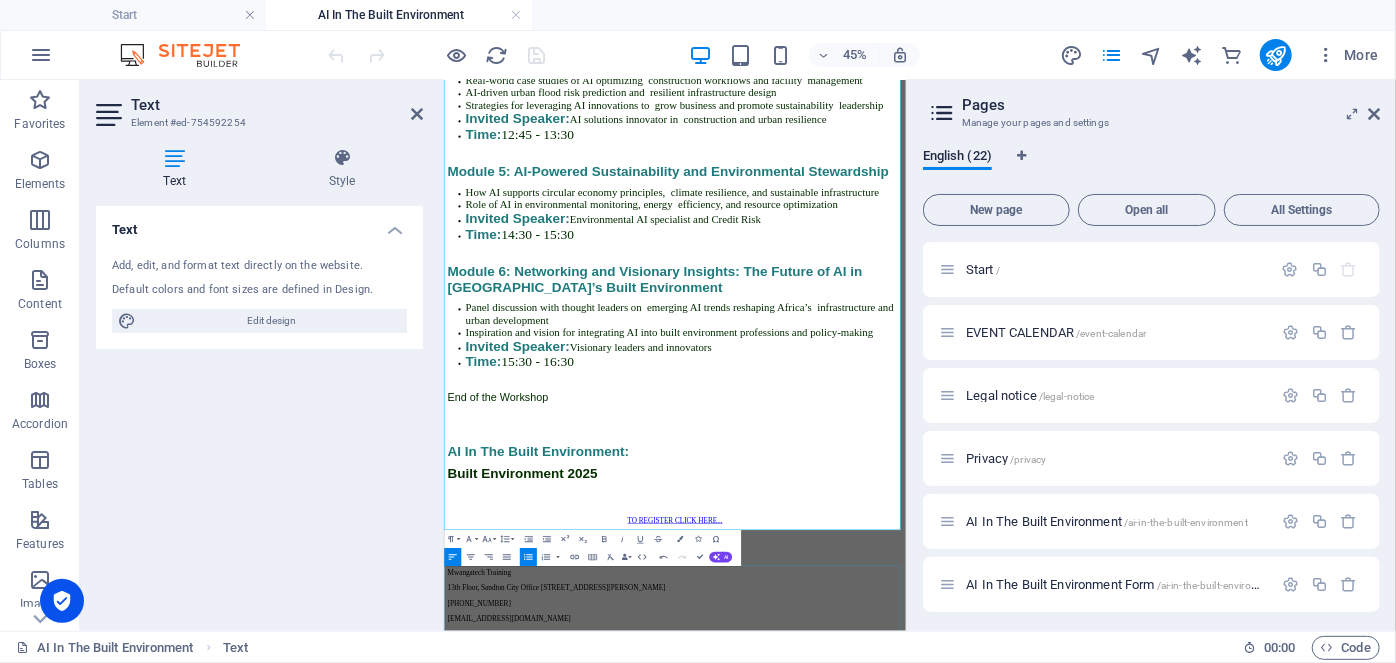 scroll, scrollTop: 5205, scrollLeft: 0, axis: vertical 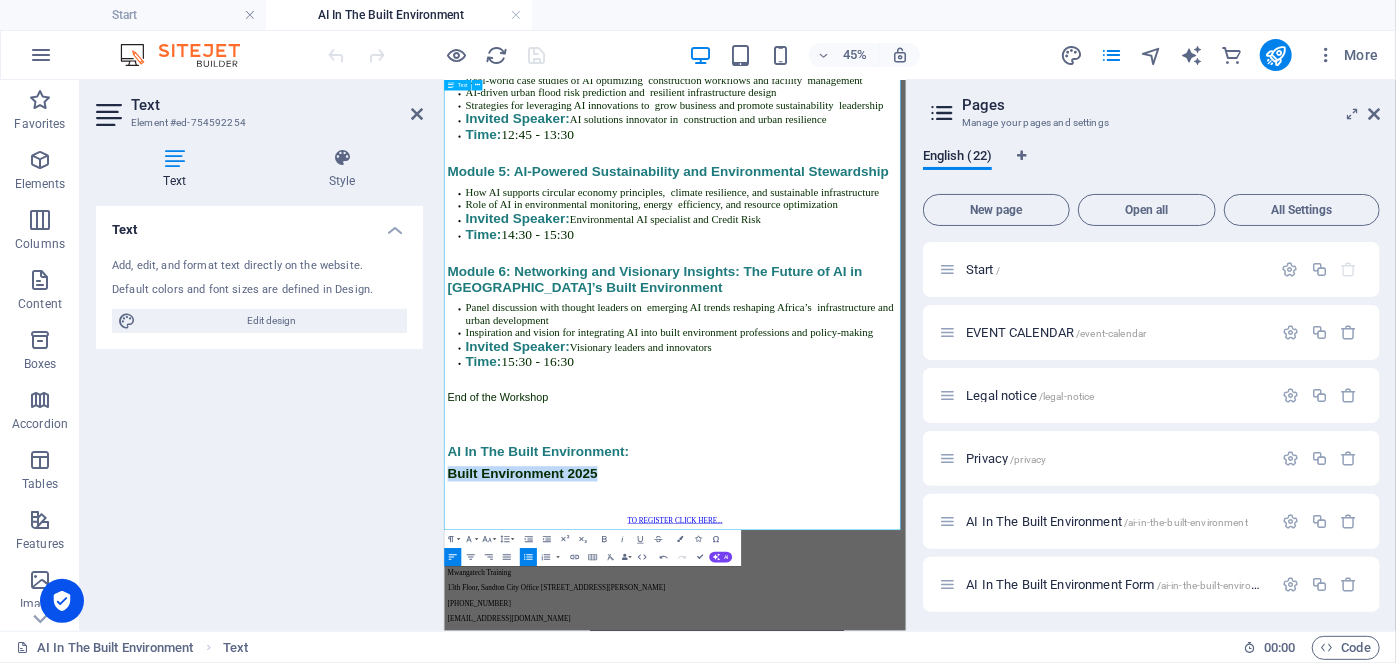 drag, startPoint x: 828, startPoint y: 982, endPoint x: 434, endPoint y: 969, distance: 394.21442 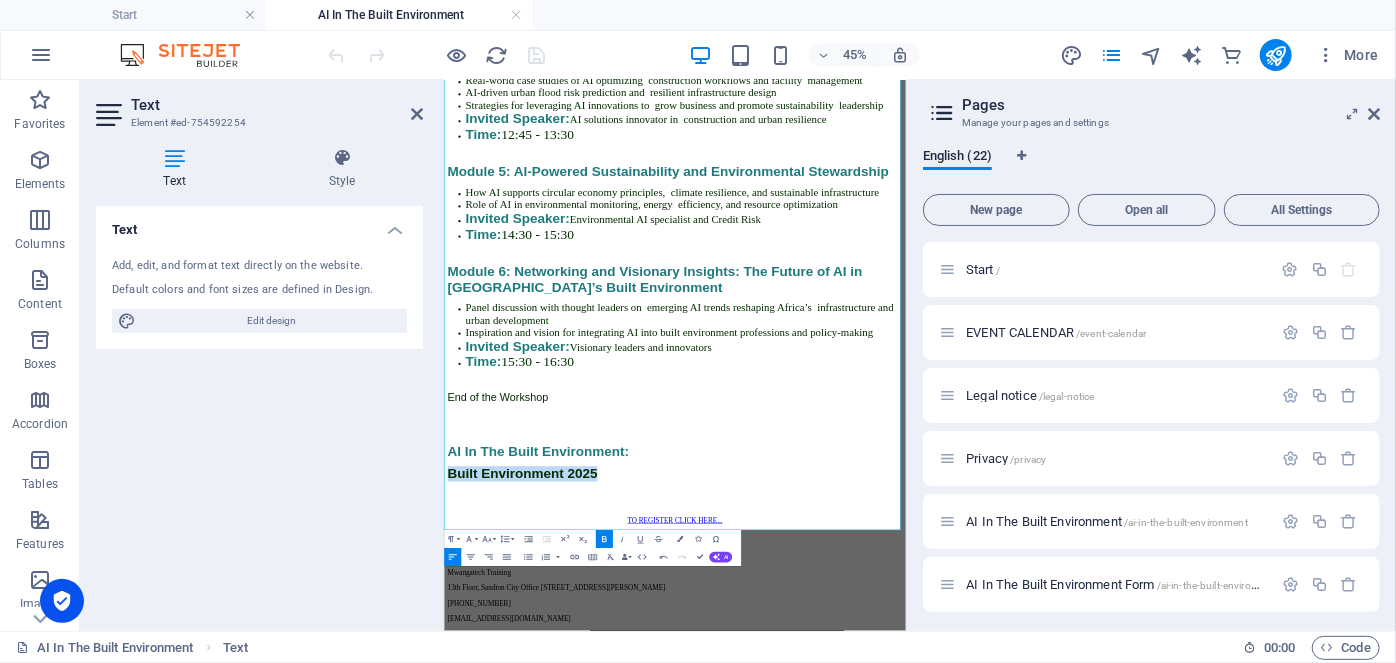 click on "Bold" at bounding box center (604, 539) 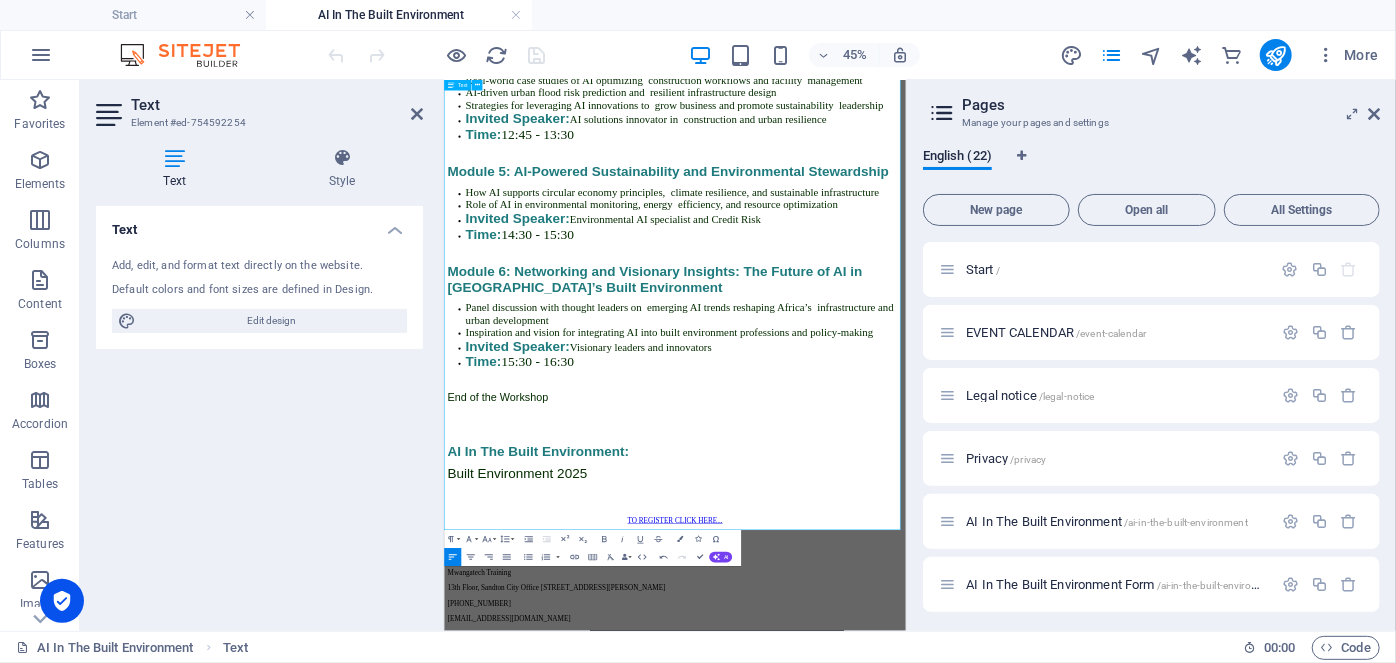 click at bounding box center [956, 998] 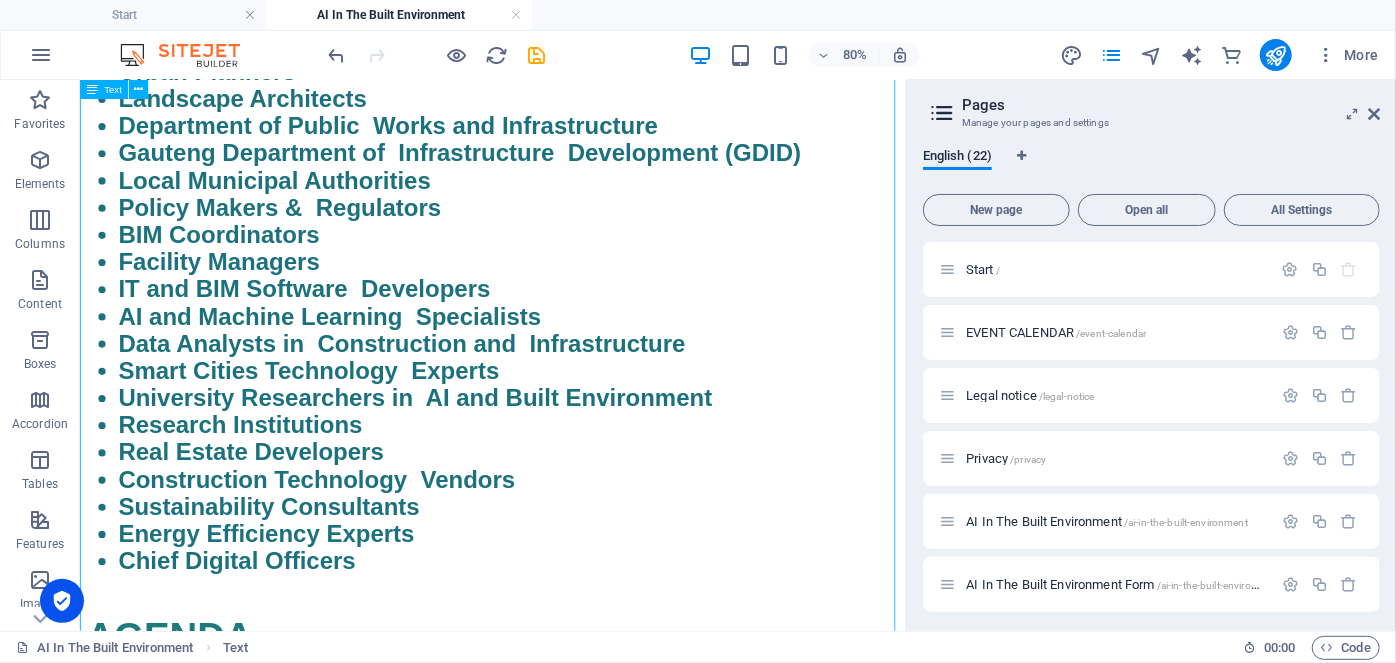 scroll, scrollTop: 2949, scrollLeft: 0, axis: vertical 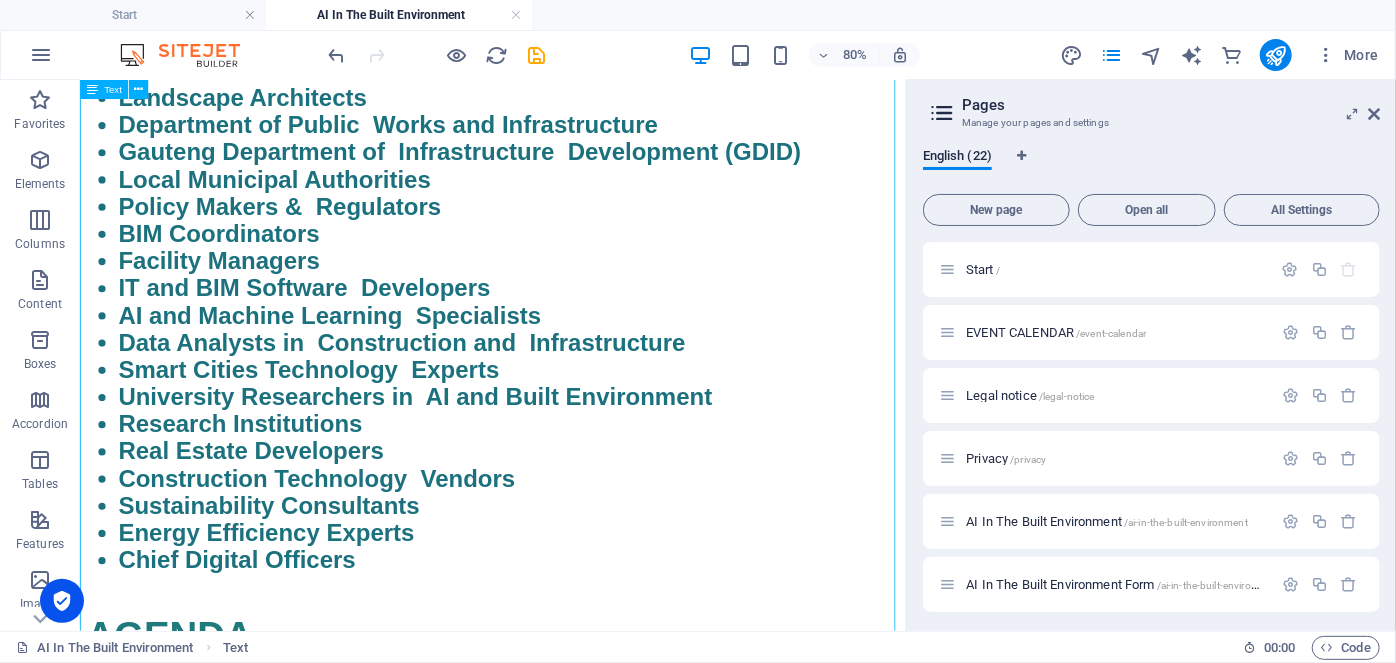 click on "BACKGROUND As climate change accelerates and urban populations grow, Africa’s built environment  sector faces rising pressure to become smarter and more sustainable. Artificial  Intelligence (AI) is rapidly emerging as a game-changing solution that is transforming how  cities are designed, built, and managed.  From predictive analytics and smart sensors to AI-integrated building management and  environmental risk tools, the integration of AI is helping professionals across architecture,  engineering, urban planning, and construction meet urgent goals around energy efficiency,  net zero carbon emissions, and resilient infrastructure. ABOUT THE EVENT Explore  how AI accelerates sustainability and net zero goals. Understand the significance of risk management within the insurance sector, recognizing both its challenges and its potential to enhance organizational value. Understand   AI's role in urban planning, construction, and smart city systems. Examine    Discover  Learn   Expert Insights:     AGENDA" at bounding box center (595, 635) 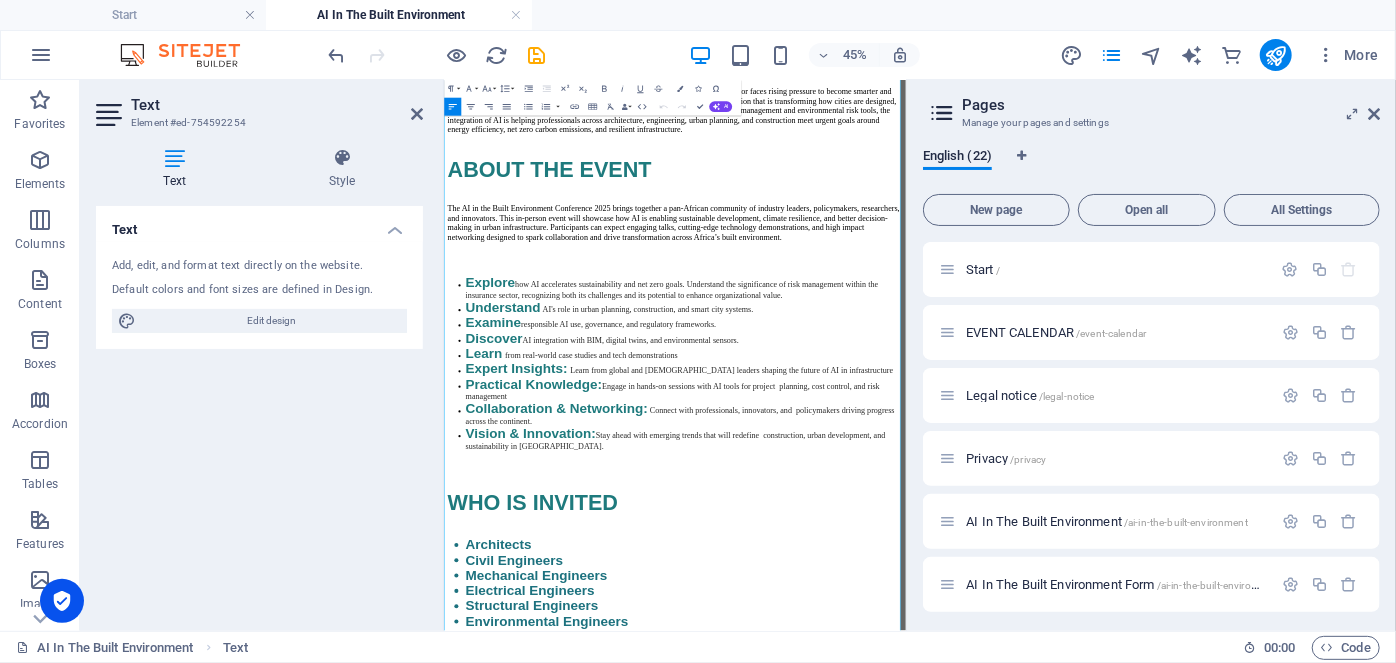 scroll, scrollTop: 1842, scrollLeft: 0, axis: vertical 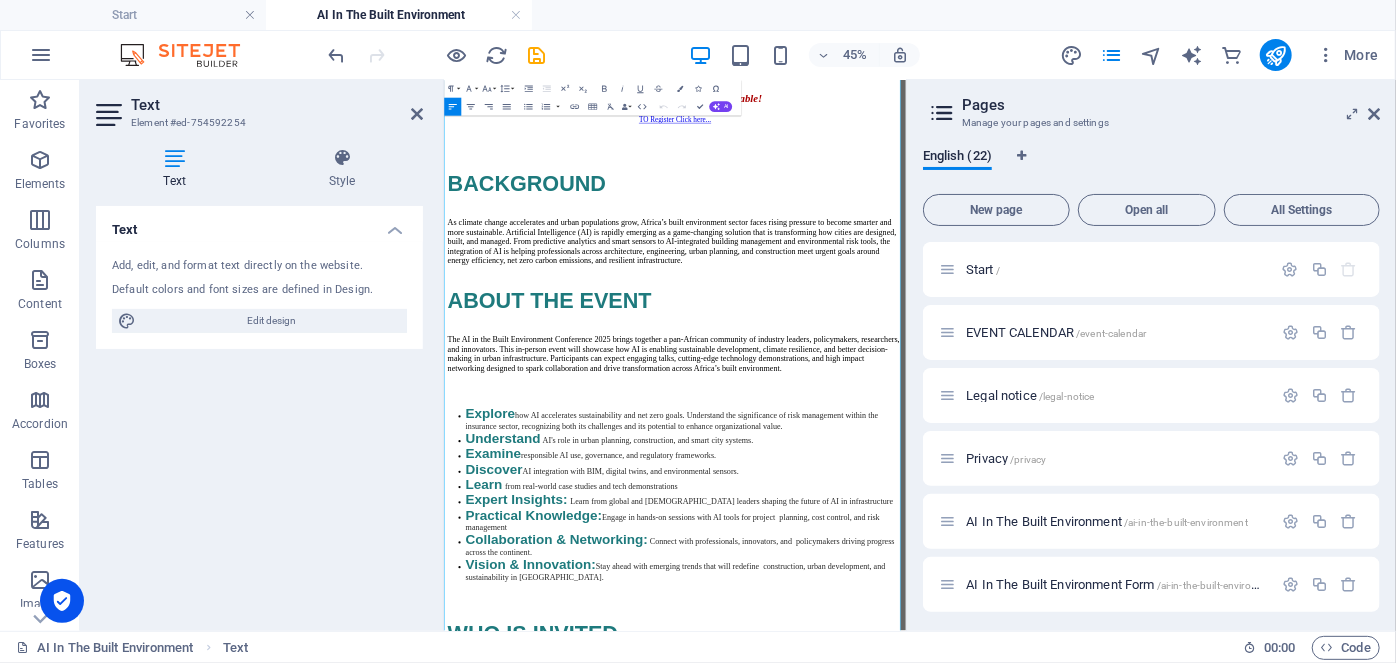 drag, startPoint x: 791, startPoint y: 1099, endPoint x: 453, endPoint y: 984, distance: 357.028 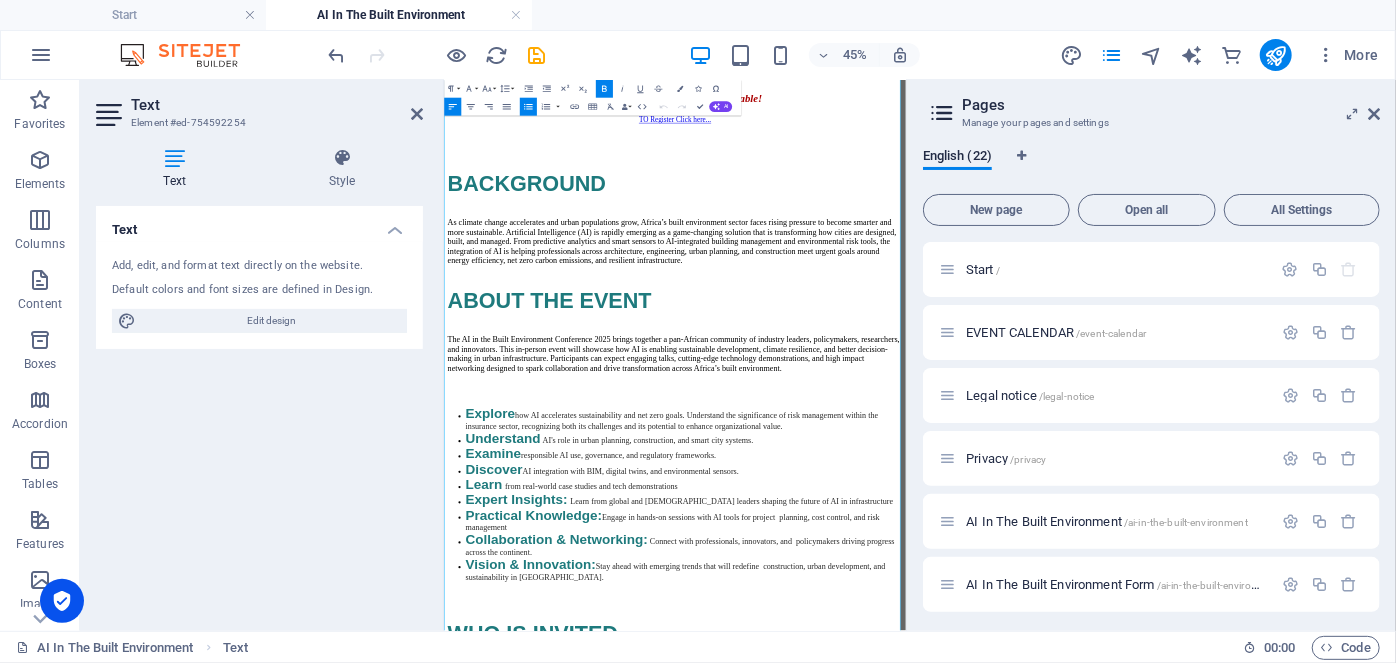 click on "Bold" at bounding box center (604, 89) 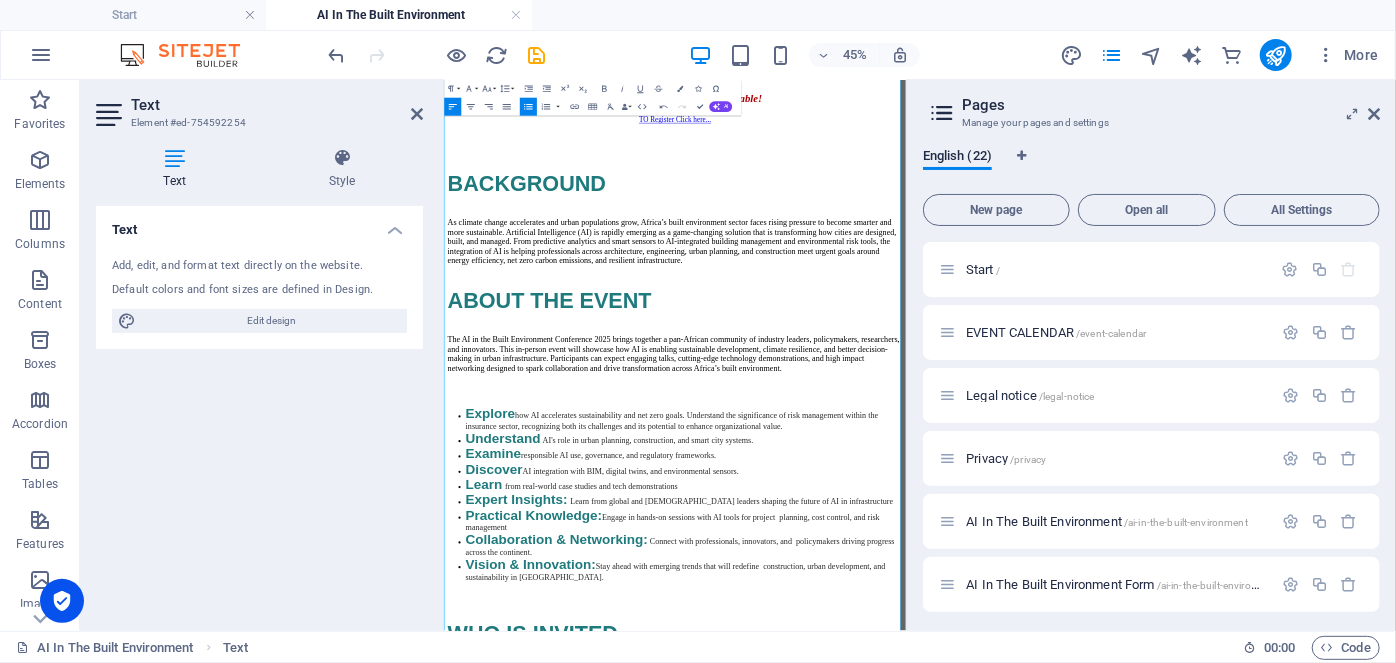 click at bounding box center [956, 1238] 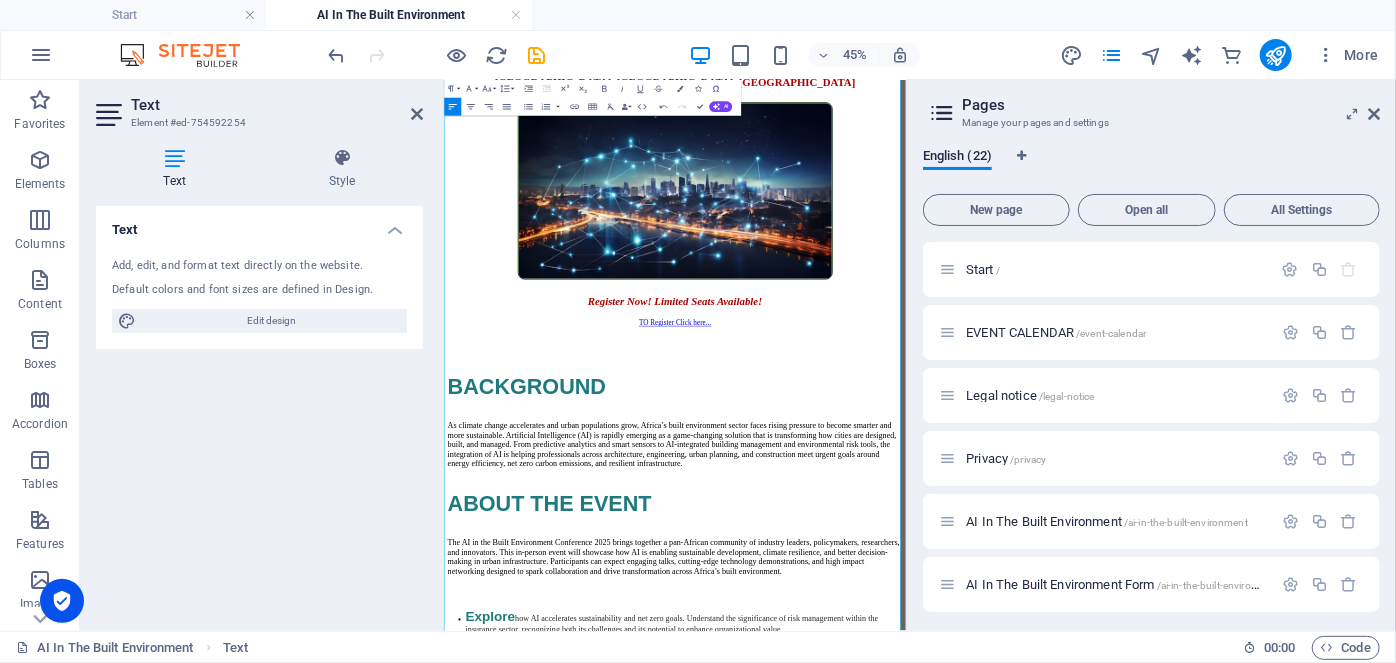 scroll, scrollTop: 1461, scrollLeft: 0, axis: vertical 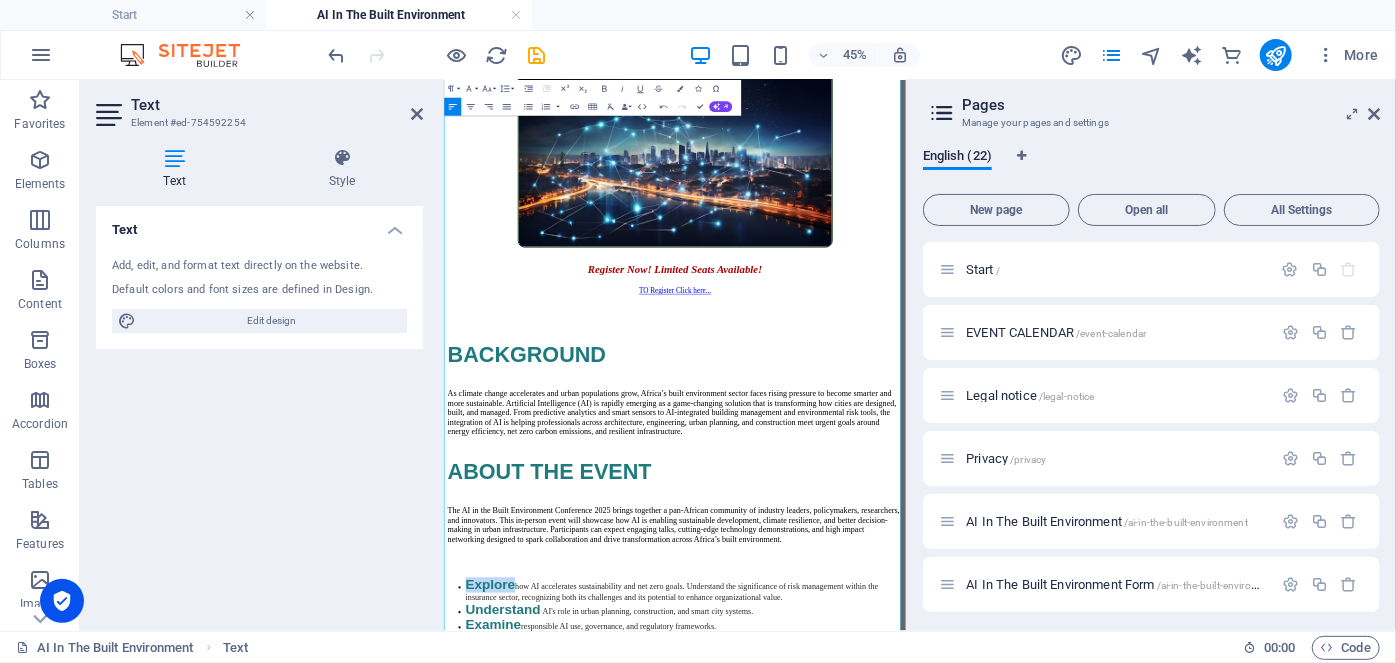 drag, startPoint x: 574, startPoint y: 628, endPoint x: 468, endPoint y: 615, distance: 106.7942 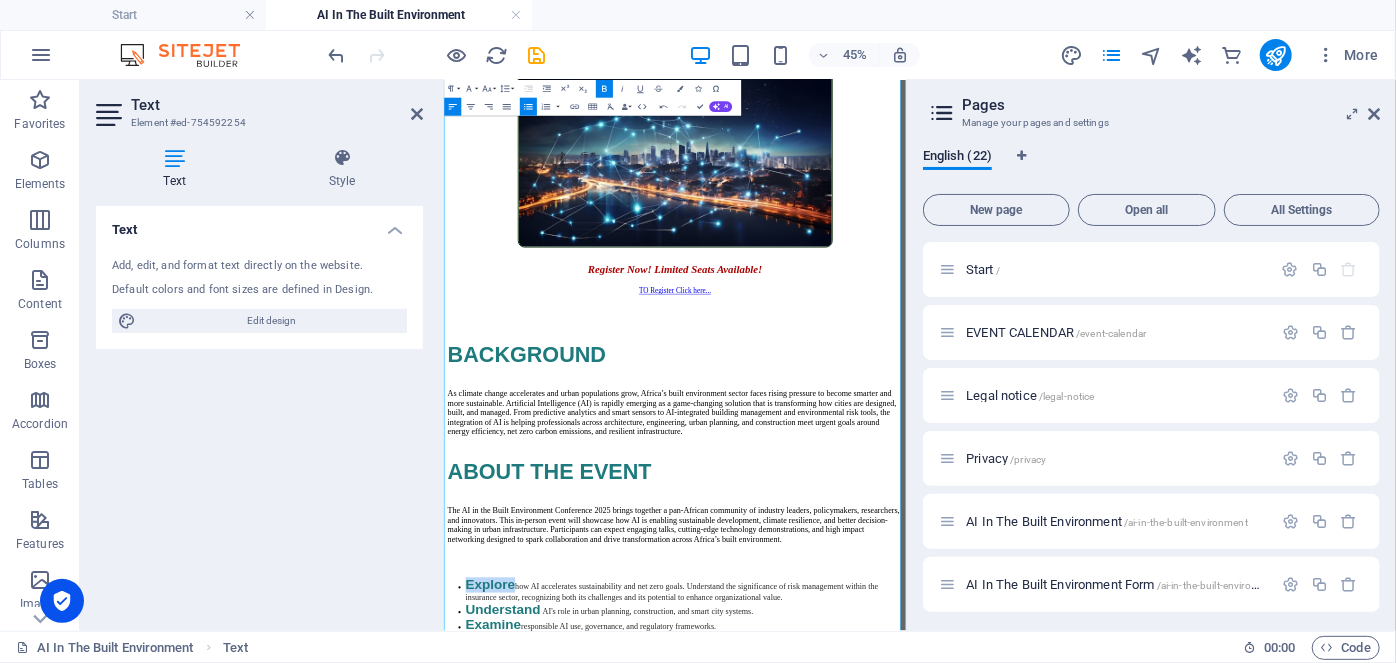 click 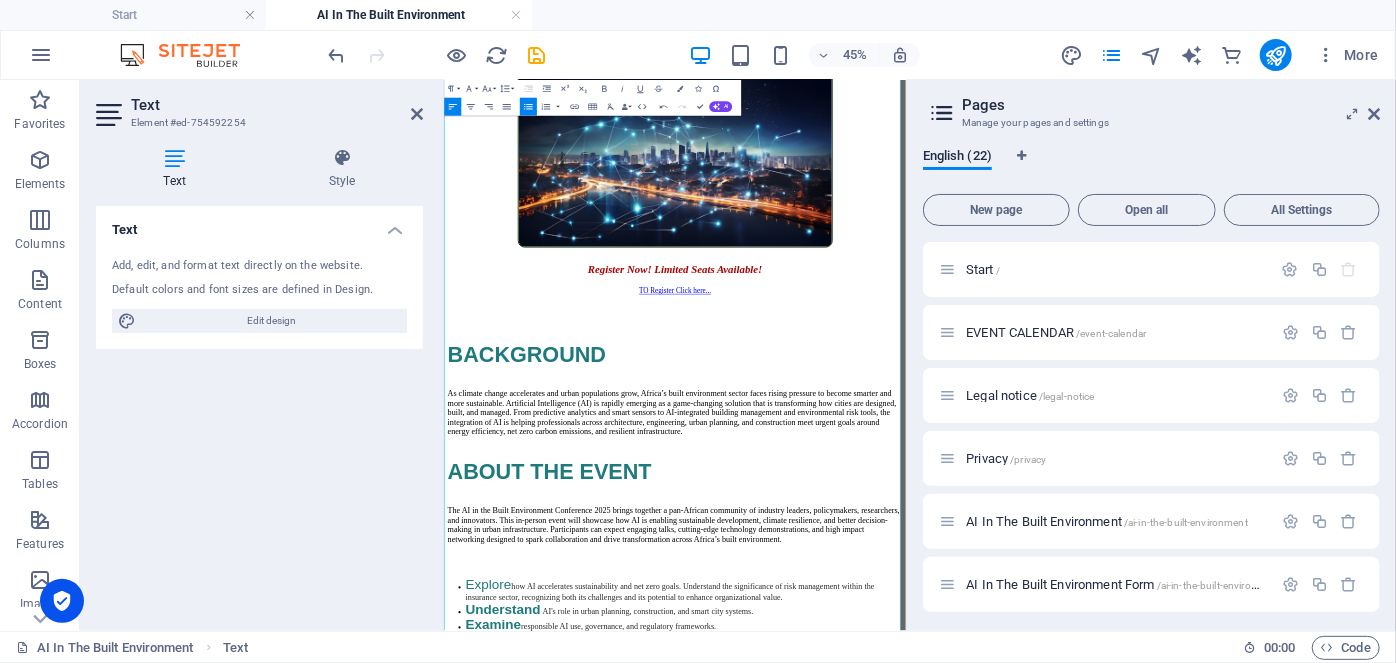 click on "AI's role in urban planning, construction, and smart city systems." at bounding box center (896, 1260) 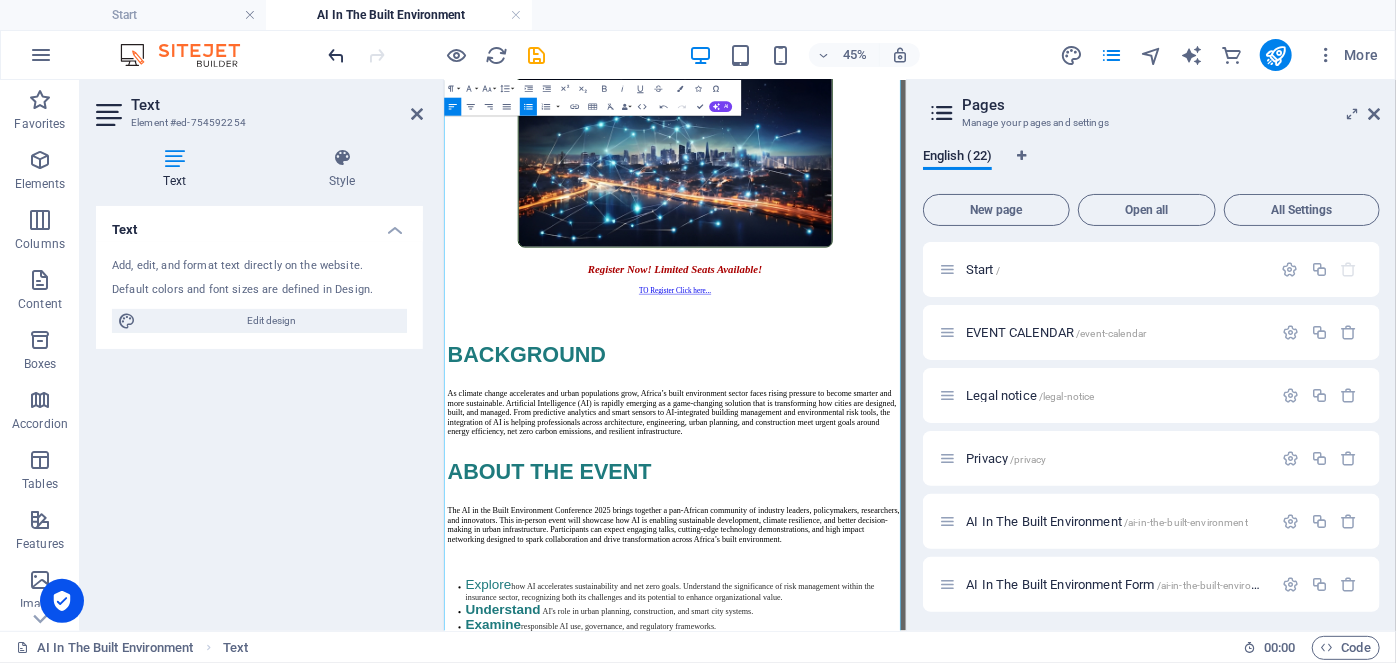 click at bounding box center [337, 55] 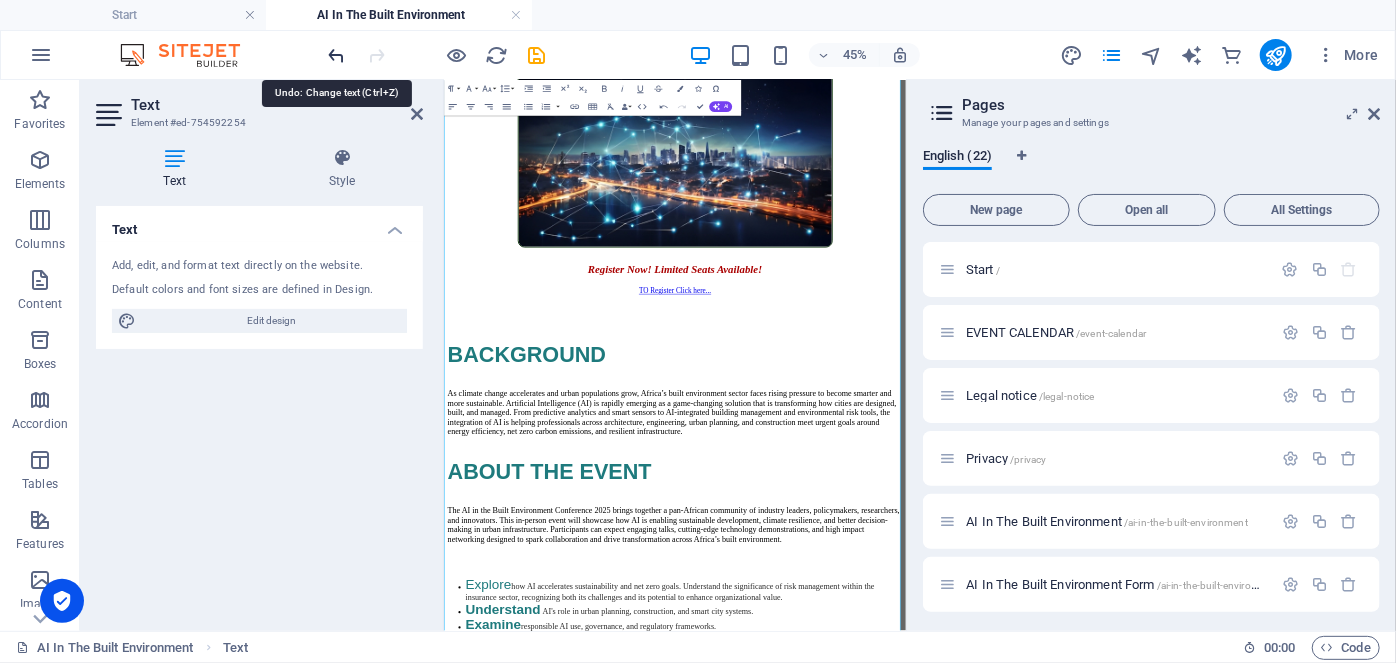 click at bounding box center [337, 55] 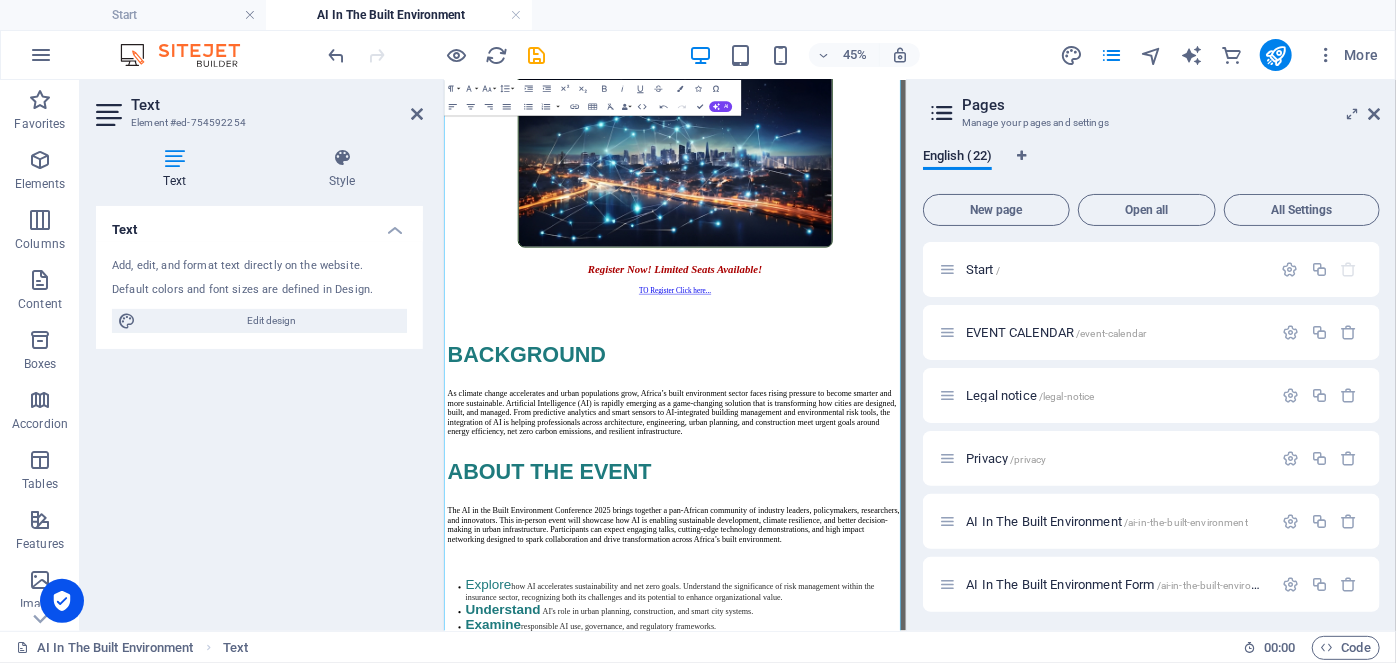 click at bounding box center (437, 55) 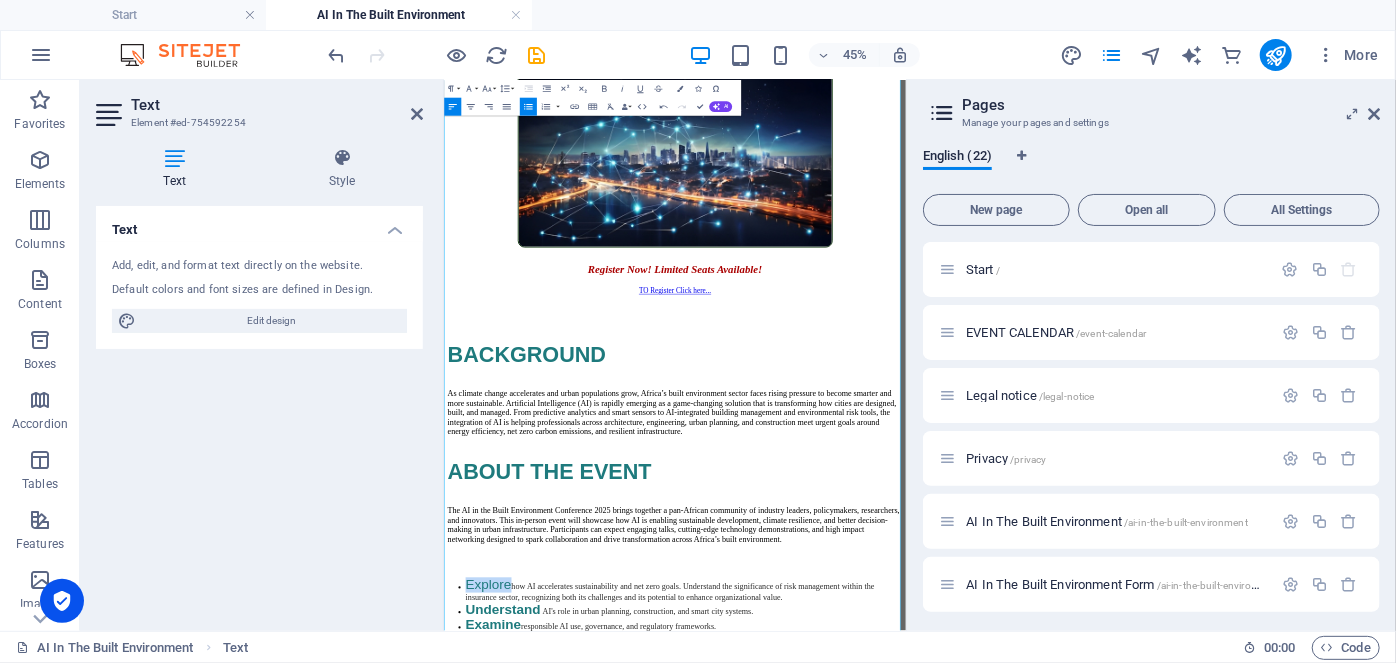drag, startPoint x: 461, startPoint y: 619, endPoint x: 553, endPoint y: 619, distance: 92 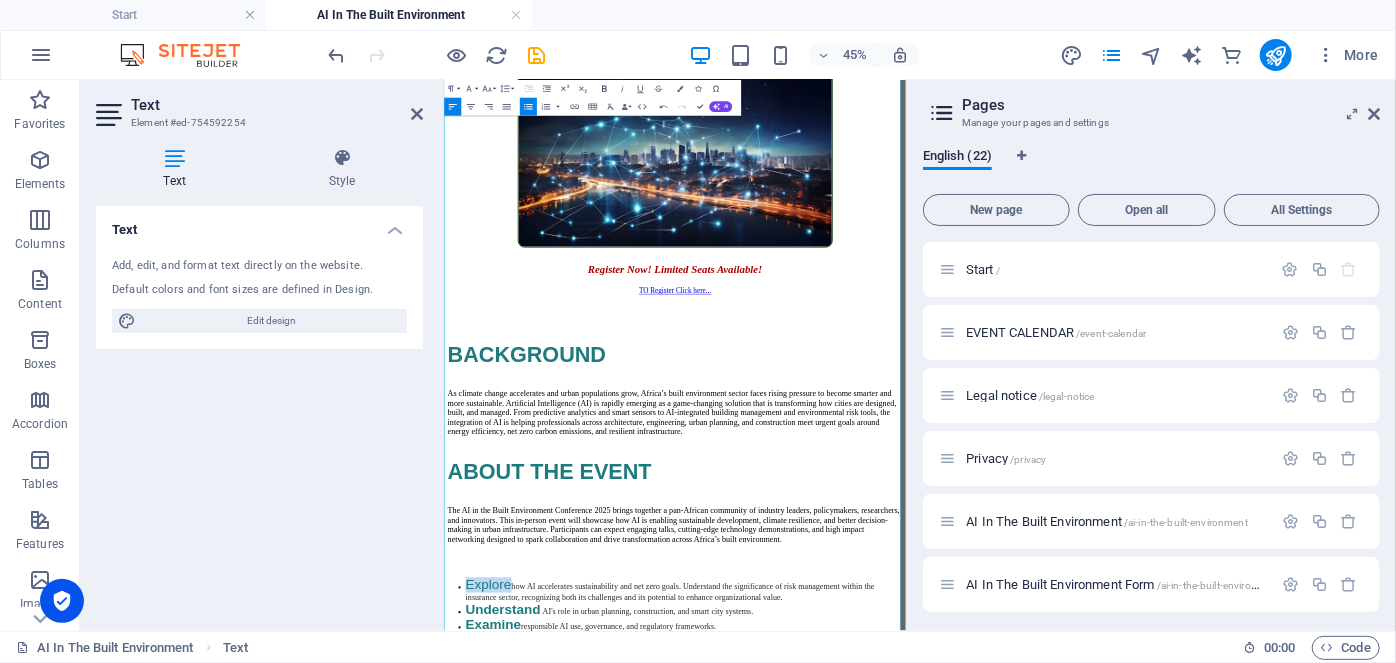 click 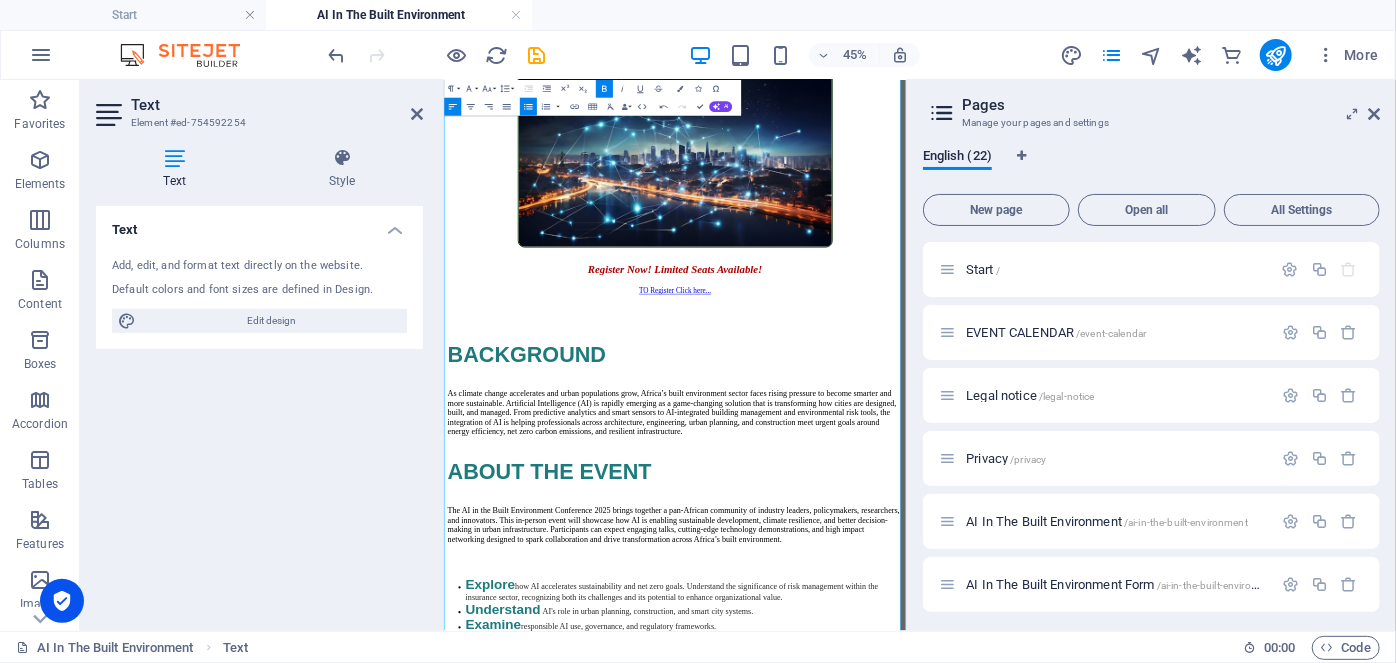 click on "Explore  how AI accelerates sustainability and net zero goals. Understand the significance of risk management within the insurance sector, recognizing both its challenges and its potential to enhance organizational value." at bounding box center [976, 1213] 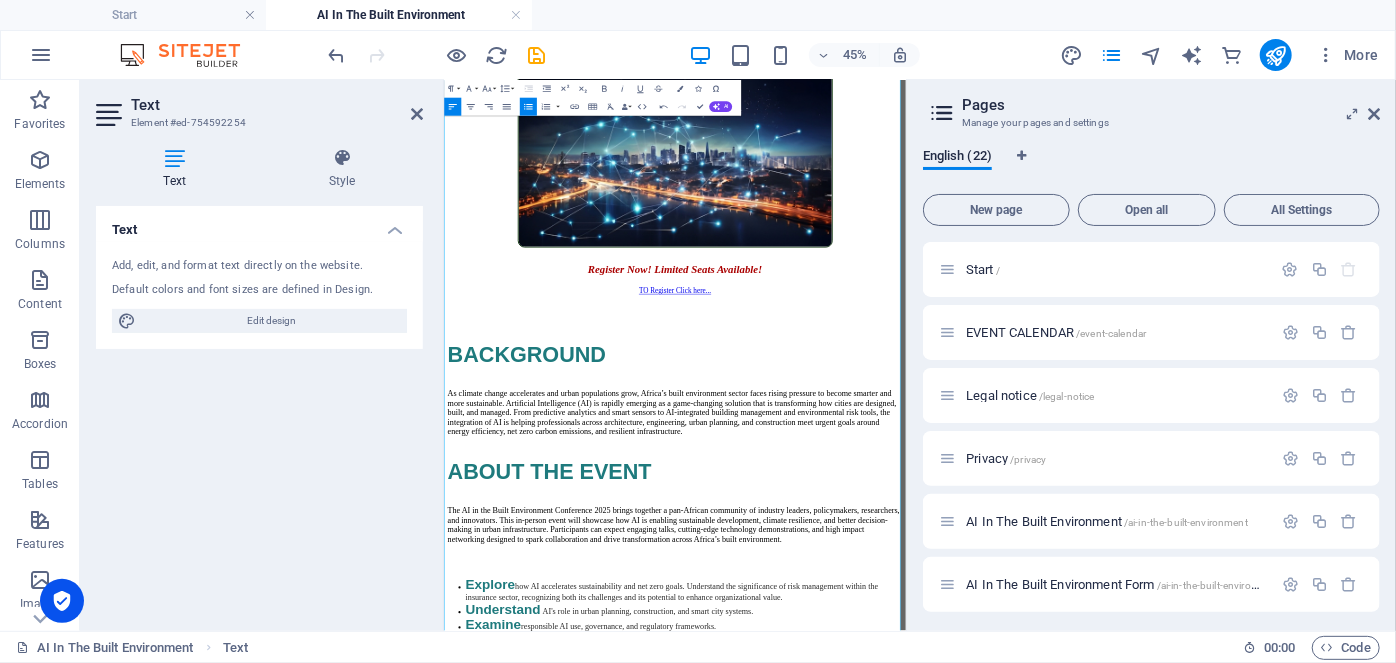 click on "Examine" at bounding box center (552, 1291) 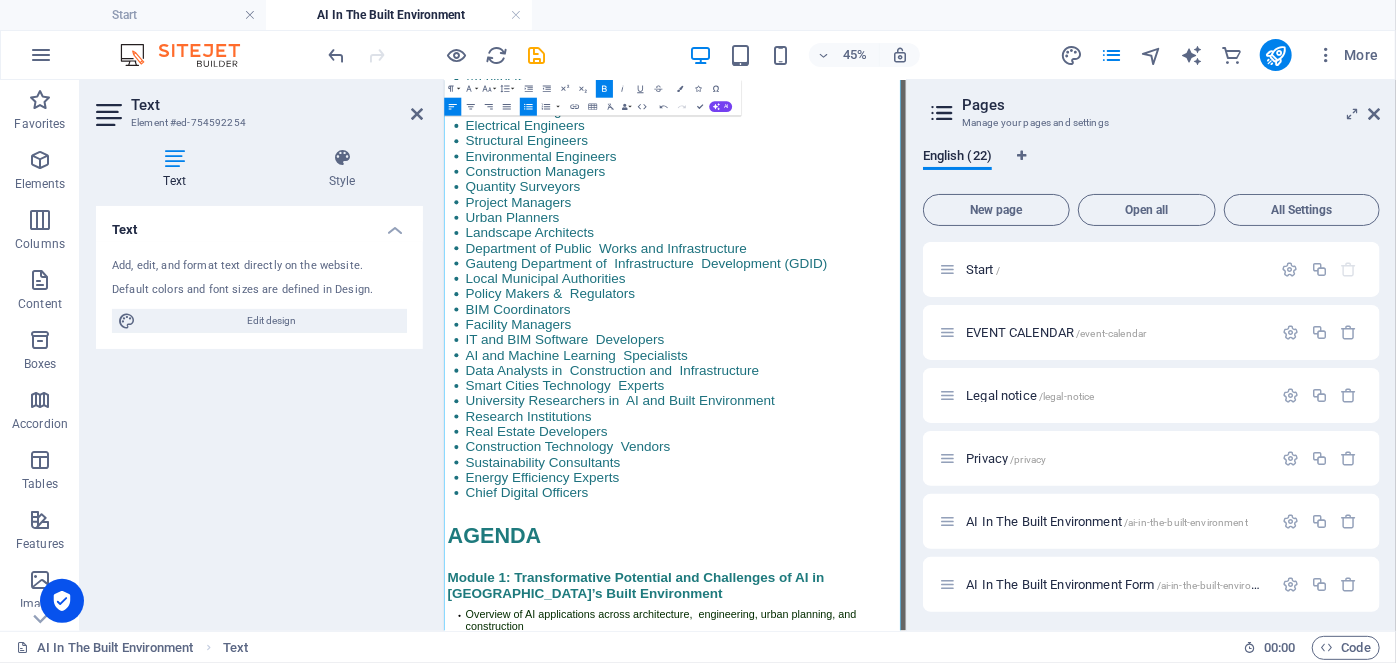 scroll, scrollTop: 3213, scrollLeft: 0, axis: vertical 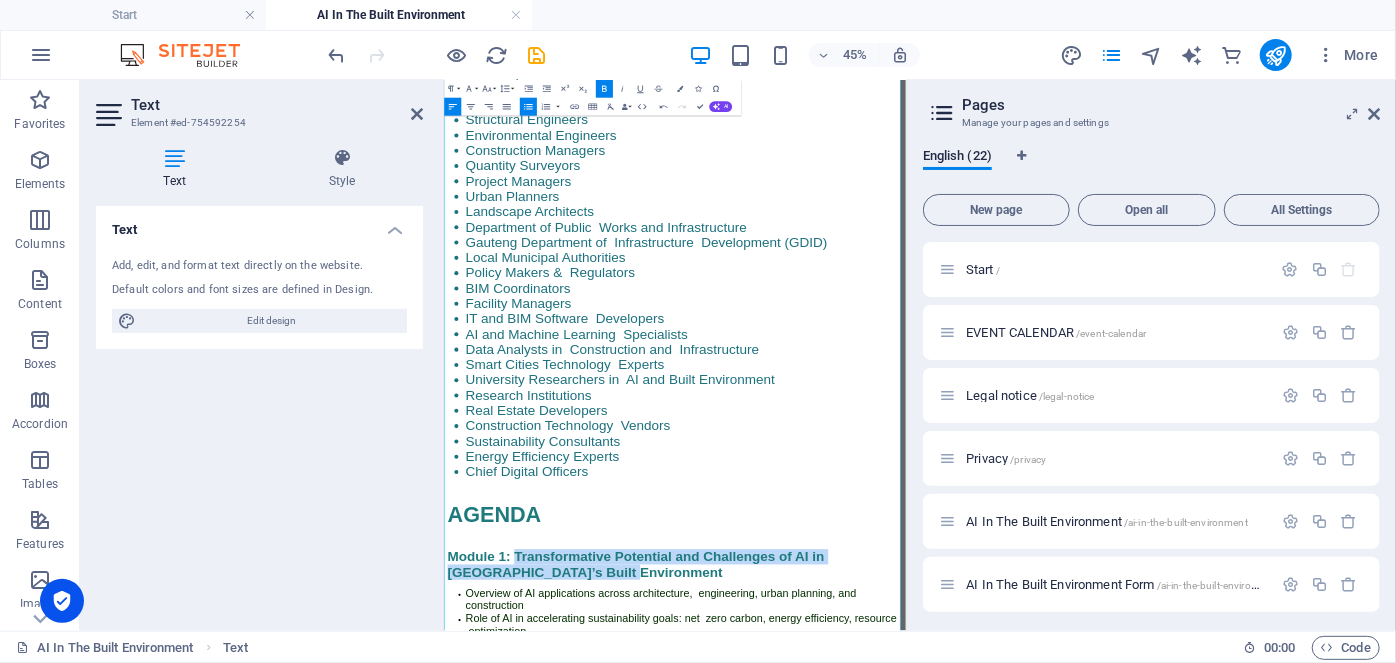 drag, startPoint x: 605, startPoint y: 767, endPoint x: 741, endPoint y: 829, distance: 149.46571 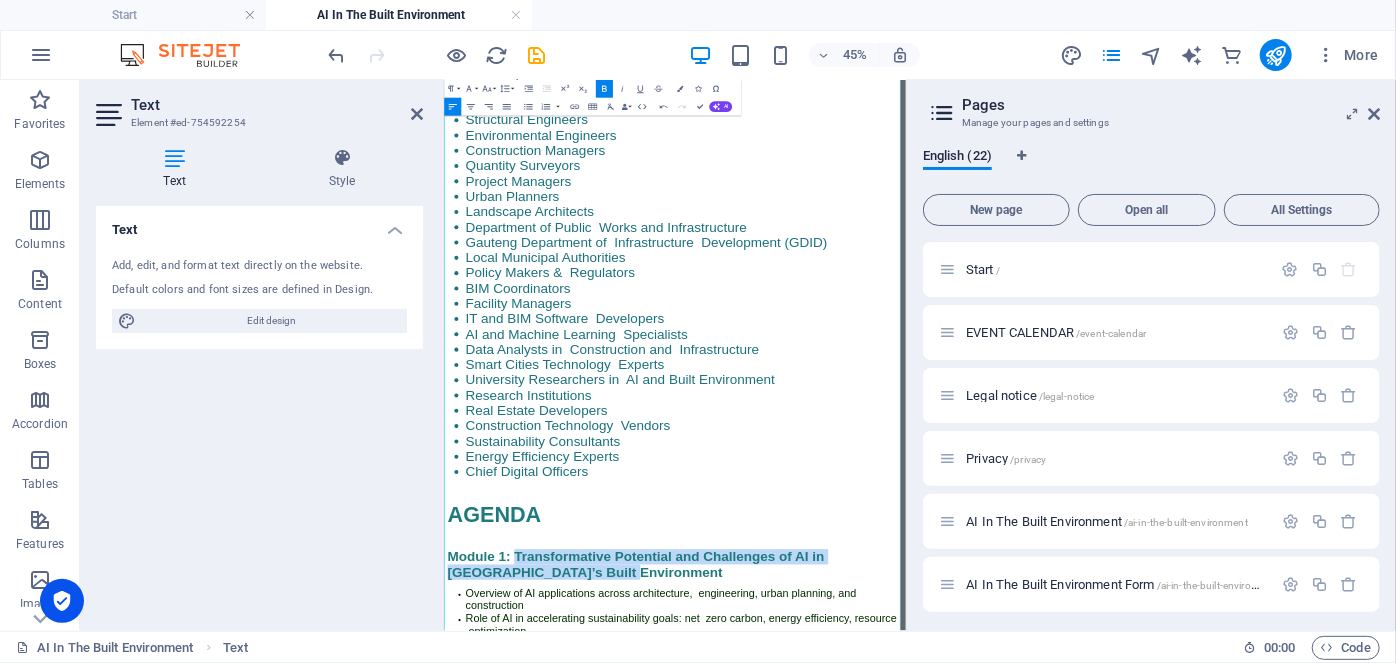 click 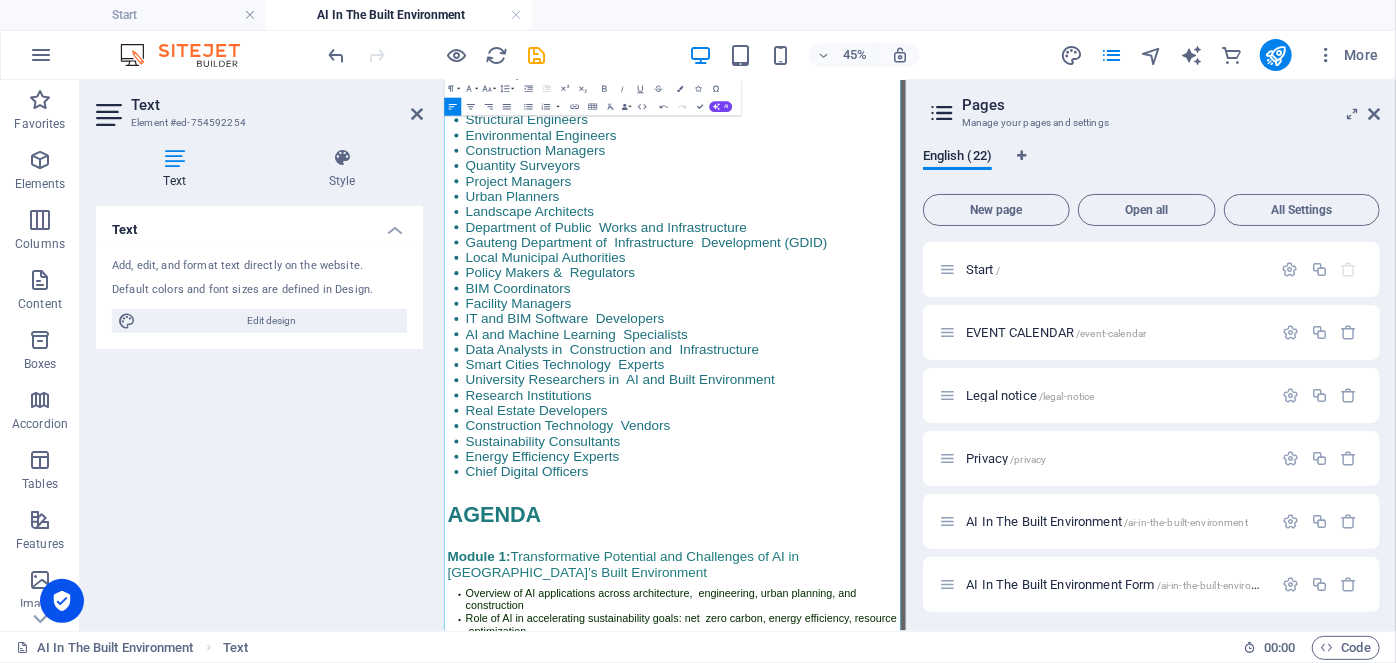 click on "AGENDA" at bounding box center [956, 1045] 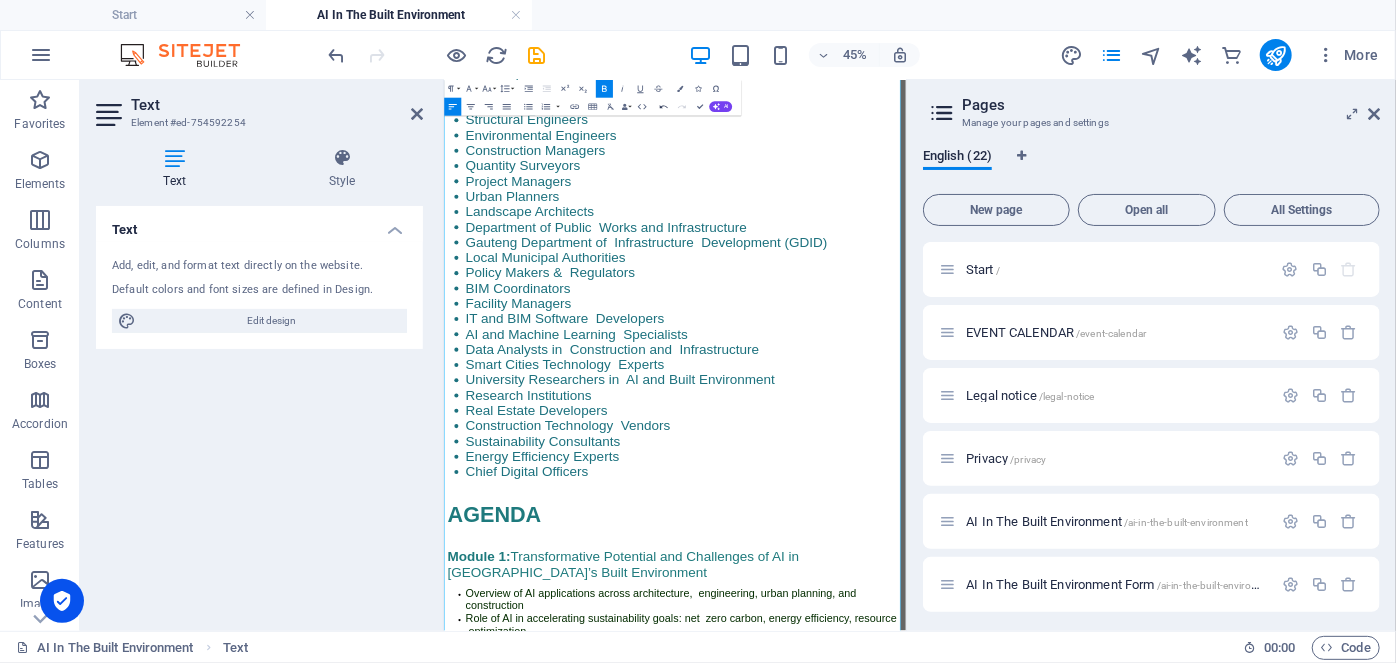 click 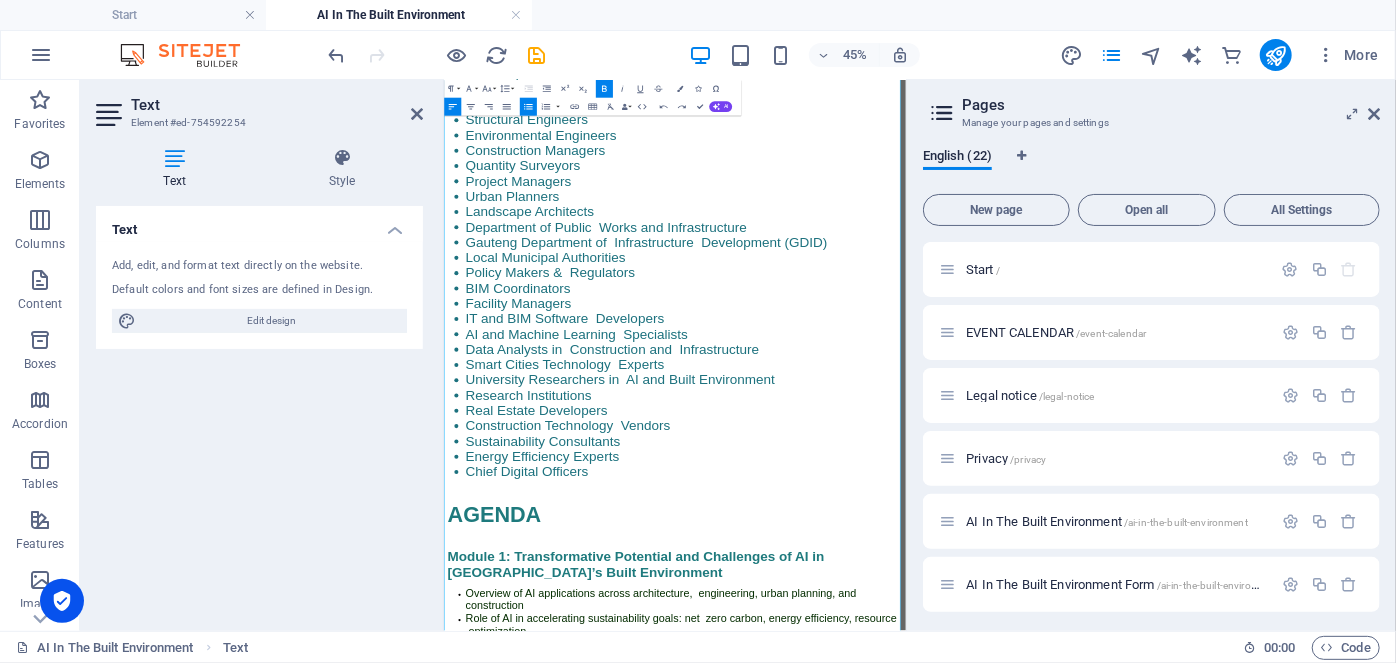 click on "Overview of AI applications across architecture,  engineering, urban planning, and construction" at bounding box center (925, 1234) 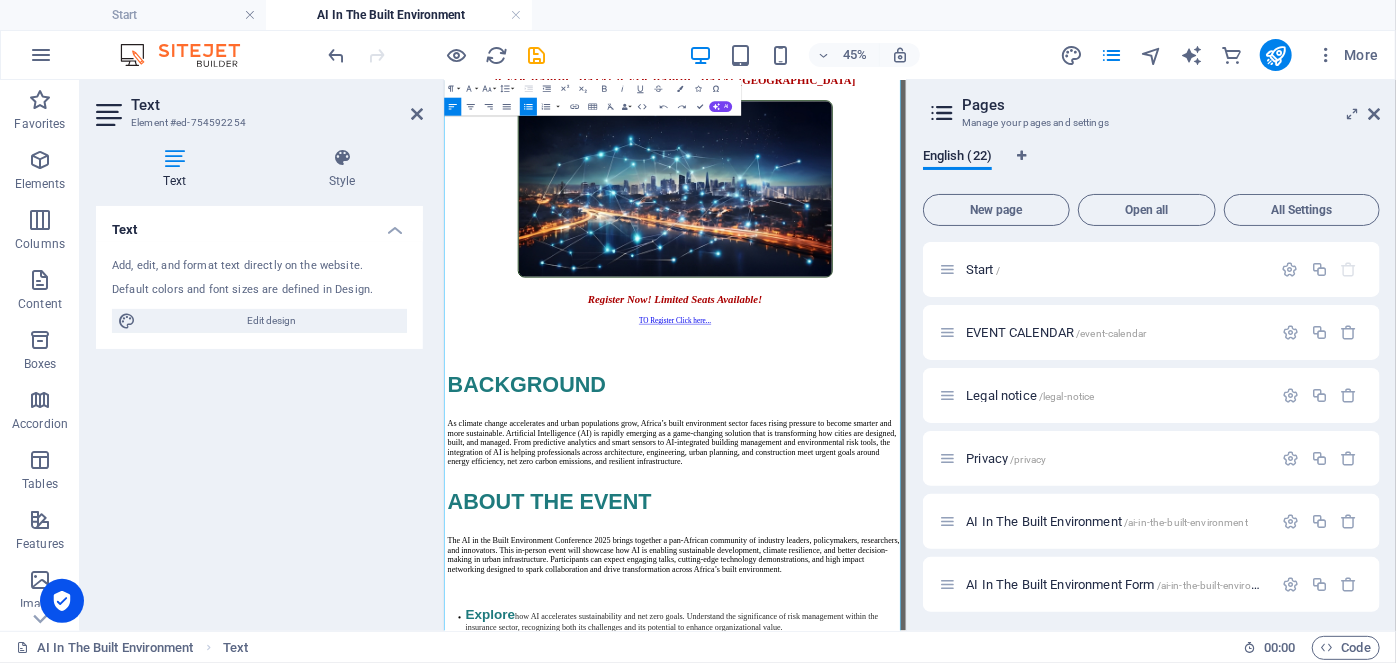 scroll, scrollTop: 1397, scrollLeft: 0, axis: vertical 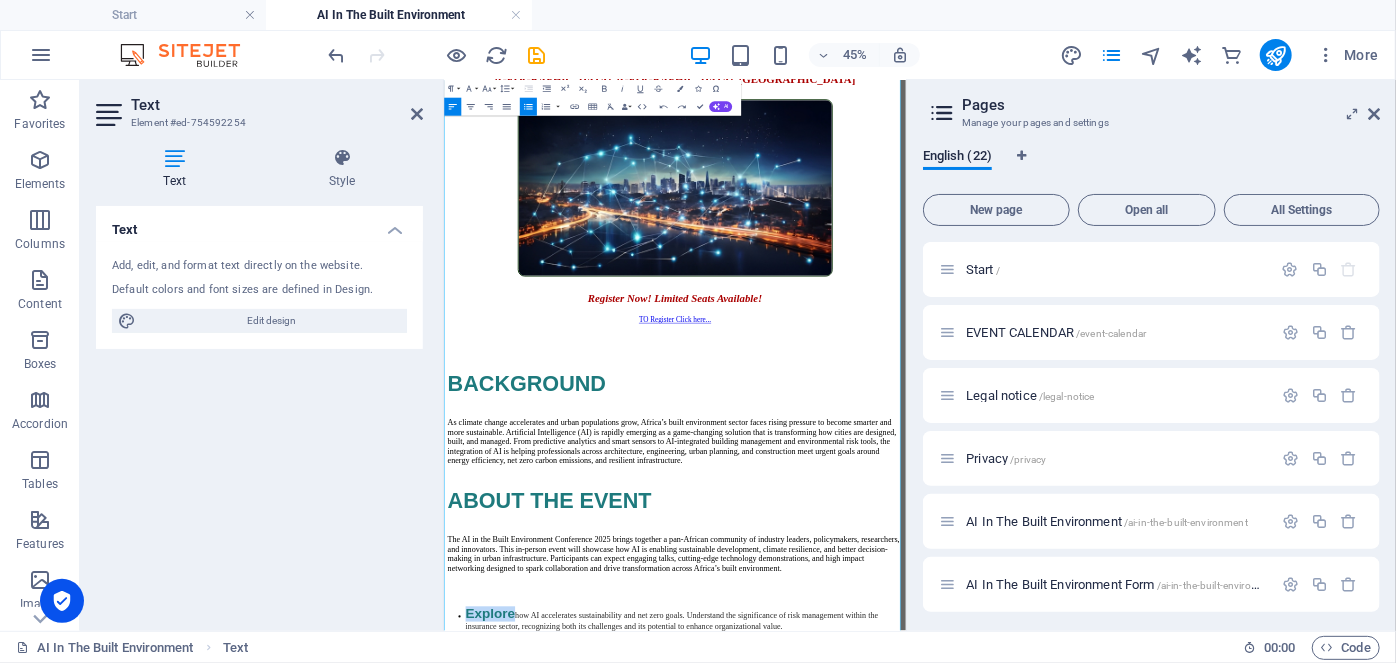 drag, startPoint x: 574, startPoint y: 690, endPoint x: 453, endPoint y: 677, distance: 121.69634 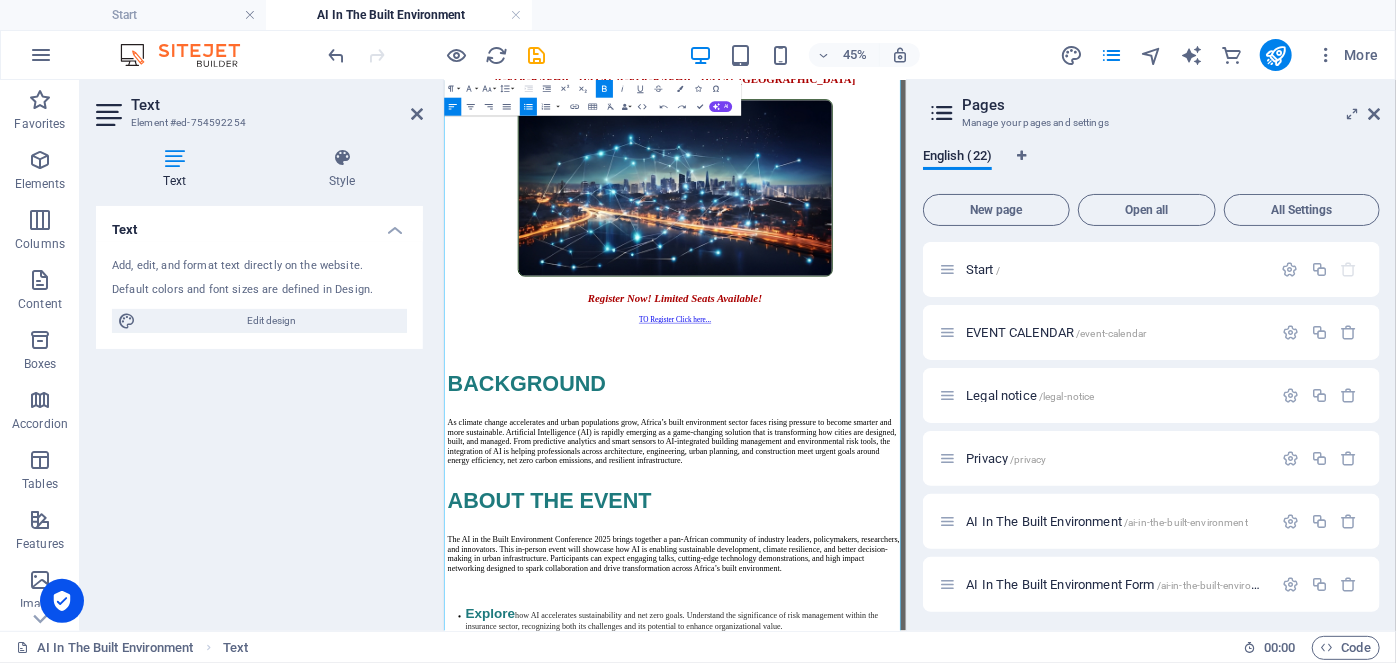 click on "how AI accelerates sustainability and net zero goals. Understand the significance of risk management within the insurance sector, recognizing both its challenges and its potential to enhance organizational value." at bounding box center (949, 1282) 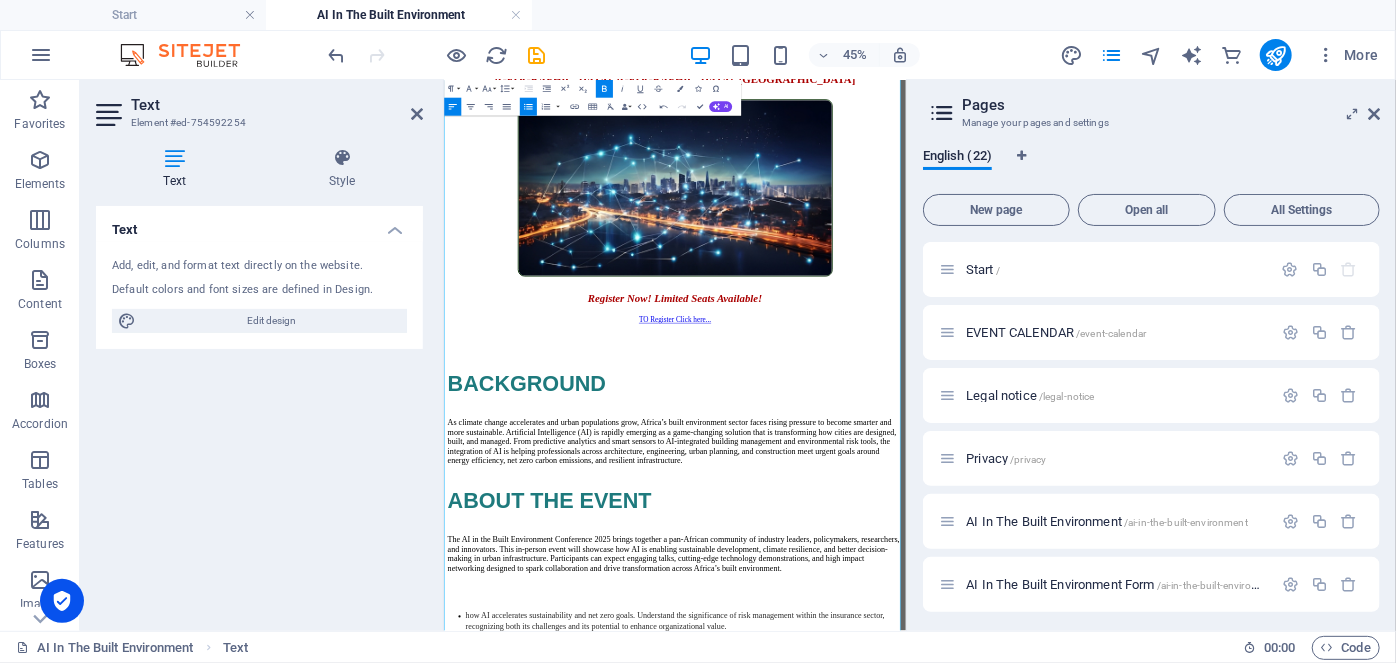 type 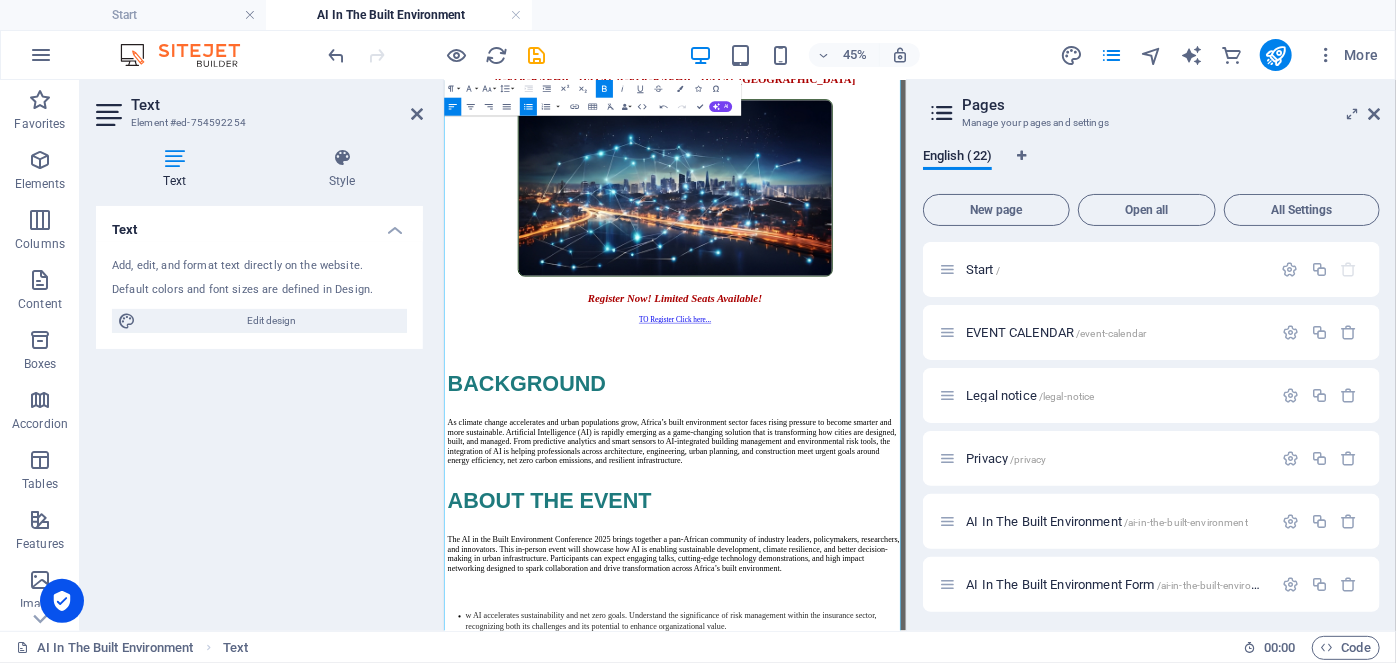 click on "w AI accelerates sustainability and net zero goals. Understand the significance of risk management within the insurance sector, recognizing both its challenges and its potential to enhance organizational value." at bounding box center [947, 1282] 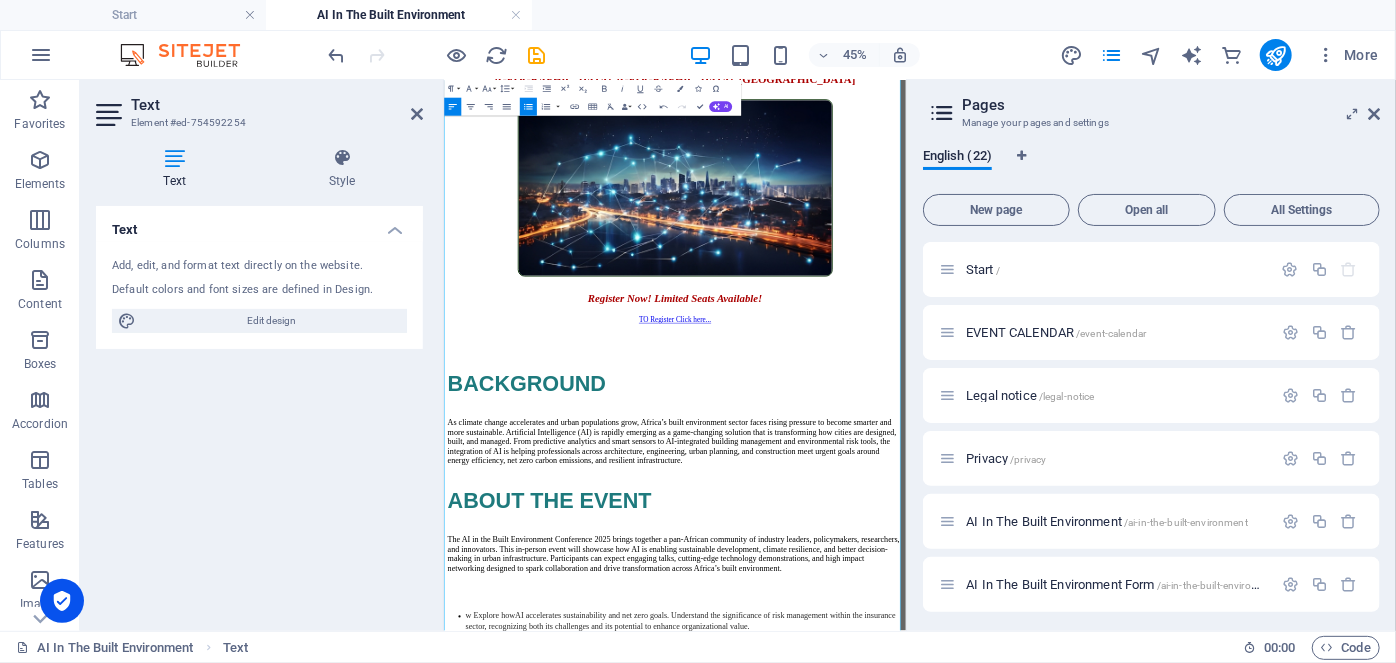 click on "w Explore how AI accelerates sustainability and net zero goals. Understand the significance of risk management within the insurance sector, recognizing both its challenges and its potential to enhance organizational value." at bounding box center (969, 1282) 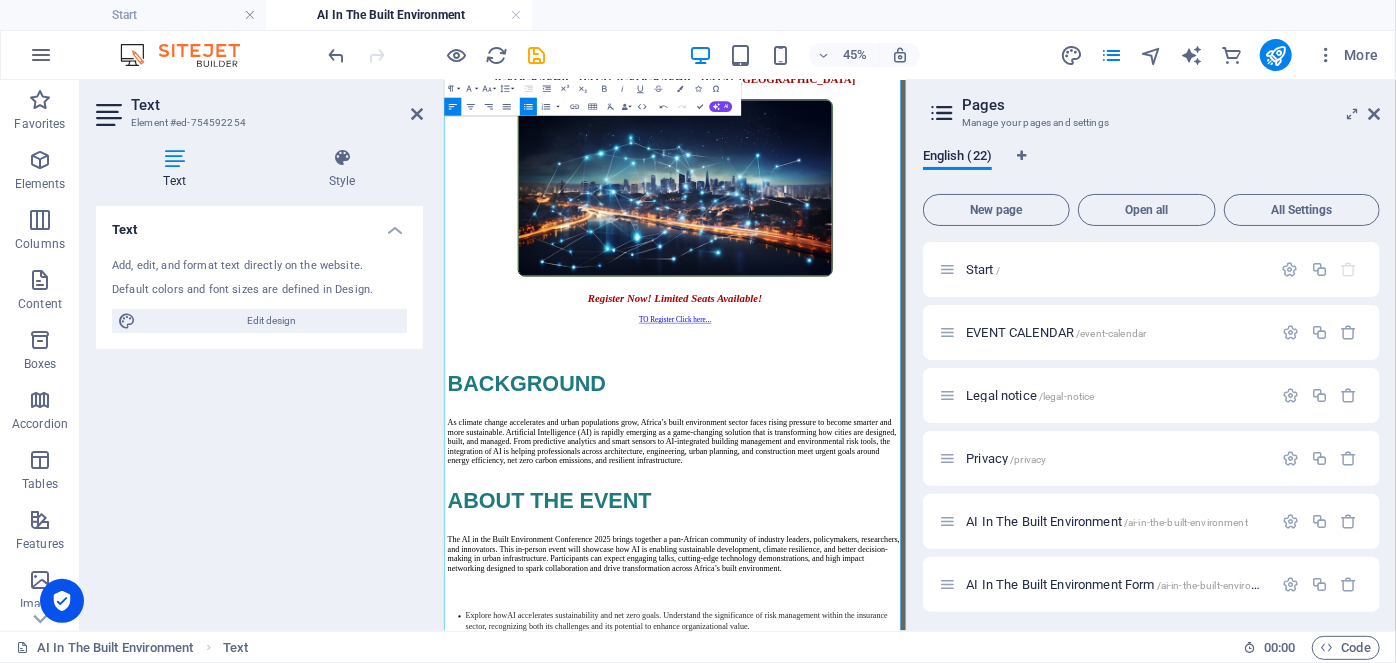 click on "Explore howAI accelerates sustainability and net zero goals. Understand the significance of risk management within the insurance sector, recognizing both its challenges and its potential to enhance organizational value." at bounding box center (960, 1282) 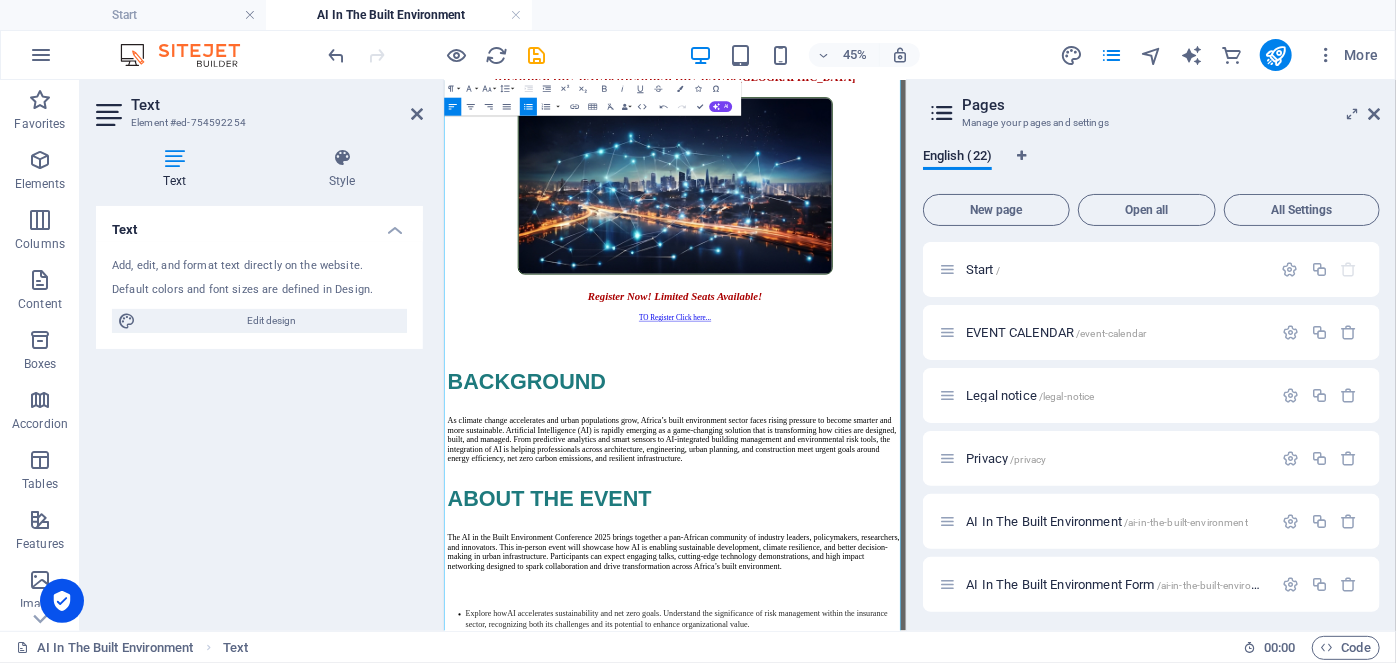 scroll, scrollTop: 1402, scrollLeft: 0, axis: vertical 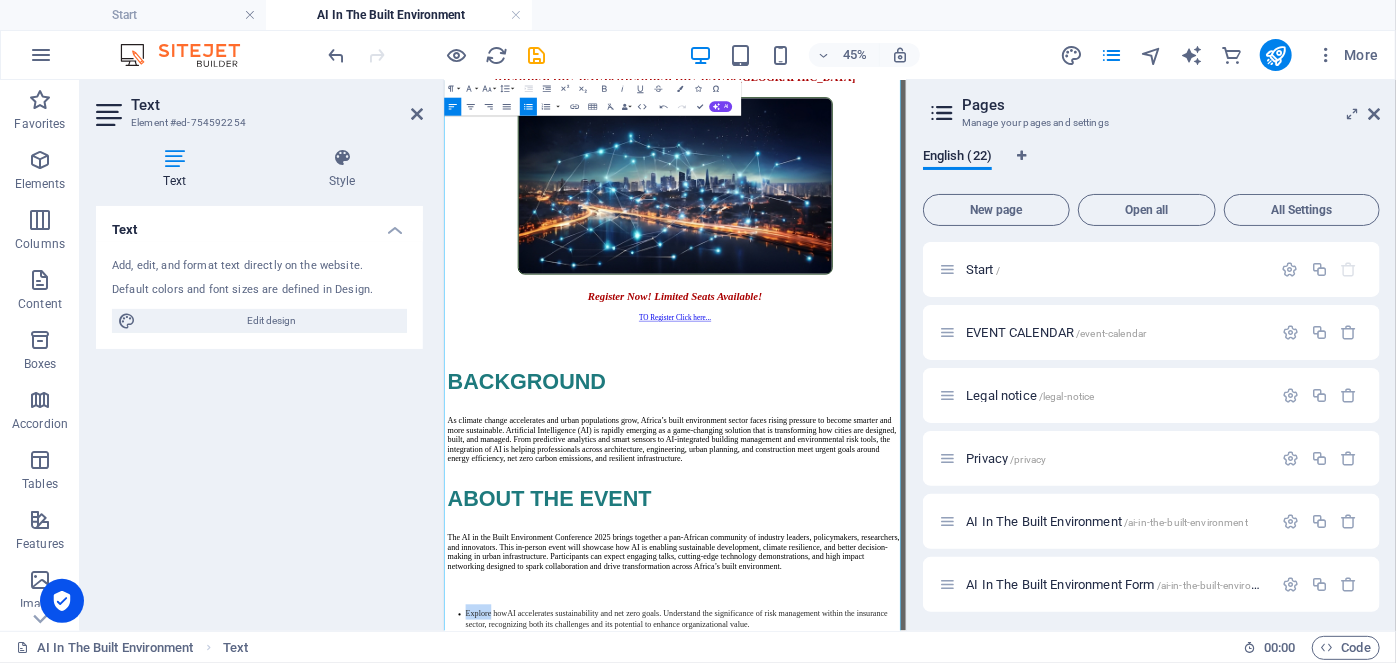 drag, startPoint x: 459, startPoint y: 688, endPoint x: 521, endPoint y: 693, distance: 62.201286 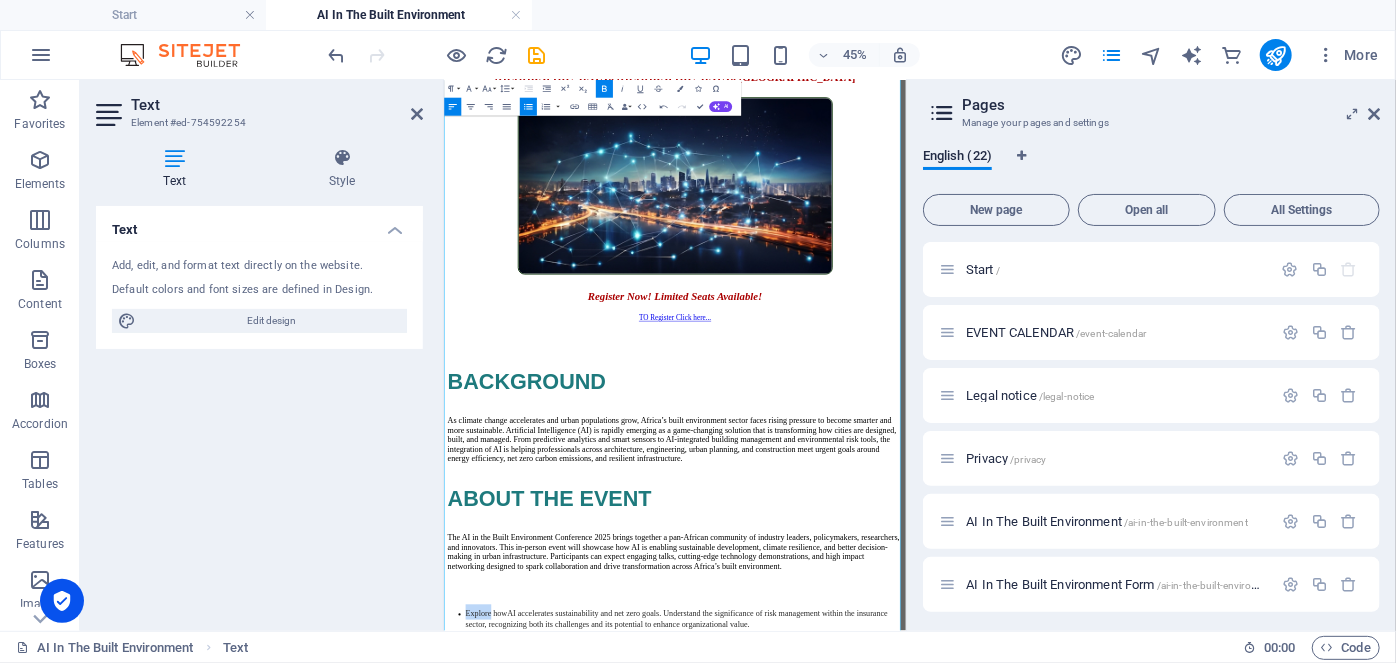 click 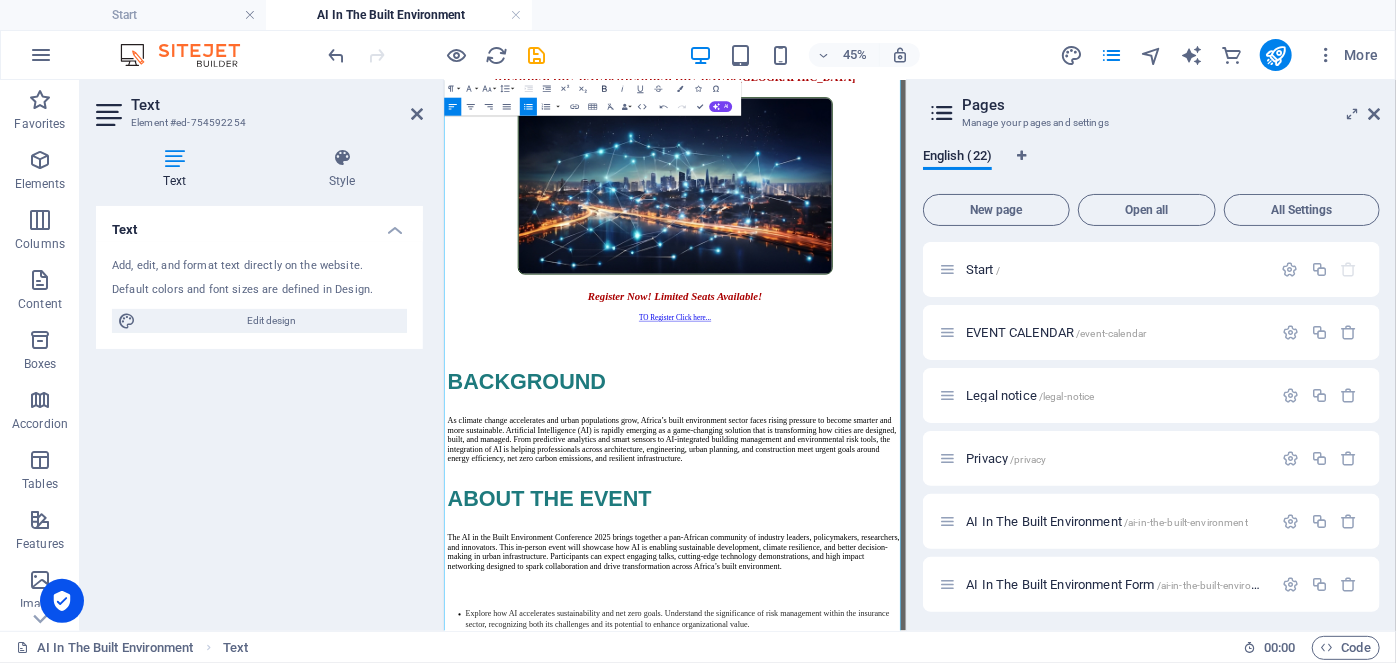 click 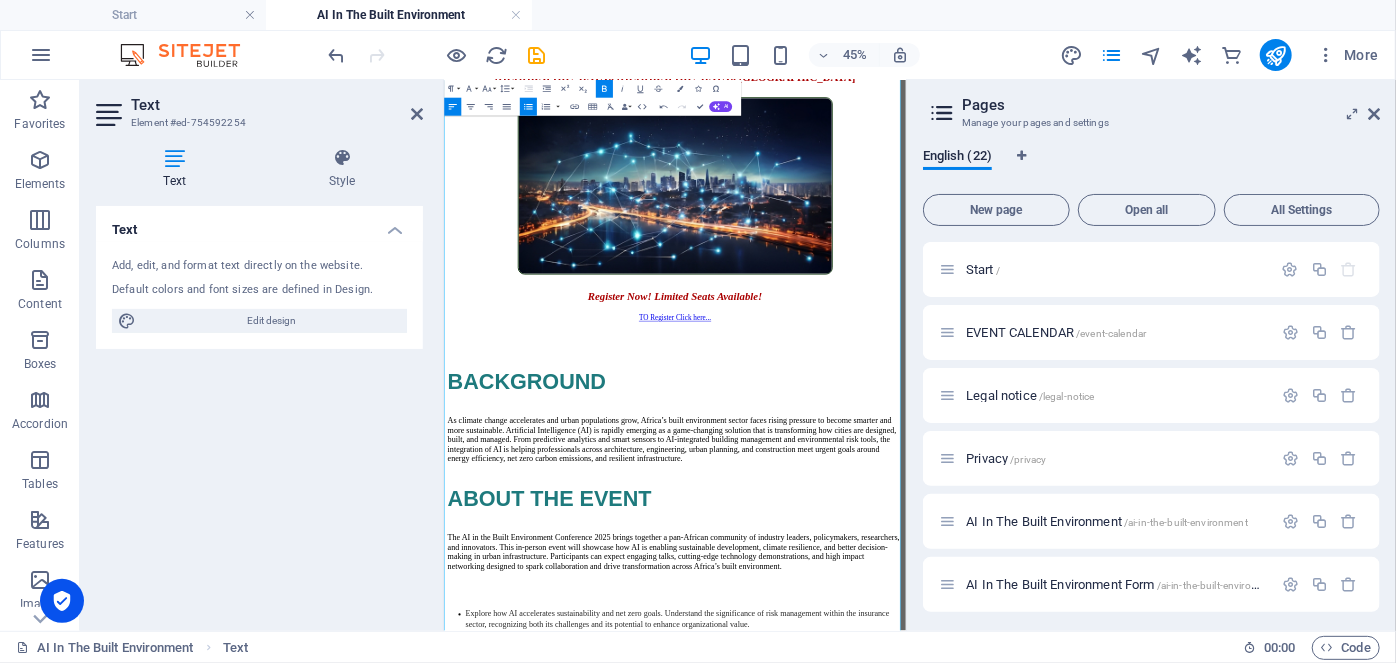 click on "Explore how AI accelerates sustainability and net zero goals. Understand the significance of risk management within the insurance sector, recognizing both its challenges and its potential to enhance organizational value." at bounding box center (962, 1277) 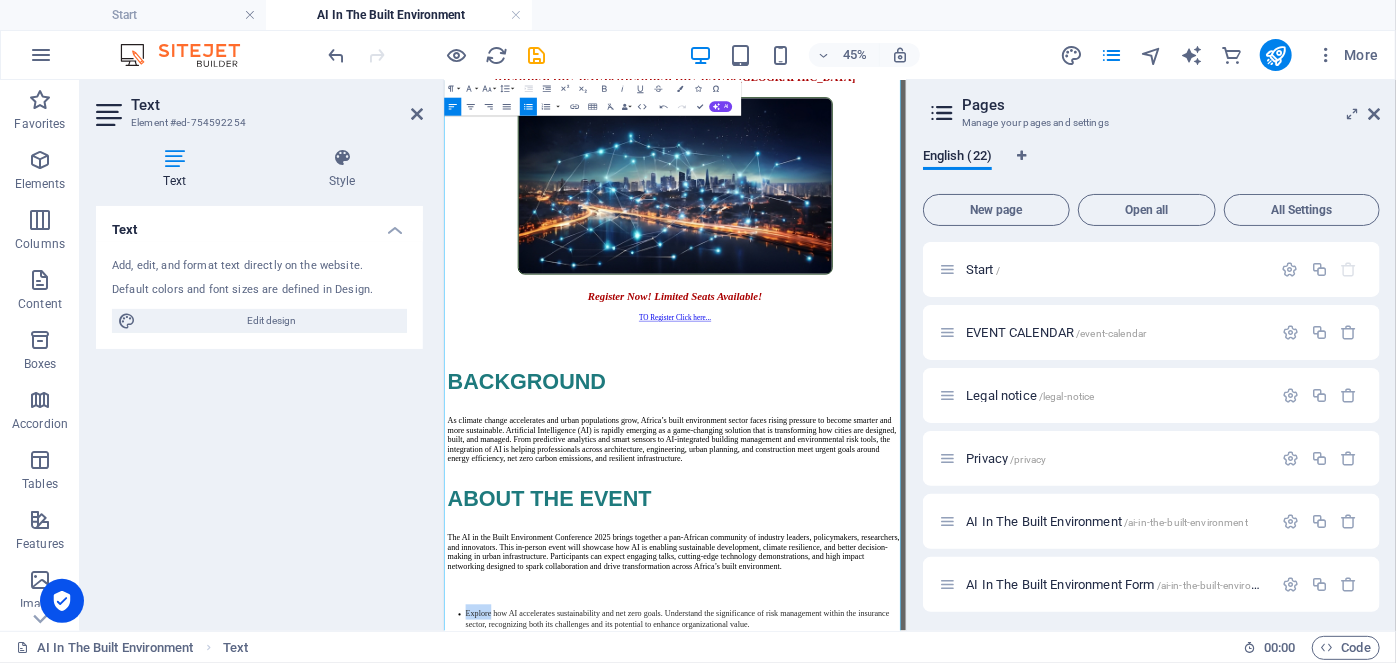 click on "Explore how AI accelerates sustainability and net zero goals. Understand the significance of risk management within the insurance sector, recognizing both its challenges and its potential to enhance organizational value." at bounding box center [962, 1277] 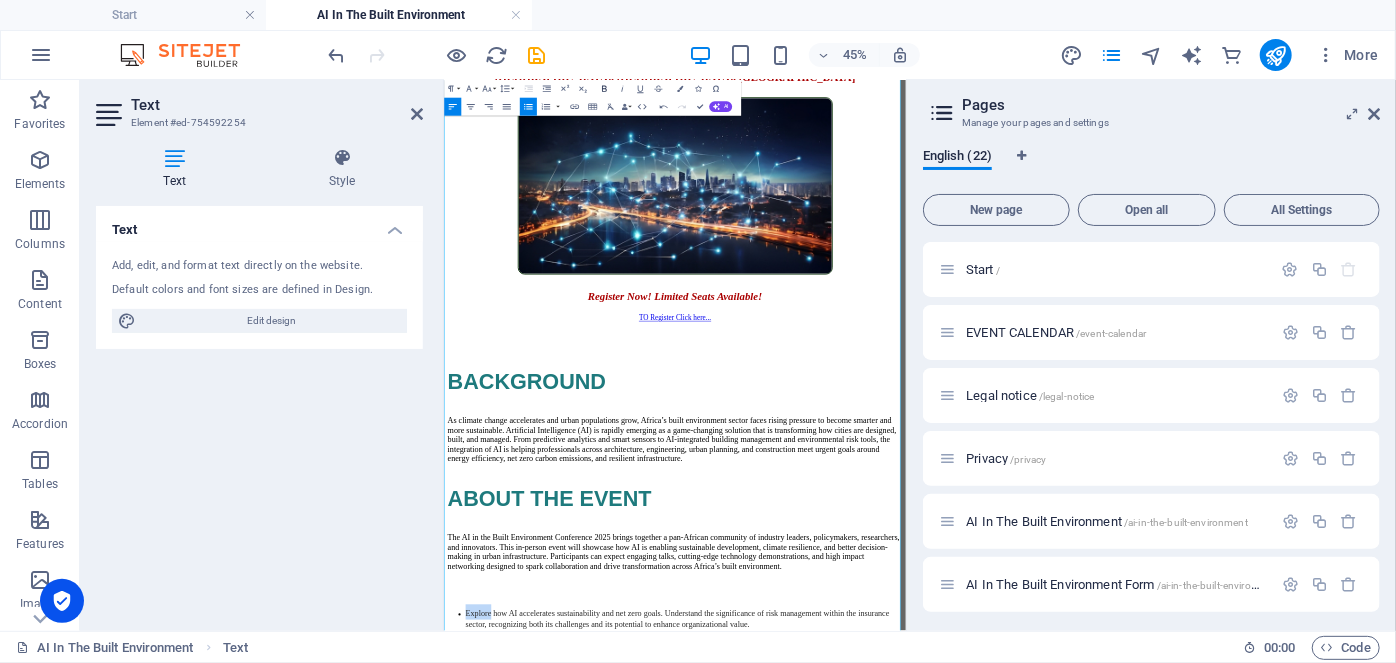 click 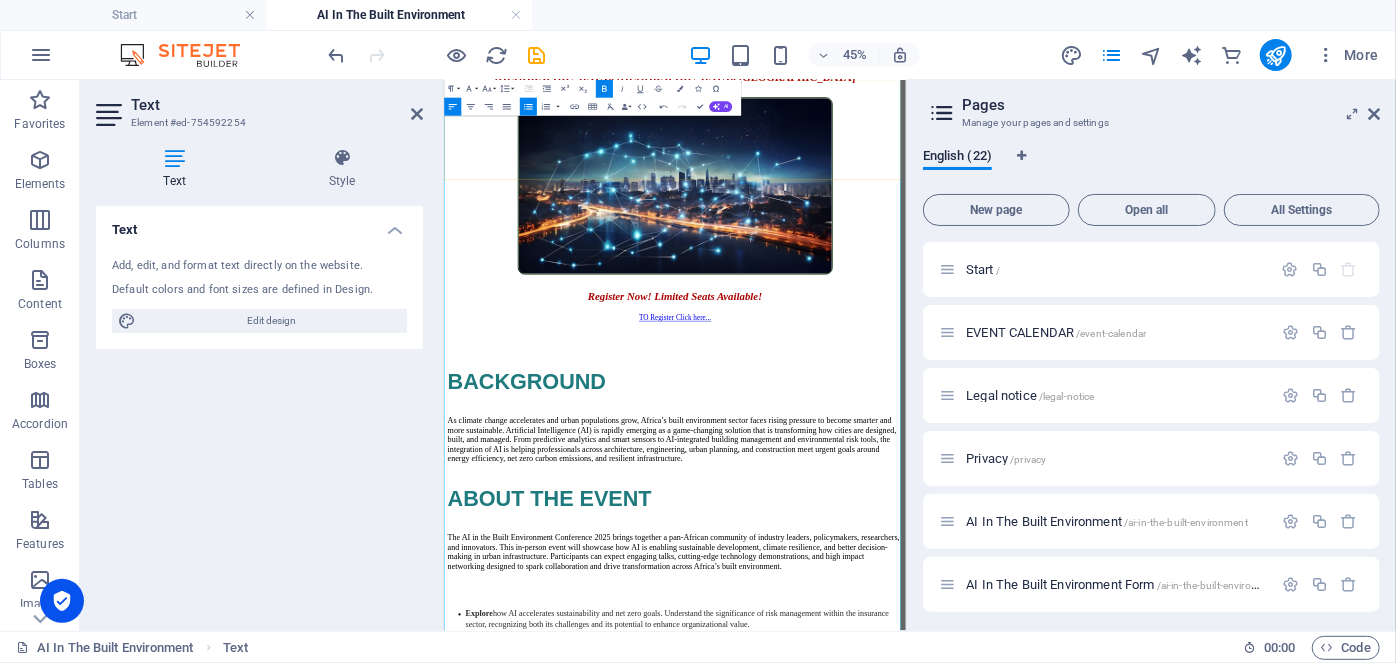 click on "Explore  how AI accelerates sustainability and net zero goals. Understand the significance of risk management within the insurance sector, recognizing both its challenges and its potential to enhance organizational value." at bounding box center [961, 1277] 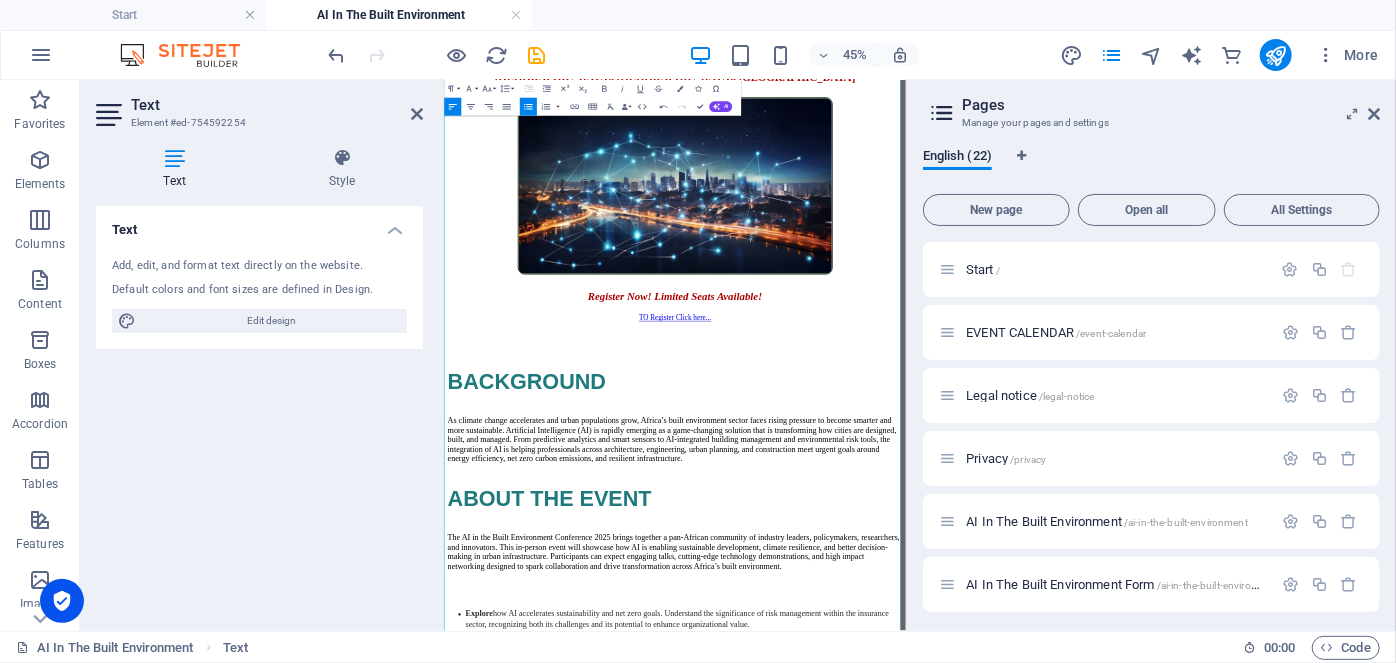 click on "AI's role in urban planning, construction, and smart city systems." at bounding box center [896, 1321] 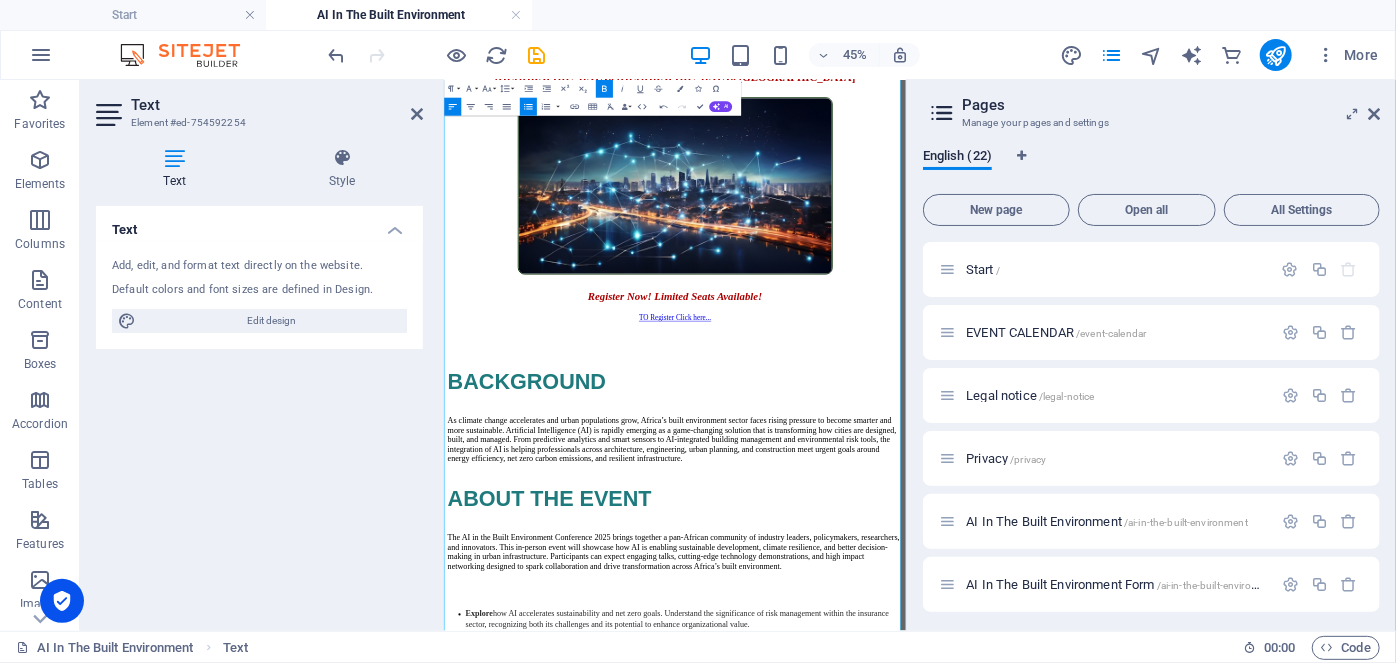 click on "AI's role in urban planning, construction, and smart city systems." at bounding box center (725, 1321) 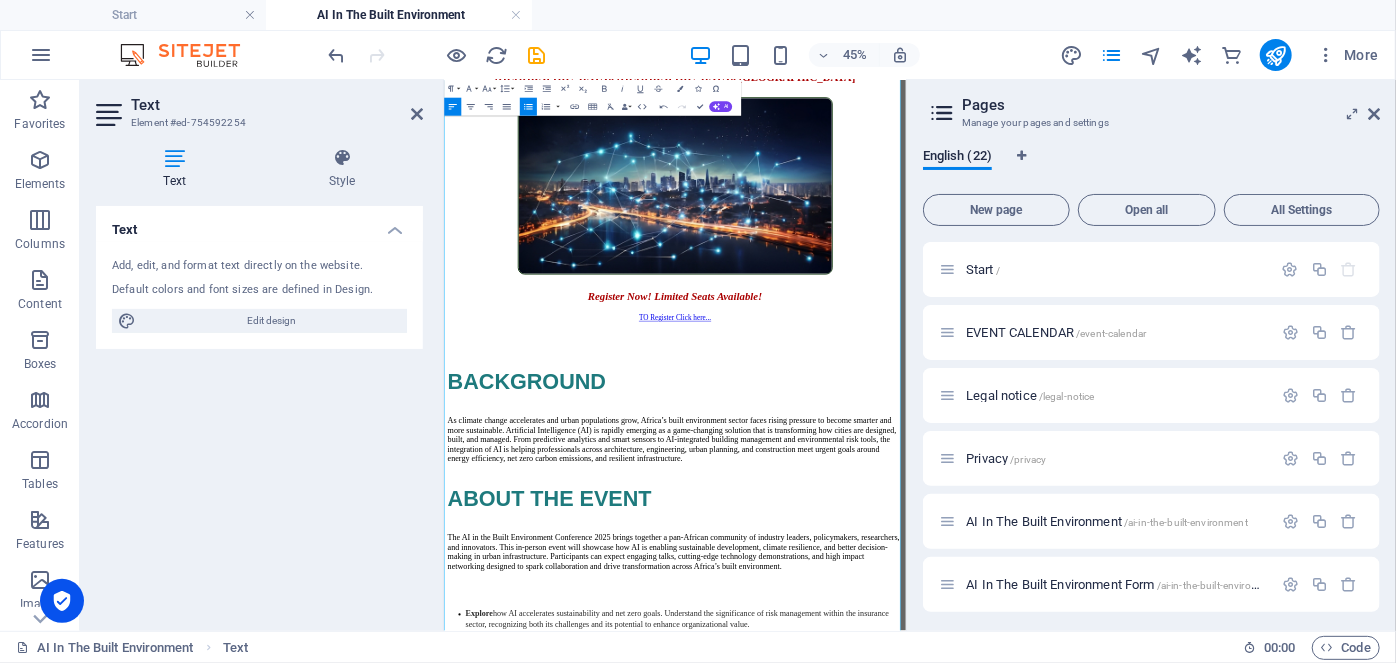 click on "AI'sUnderstand AI's role in urban planning, construction, and smart city systems." at bounding box center (783, 1321) 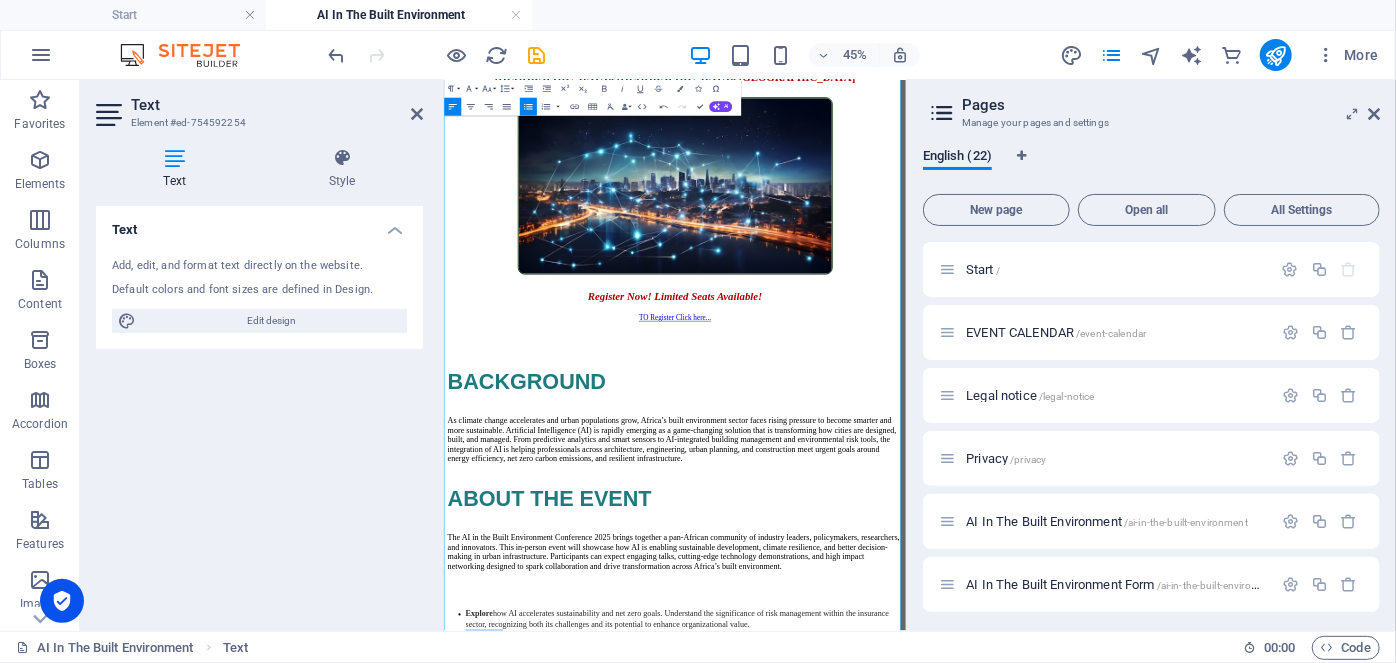 click on "Understand AI's role in urban planning, construction, and smart city systems." at bounding box center [768, 1321] 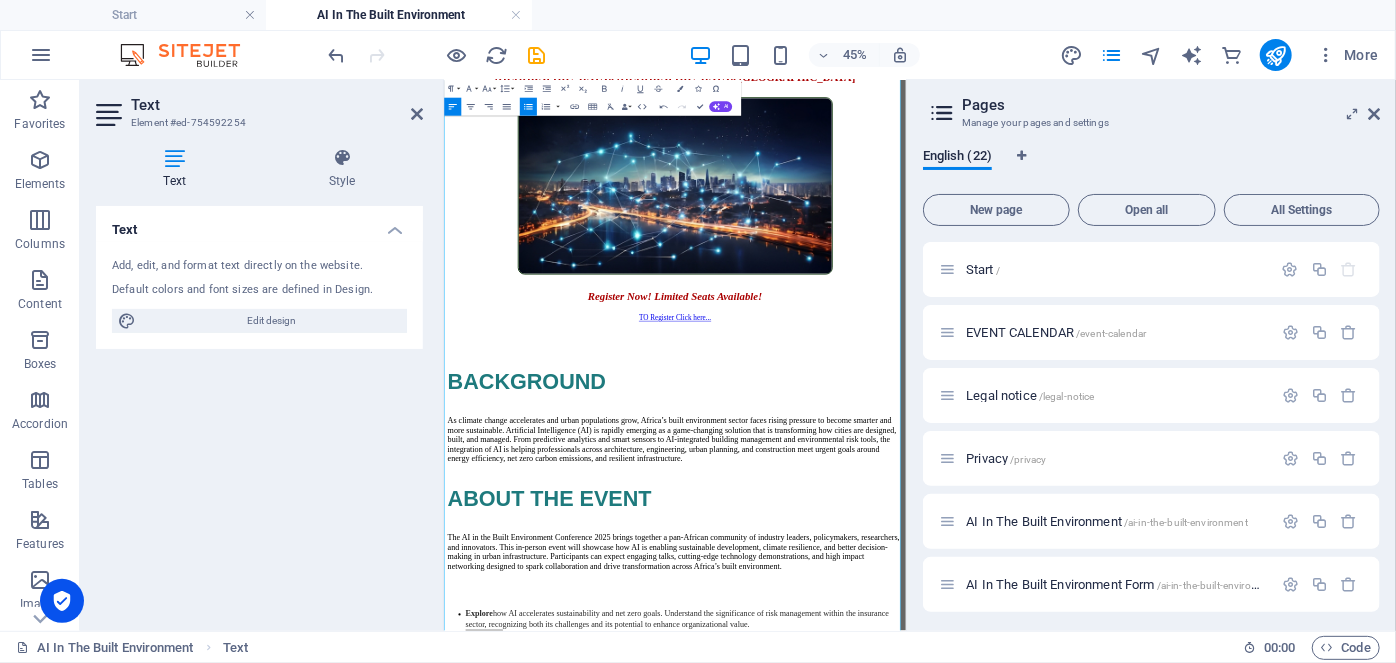 click on "45% More" at bounding box center [698, 55] 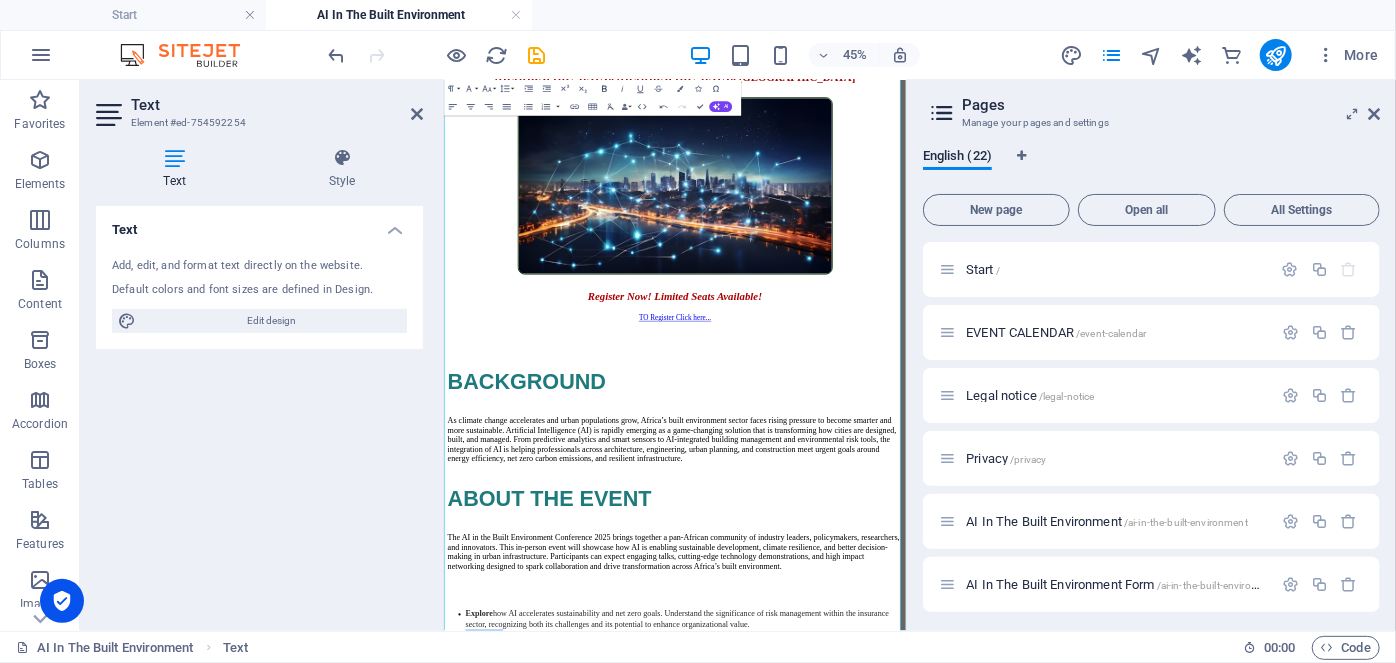 click 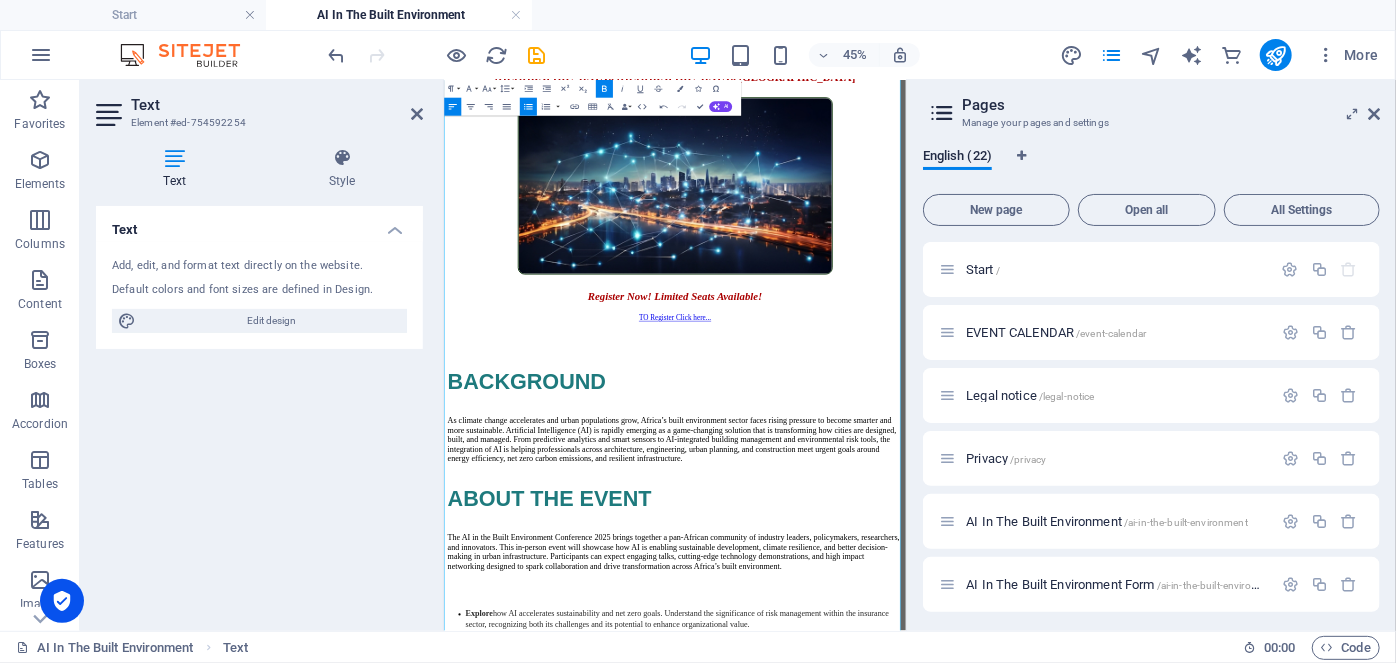 click on "The AI in the Built Environment Conference 2025 brings together a pan-African community  of industry leaders, policymakers, researchers, and innovators. This in-person event will  showcase how AI is enabling sustainable development, climate resilience, and better  decision-making in urban infrastructure.  Participants can expect engaging talks, cutting-edge technology demonstrations, and high impact networking designed to spark collaboration and drive transformation across Africa’s  built environment." at bounding box center (956, 1129) 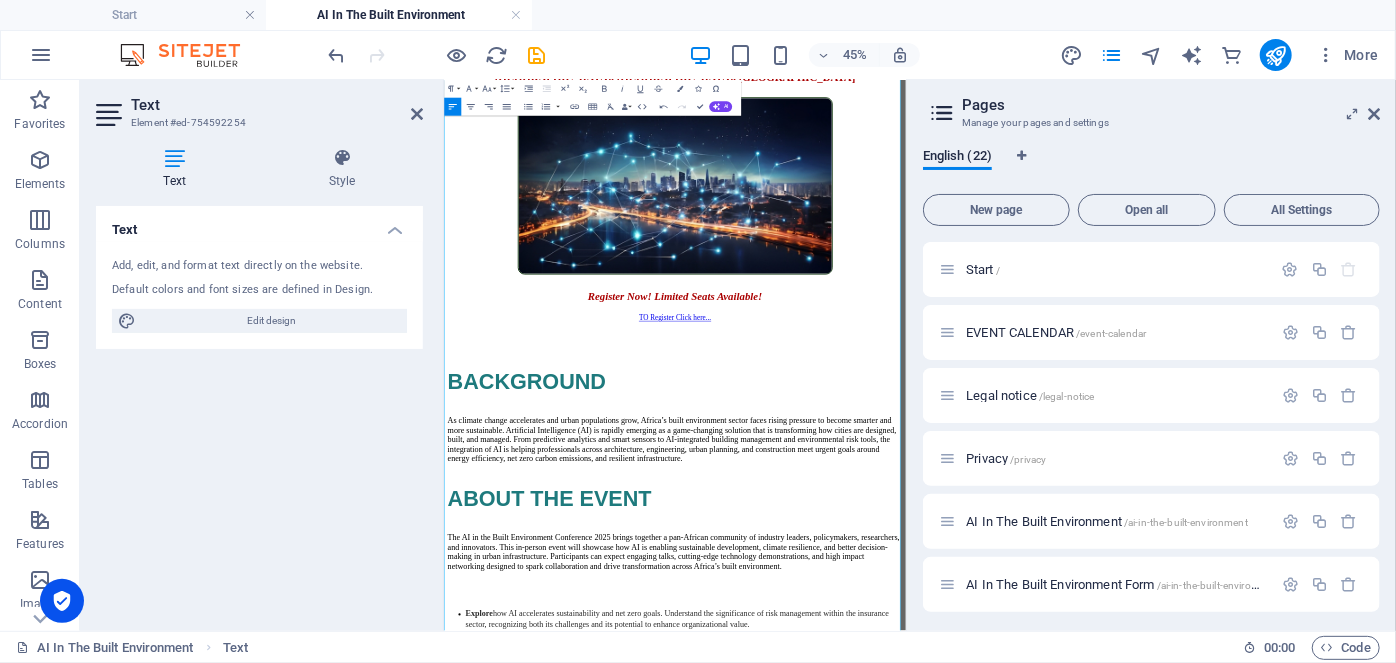 click on "responsible AI use, governance, and regulatory frameworks." at bounding box center (830, 1355) 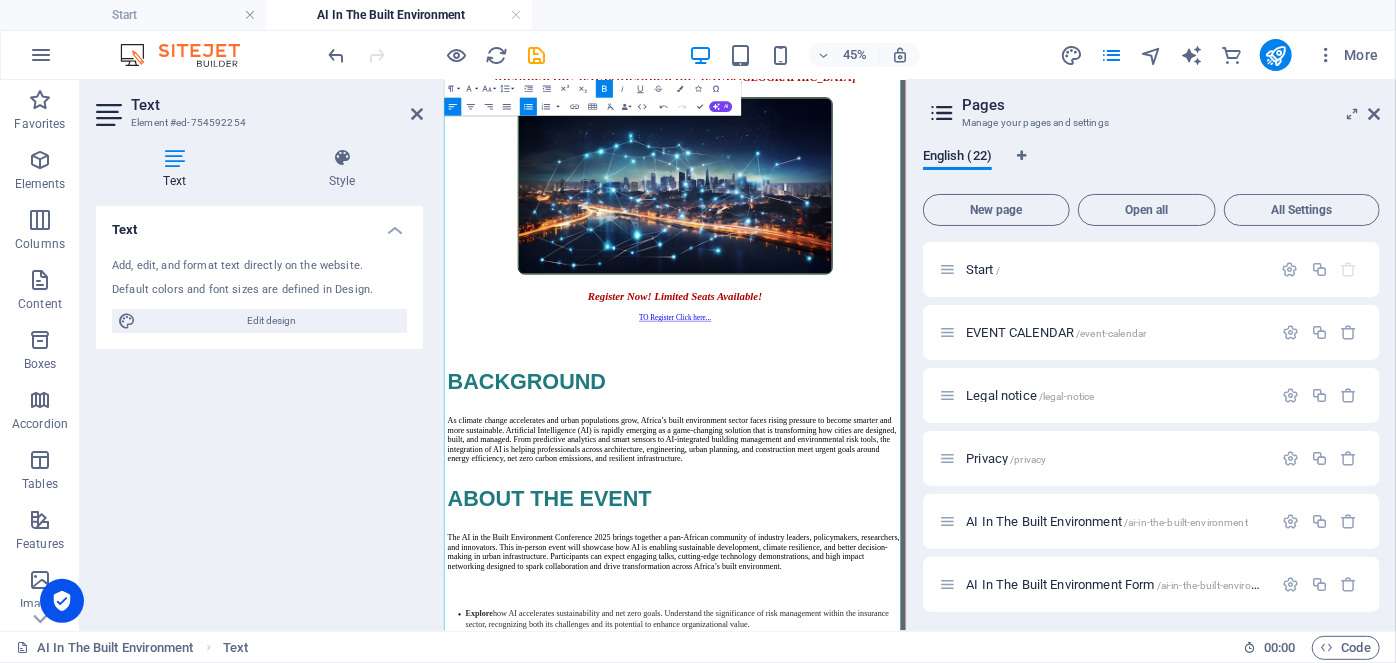 click on "esponsible AI use, governance, and regulatory frameworks." at bounding box center (704, 1355) 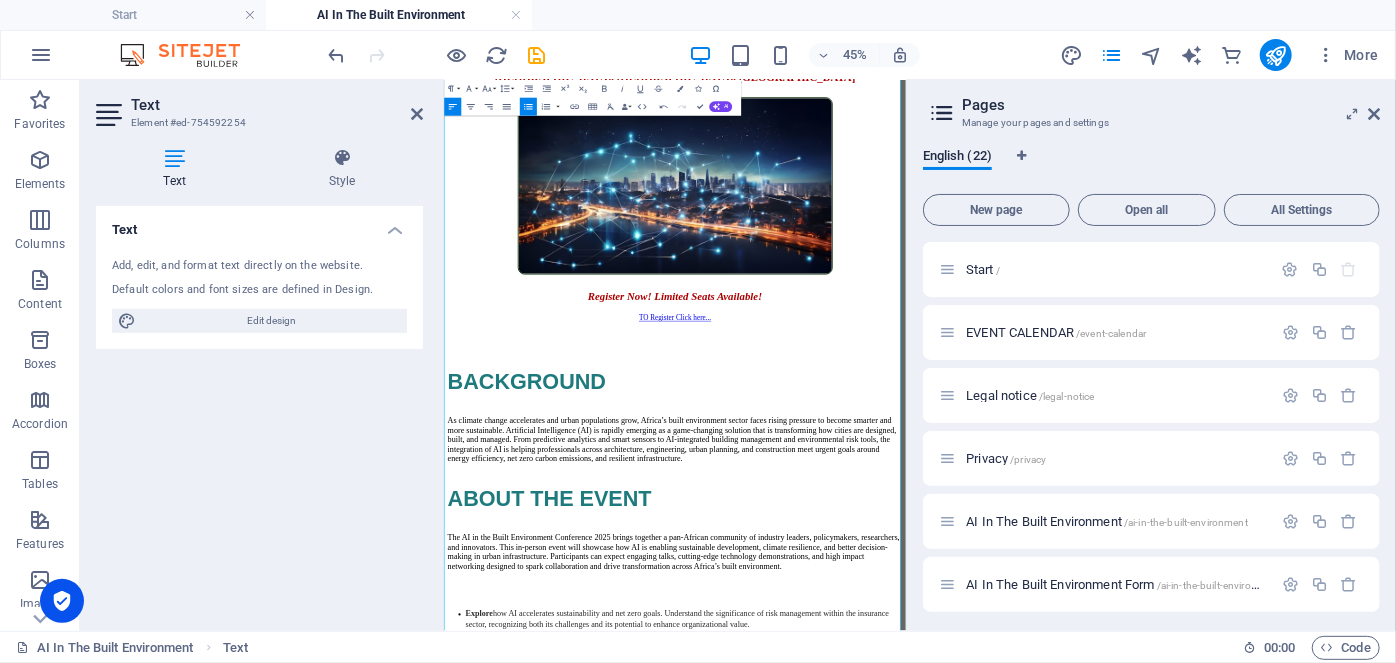 click on "esponsibleExamine responsible  AI use, governance, and regulatory frameworks." at bounding box center (778, 1355) 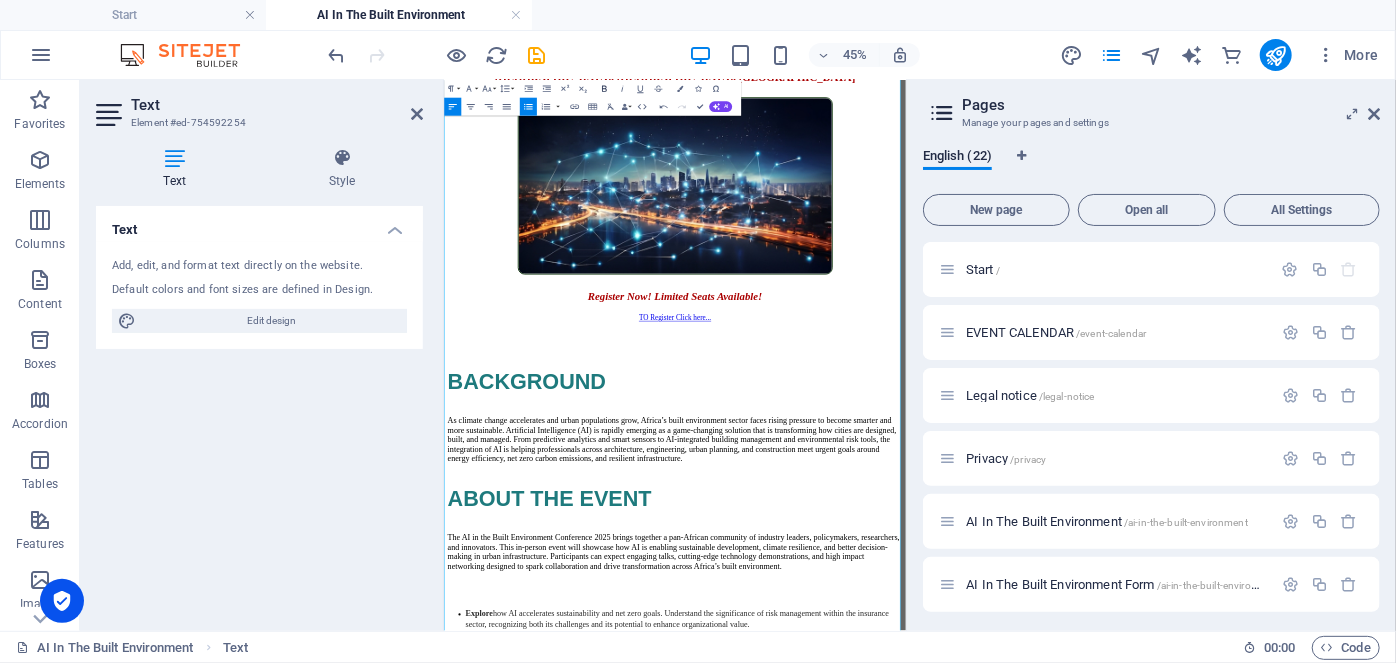 click 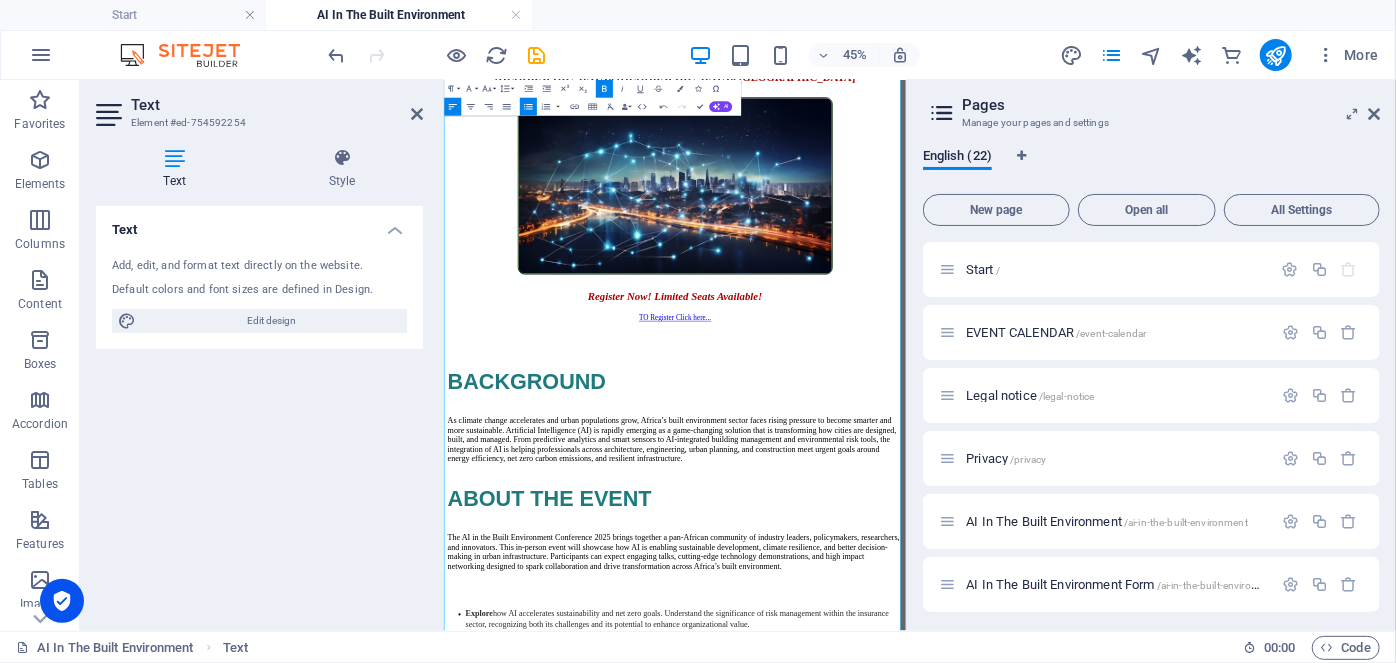click on "​ Examine  responsible AI use, governance, and regulatory frameworks." at bounding box center [976, 1351] 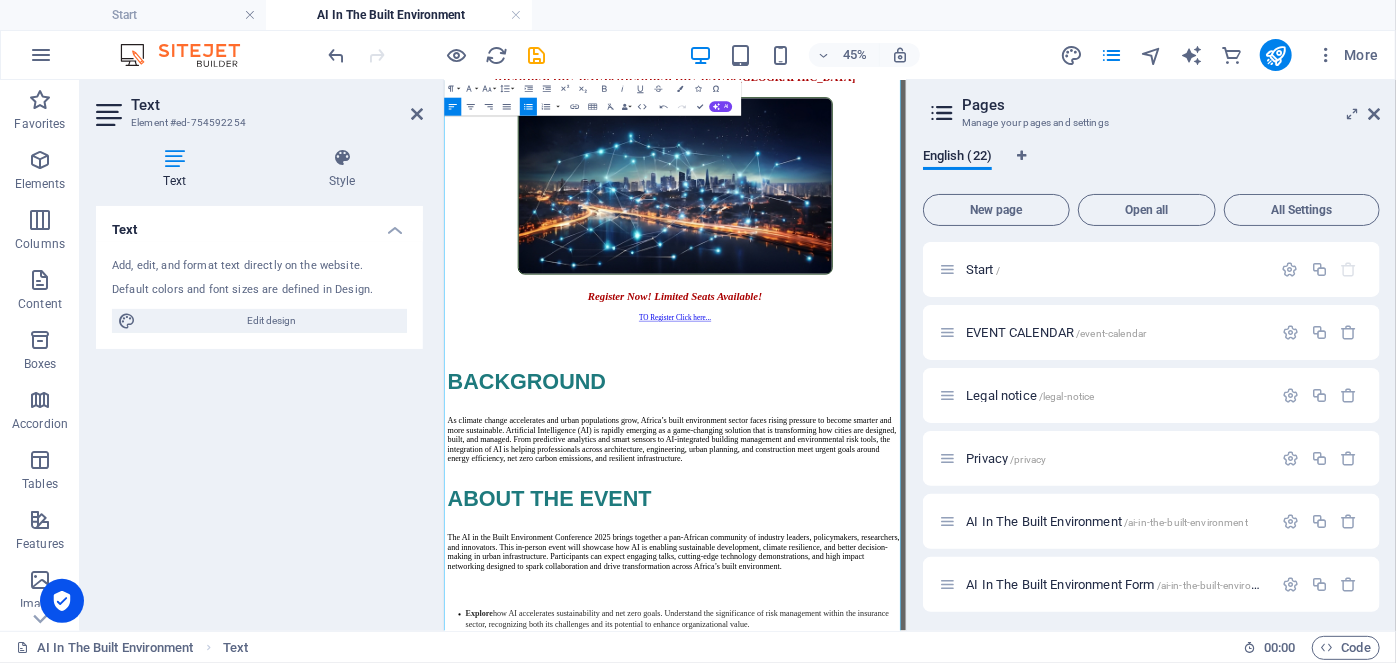 click on "AI integration with BIM, digital twins, and environmental sensors." at bounding box center [858, 1389] 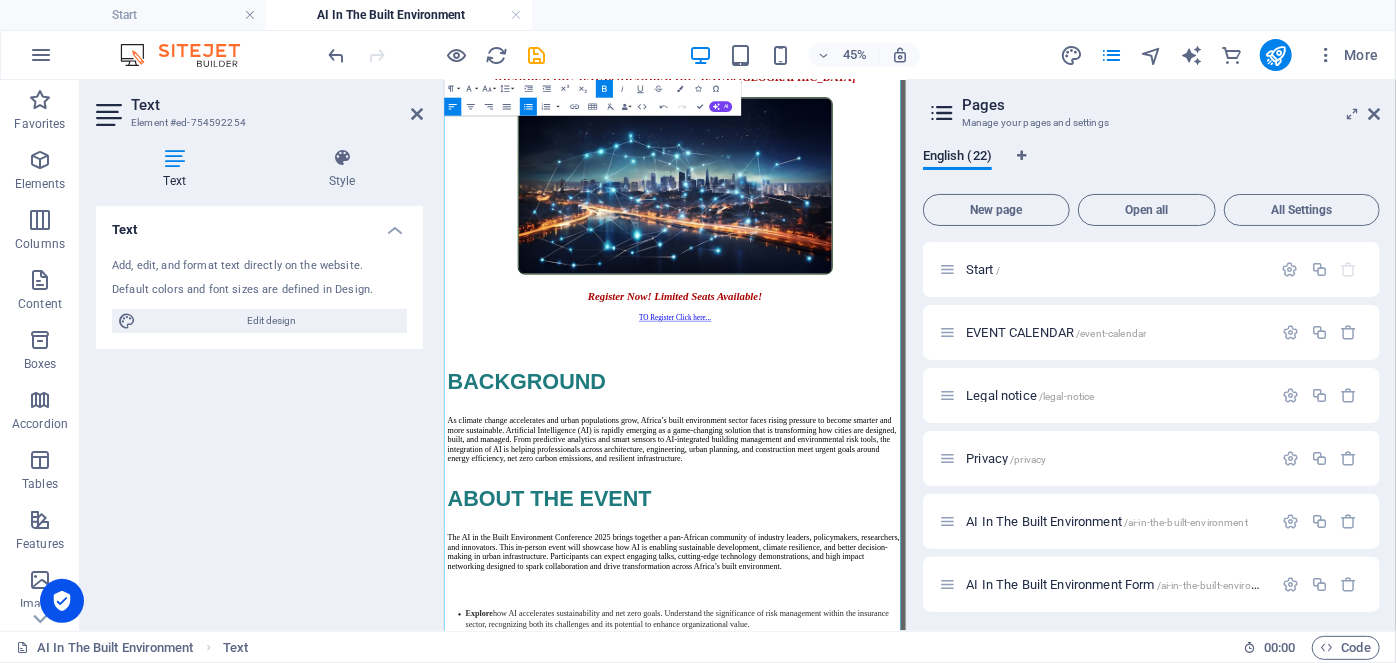 click on "I integration with BIM, digital twins, and environmental sensors." at bounding box center (724, 1389) 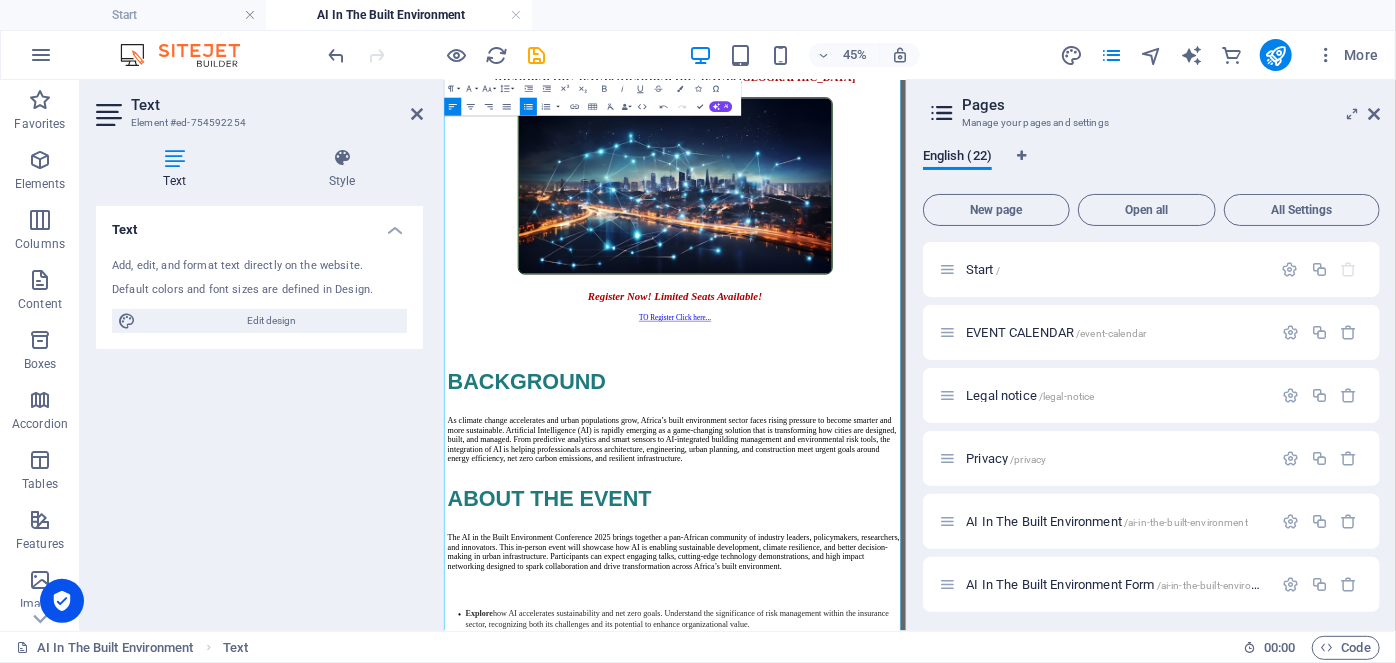 click on "I Discover AI  integration with BIM, digital twins, and environmental sensors." at bounding box center [768, 1389] 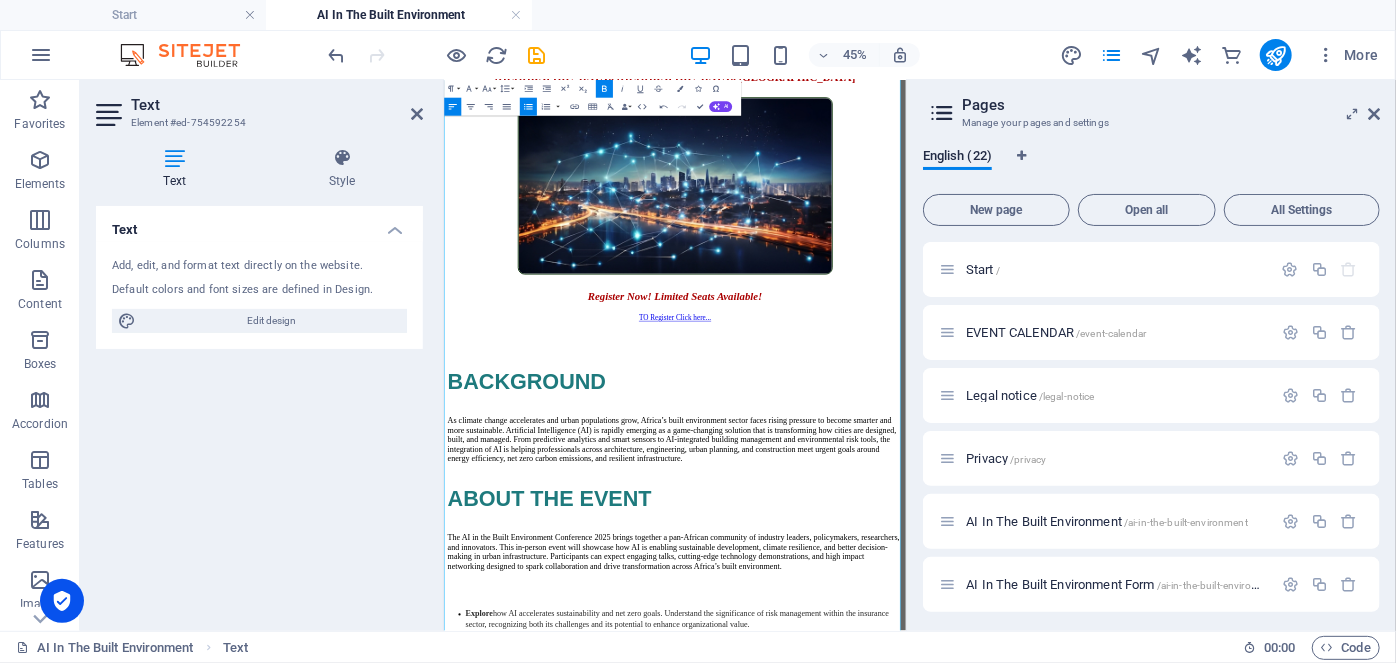 click on "Discover AI integration with BIM, digital twins, and environmental sensors." at bounding box center [765, 1383] 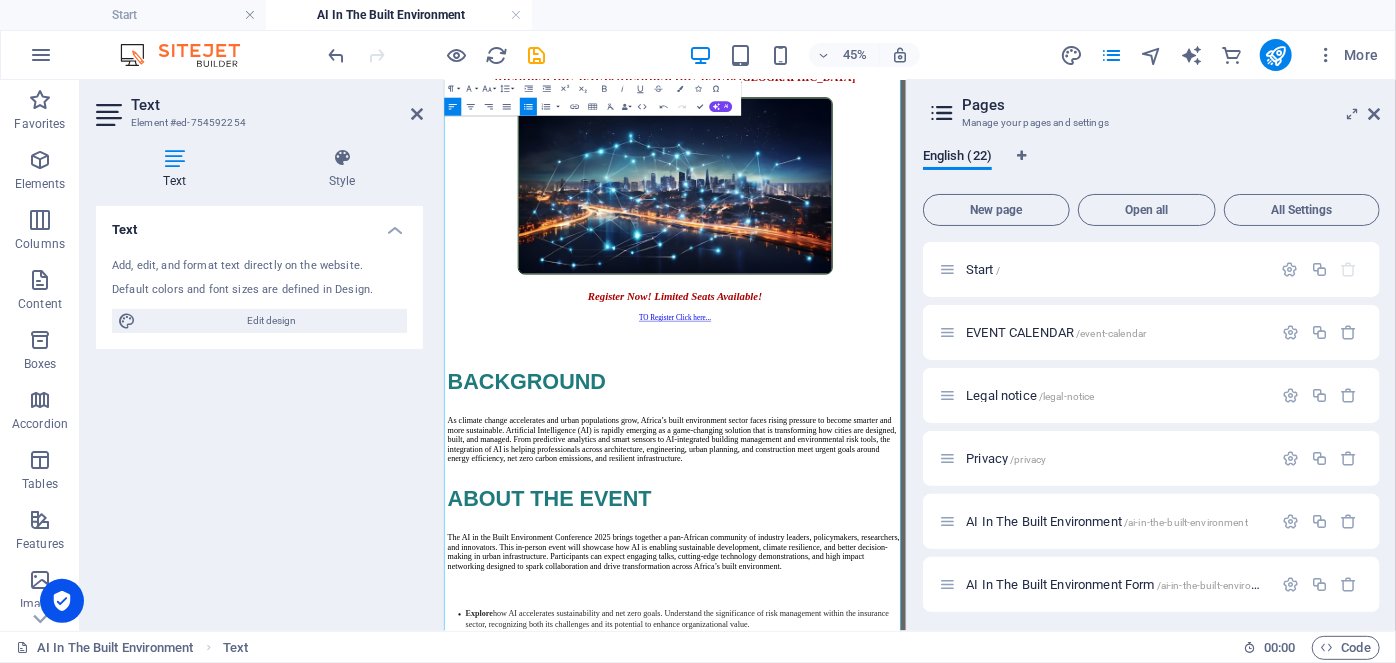 click on "Discover AI integration with BIM, digital twins, and environmental sensors." at bounding box center (765, 1383) 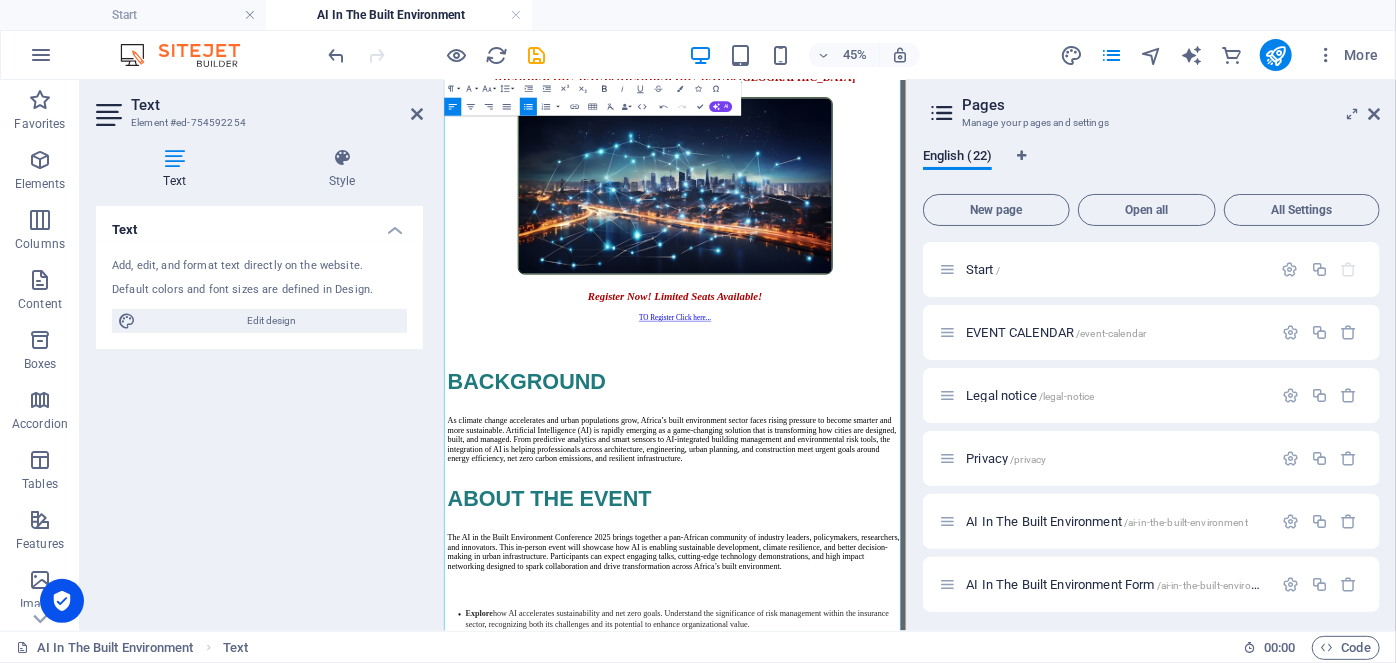 click 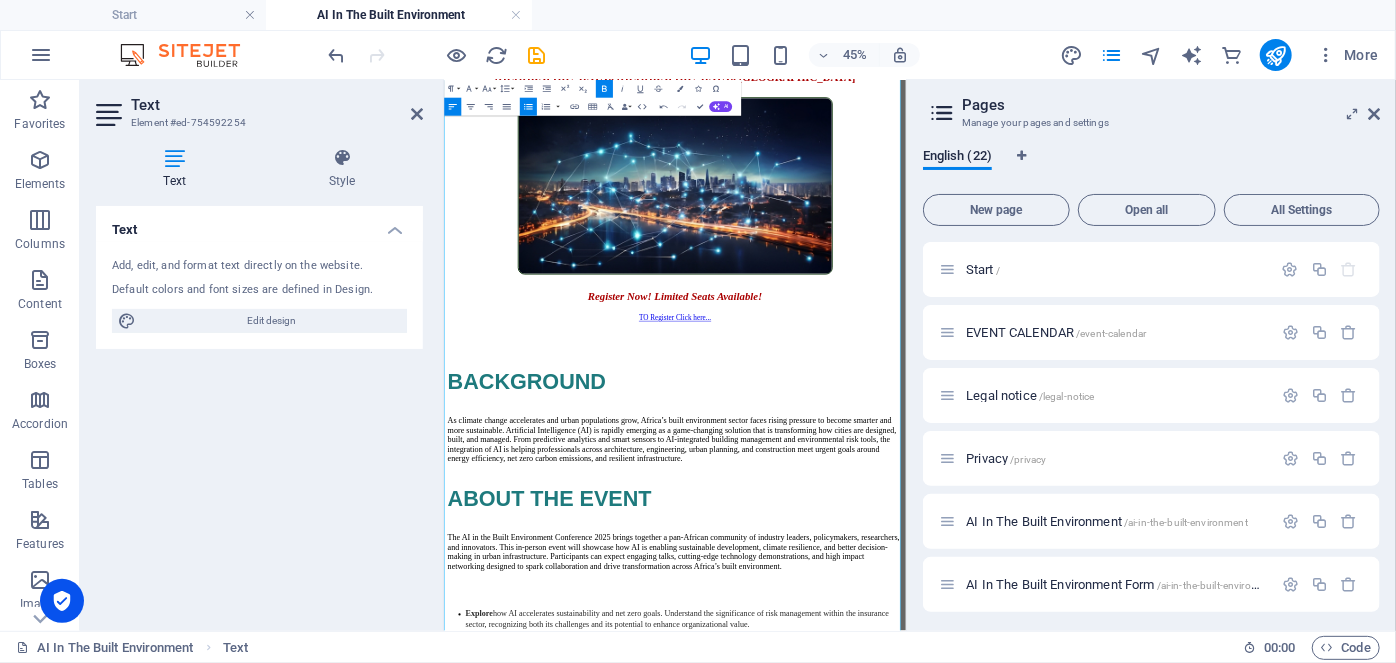 click at bounding box center [956, 1208] 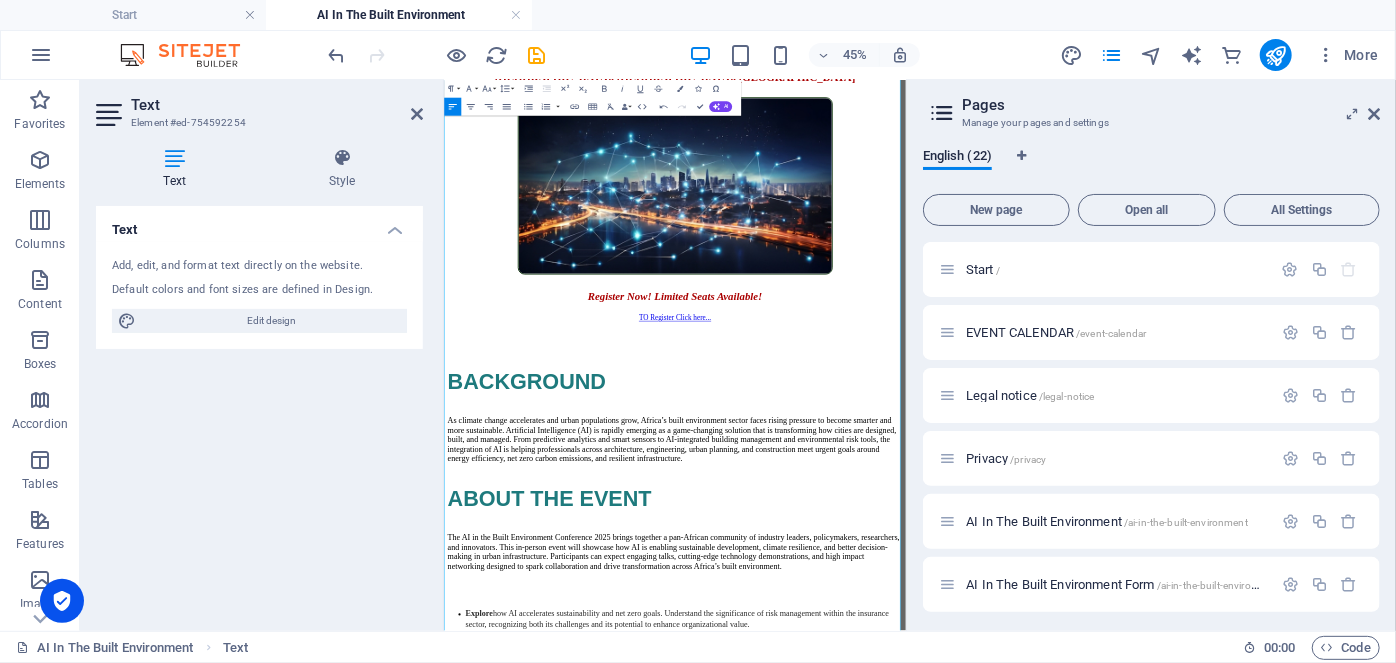 scroll, scrollTop: 1424, scrollLeft: 0, axis: vertical 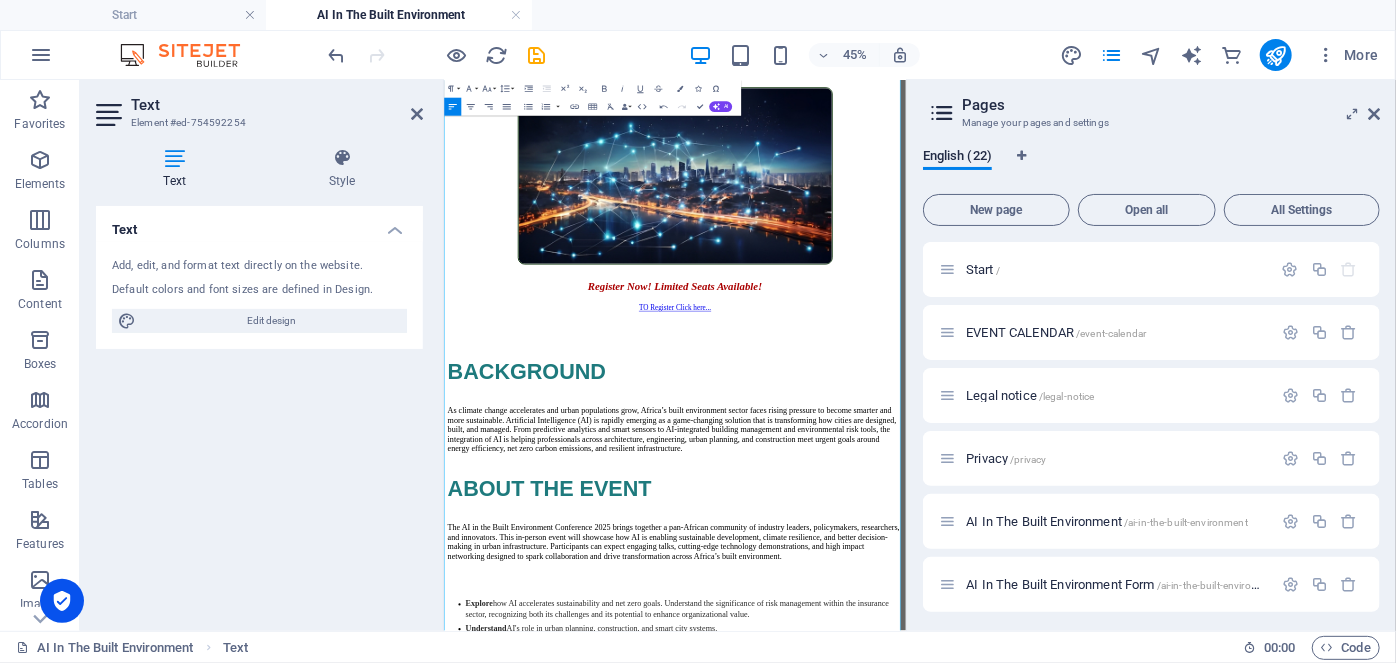click on "from real-world case studies and tech demonstrations" at bounding box center [771, 1394] 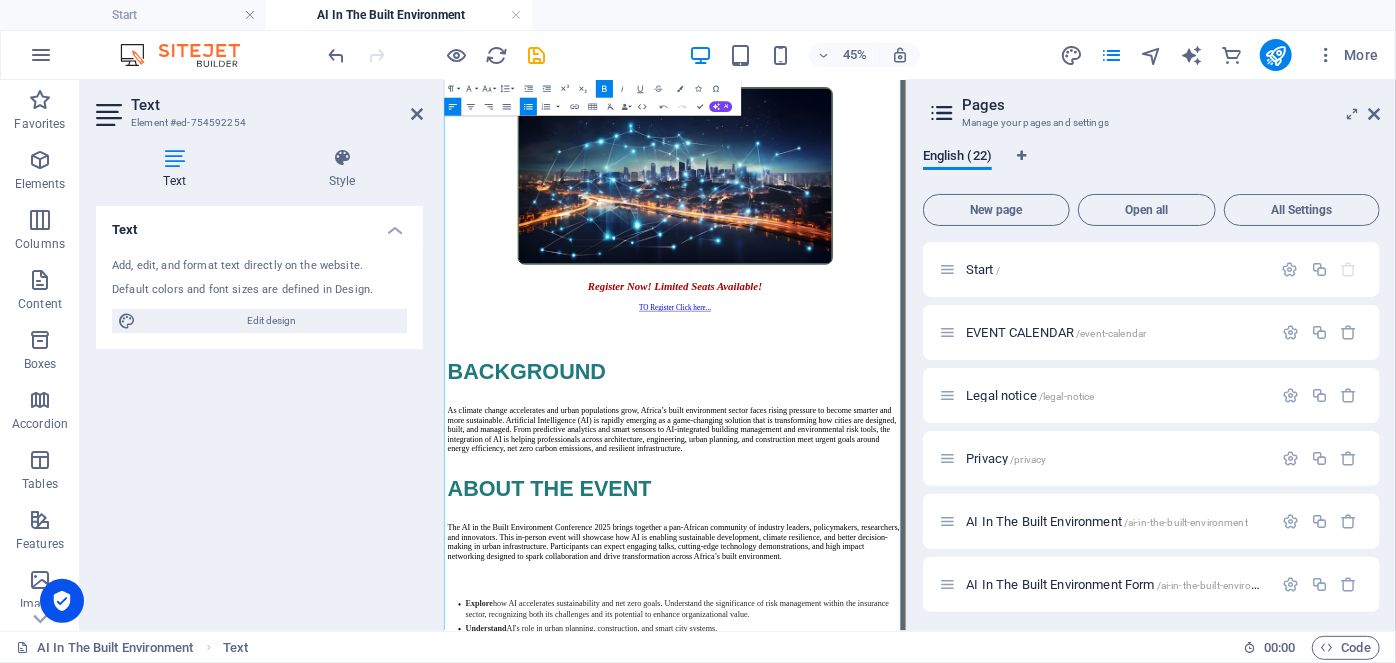 click on "om real-world case studies and tech demonstrations" at bounding box center (677, 1394) 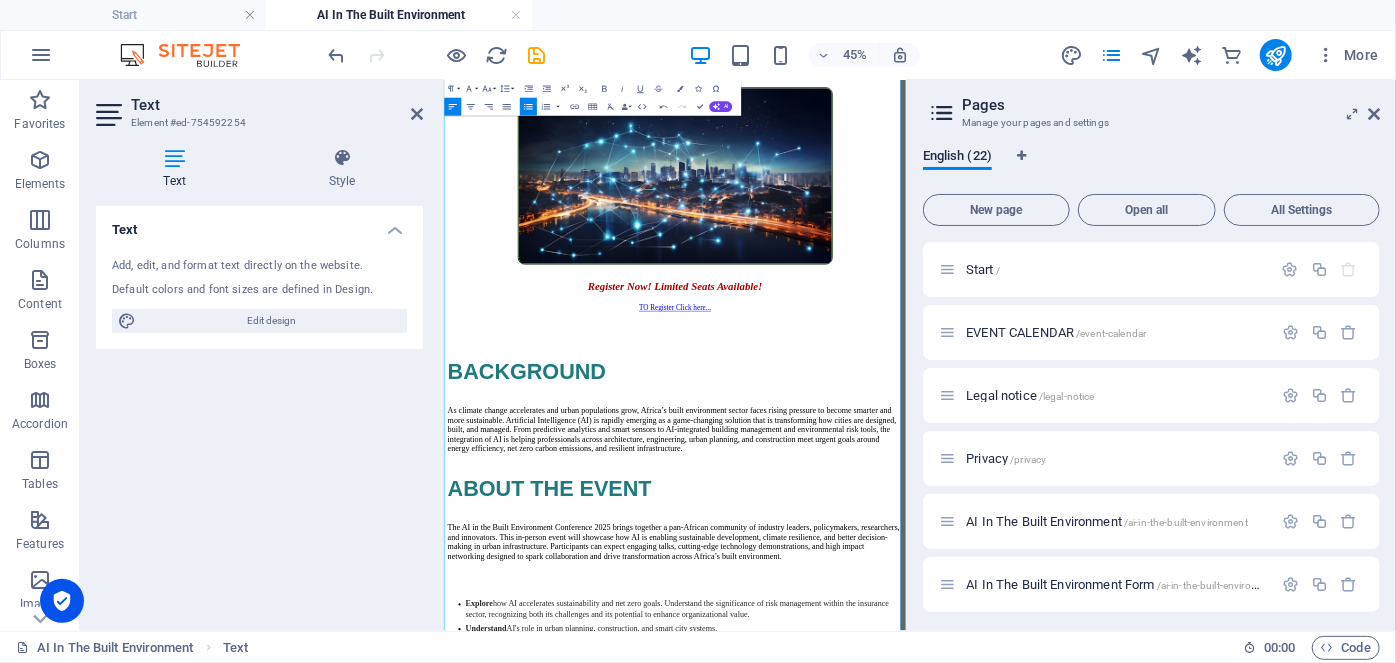 click on "omLearn from real-world case studies and tech demonstrations" at bounding box center (717, 1394) 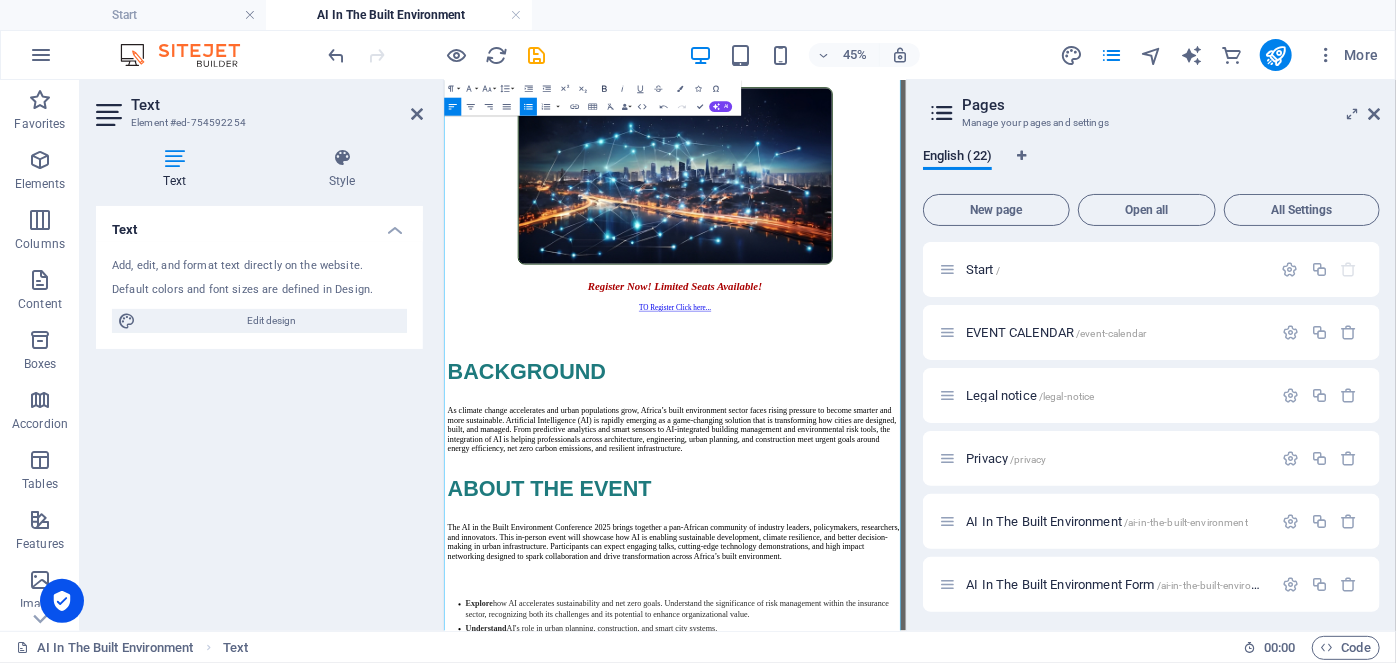 click 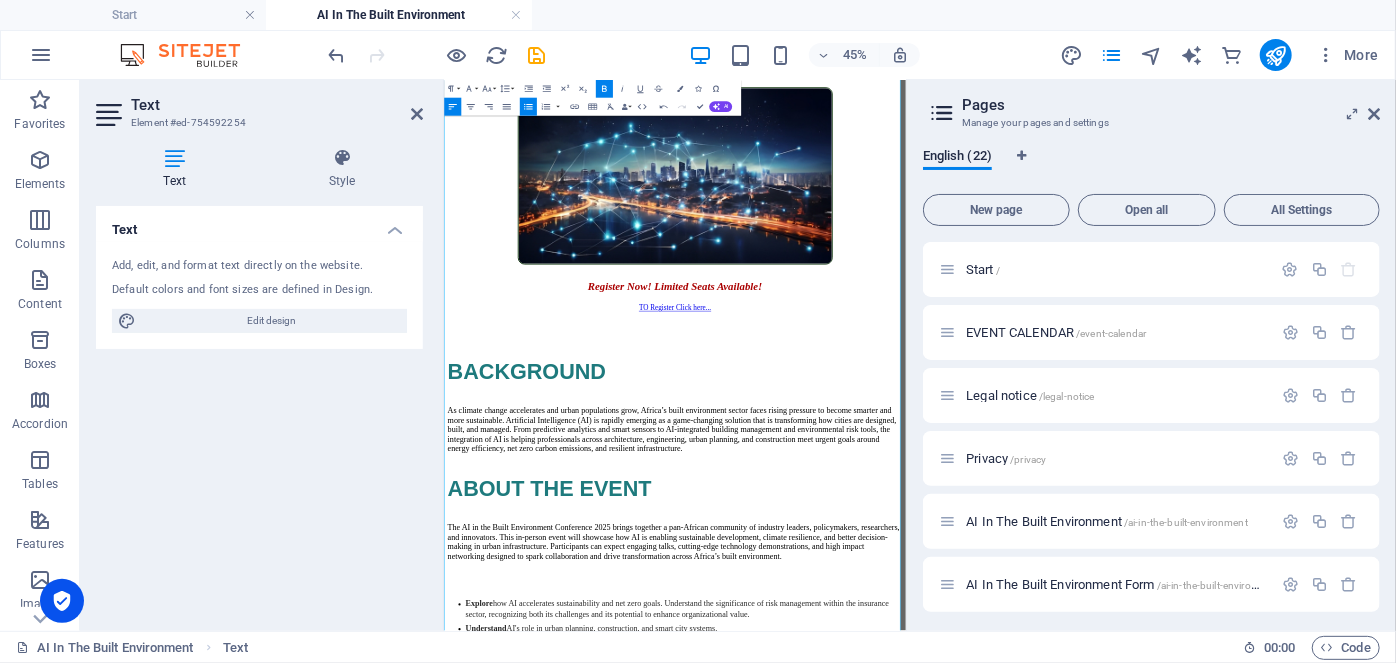 click on "Examine  responsible AI use, governance, and regulatory frameworks." at bounding box center [741, 1333] 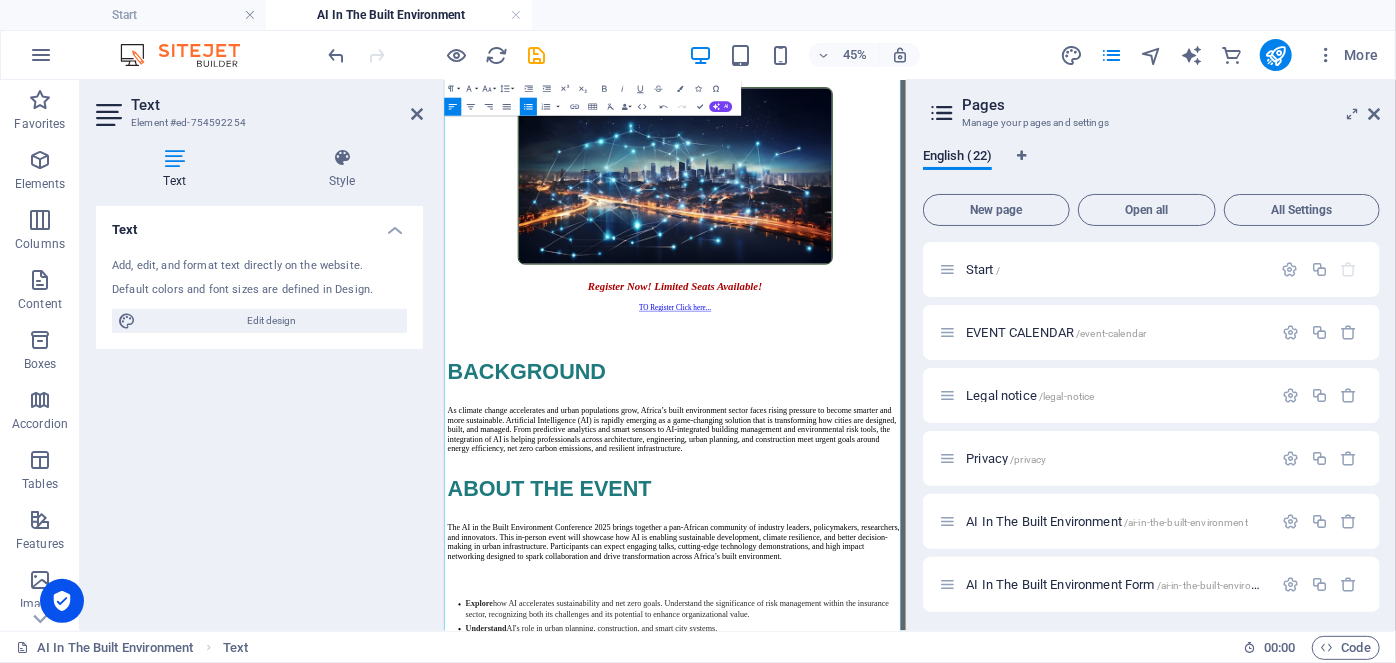 click on "Learn from global and [DEMOGRAPHIC_DATA] leaders shaping the future of AI in infrastructure" at bounding box center [1082, 1428] 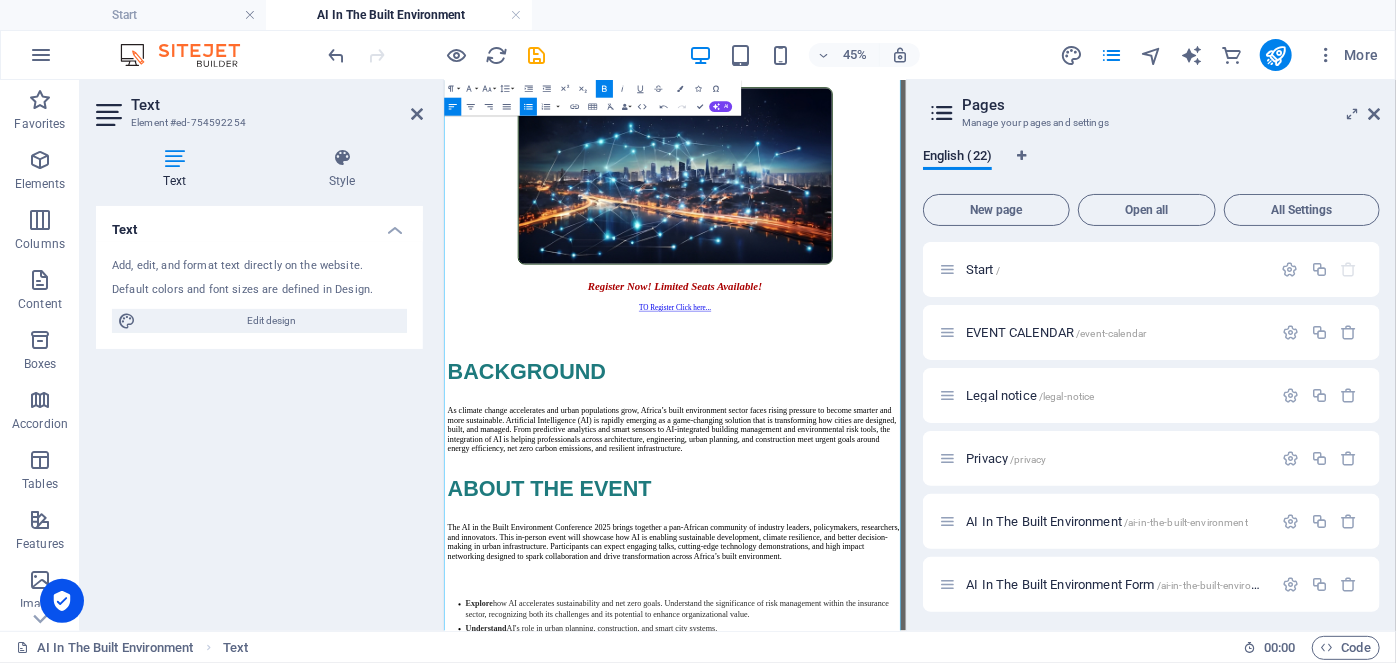 click on "earn from global and [DEMOGRAPHIC_DATA] leaders shaping the future of AI in infrastructure" at bounding box center (844, 1428) 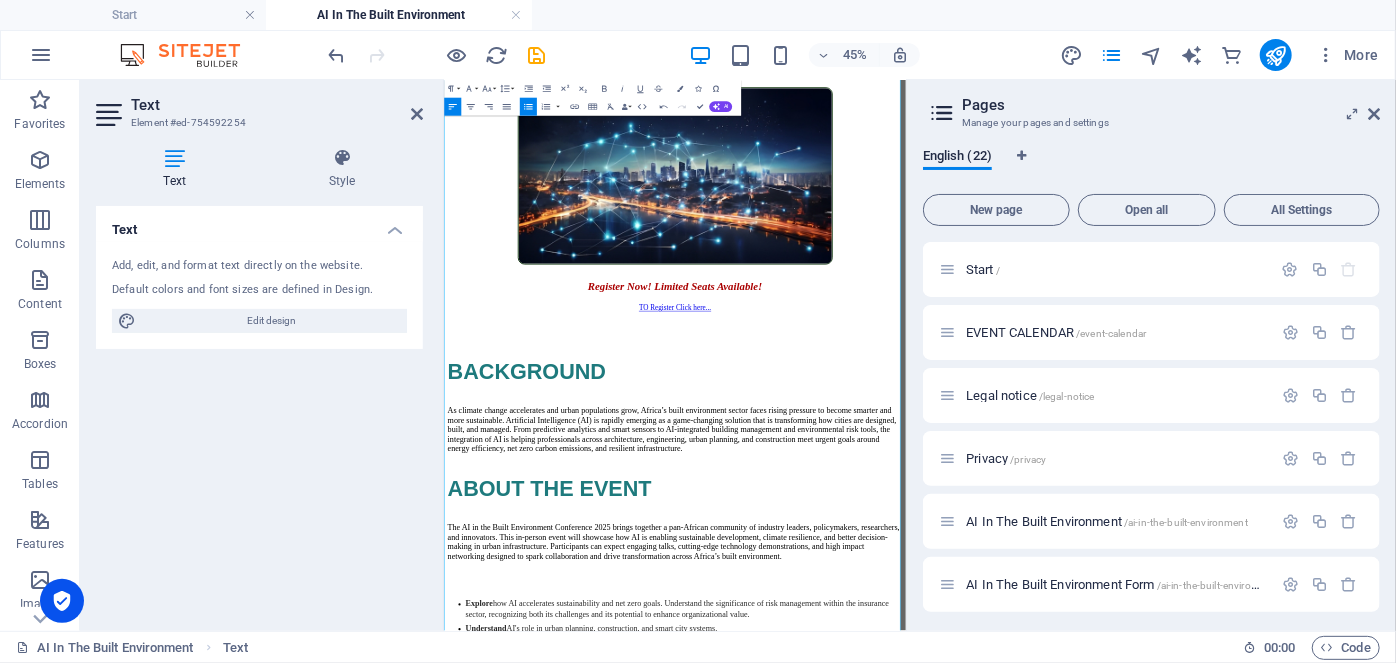 click on "earn from global and [DEMOGRAPHIC_DATA] leaders shaping the future of AI in infrastructure" at bounding box center (844, 1428) 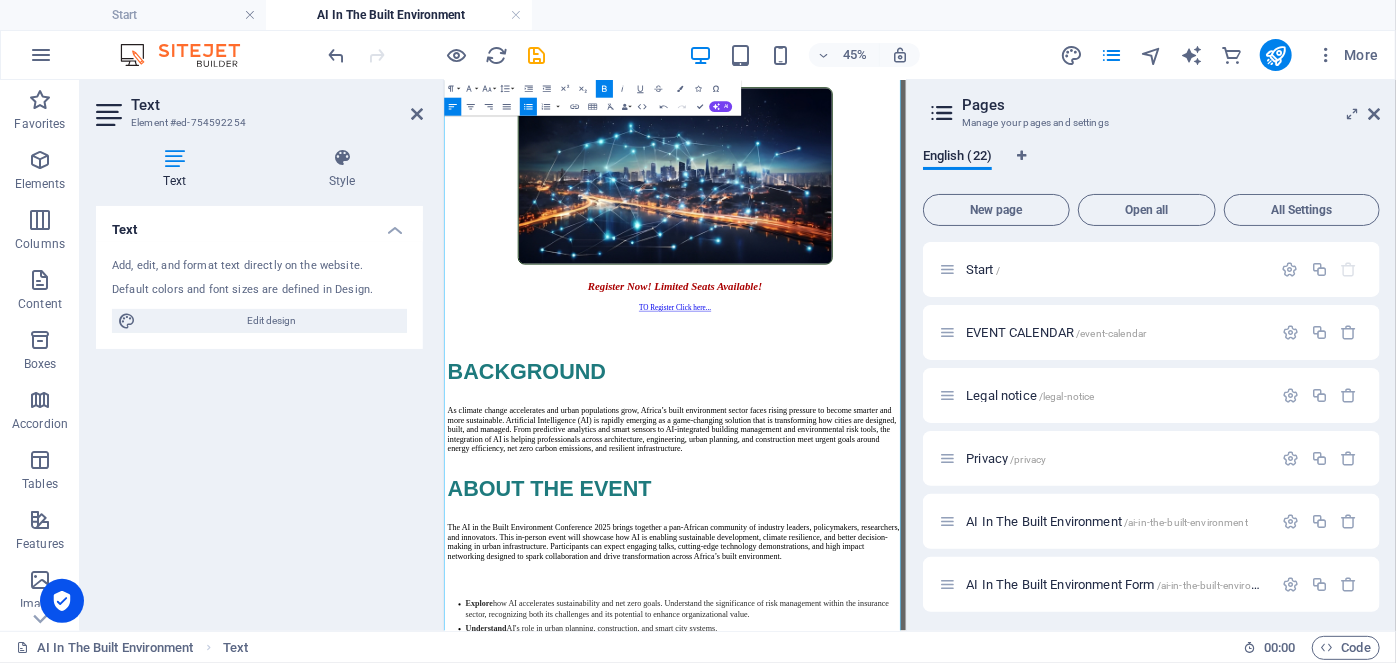click 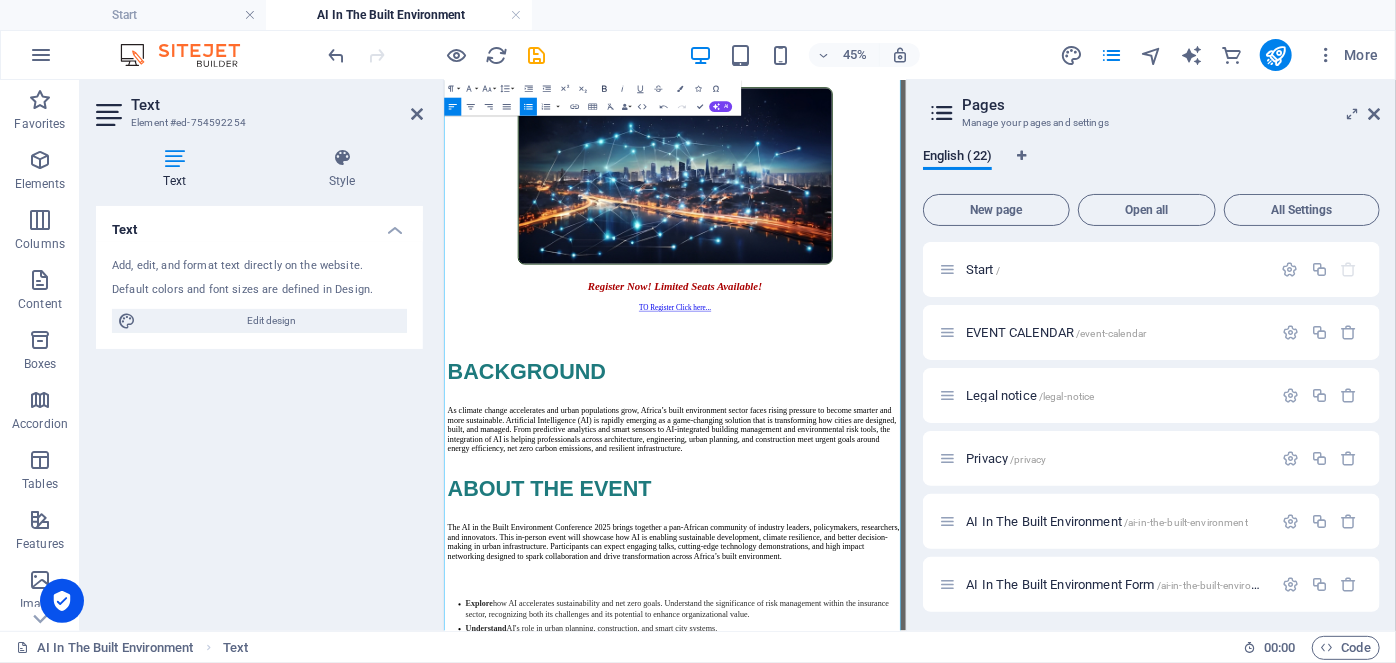 click 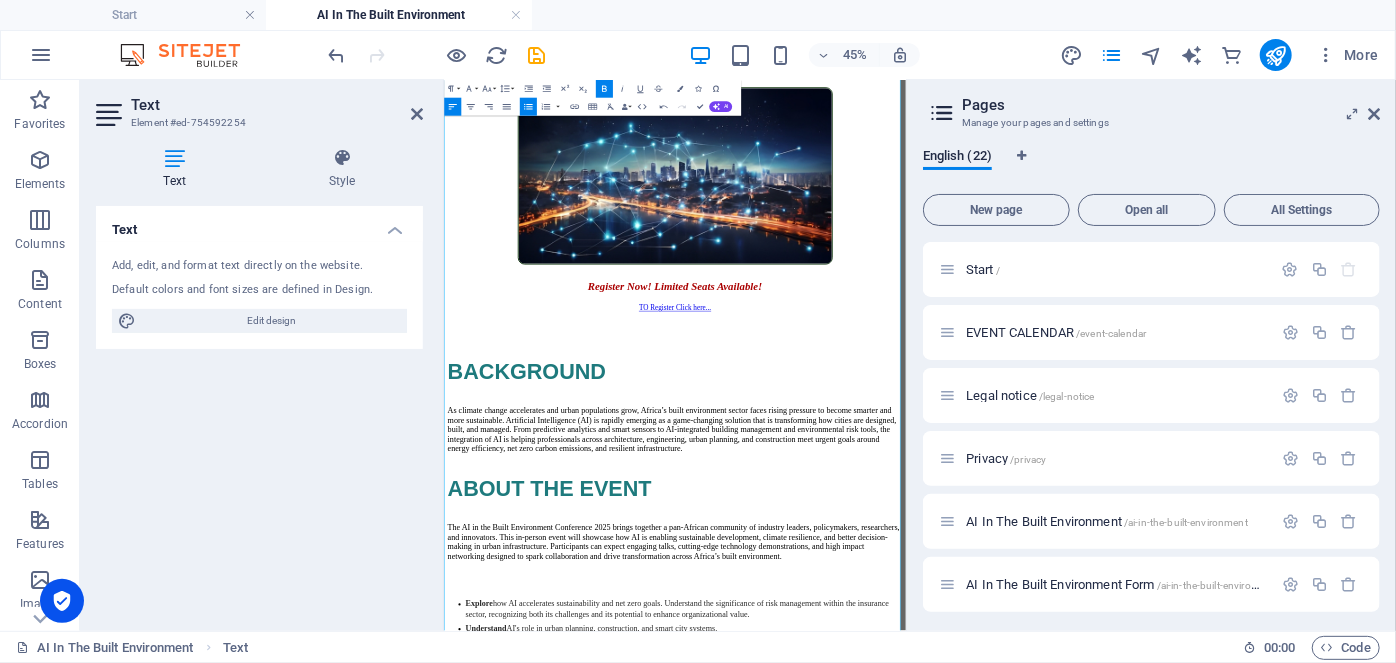 click on "​ ​ Expert Insights: Learn from global and [DEMOGRAPHIC_DATA] leaders shaping the future of AI in infrastructure" at bounding box center (976, 1424) 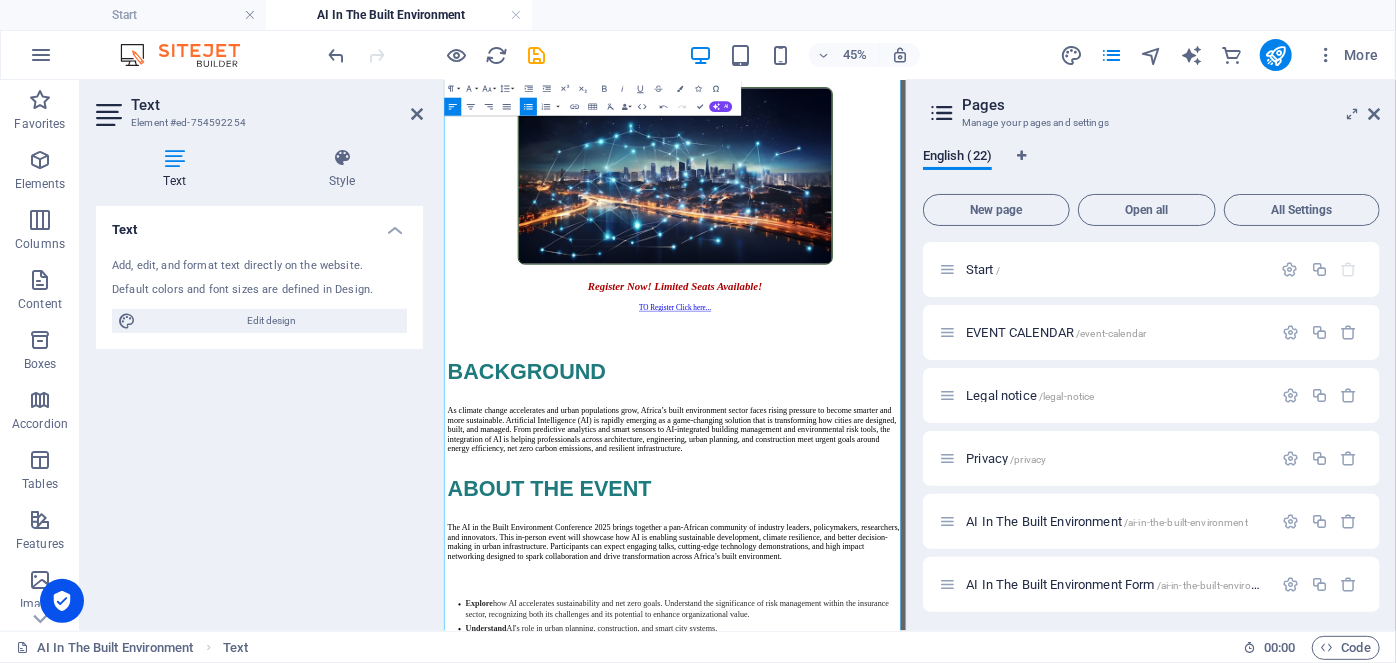 drag, startPoint x: 464, startPoint y: 939, endPoint x: 582, endPoint y: 945, distance: 118.15244 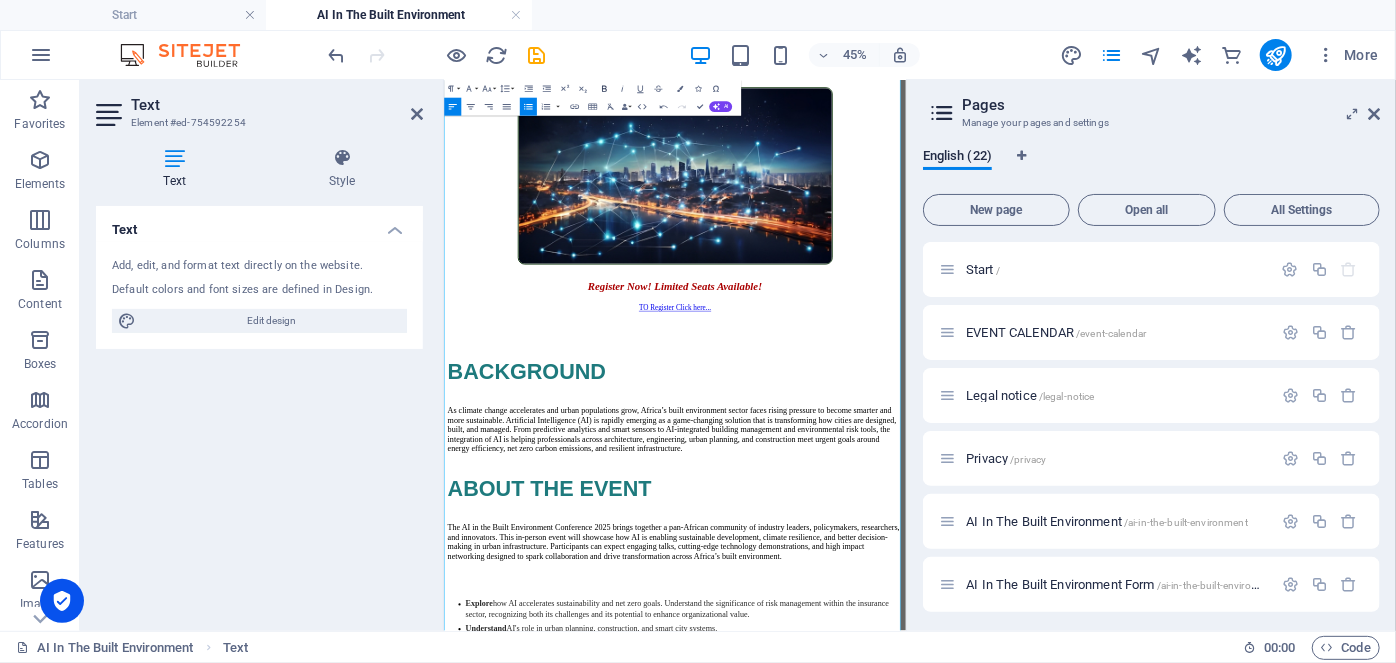 click 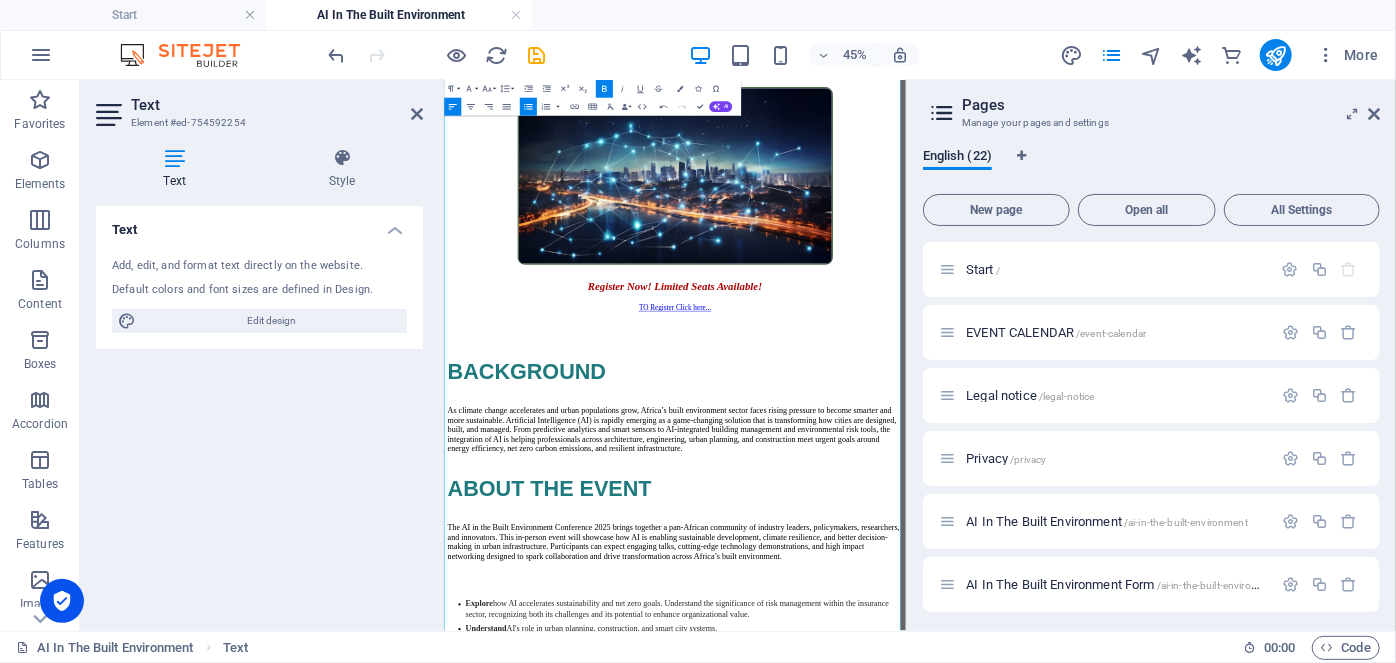 click on "Learn  from real-world case studies and tech demonstrations" at bounding box center [706, 1394] 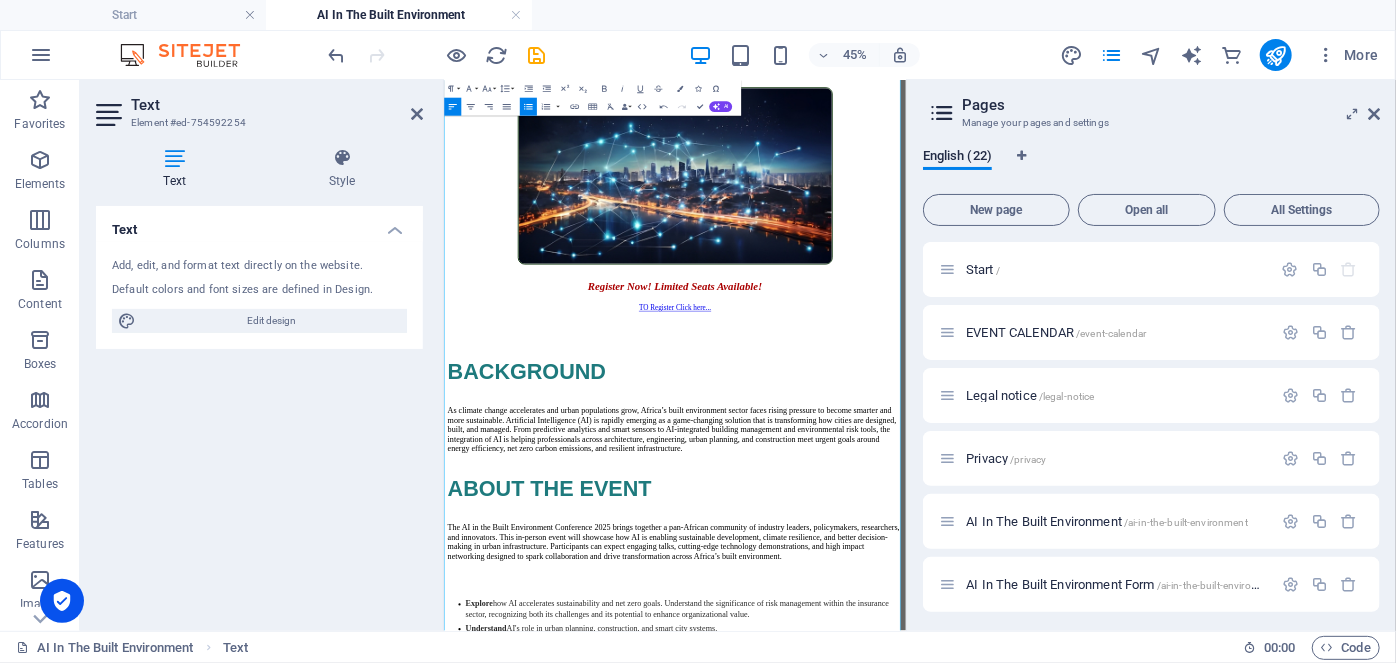 click on "Engage in hands-on sessions with AI tools for project  planning, cost control, and risk management" at bounding box center (951, 1473) 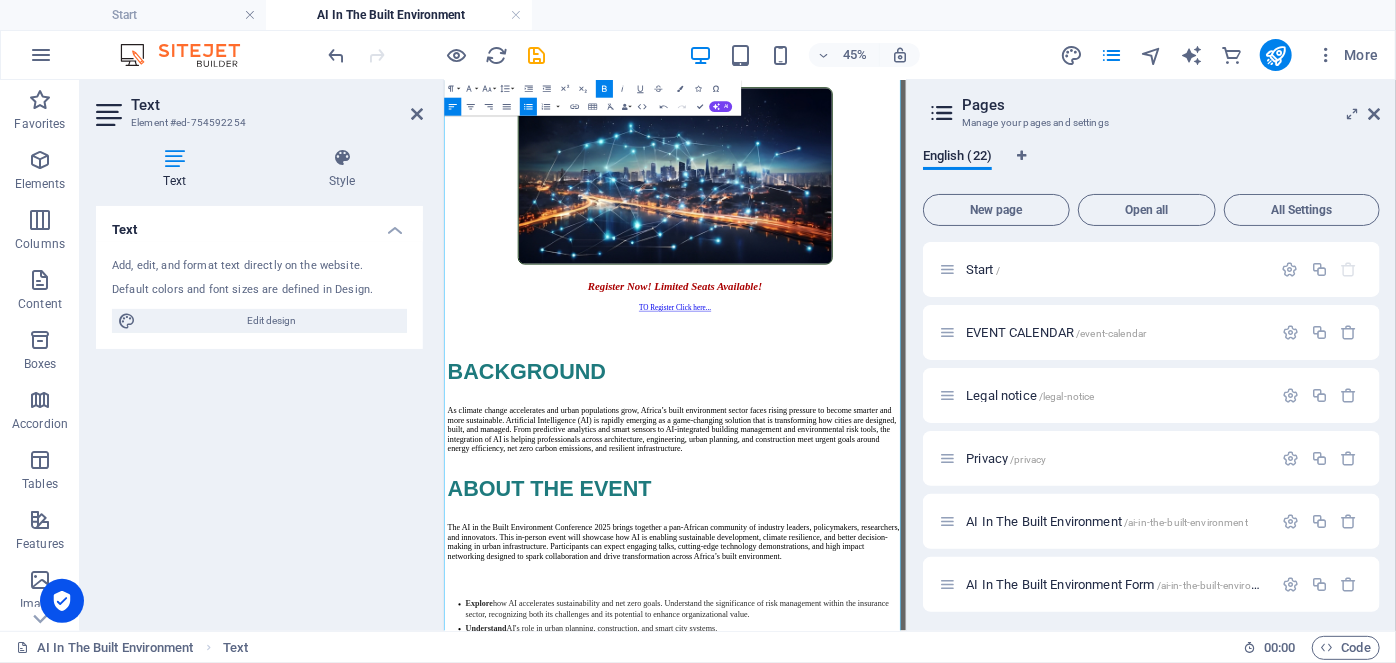 click on "ngage in hands-on sessions with AI tools for project  planning, cost control, and risk management" at bounding box center [842, 1462] 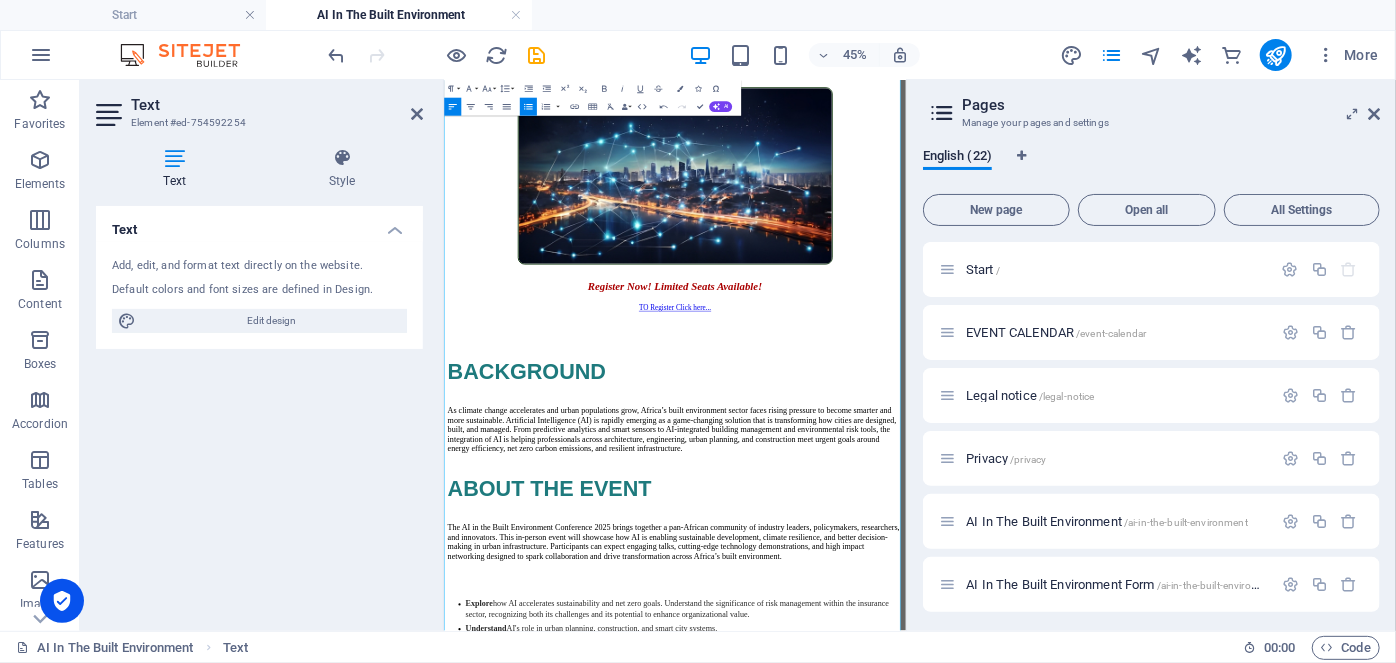 click on "ngagePractical Knowledge  in hands-on sessions with AI tools for project  planning, cost control, and risk management" at bounding box center [915, 1462] 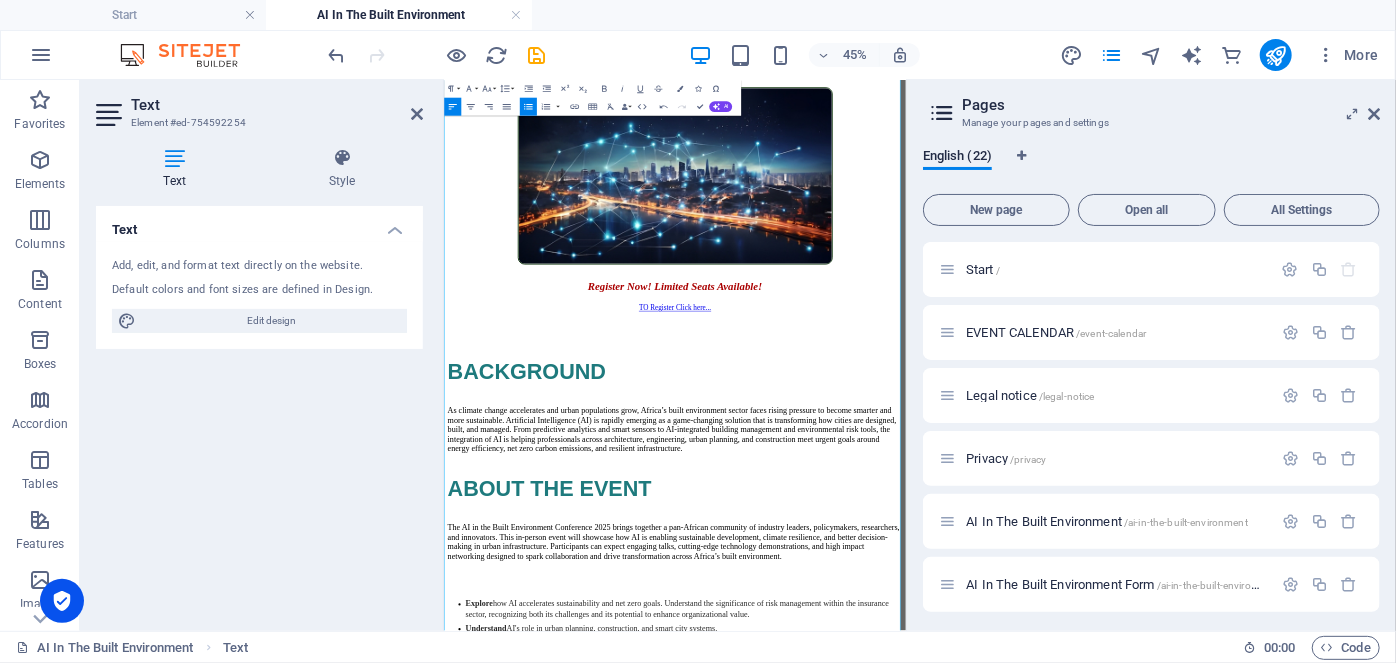 click on "Practical Knowledge in hands-on sessions with AI tools for project  planning, cost control, and risk management" at bounding box center (896, 1462) 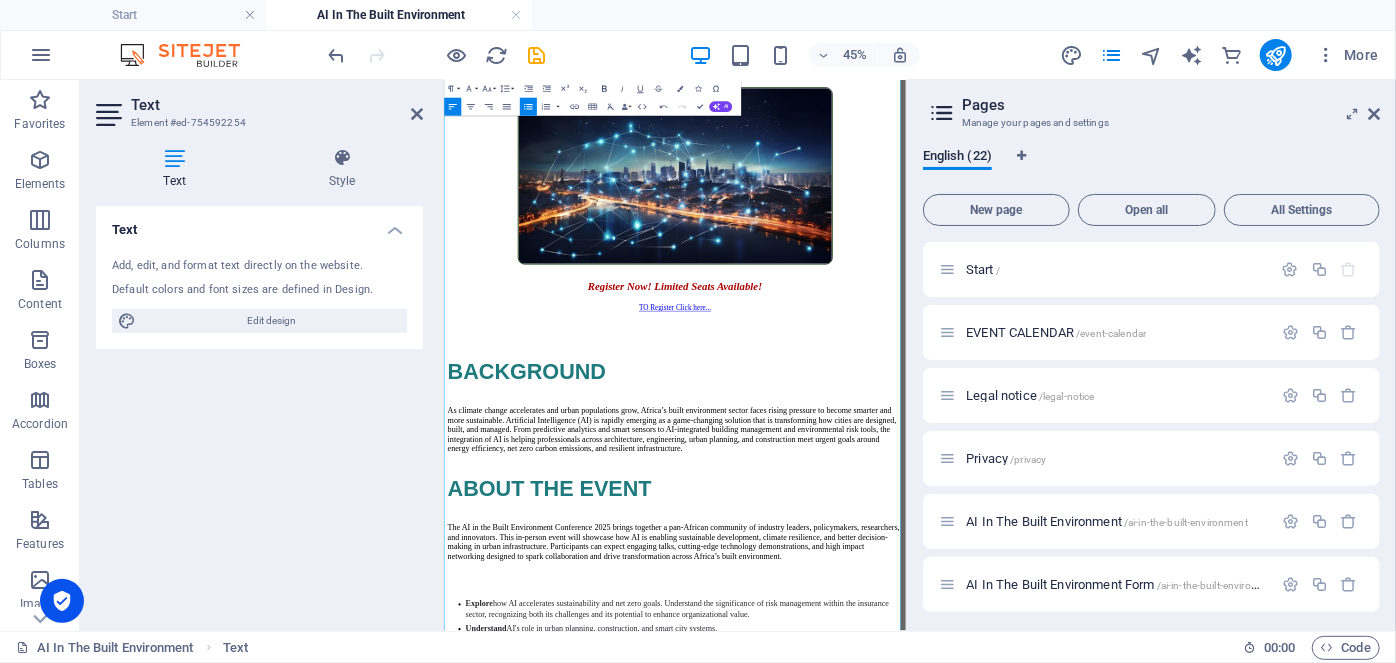 click 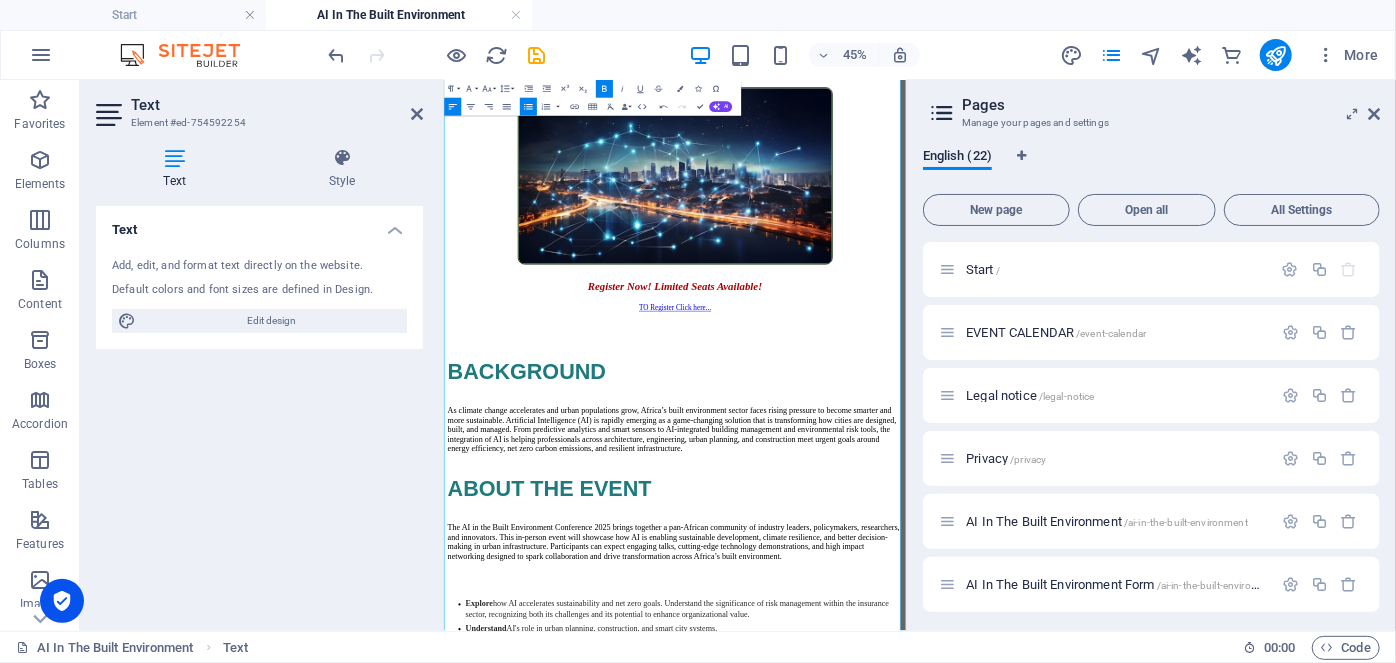 click on "Examine  responsible AI use, governance, and regulatory frameworks." at bounding box center (741, 1331) 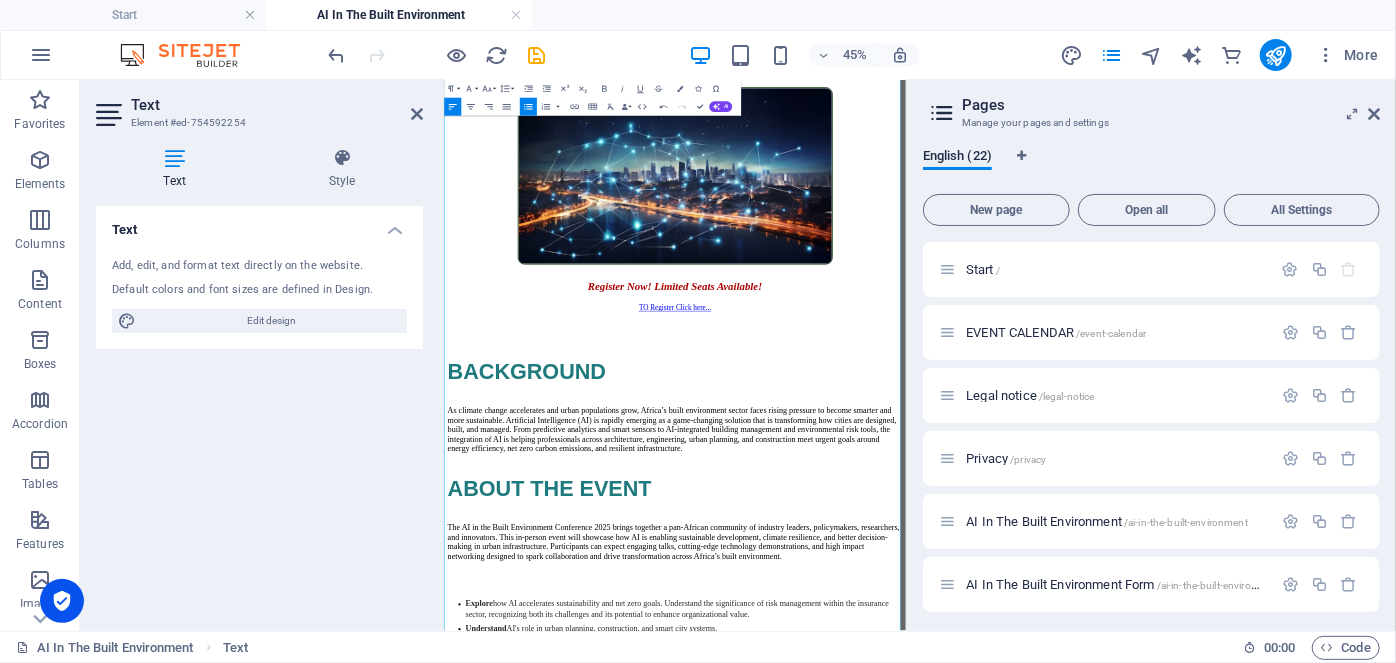 click on "Connect with professionals, innovators, and  policymakers driving progress across the continent." at bounding box center (967, 1507) 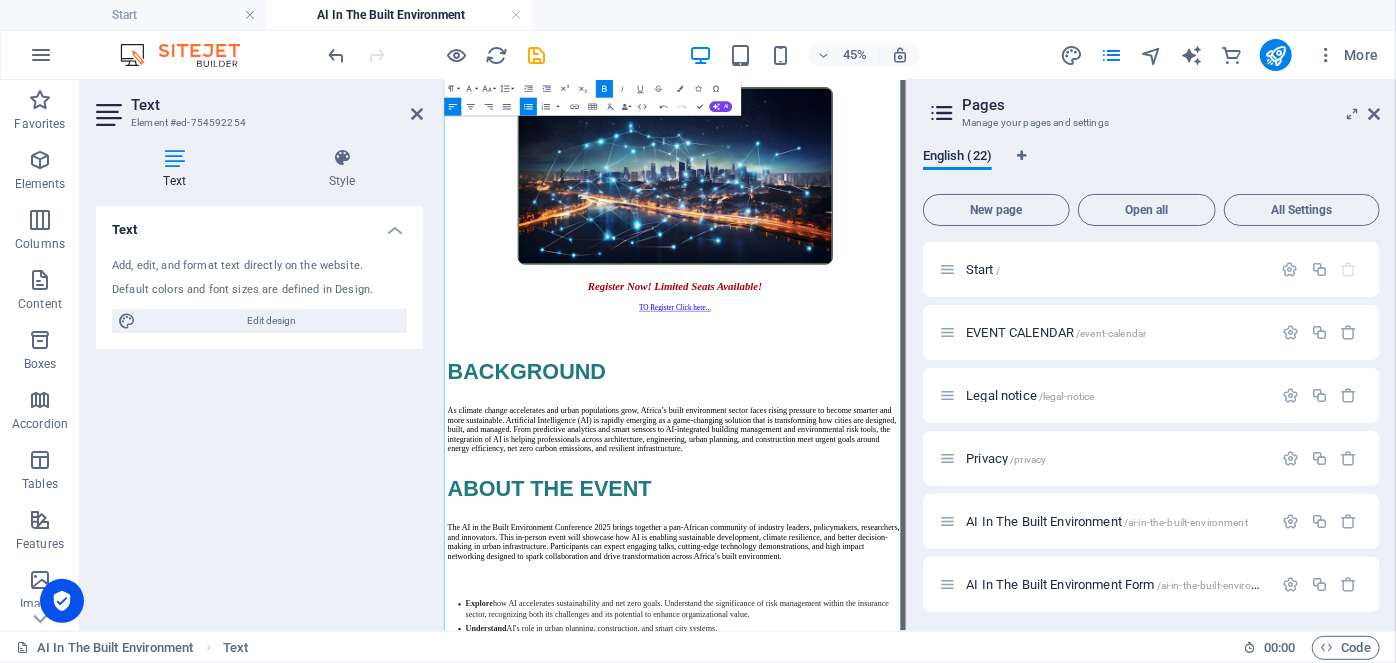 click on "onnect with professionals, innovators, and  policymakers driving progress across the continent." at bounding box center [833, 1496] 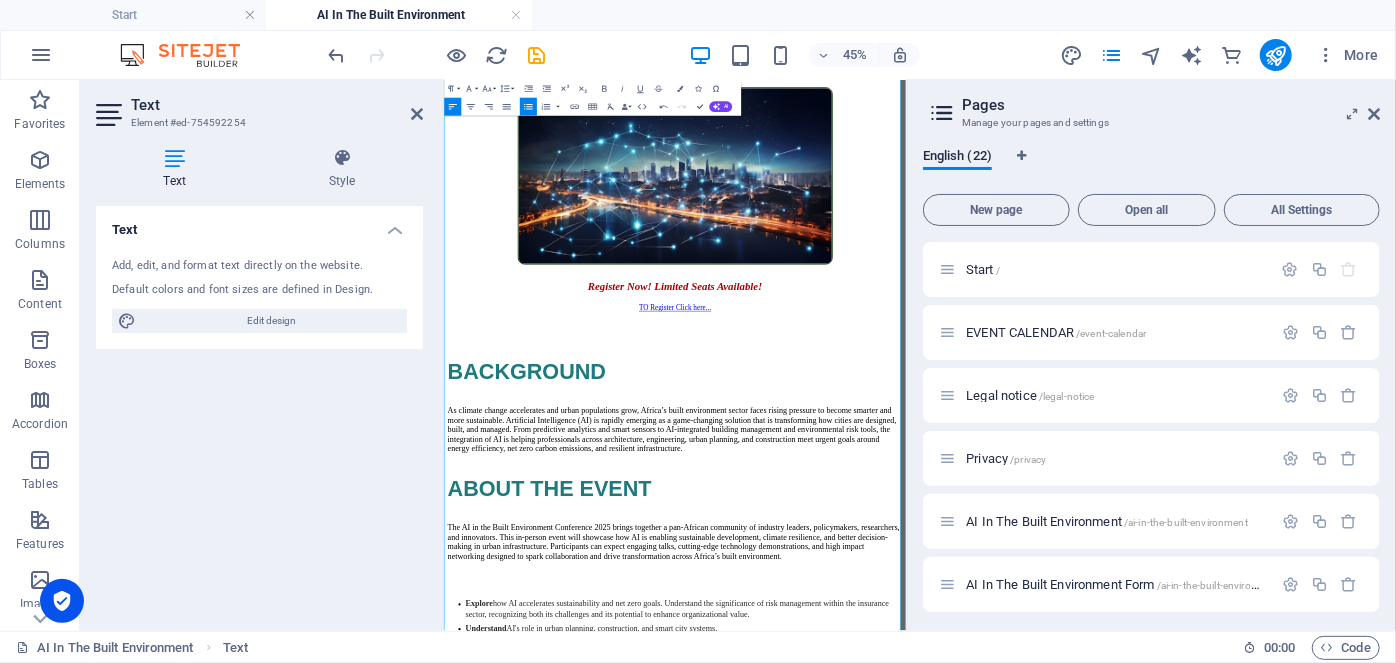 click on "oCollaboration & Networking: Co nnect with professionals, innovators, and  policymakers driving progress across the continent." at bounding box center (952, 1496) 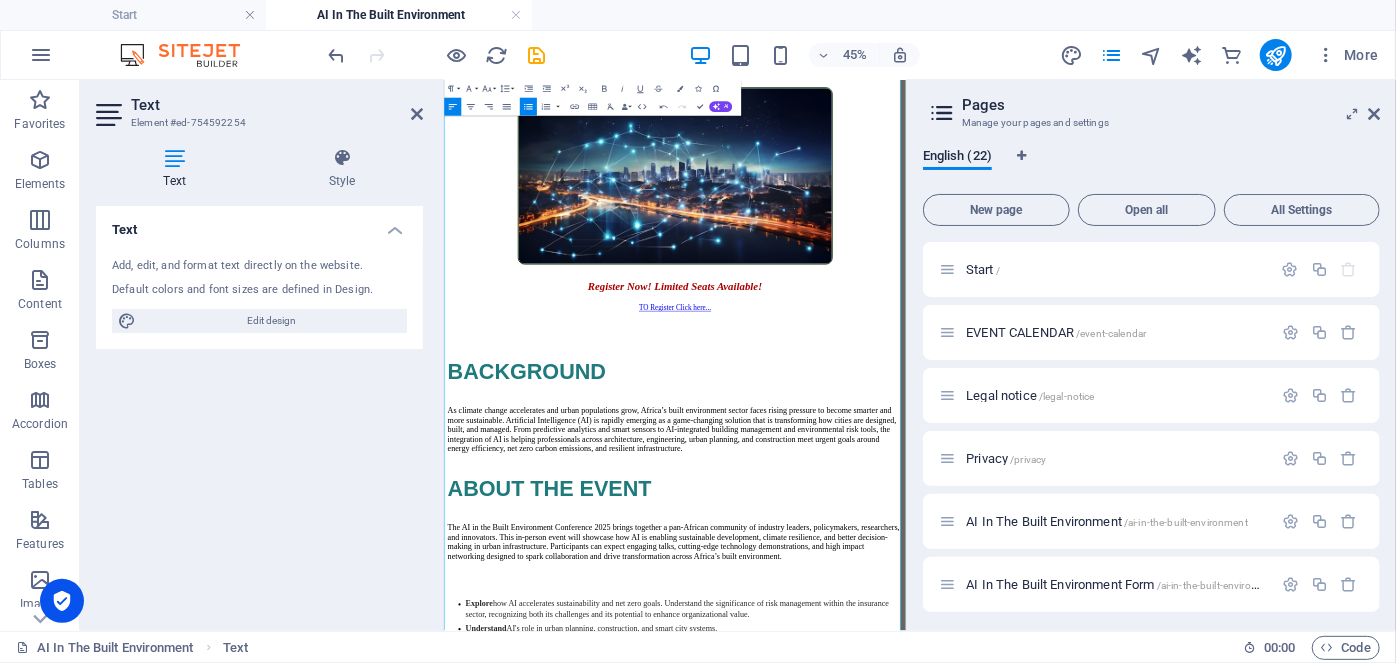 drag, startPoint x: 461, startPoint y: 1032, endPoint x: 681, endPoint y: 1031, distance: 220.00227 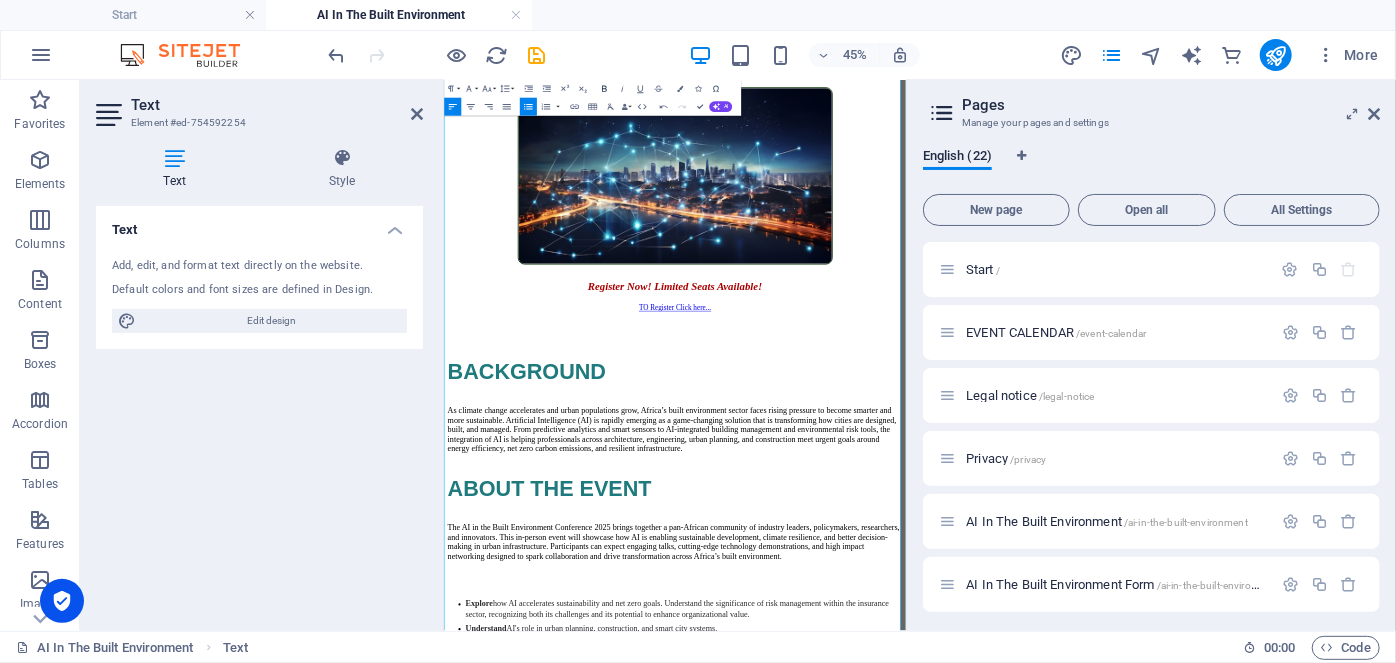 click 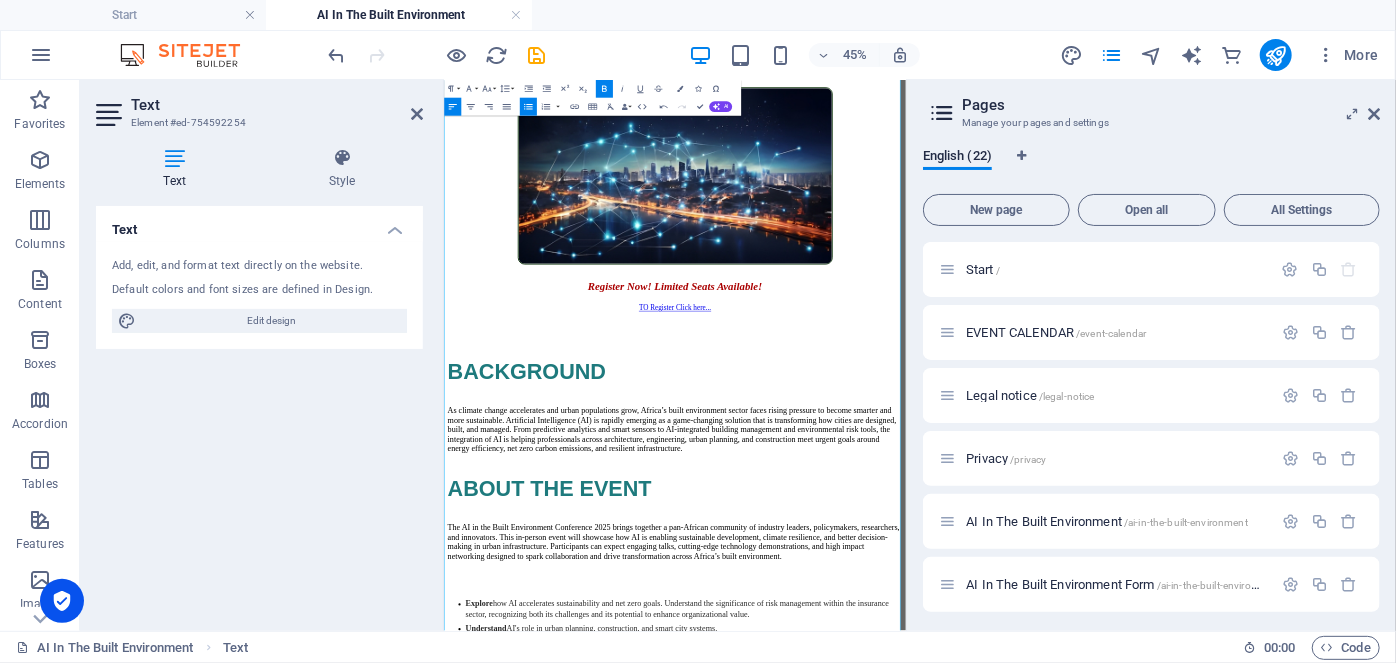 click on "Explore  how AI accelerates sustainability and net zero goals. Understand the significance of risk management within the insurance sector, recognizing both its challenges and its potential to enhance organizational value." at bounding box center (961, 1255) 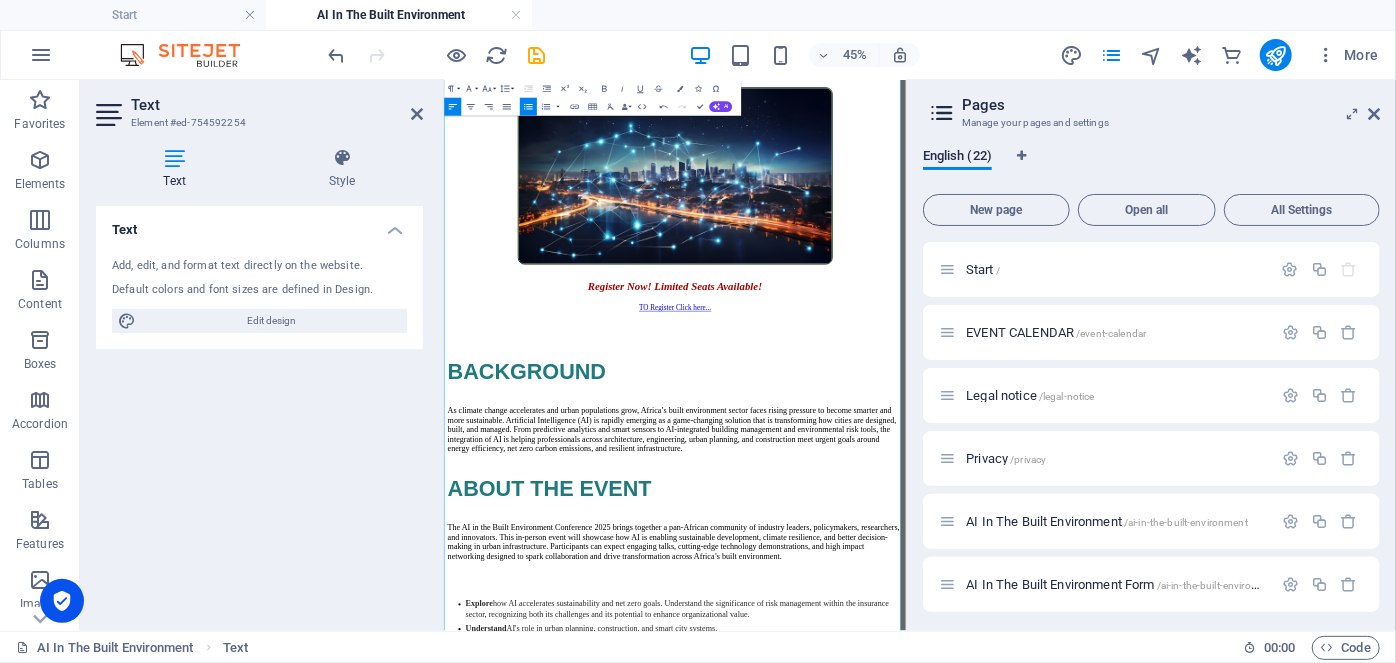 scroll, scrollTop: 1450, scrollLeft: 0, axis: vertical 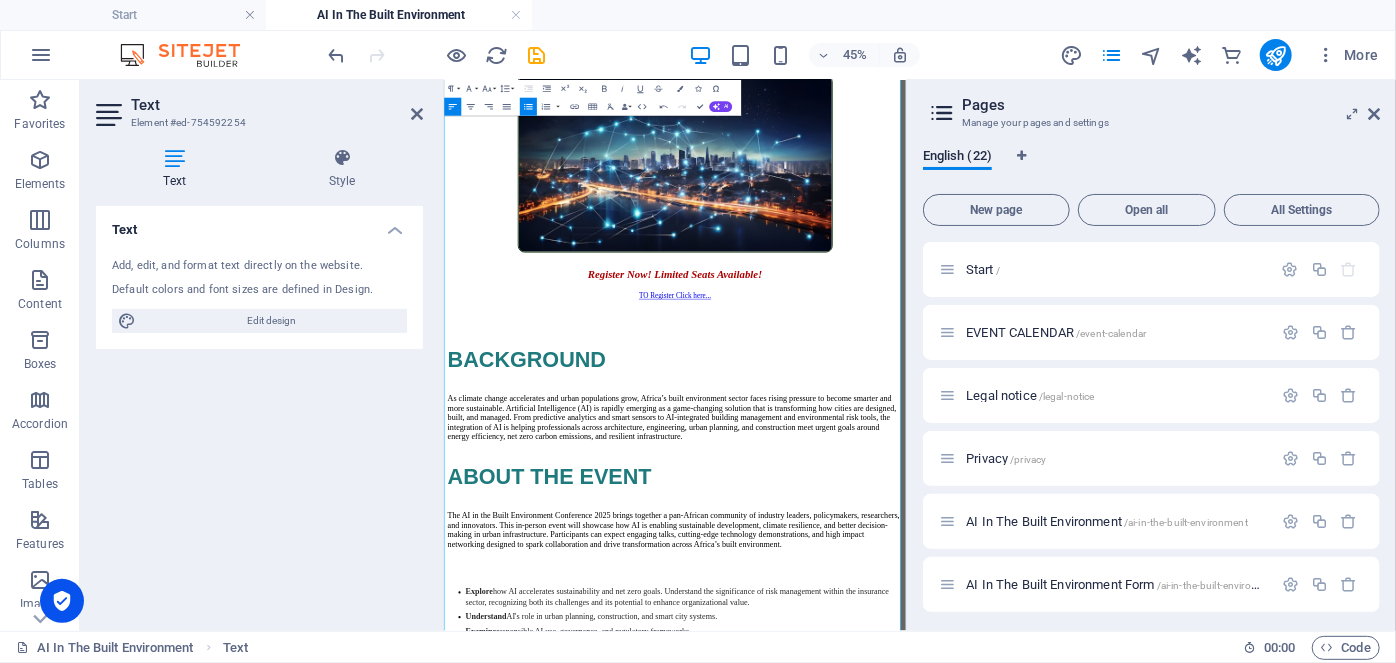 click on "Vision & Innovation:  Stay ahead with emerging trends that will redefine  construction, urban development, and sustainability in [GEOGRAPHIC_DATA]." at bounding box center (957, 1515) 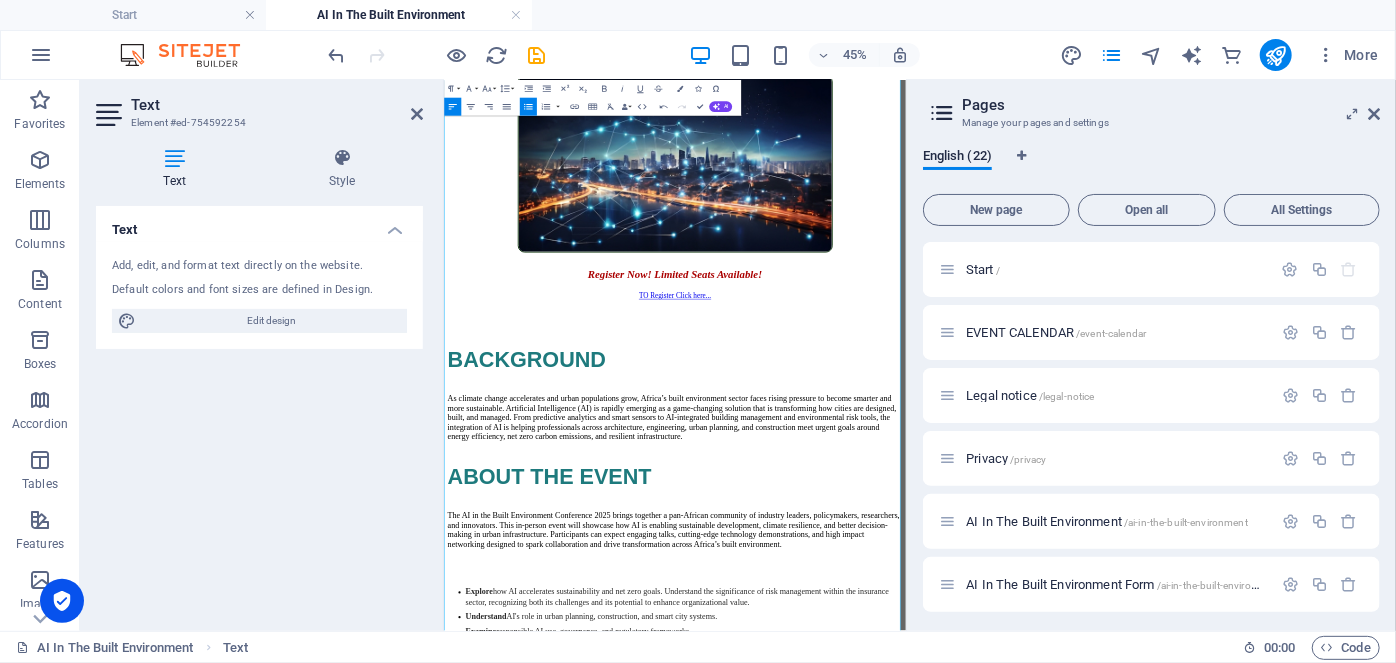 click on "Vision & Innovation:  Stay ahead with emerging trends that will redefine  construction, urban development, and sustainability in [GEOGRAPHIC_DATA]." at bounding box center (957, 1515) 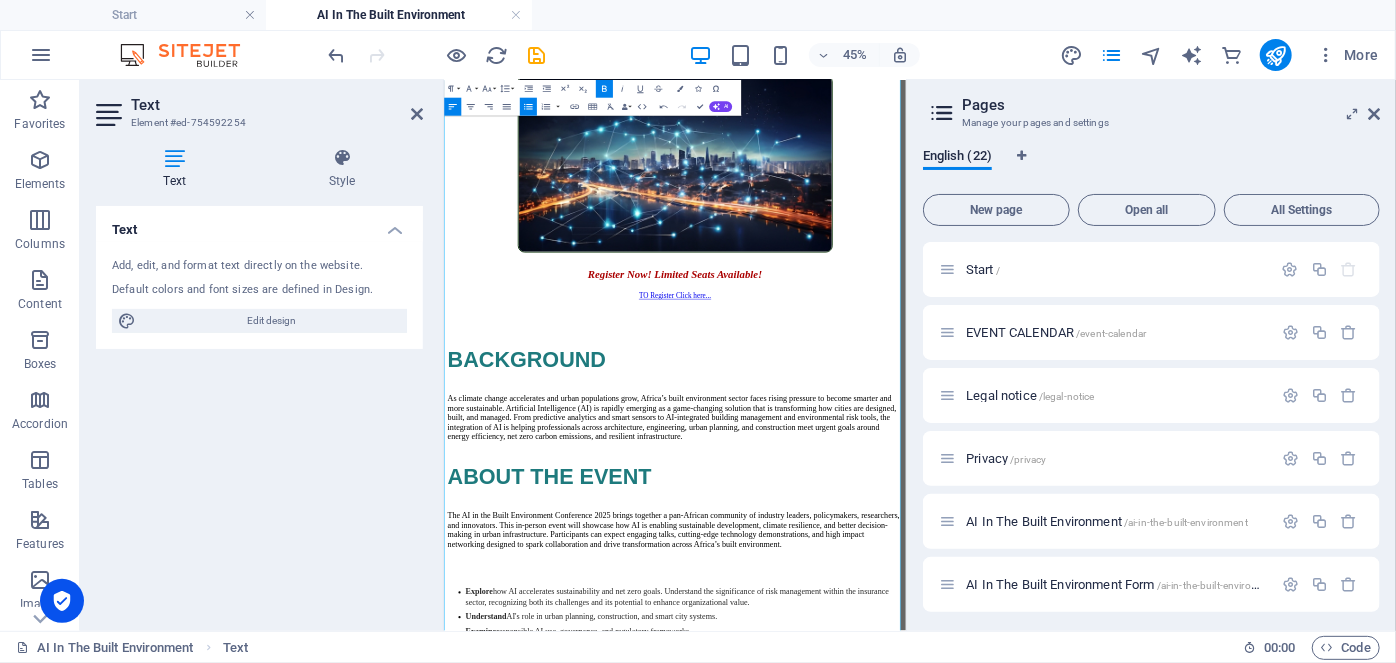 click on "​ tay ahead with emerging trends that will redefine  construction, urban development, and sustainability in [GEOGRAPHIC_DATA]." at bounding box center (963, 1504) 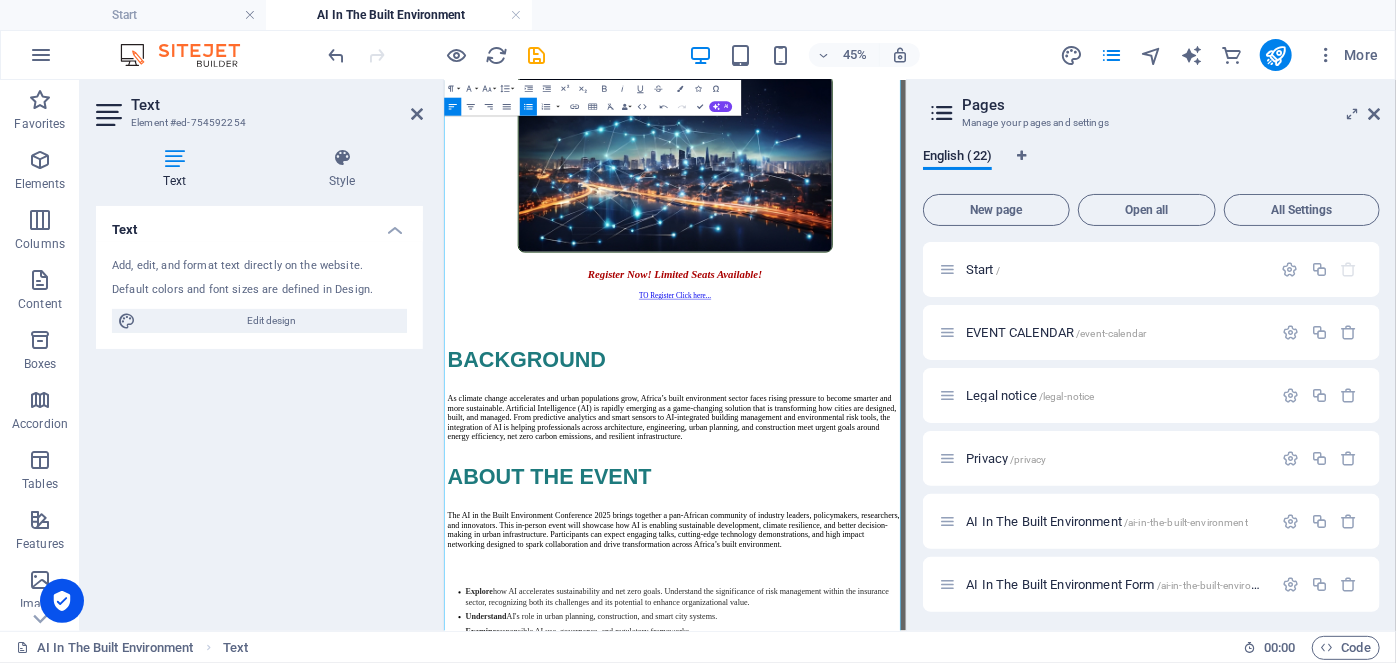 click on "tayVission & Innovation: Stay  ahead with emerging trends that will redefine  construction, urban development, and sustainability in [GEOGRAPHIC_DATA]." at bounding box center (963, 1515) 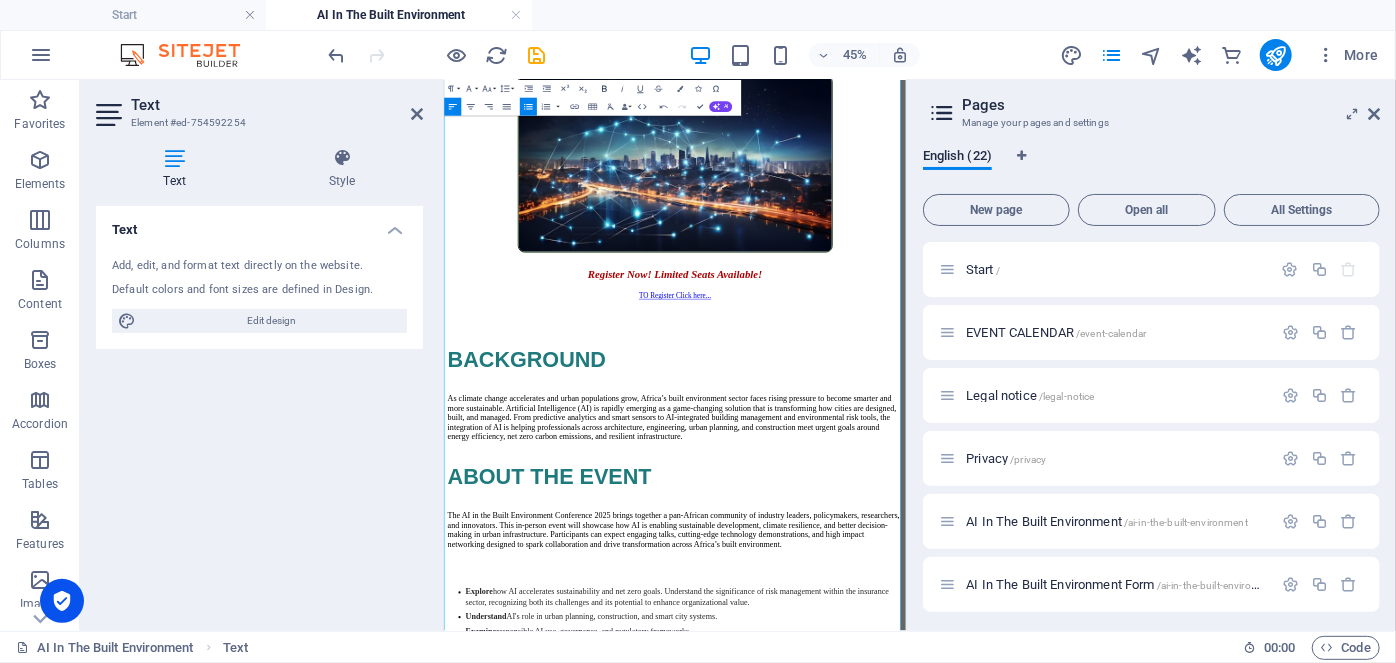 click 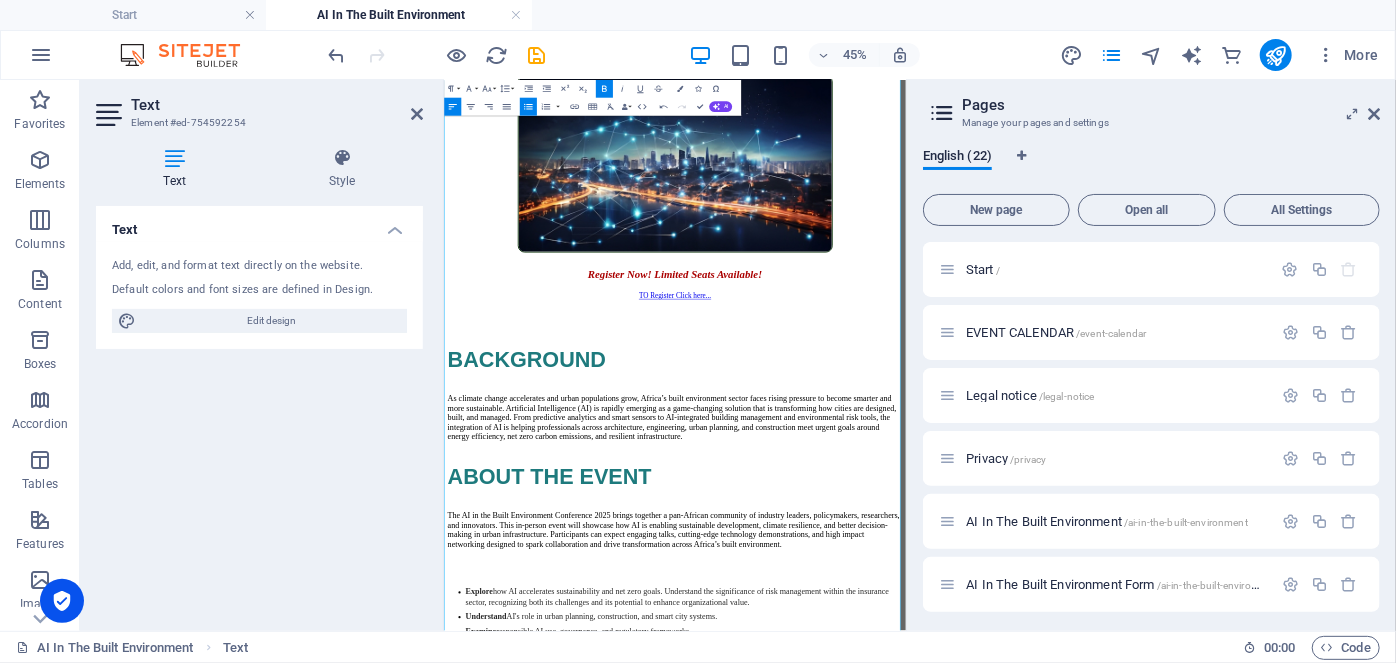 click on "​ Understand  [PERSON_NAME]'s role in urban planning, construction, and smart city systems." at bounding box center (976, 1269) 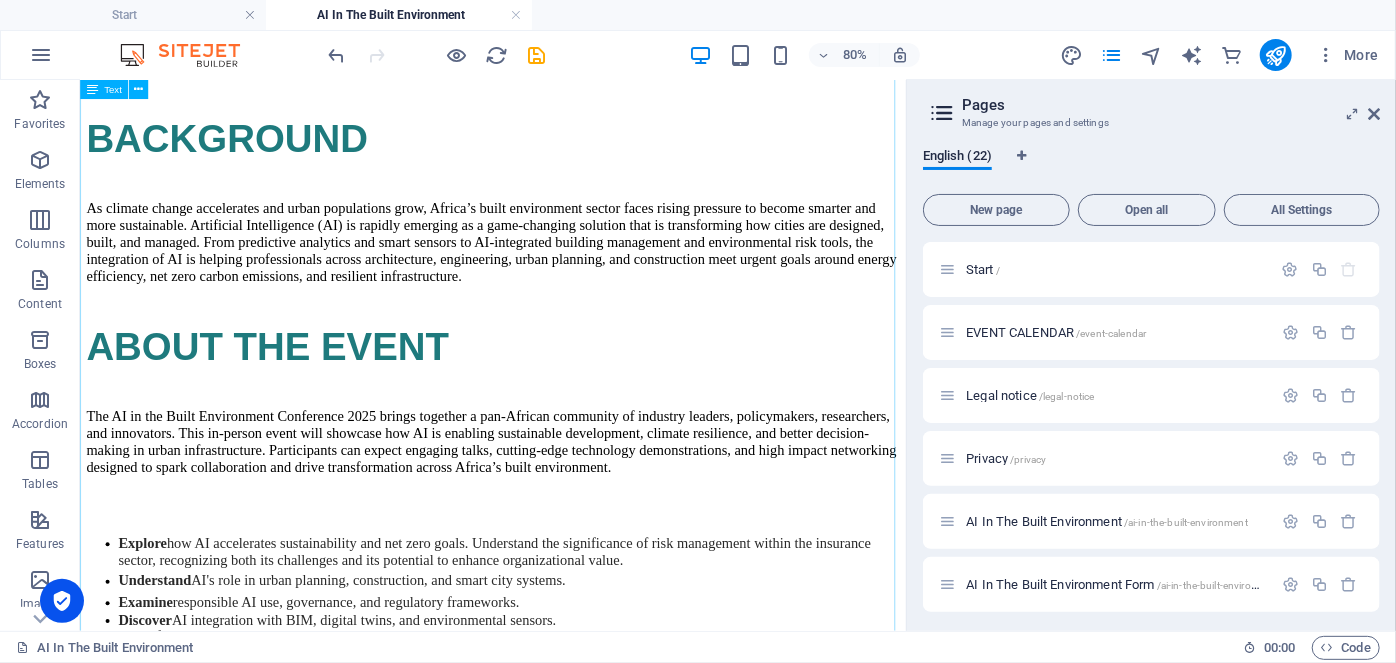 scroll, scrollTop: 1464, scrollLeft: 0, axis: vertical 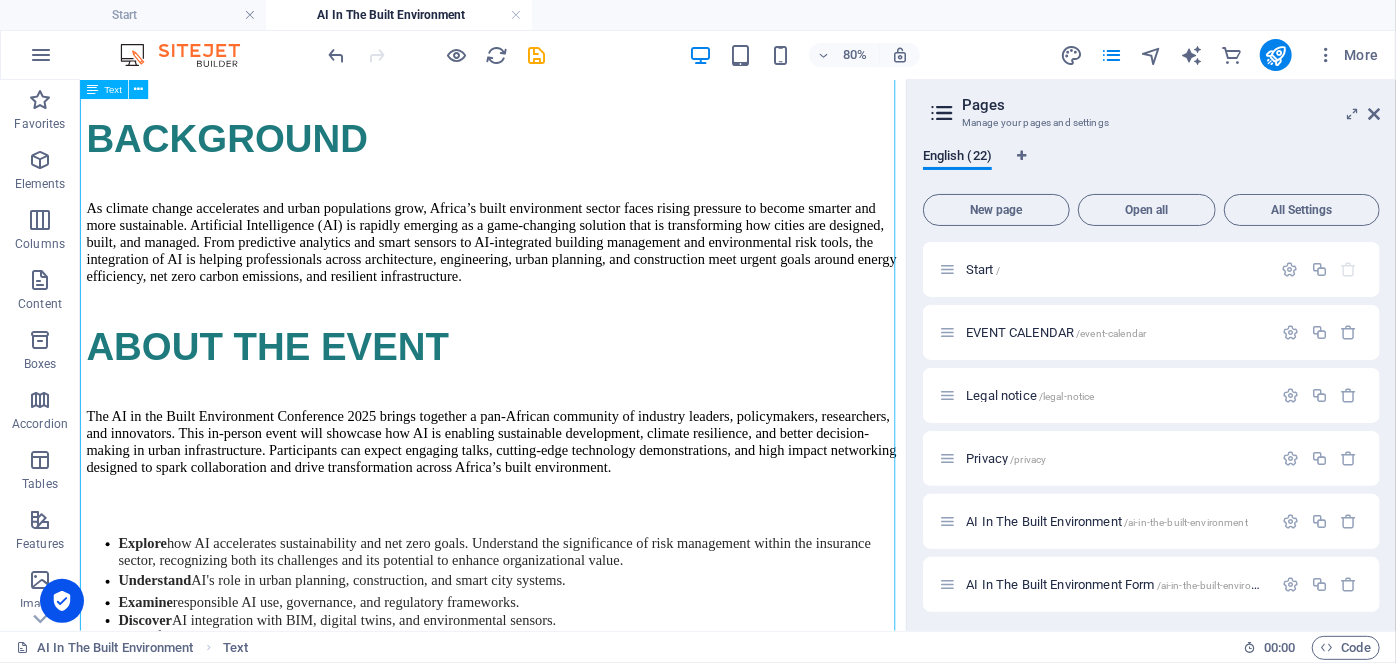 click on "BACKGROUND As climate change accelerates and urban populations grow, Africa’s built environment  sector faces rising pressure to become smarter and more sustainable. Artificial  Intelligence (AI) is rapidly emerging as a game-changing solution that is transforming how  cities are designed, built, and managed.  From predictive analytics and smart sensors to AI-integrated building management and  environmental risk tools, the integration of AI is helping professionals across architecture,  engineering, urban planning, and construction meet urgent goals around energy efficiency,  net zero carbon emissions, and resilient infrastructure. ABOUT THE EVENT Explore  how AI accelerates sustainability and net zero goals. Understand the significance of risk management within the insurance sector, recognizing both its challenges and its potential to enhance organizational value. Understand  AI's role in urban planning, construction, and smart city systems. Examine Discover Learn Expert Insights: Practical Knowledge:" at bounding box center (595, 2056) 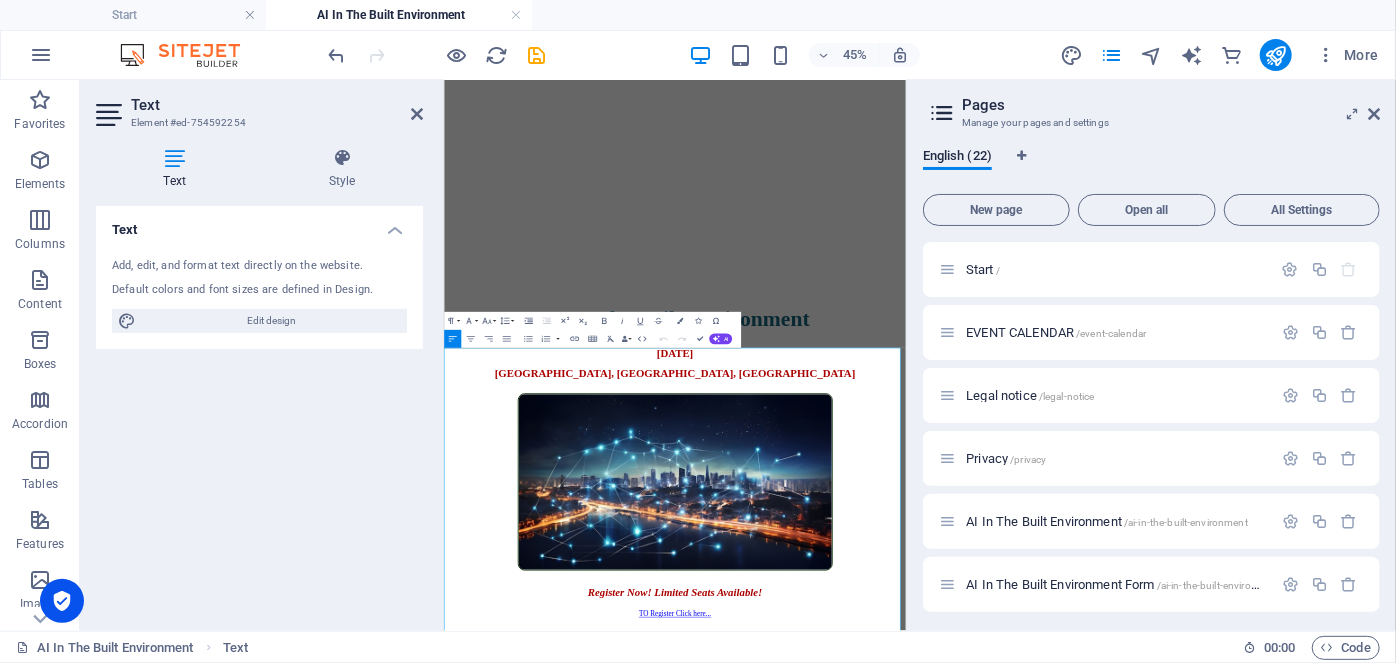 click on "As climate change accelerates and urban populations grow, Africa’s built environment  sector faces rising pressure to become smarter and more sustainable. Artificial  Intelligence (AI) is rapidly emerging as a game-changing solution that is transforming how  cities are designed, built, and managed.  From predictive analytics and smart sensors to AI-integrated building management and  environmental risk tools, the integration of AI is helping professionals across architecture,  engineering, urban planning, and construction meet urgent goals around energy efficiency,  net zero carbon emissions, and resilient infrastructure." at bounding box center (956, 1537) 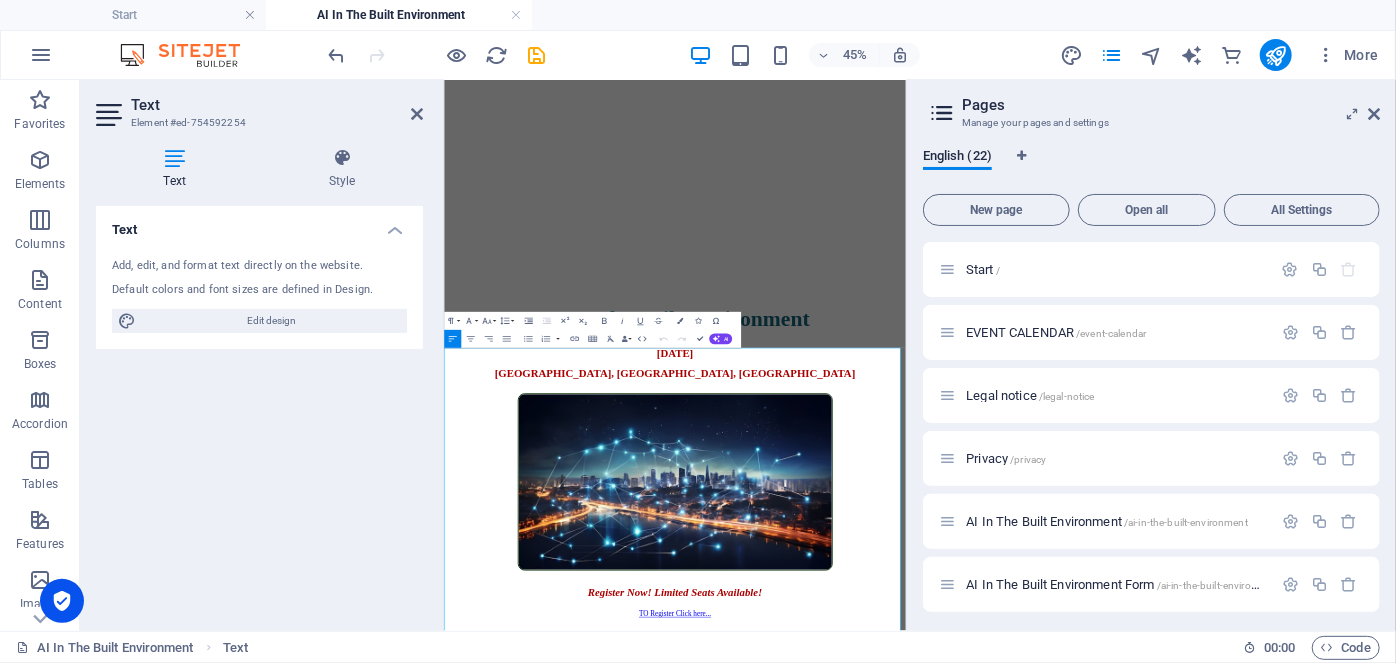 drag, startPoint x: 788, startPoint y: 761, endPoint x: 393, endPoint y: 733, distance: 395.99115 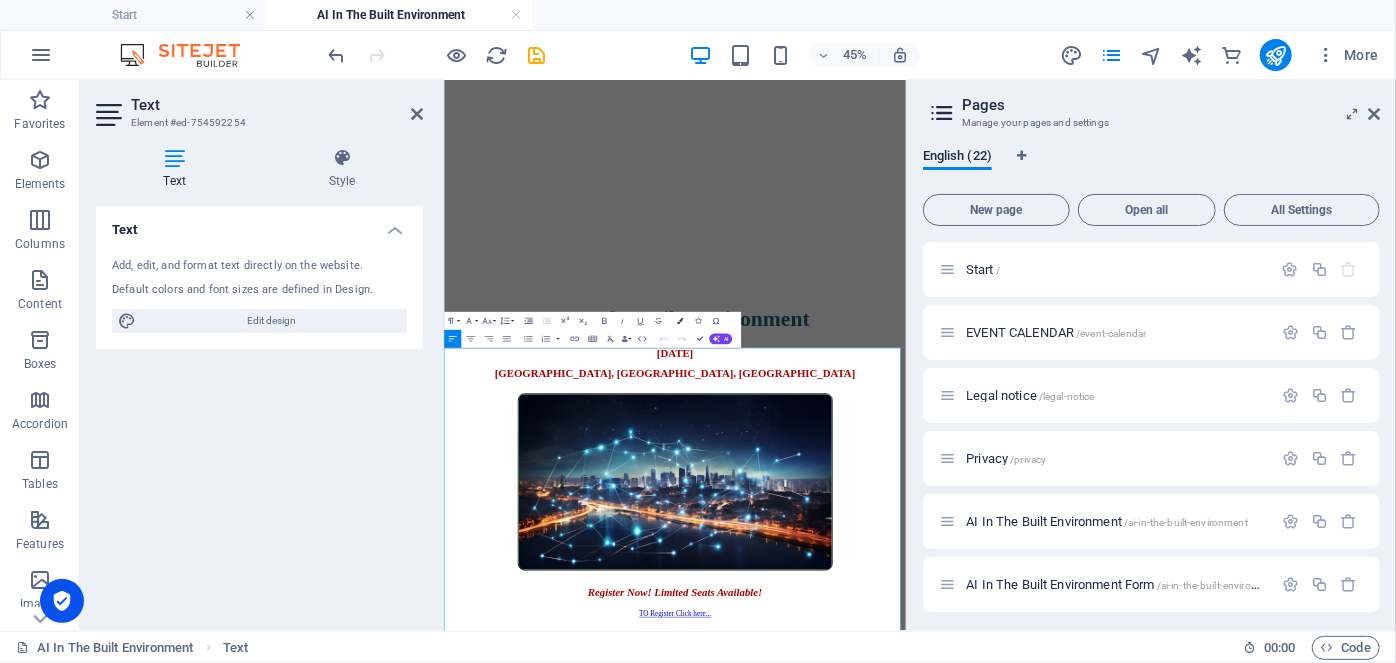 click at bounding box center (680, 321) 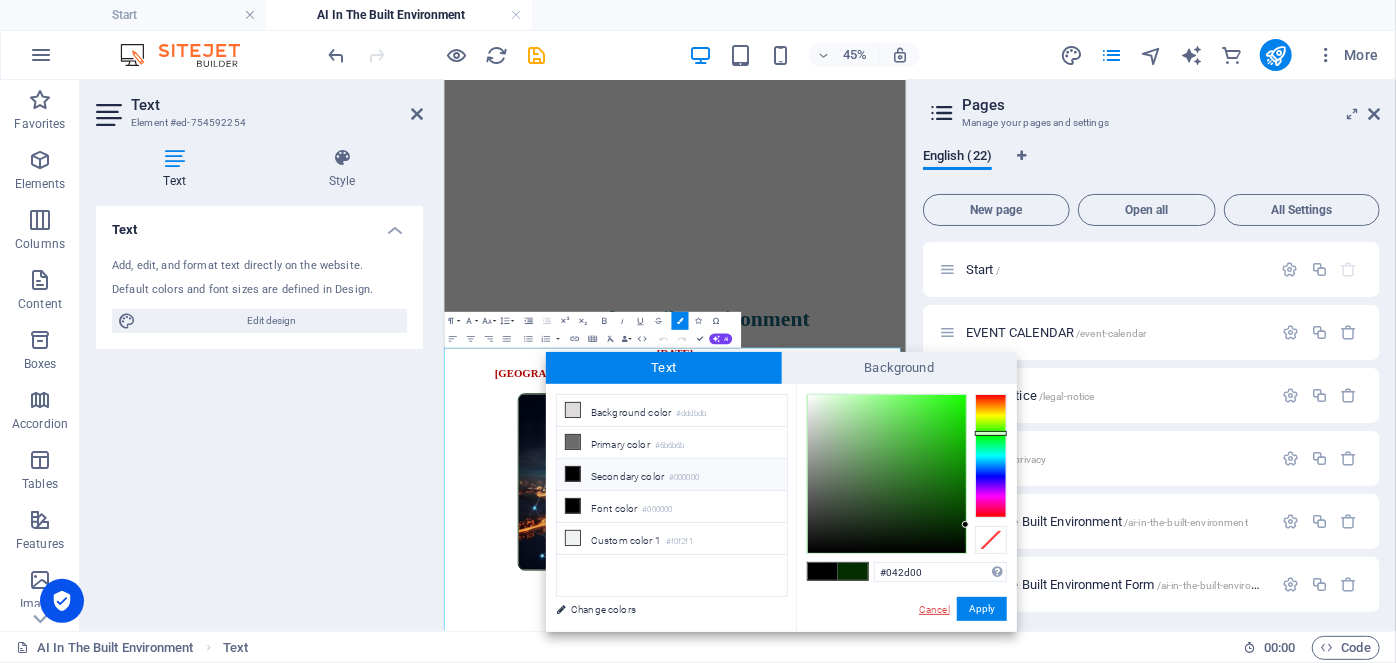 click on "Cancel" at bounding box center (934, 609) 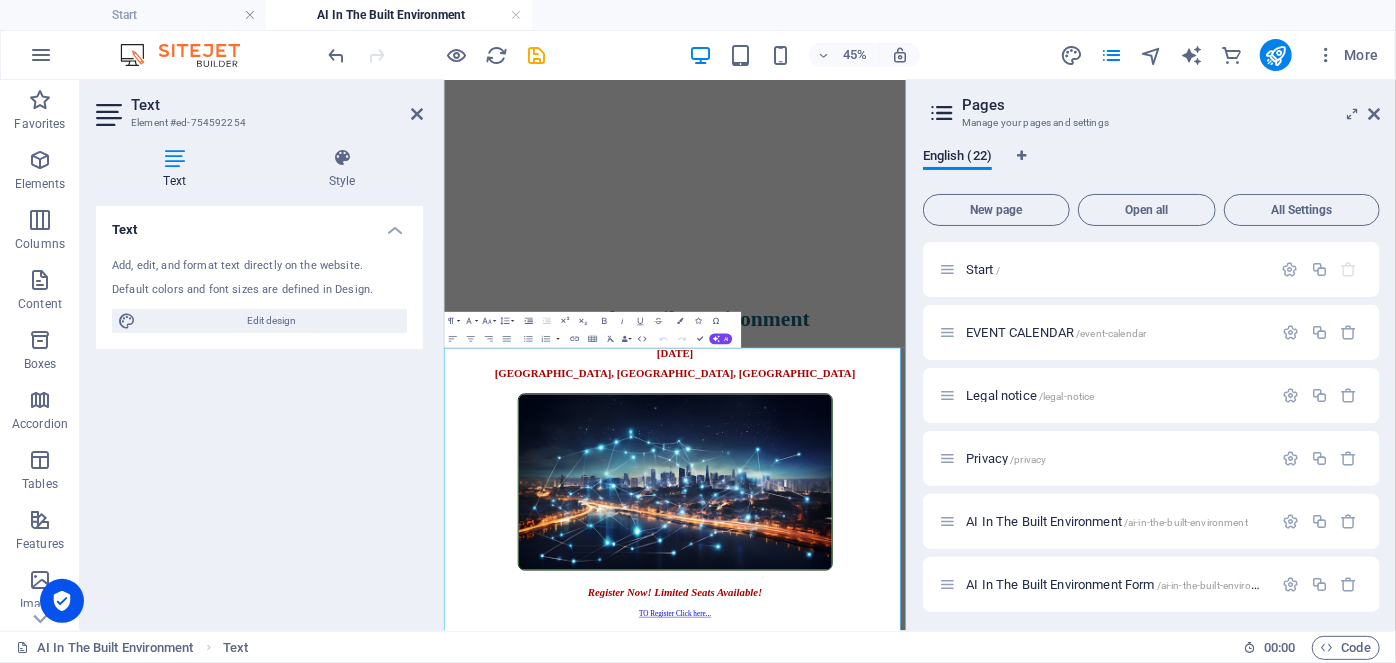 click on "ABOUT THE EVENT" at bounding box center (956, 1667) 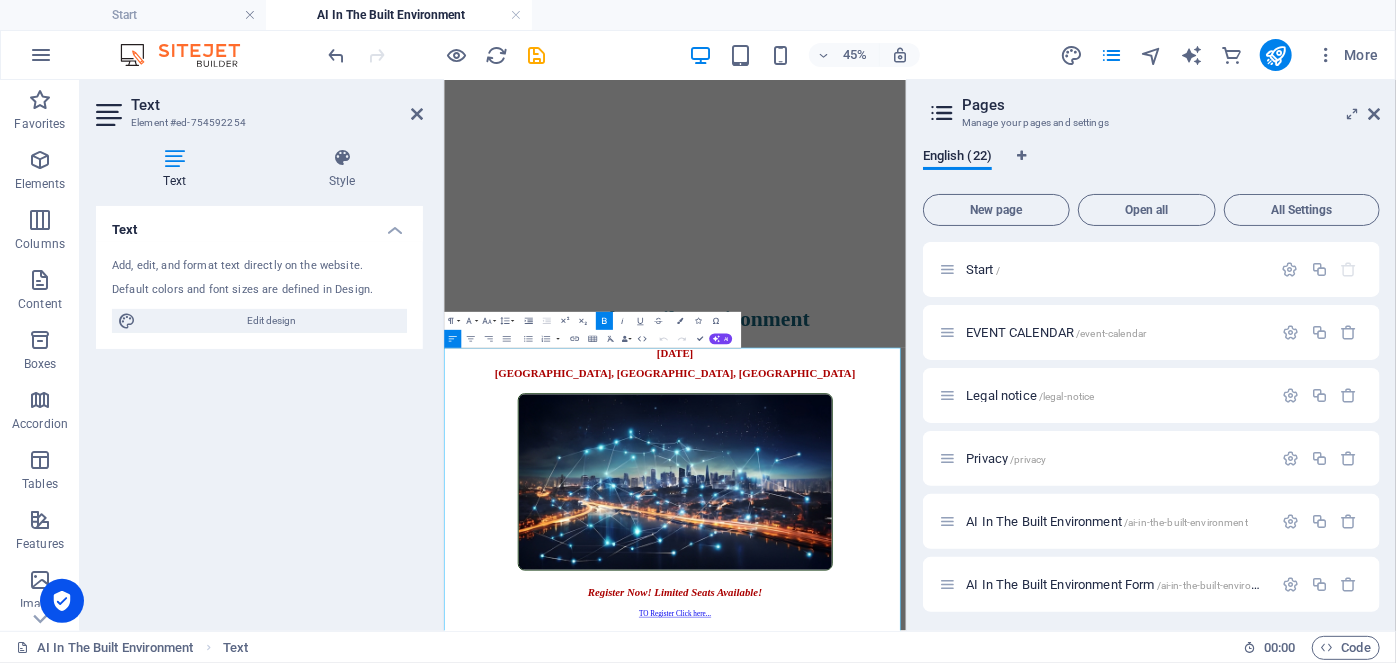 drag, startPoint x: 909, startPoint y: 1058, endPoint x: 877, endPoint y: 602, distance: 457.12143 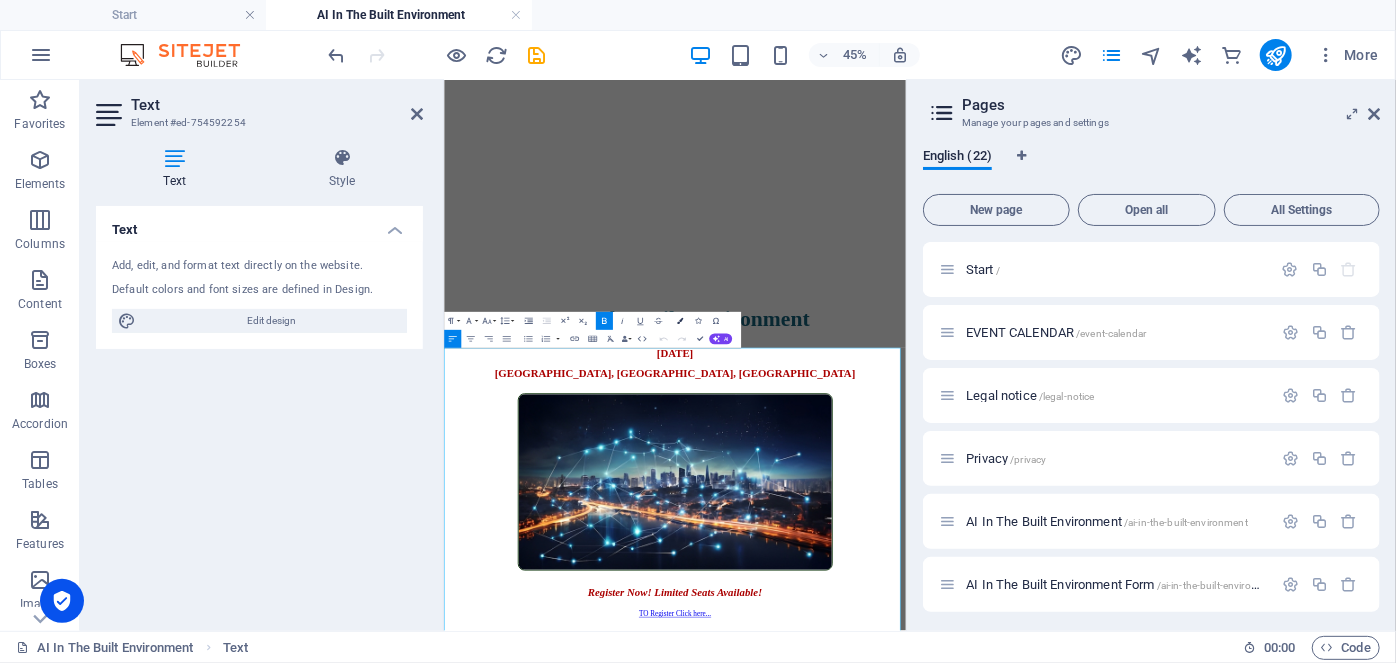 click at bounding box center [680, 321] 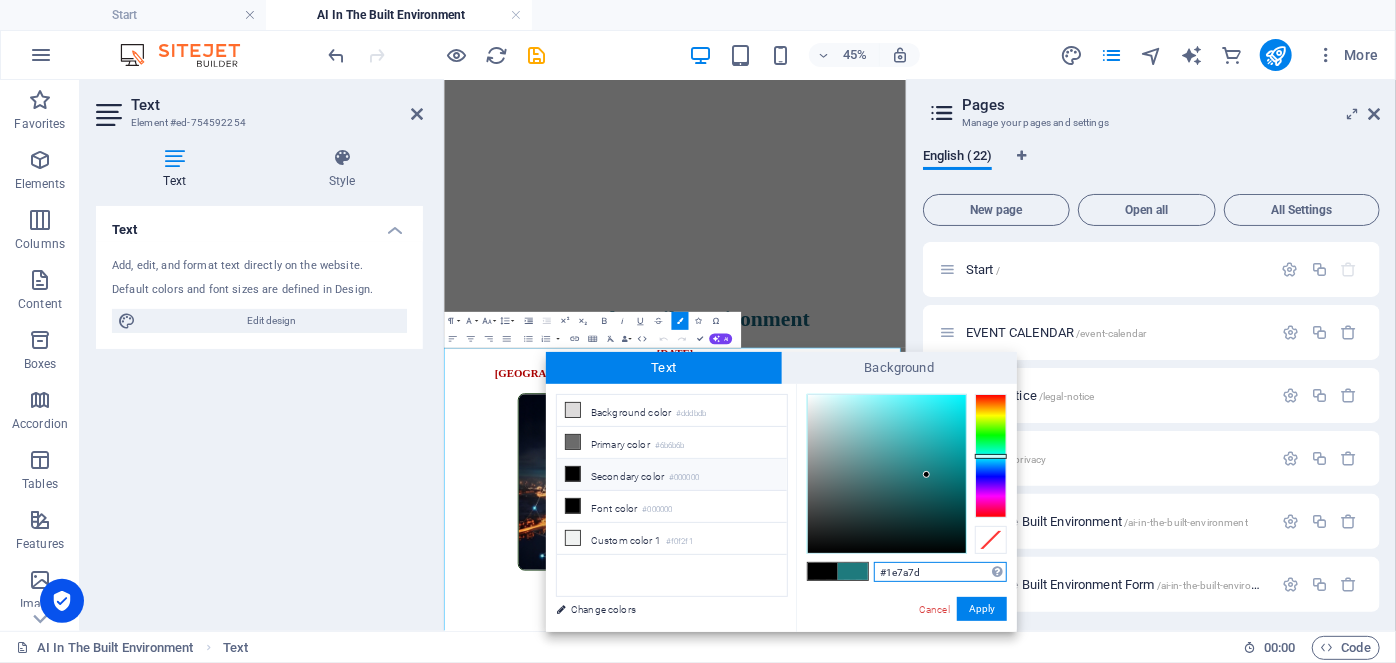 drag, startPoint x: 922, startPoint y: 574, endPoint x: 864, endPoint y: 573, distance: 58.00862 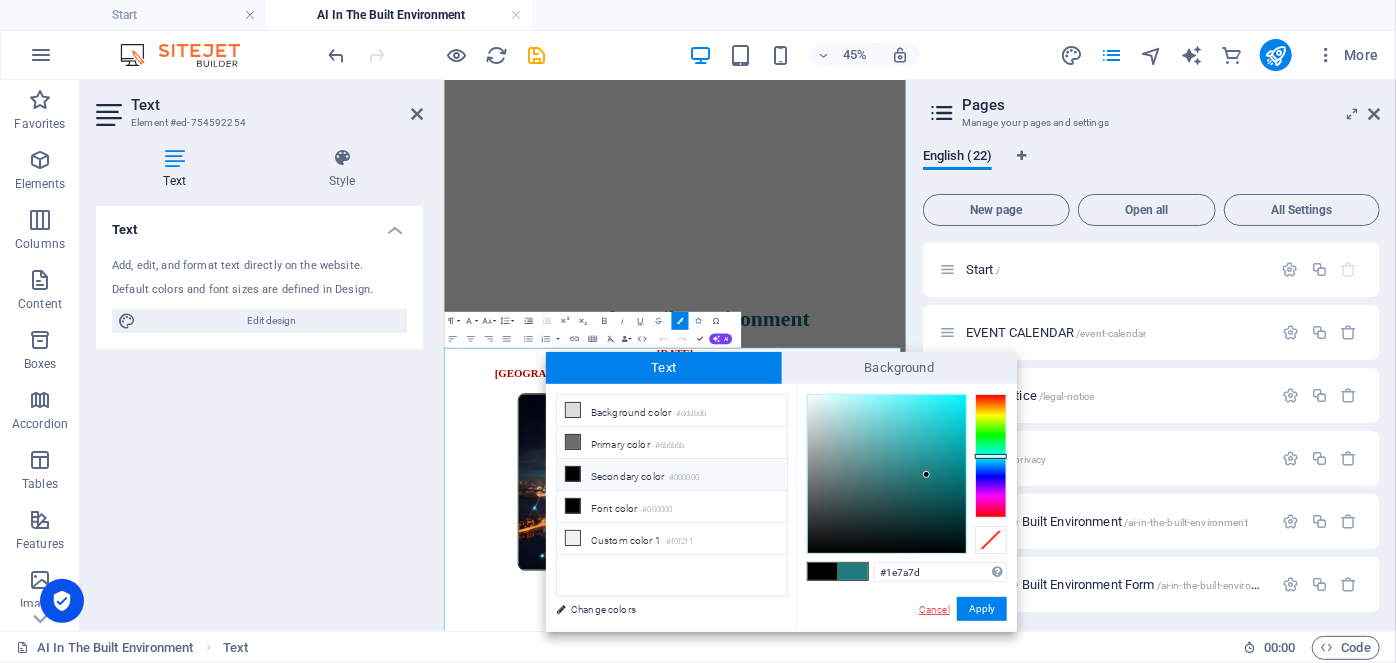 click on "Cancel" at bounding box center [934, 609] 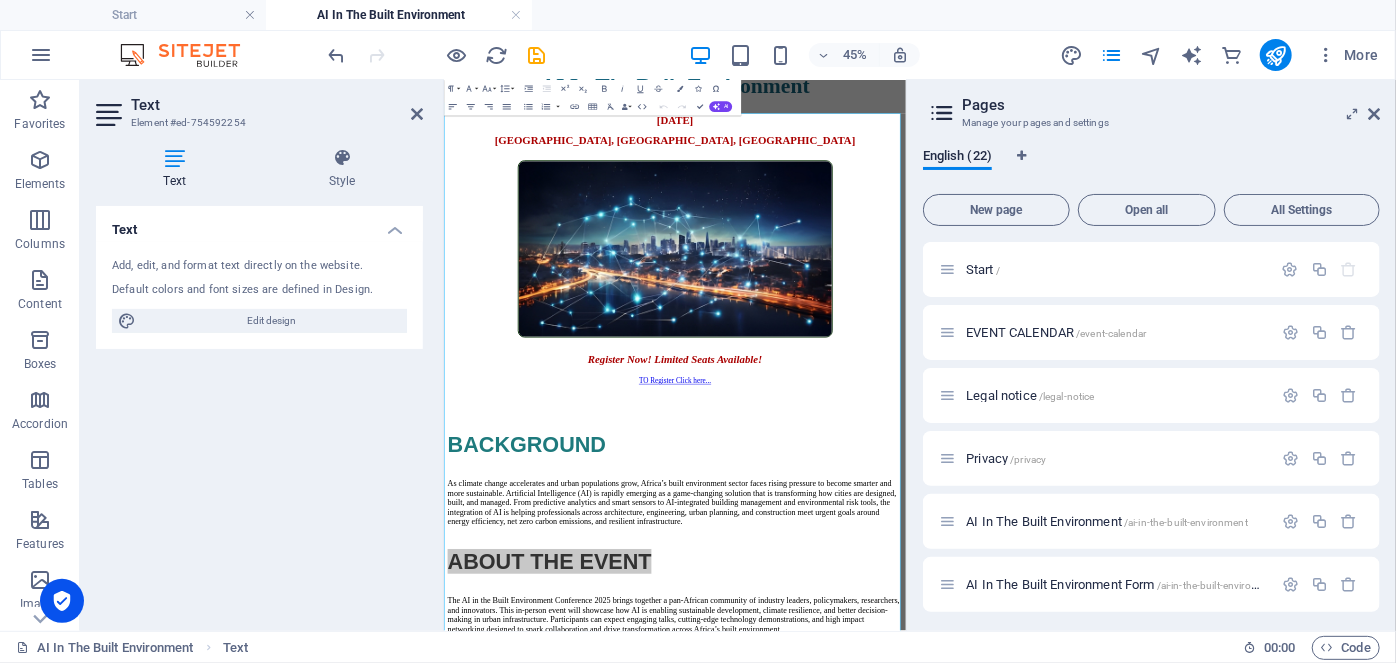 scroll, scrollTop: 1265, scrollLeft: 0, axis: vertical 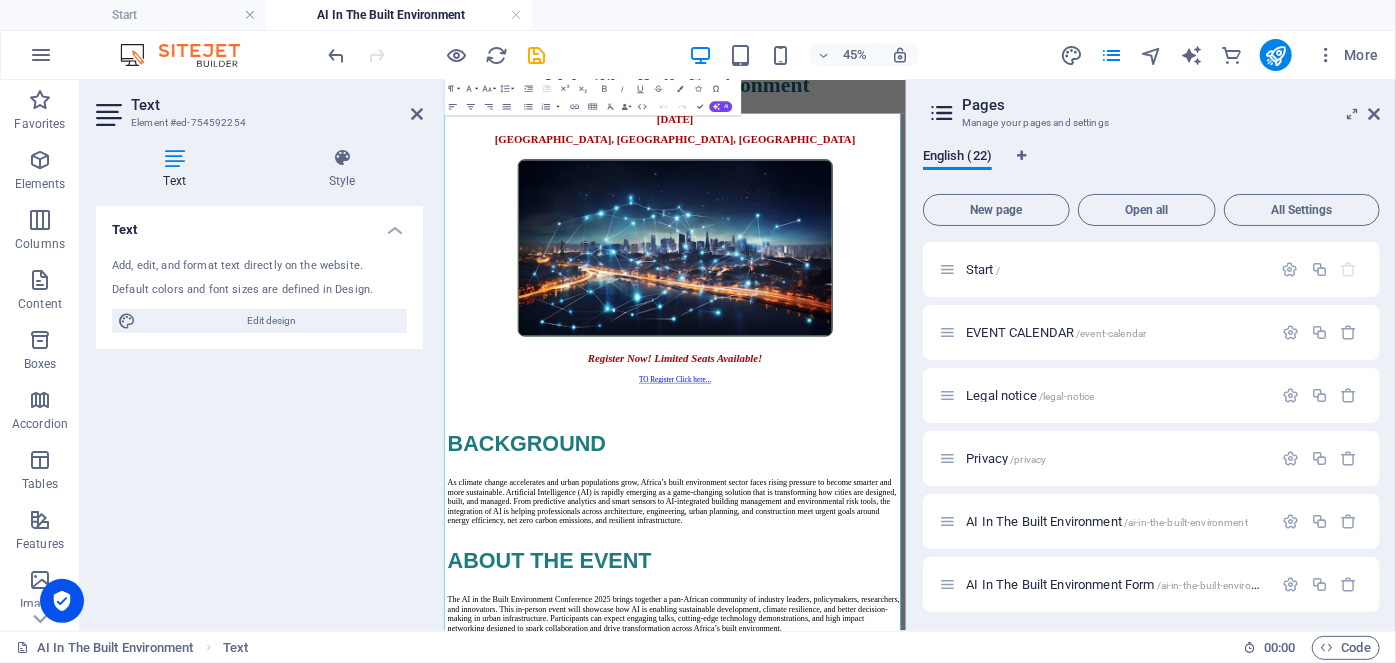 drag, startPoint x: 521, startPoint y: 842, endPoint x: 458, endPoint y: 826, distance: 65 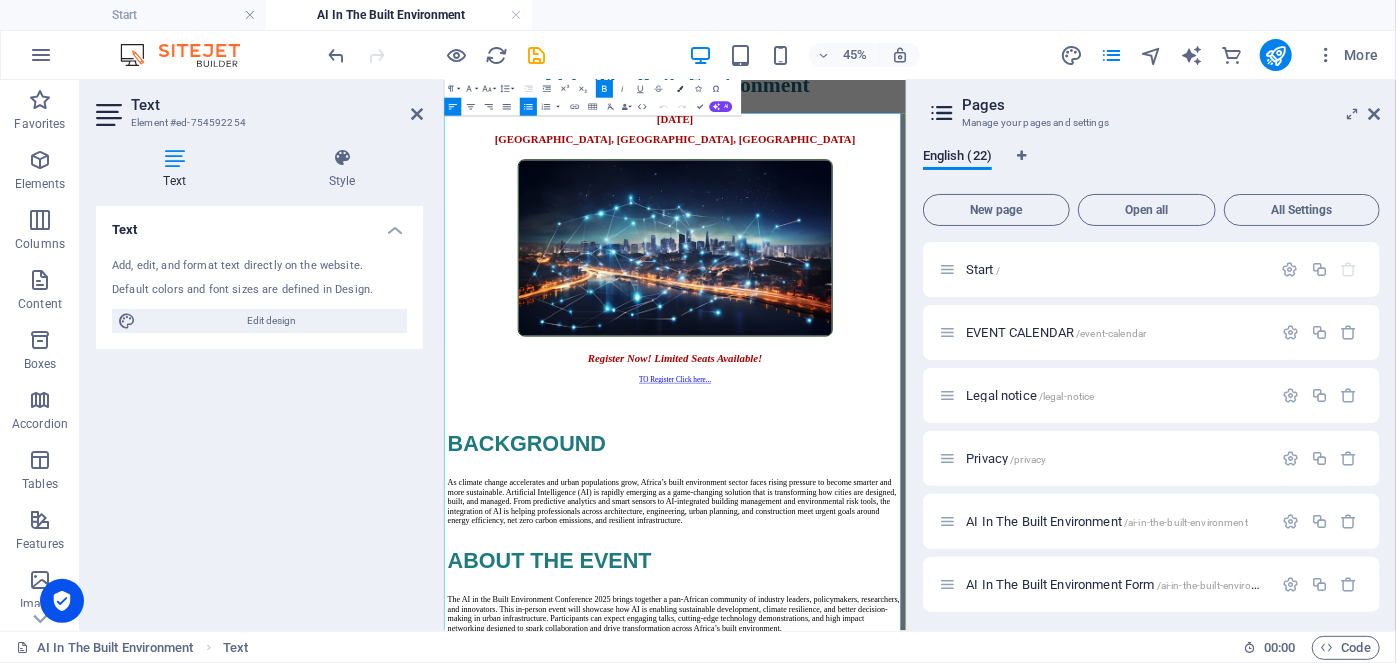 click at bounding box center (680, 89) 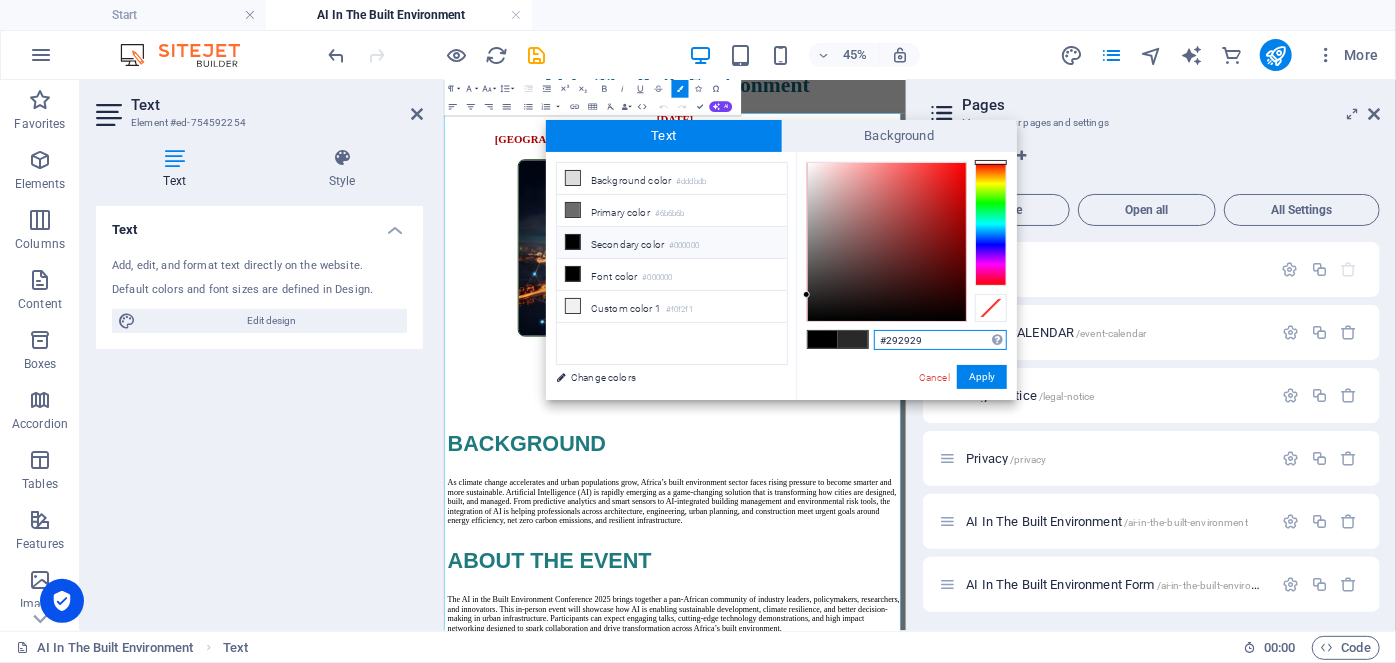 drag, startPoint x: 944, startPoint y: 339, endPoint x: 785, endPoint y: 329, distance: 159.31415 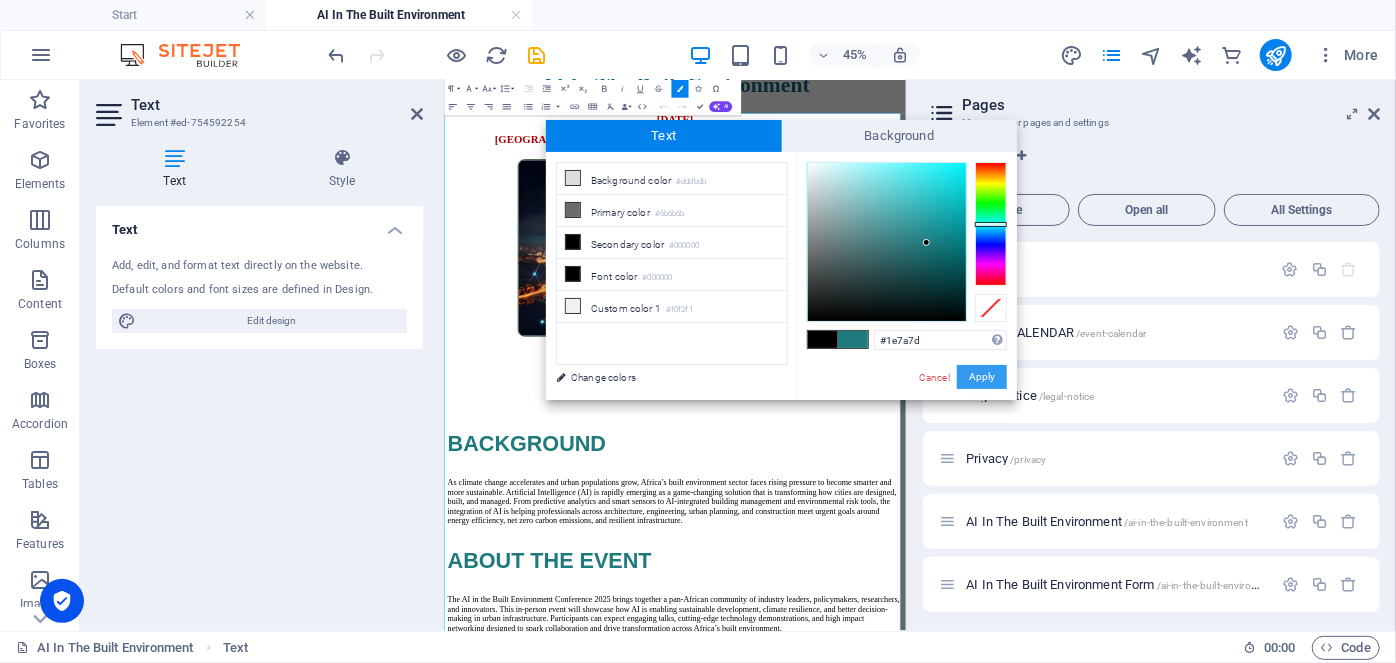 click on "Apply" at bounding box center [982, 377] 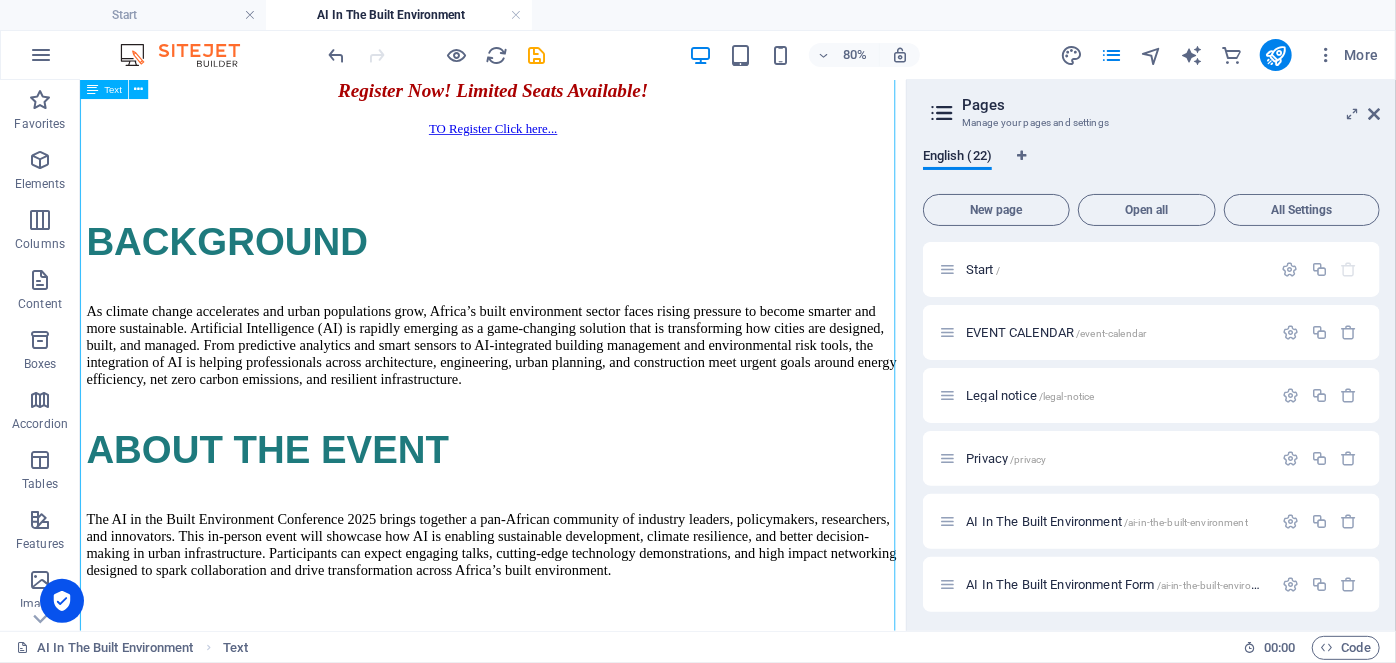 scroll, scrollTop: 1403, scrollLeft: 0, axis: vertical 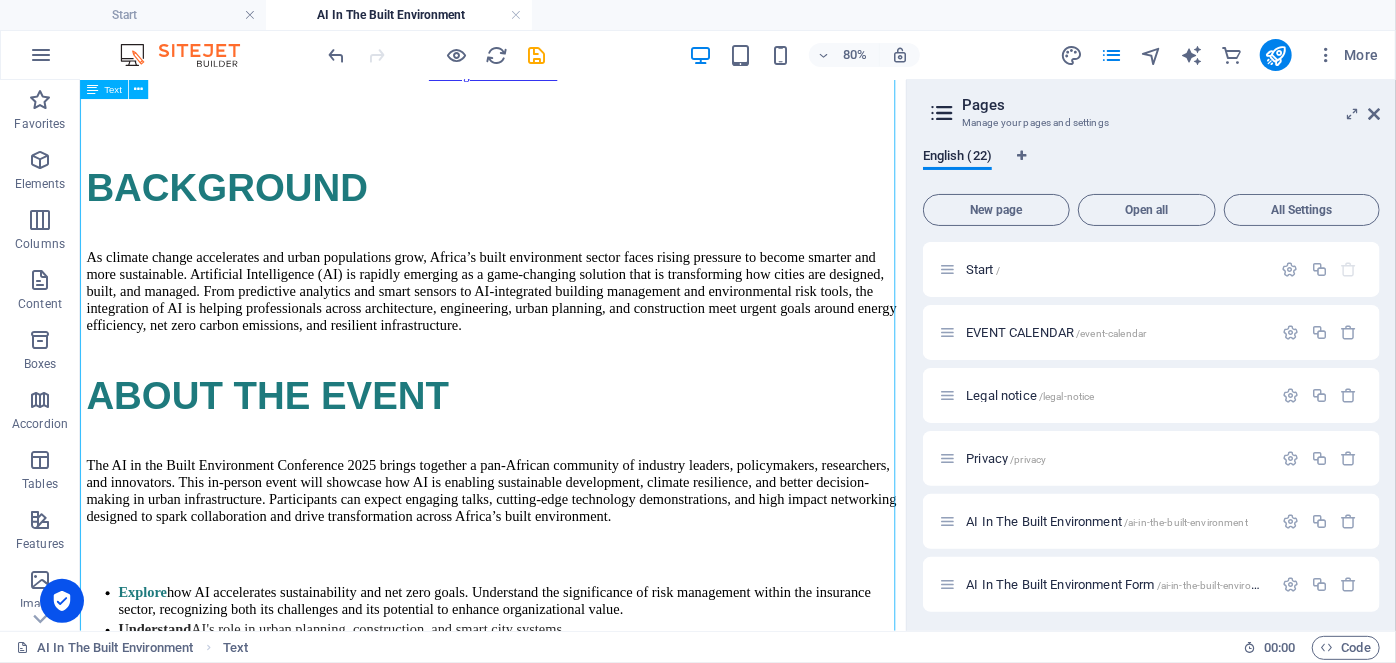 click on "BACKGROUND As climate change accelerates and urban populations grow, Africa’s built environment  sector faces rising pressure to become smarter and more sustainable. Artificial  Intelligence (AI) is rapidly emerging as a game-changing solution that is transforming how  cities are designed, built, and managed.  From predictive analytics and smart sensors to AI-integrated building management and  environmental risk tools, the integration of AI is helping professionals across architecture,  engineering, urban planning, and construction meet urgent goals around energy efficiency,  net zero carbon emissions, and resilient infrastructure. ABOUT THE EVENT Explore  how AI accelerates sustainability and net zero goals. Understand the significance of risk management within the insurance sector, recognizing both its challenges and its potential to enhance organizational value. Understand  AI's role in urban planning, construction, and smart city systems. Examine Discover Learn Expert Insights: Practical Knowledge:" at bounding box center [595, 2108] 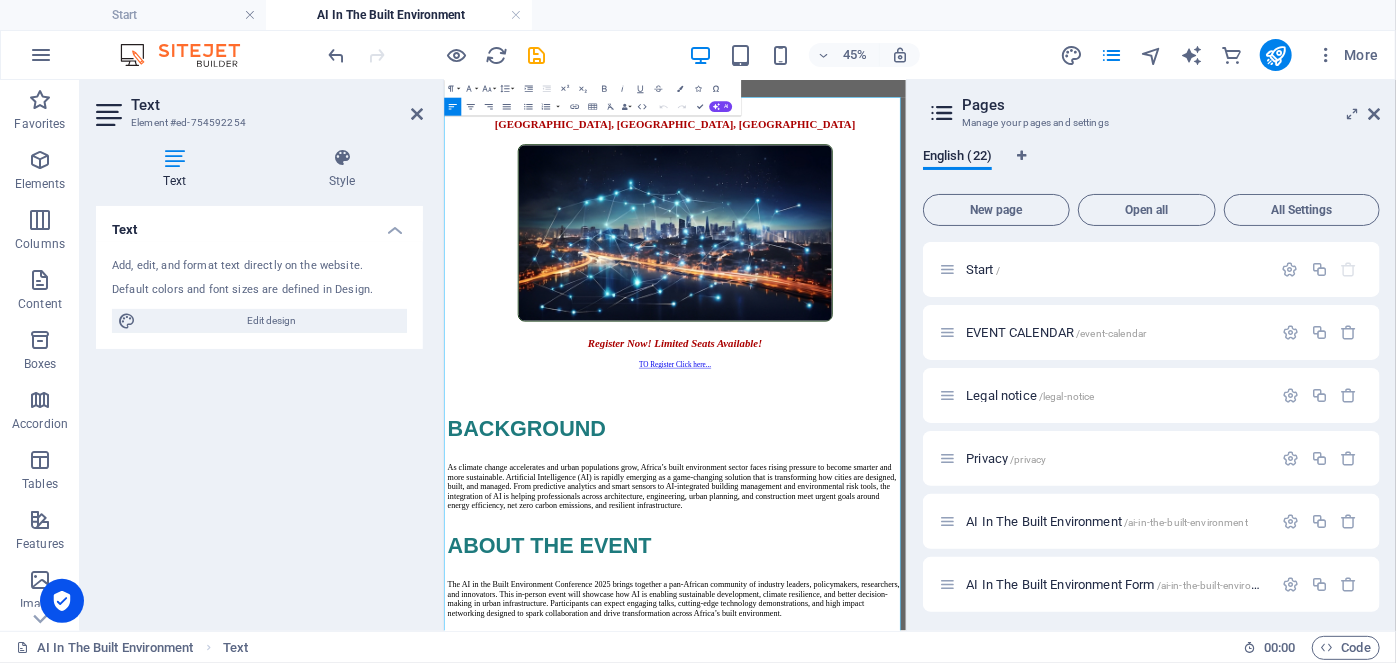 scroll, scrollTop: 1301, scrollLeft: 0, axis: vertical 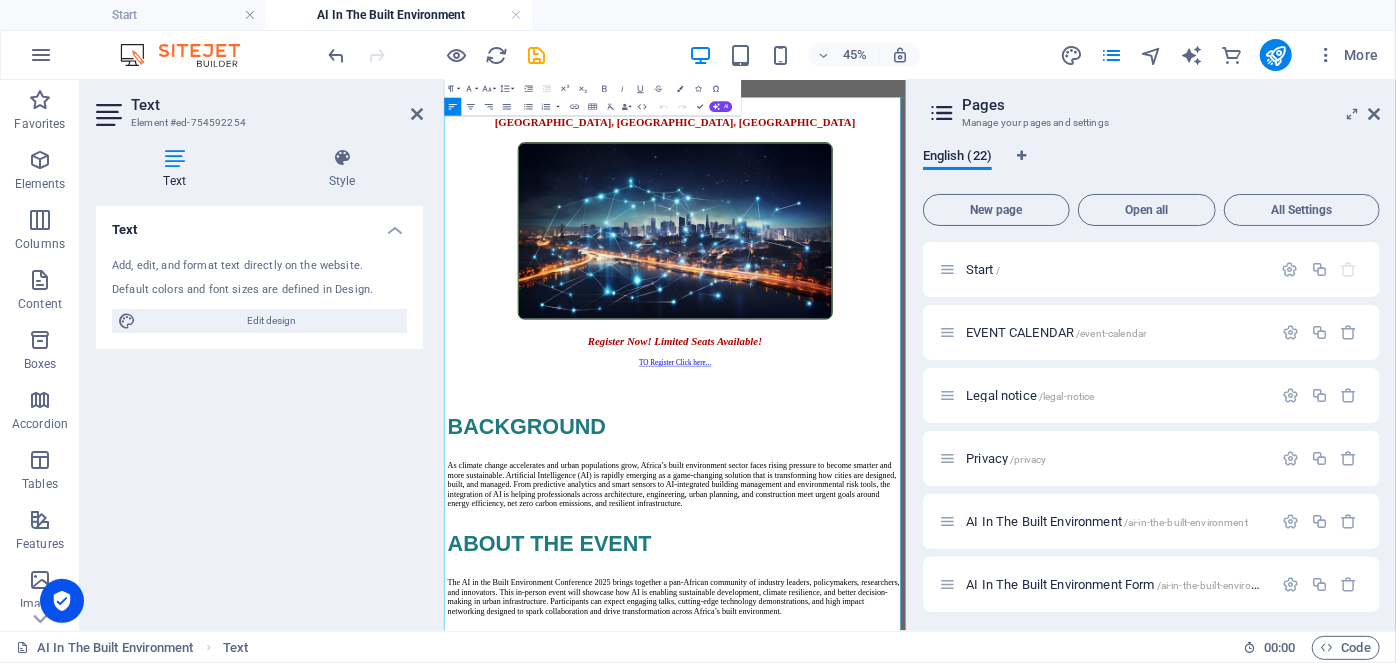 drag, startPoint x: 561, startPoint y: 877, endPoint x: 450, endPoint y: 882, distance: 111.11256 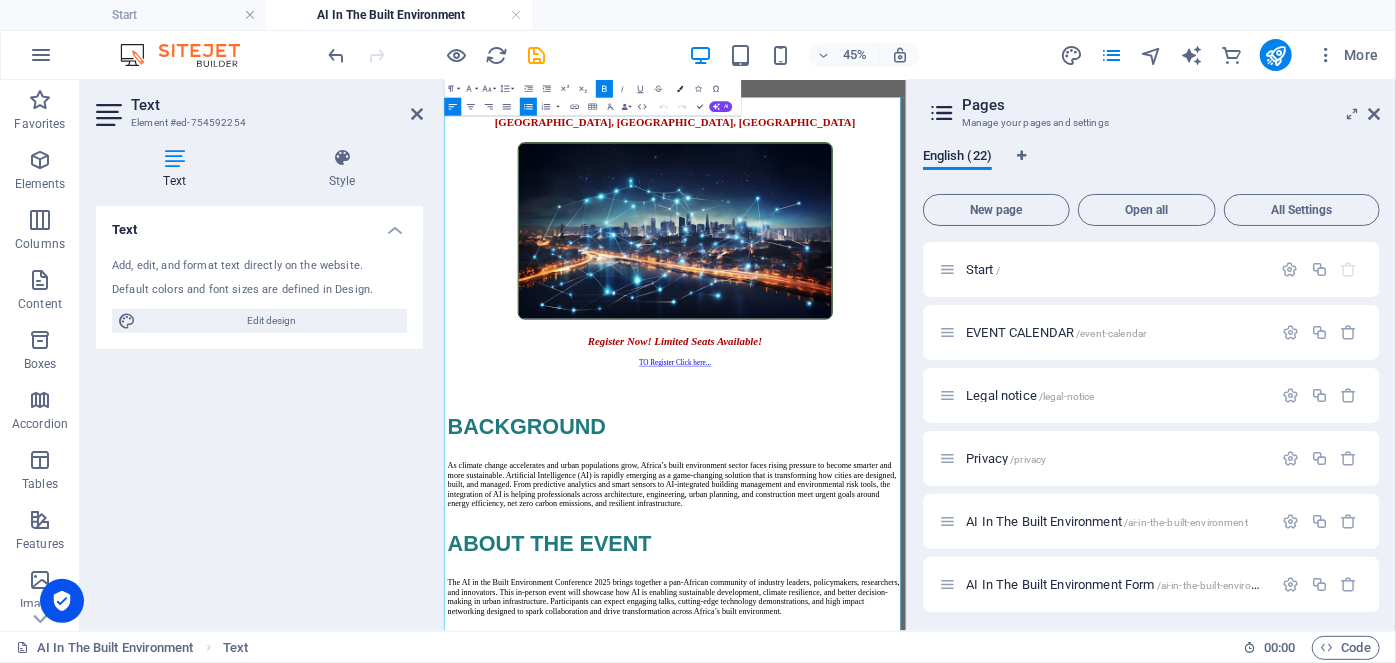click at bounding box center [680, 89] 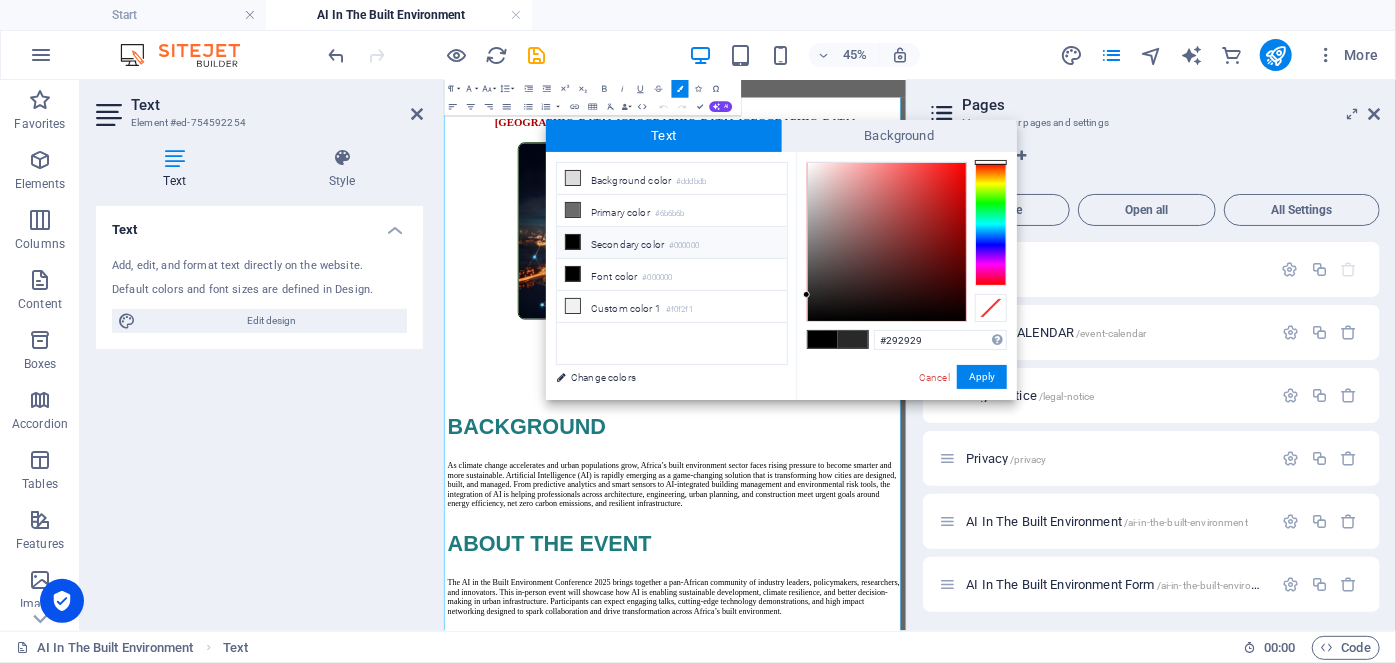 drag, startPoint x: 928, startPoint y: 338, endPoint x: 778, endPoint y: 338, distance: 150 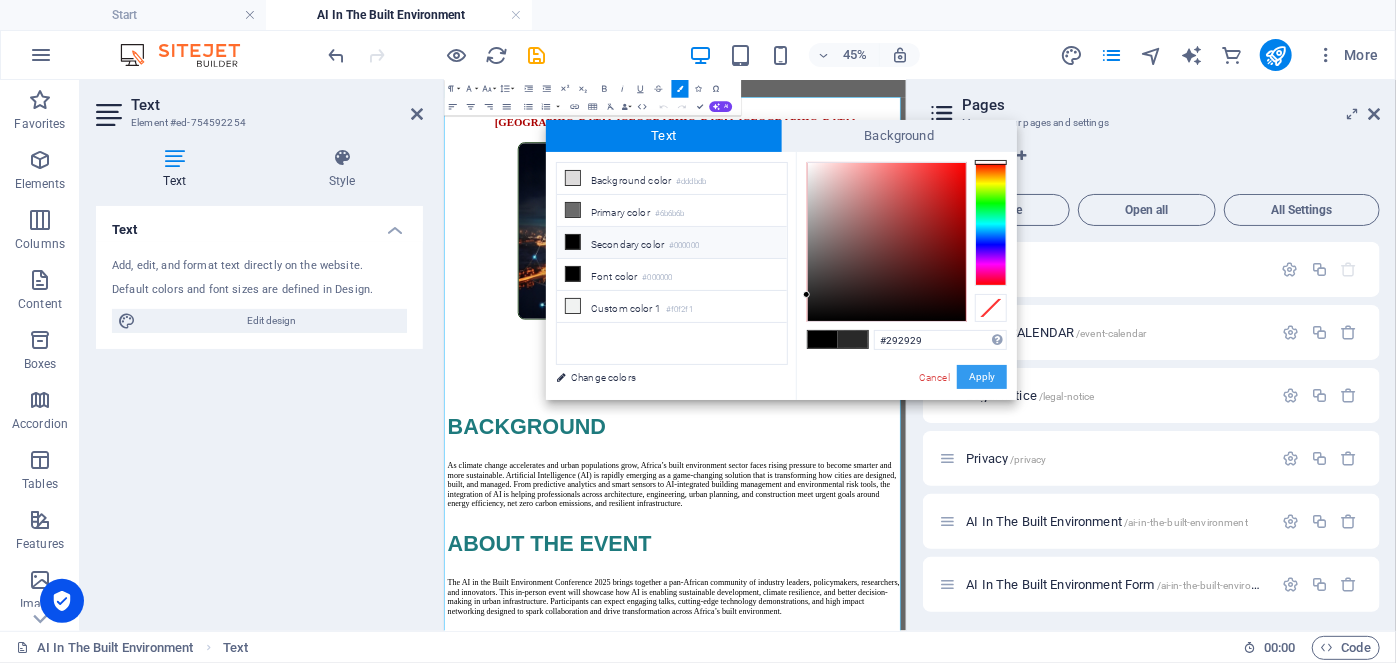 type on "#1e7a7d" 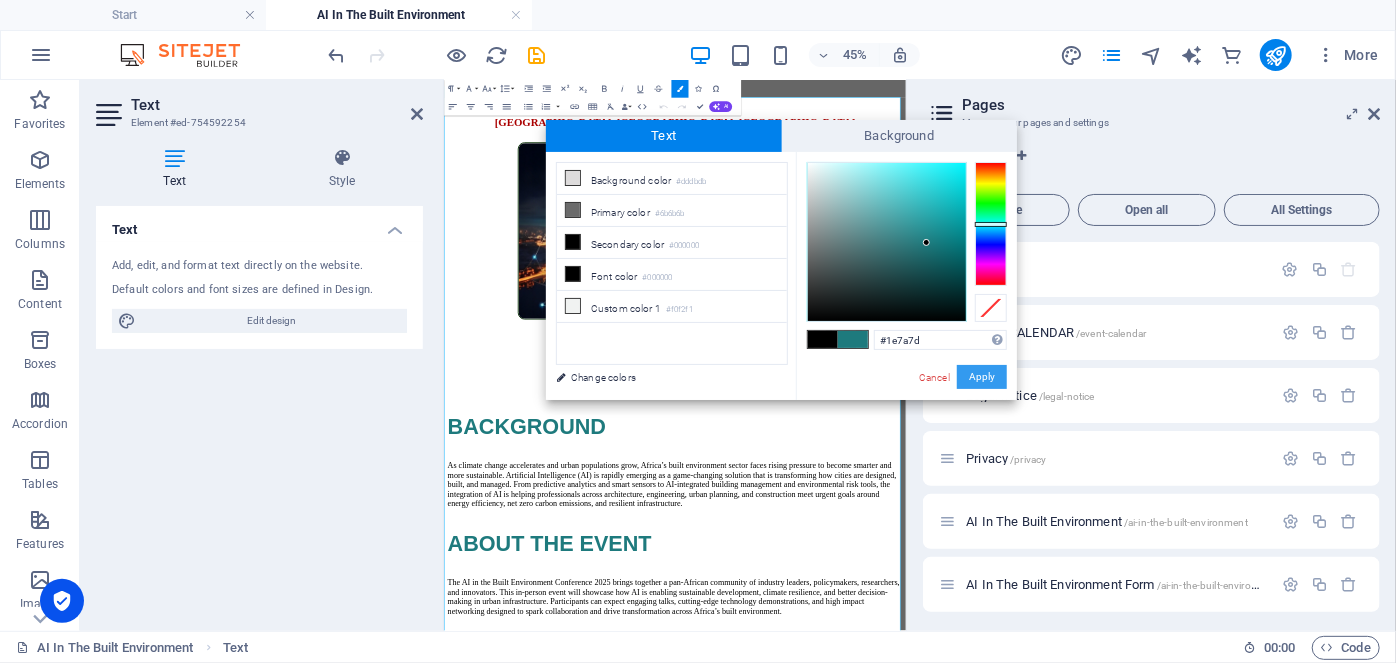 click on "Apply" at bounding box center (982, 377) 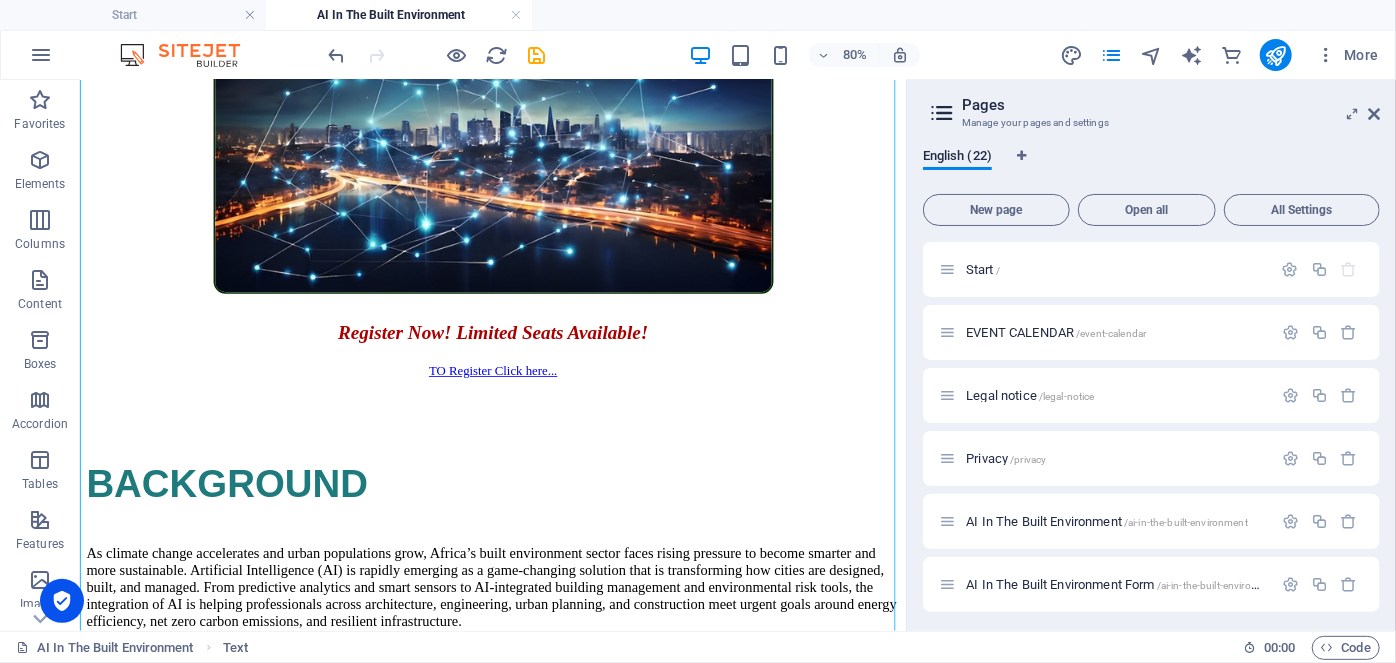 scroll, scrollTop: 1298, scrollLeft: 0, axis: vertical 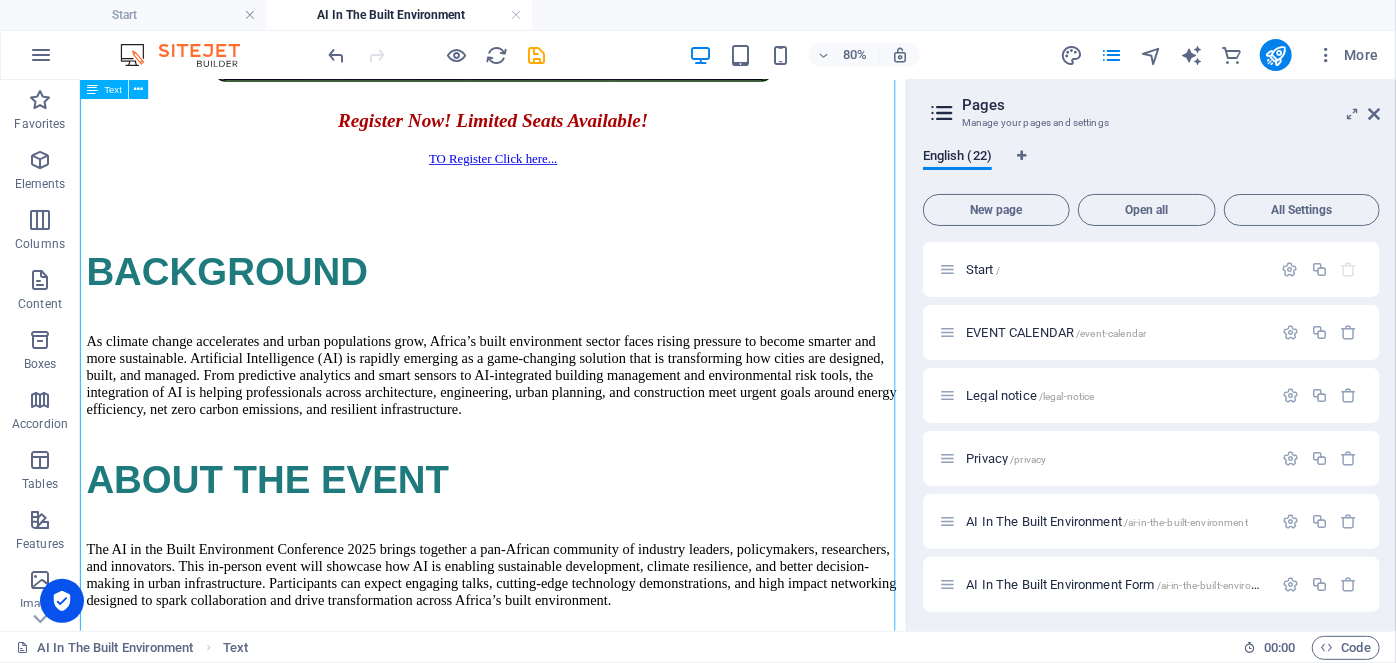 click on "BACKGROUND As climate change accelerates and urban populations grow, Africa’s built environment  sector faces rising pressure to become smarter and more sustainable. Artificial  Intelligence (AI) is rapidly emerging as a game-changing solution that is transforming how  cities are designed, built, and managed.  From predictive analytics and smart sensors to AI-integrated building management and  environmental risk tools, the integration of AI is helping professionals across architecture,  engineering, urban planning, and construction meet urgent goals around energy efficiency,  net zero carbon emissions, and resilient infrastructure. ABOUT THE EVENT Explore  how AI accelerates sustainability and net zero goals. Understand the significance of risk management within the insurance sector, recognizing both its challenges and its potential to enhance organizational value. Understand   AI's role in urban planning, construction, and smart city systems. Examine Discover Learn Expert Insights: Practical Knowledge:" at bounding box center (595, 2213) 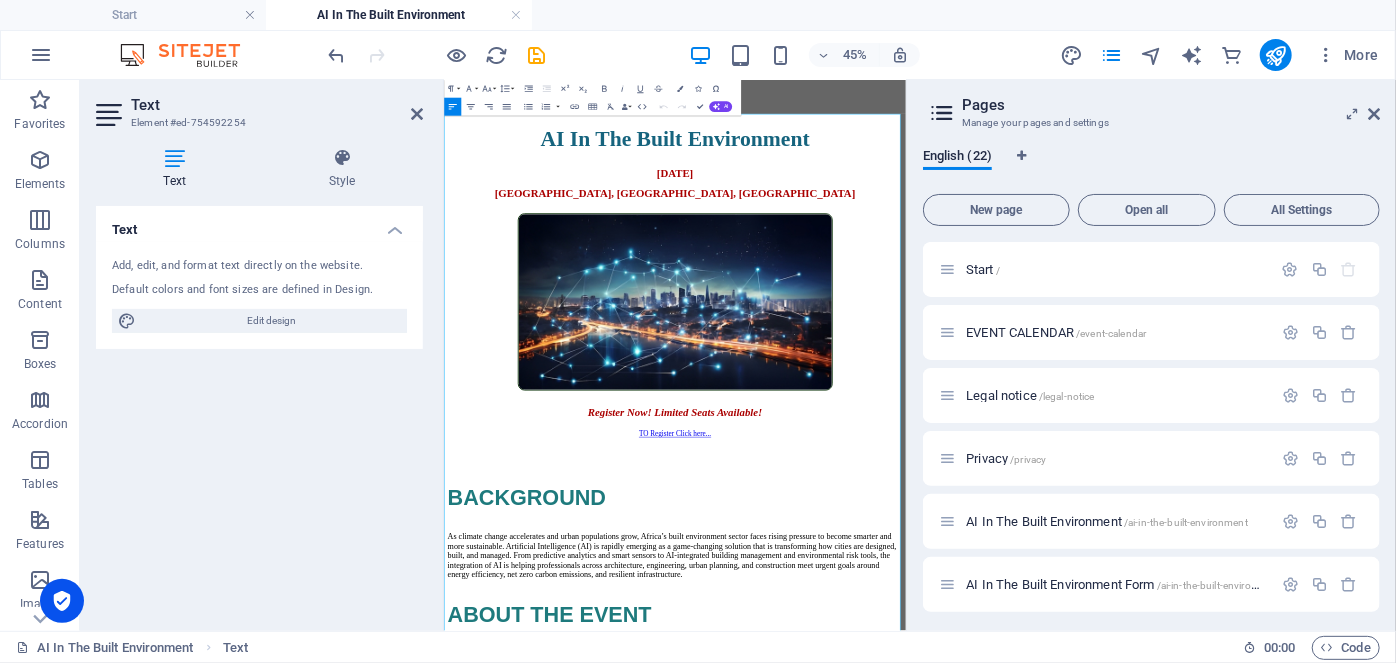 scroll, scrollTop: 1271, scrollLeft: 0, axis: vertical 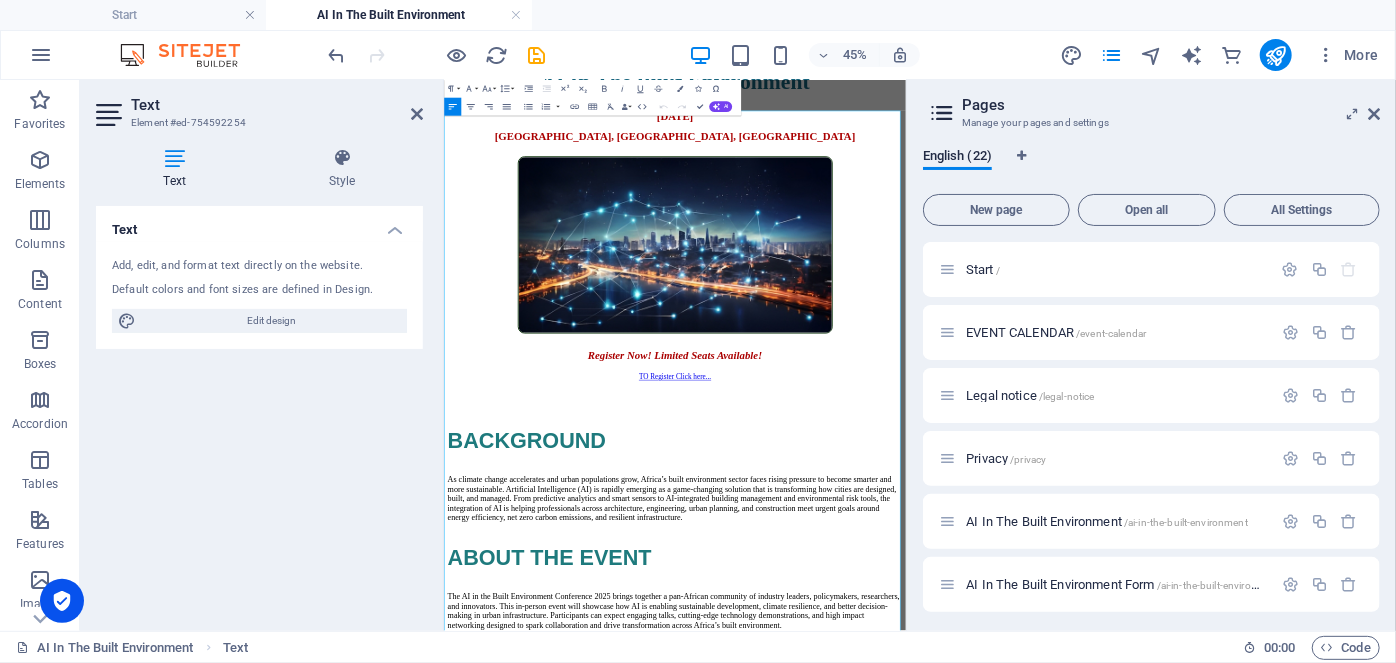 drag, startPoint x: 534, startPoint y: 950, endPoint x: 450, endPoint y: 952, distance: 84.0238 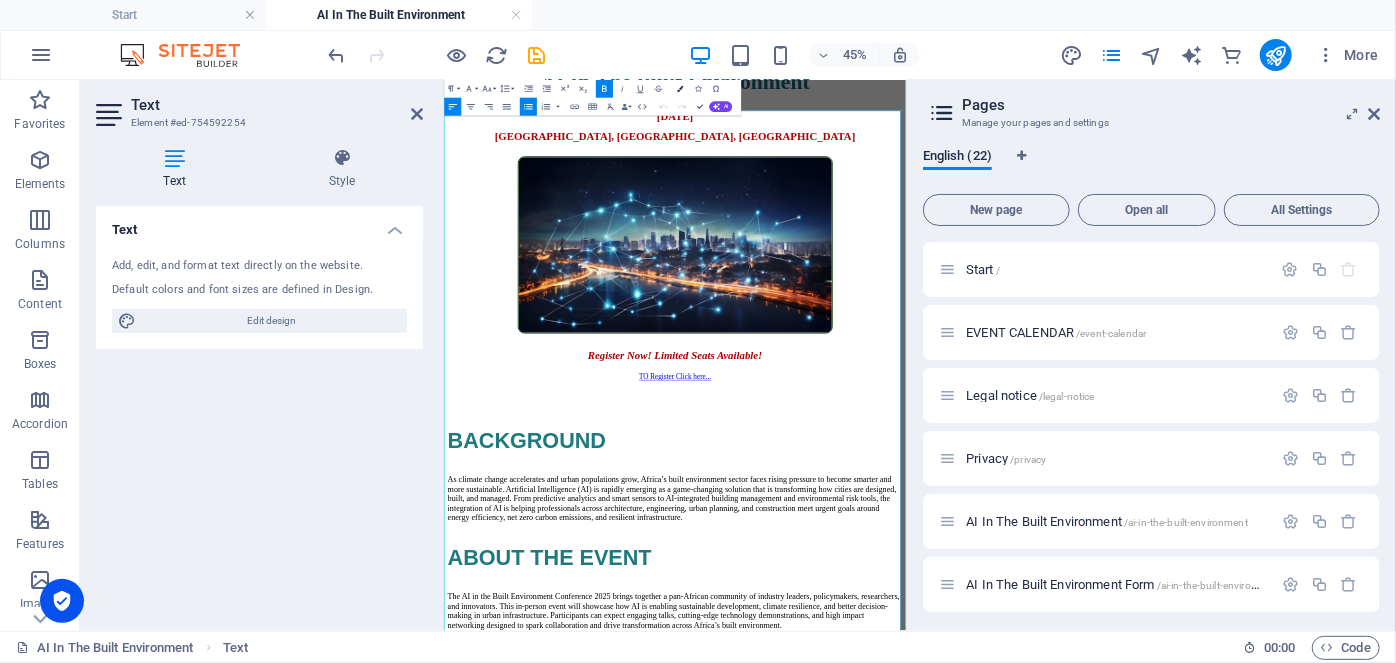 click on "Colors" at bounding box center [679, 89] 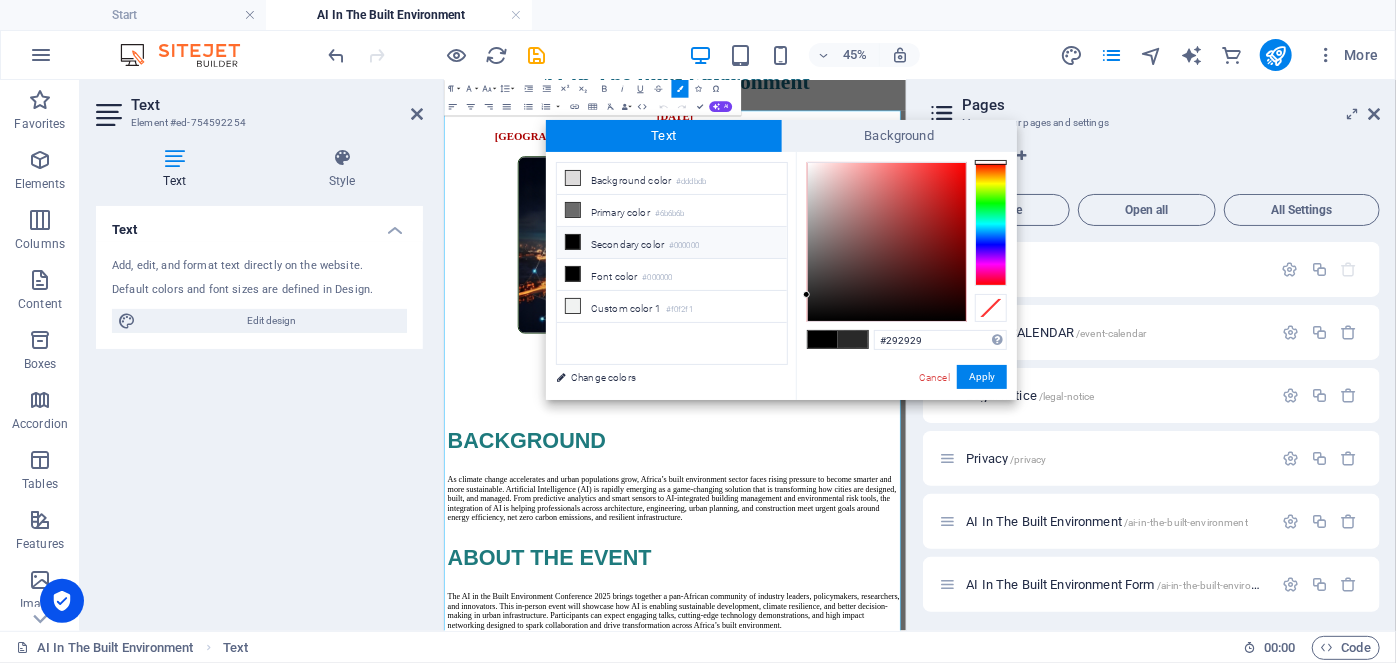 drag, startPoint x: 930, startPoint y: 340, endPoint x: 784, endPoint y: 329, distance: 146.4138 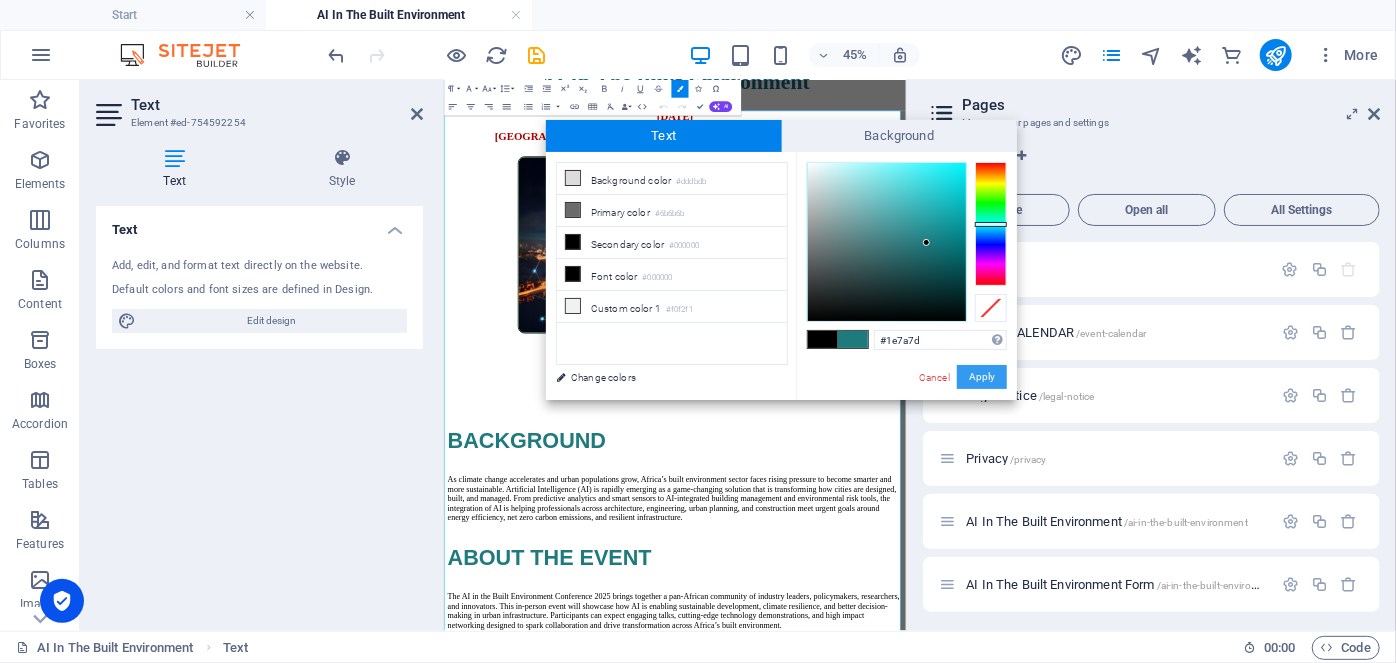 click on "Apply" at bounding box center (982, 377) 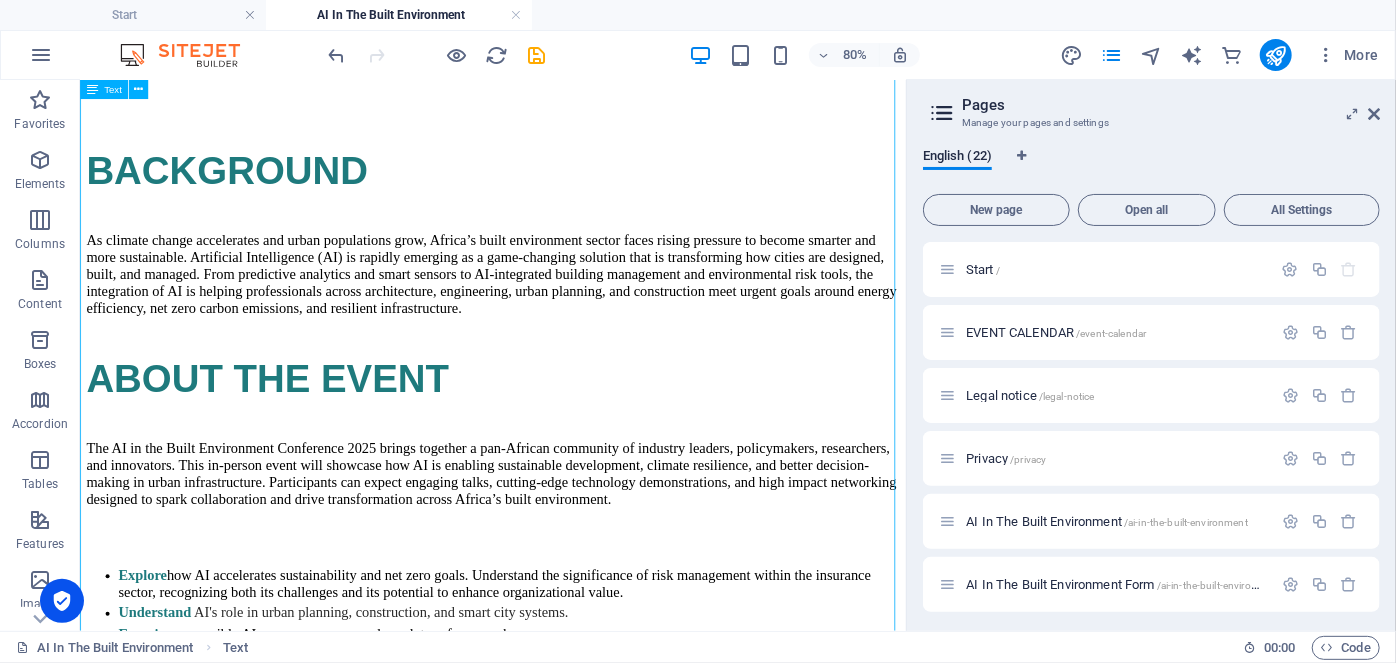 scroll, scrollTop: 1428, scrollLeft: 0, axis: vertical 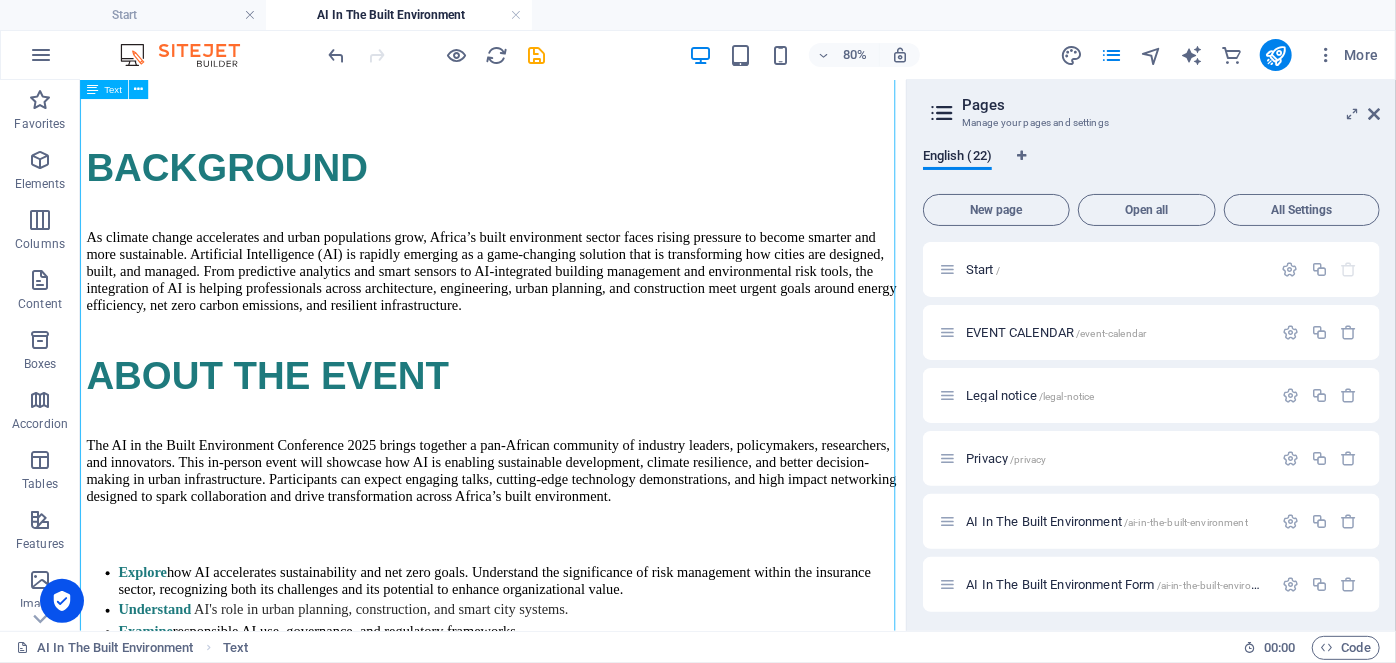 click on "BACKGROUND As climate change accelerates and urban populations grow, Africa’s built environment  sector faces rising pressure to become smarter and more sustainable. Artificial  Intelligence (AI) is rapidly emerging as a game-changing solution that is transforming how  cities are designed, built, and managed.  From predictive analytics and smart sensors to AI-integrated building management and  environmental risk tools, the integration of AI is helping professionals across architecture,  engineering, urban planning, and construction meet urgent goals around energy efficiency,  net zero carbon emissions, and resilient infrastructure. ABOUT THE EVENT Explore  how AI accelerates sustainability and net zero goals. Understand the significance of risk management within the insurance sector, recognizing both its challenges and its potential to enhance organizational value. Understand   AI's role in urban planning, construction, and smart city systems. Examine Discover Learn Expert Insights: Practical Knowledge:" at bounding box center [595, 2083] 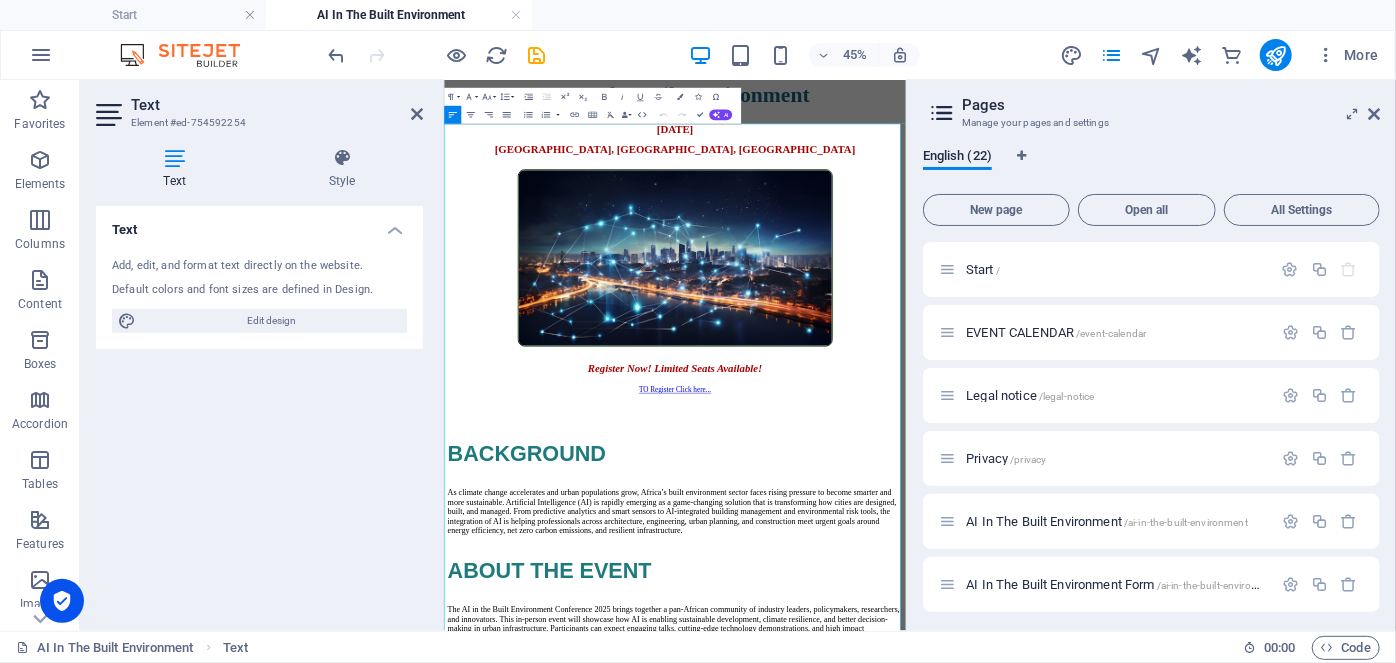 scroll, scrollTop: 1244, scrollLeft: 0, axis: vertical 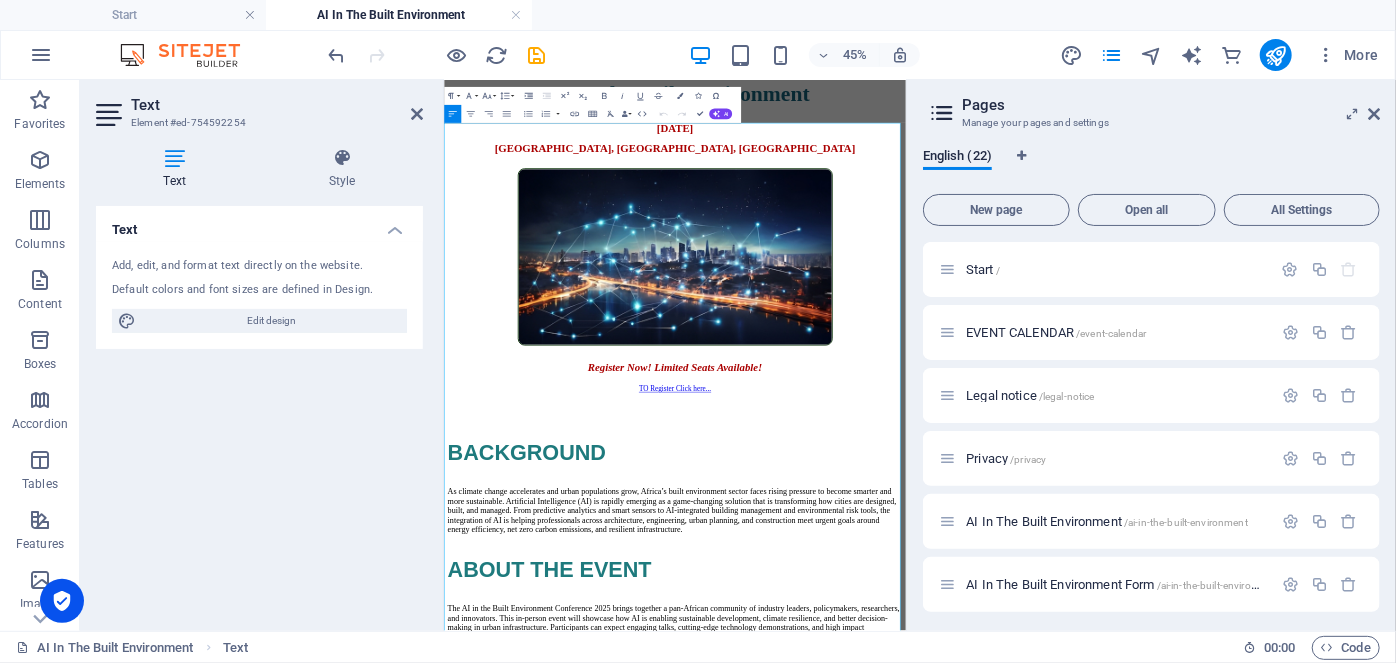 drag, startPoint x: 534, startPoint y: 1029, endPoint x: 435, endPoint y: 1020, distance: 99.40825 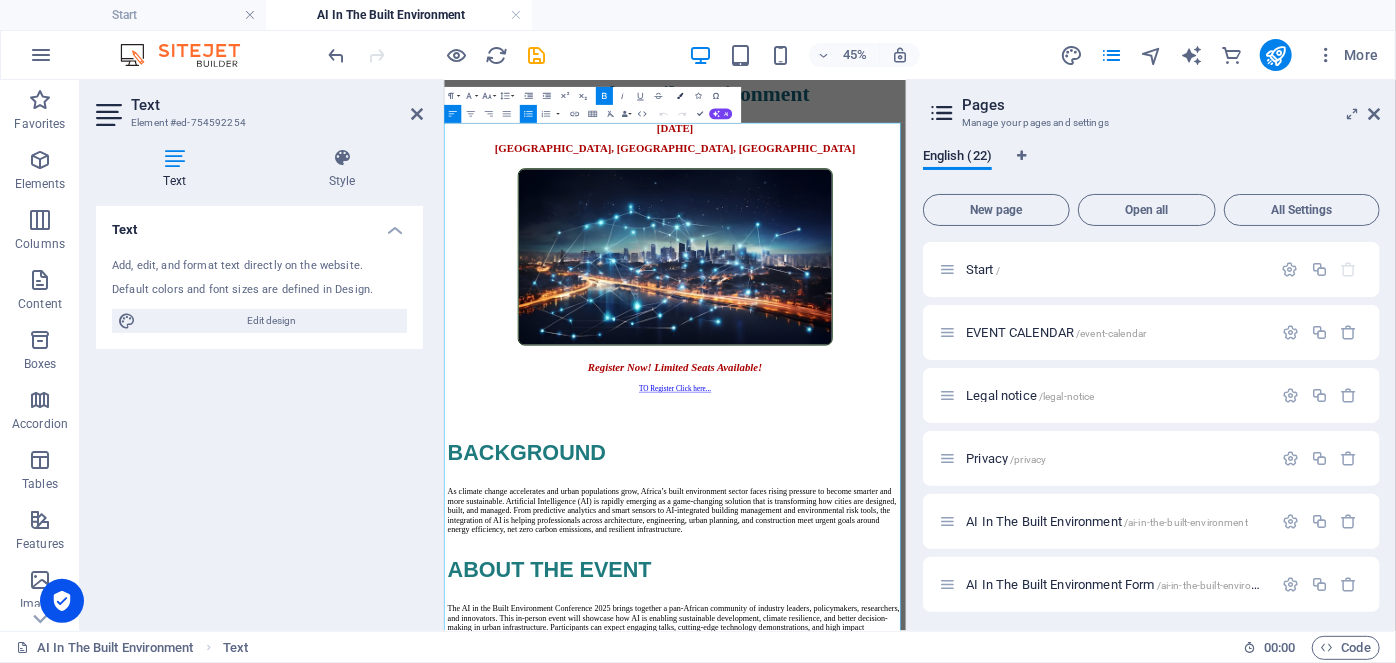click on "Colors" at bounding box center [679, 96] 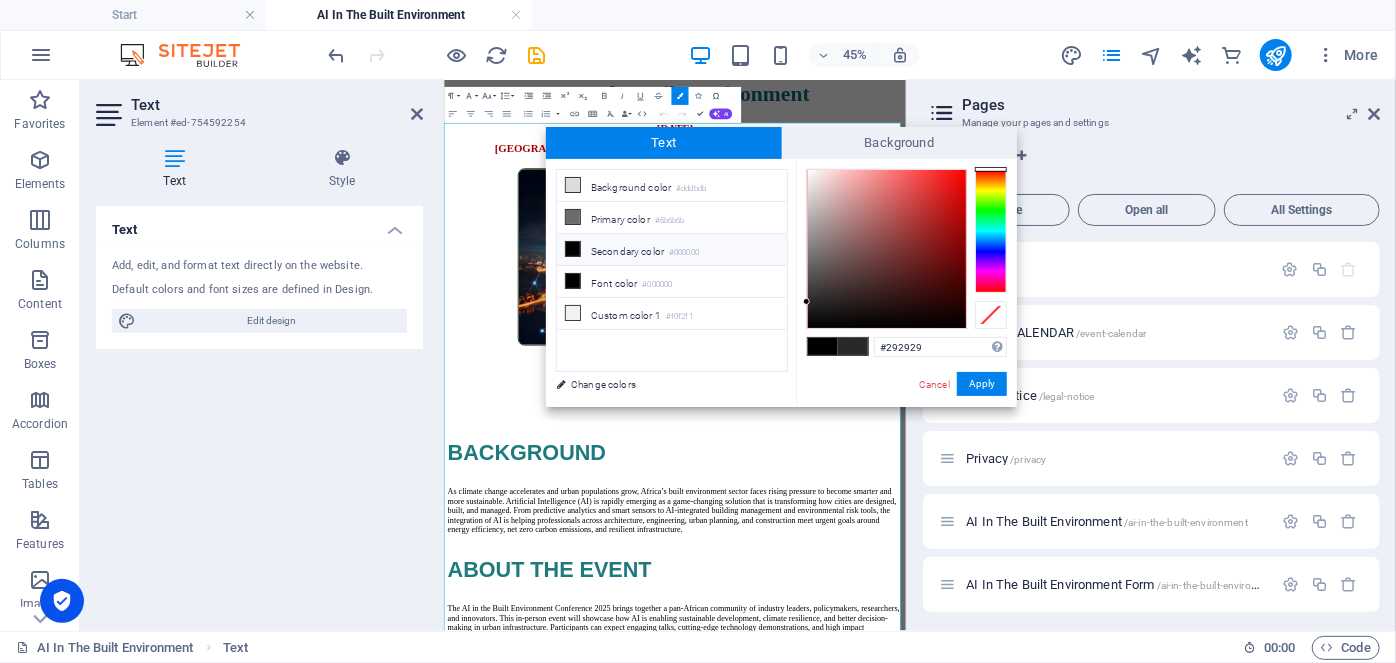 drag, startPoint x: 934, startPoint y: 350, endPoint x: 828, endPoint y: 352, distance: 106.01887 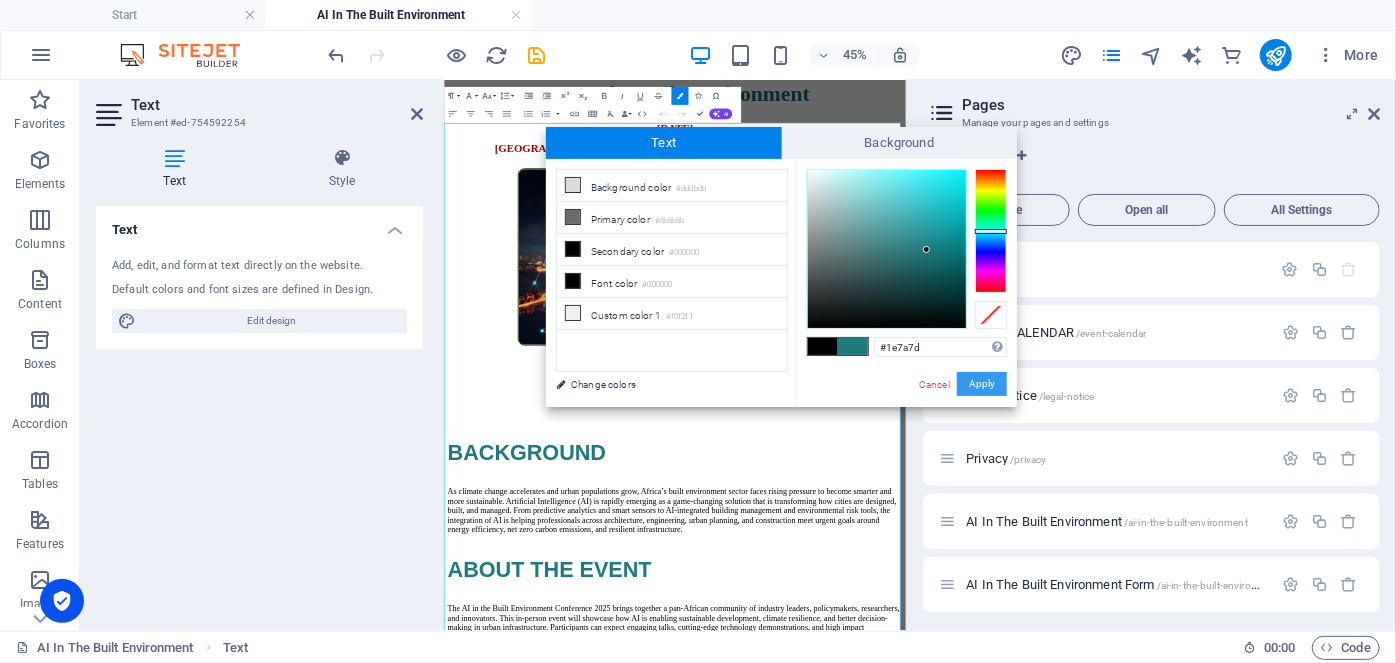 click on "Apply" at bounding box center (982, 384) 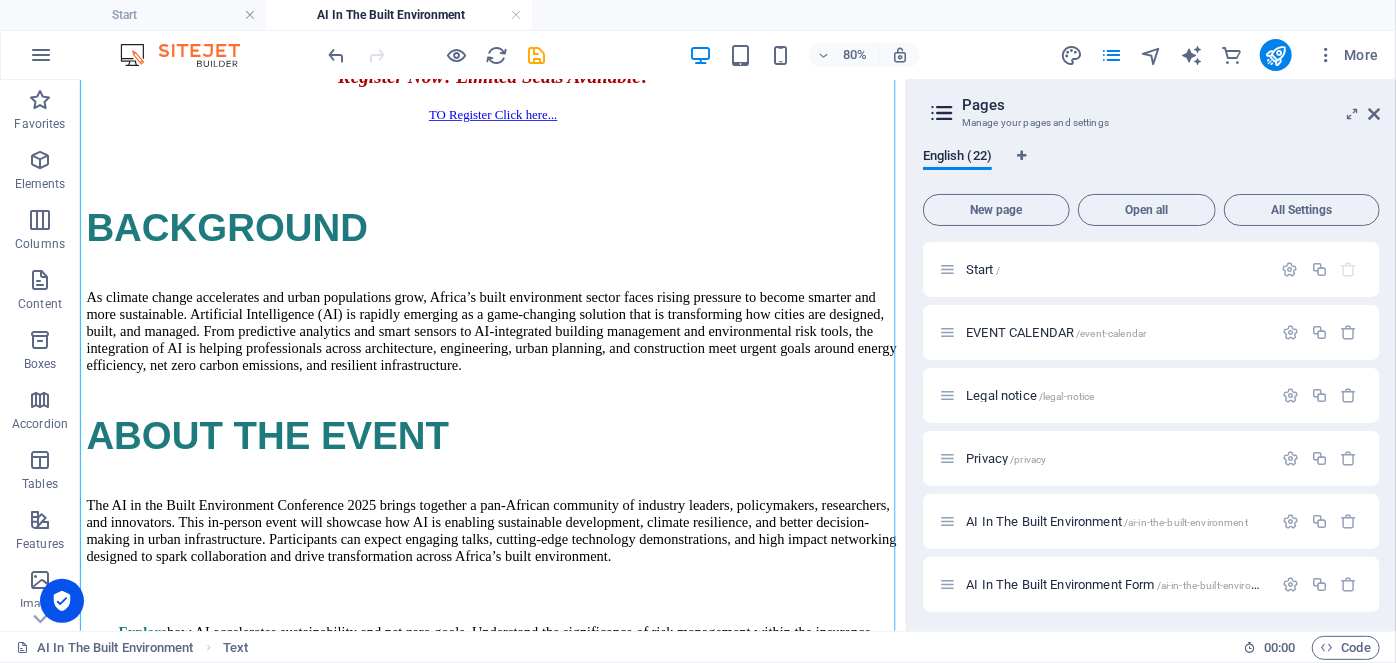 scroll, scrollTop: 1360, scrollLeft: 0, axis: vertical 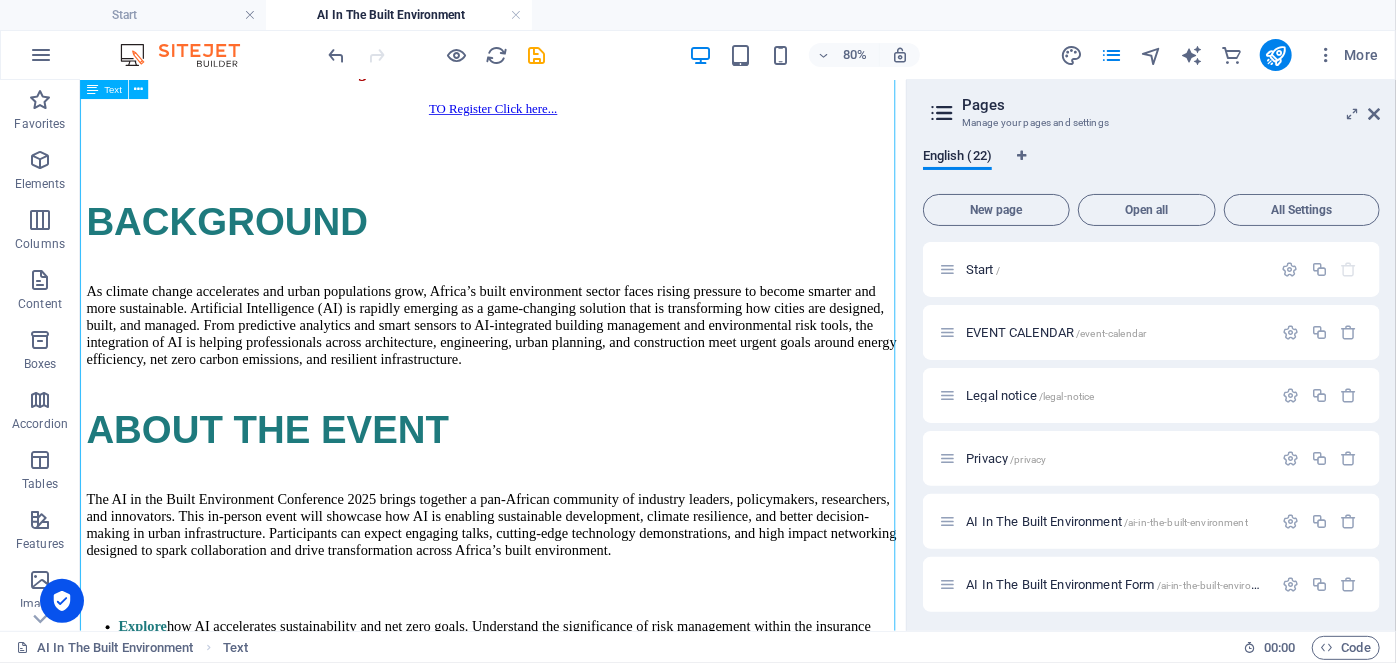 click on "BACKGROUND As climate change accelerates and urban populations grow, Africa’s built environment  sector faces rising pressure to become smarter and more sustainable. Artificial  Intelligence (AI) is rapidly emerging as a game-changing solution that is transforming how  cities are designed, built, and managed.  From predictive analytics and smart sensors to AI-integrated building management and  environmental risk tools, the integration of AI is helping professionals across architecture,  engineering, urban planning, and construction meet urgent goals around energy efficiency,  net zero carbon emissions, and resilient infrastructure. ABOUT THE EVENT Explore  how AI accelerates sustainability and net zero goals. Understand the significance of risk management within the insurance sector, recognizing both its challenges and its potential to enhance organizational value. Understand   AI's role in urban planning, construction, and smart city systems. Examine Discover Learn Expert Insights: Practical Knowledge:" at bounding box center [595, 2151] 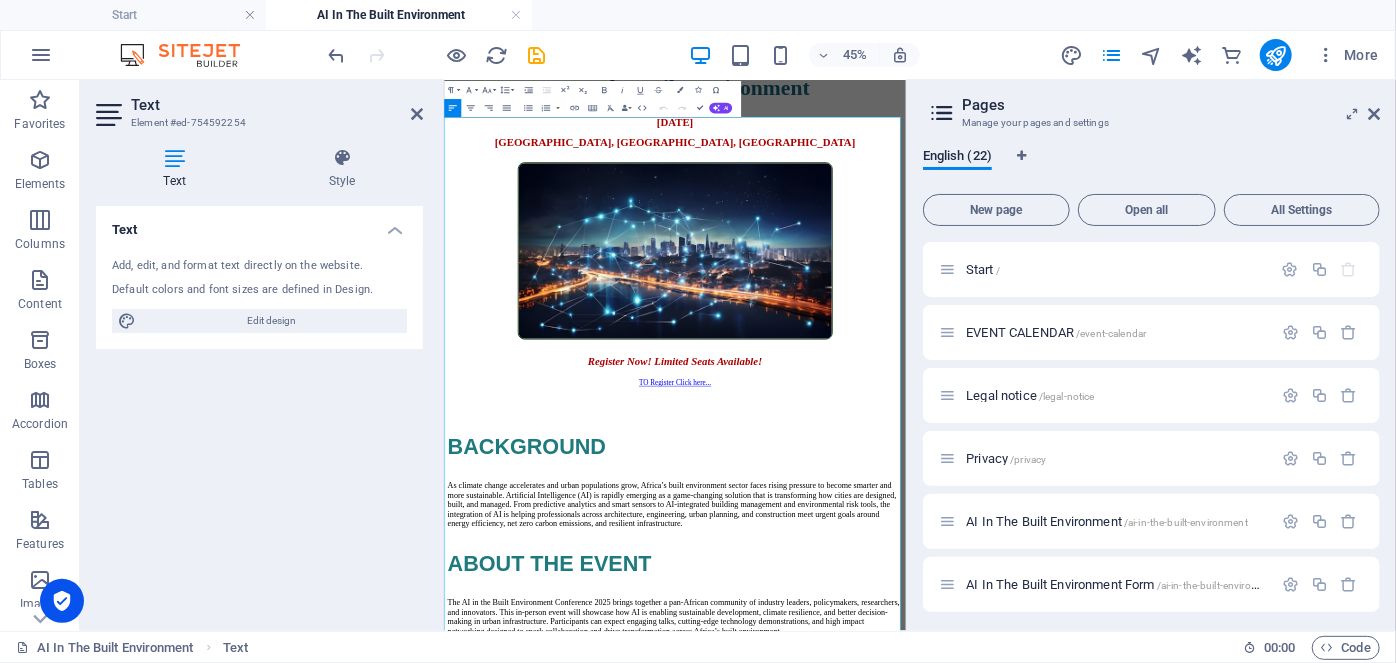 scroll, scrollTop: 1259, scrollLeft: 0, axis: vertical 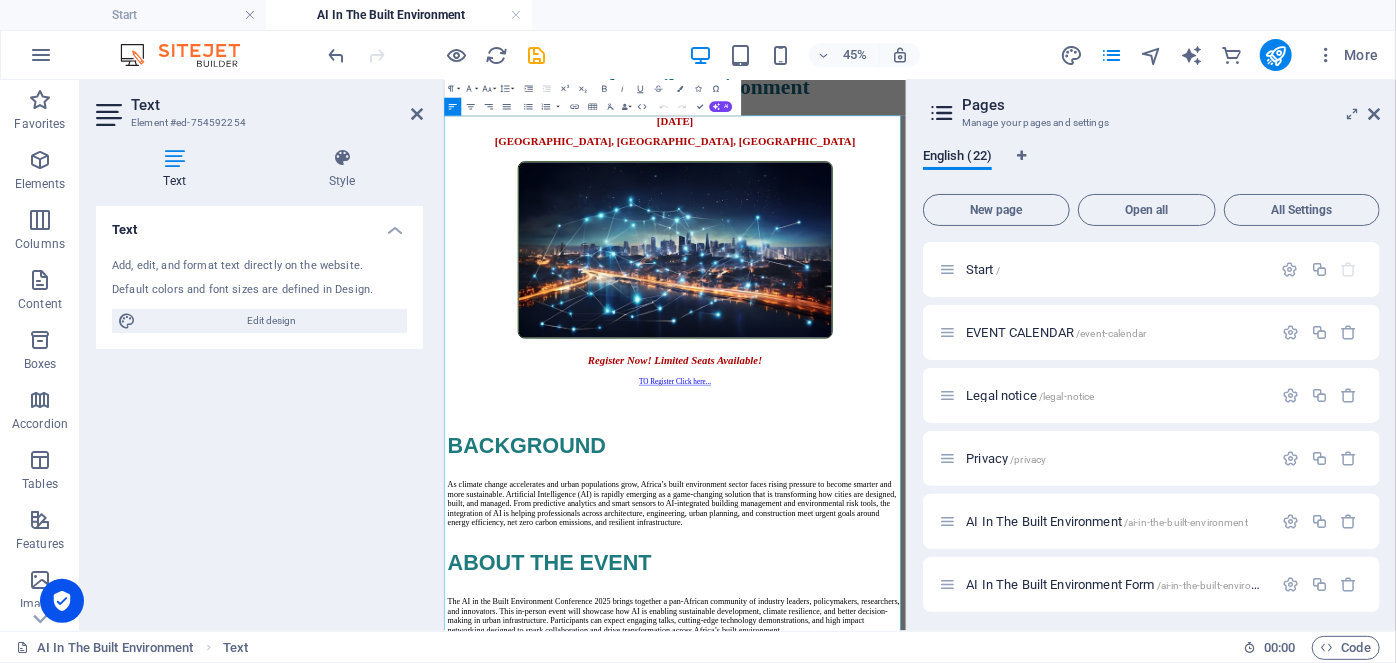 drag, startPoint x: 506, startPoint y: 1045, endPoint x: 445, endPoint y: 1028, distance: 63.324562 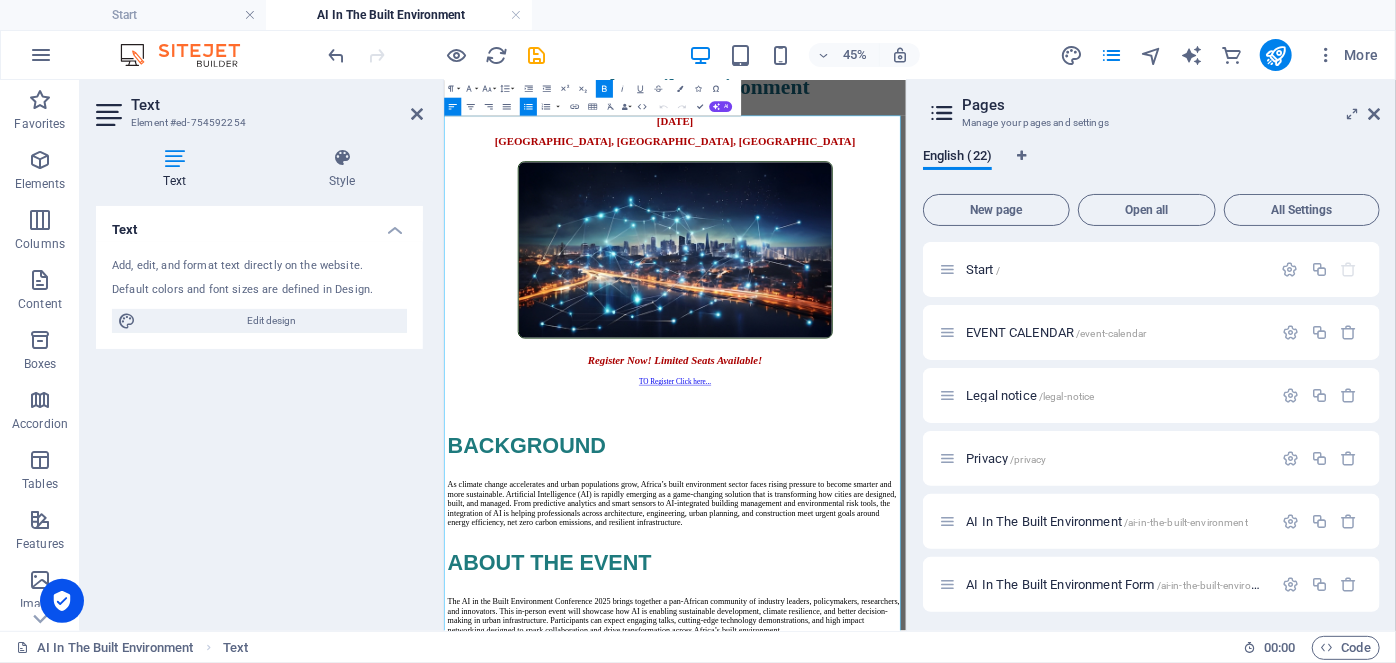 click on "Learn  from real-world case studies and tech demonstrations" at bounding box center [976, 1515] 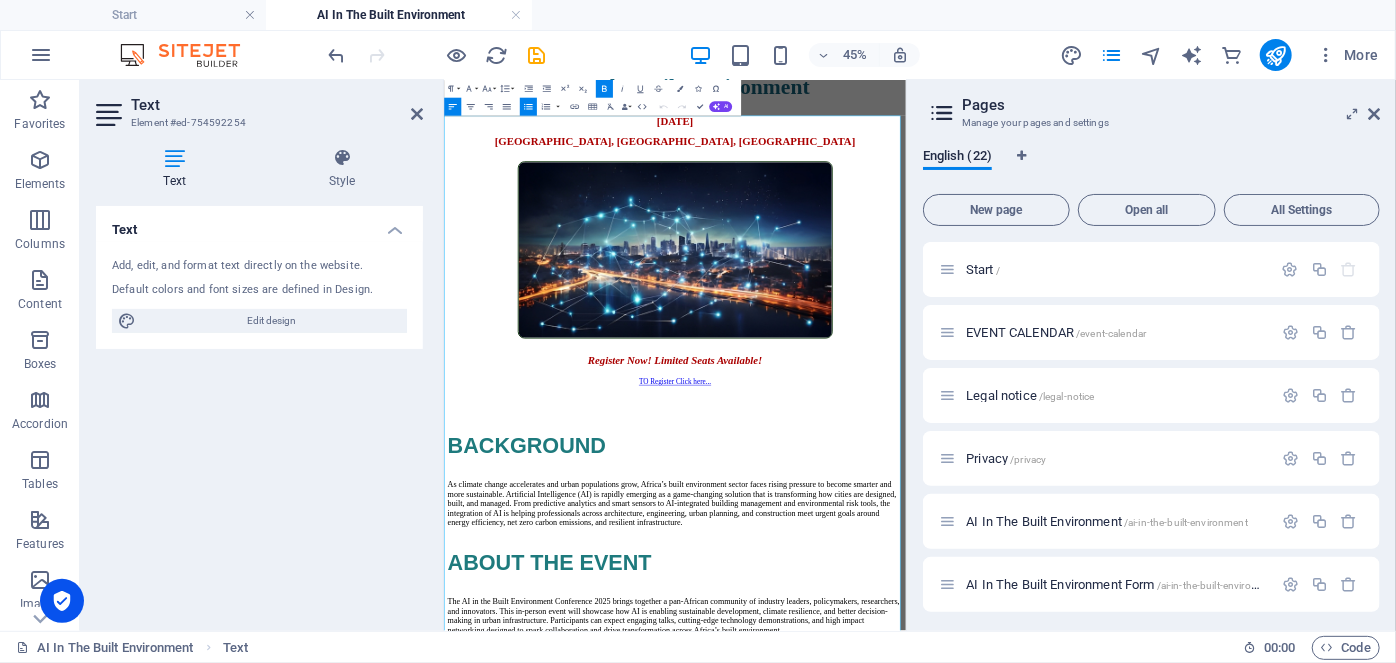 drag, startPoint x: 505, startPoint y: 1053, endPoint x: 413, endPoint y: 1055, distance: 92.021736 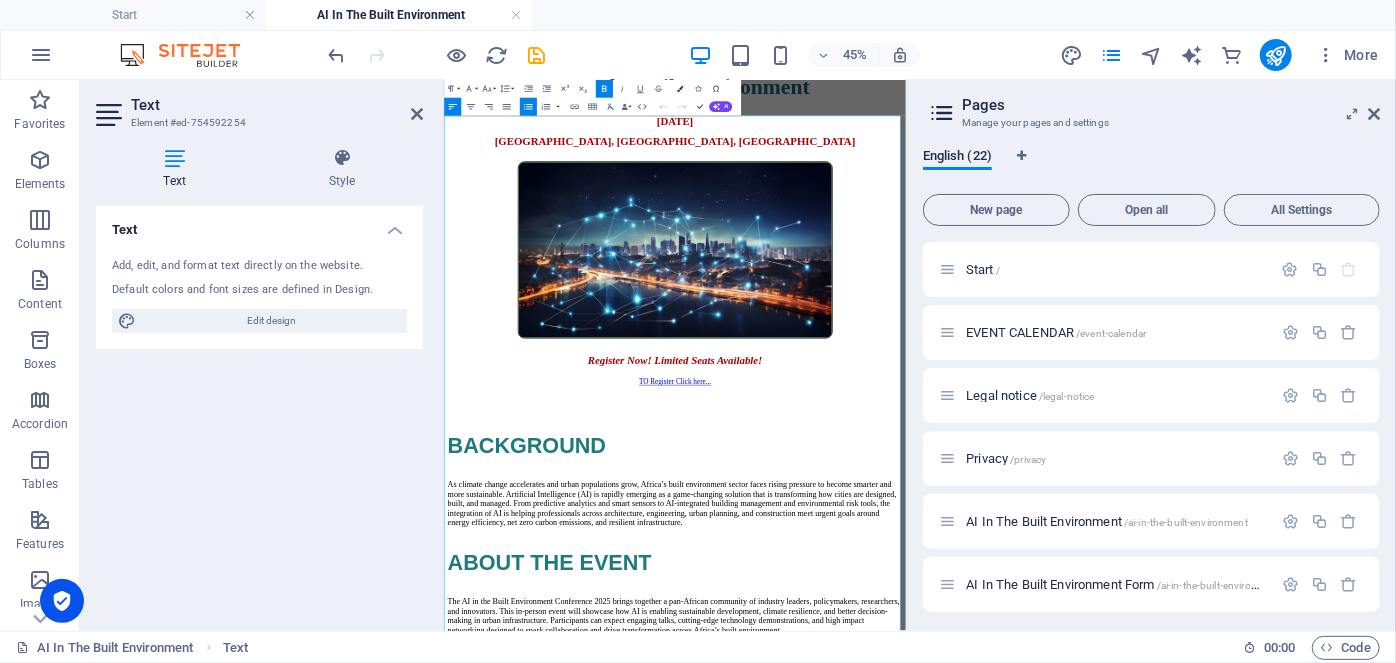 click on "Colors" at bounding box center [679, 89] 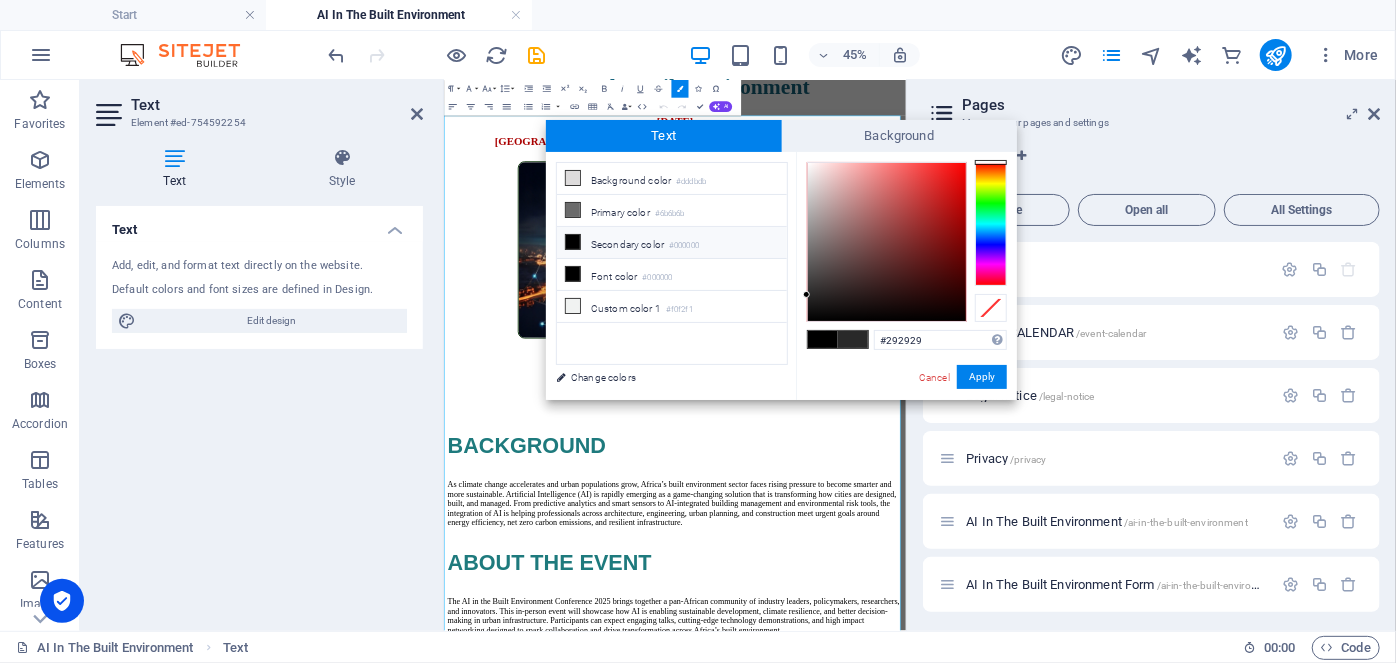 drag, startPoint x: 925, startPoint y: 339, endPoint x: 837, endPoint y: 334, distance: 88.14193 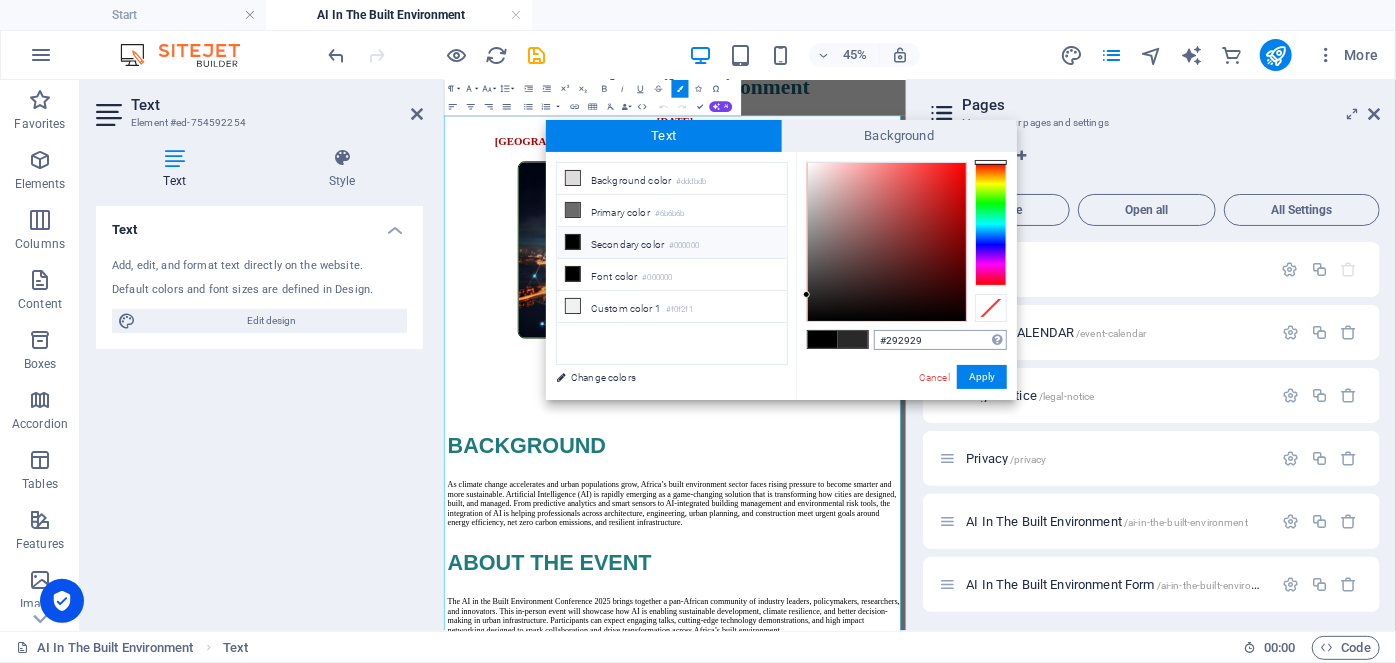 type on "#1e7a7d" 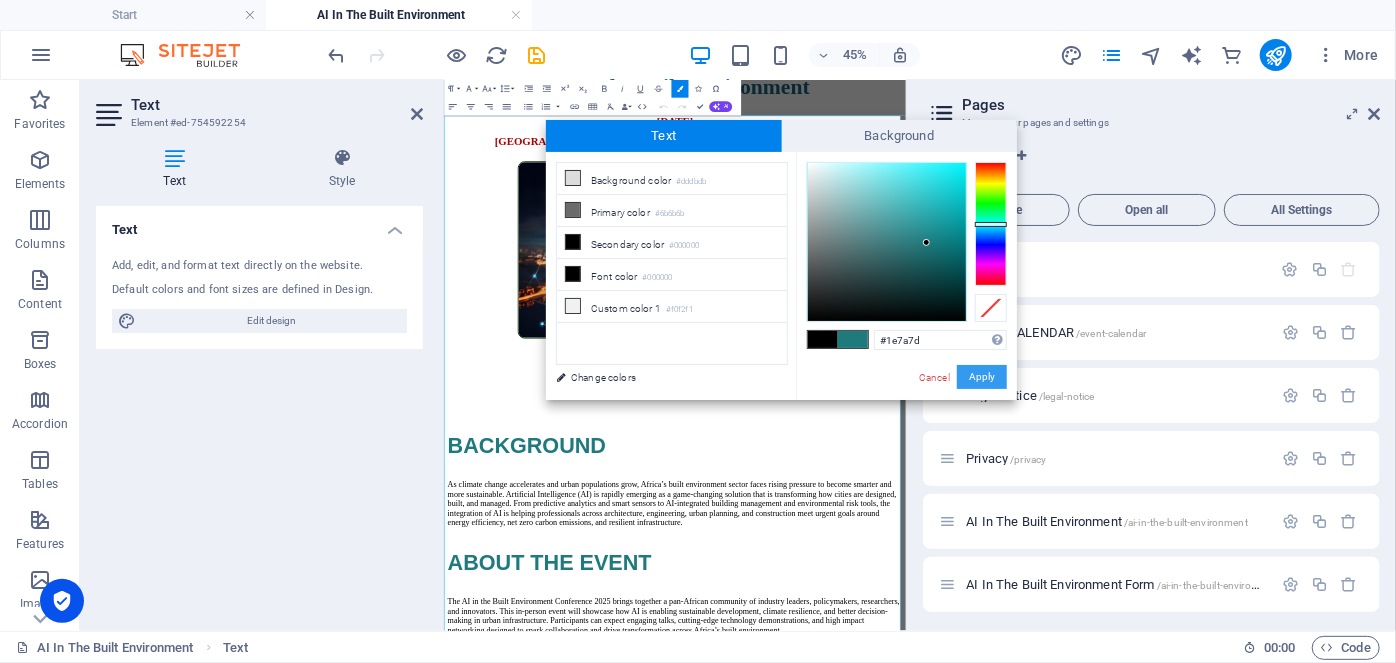 click on "Apply" at bounding box center (982, 377) 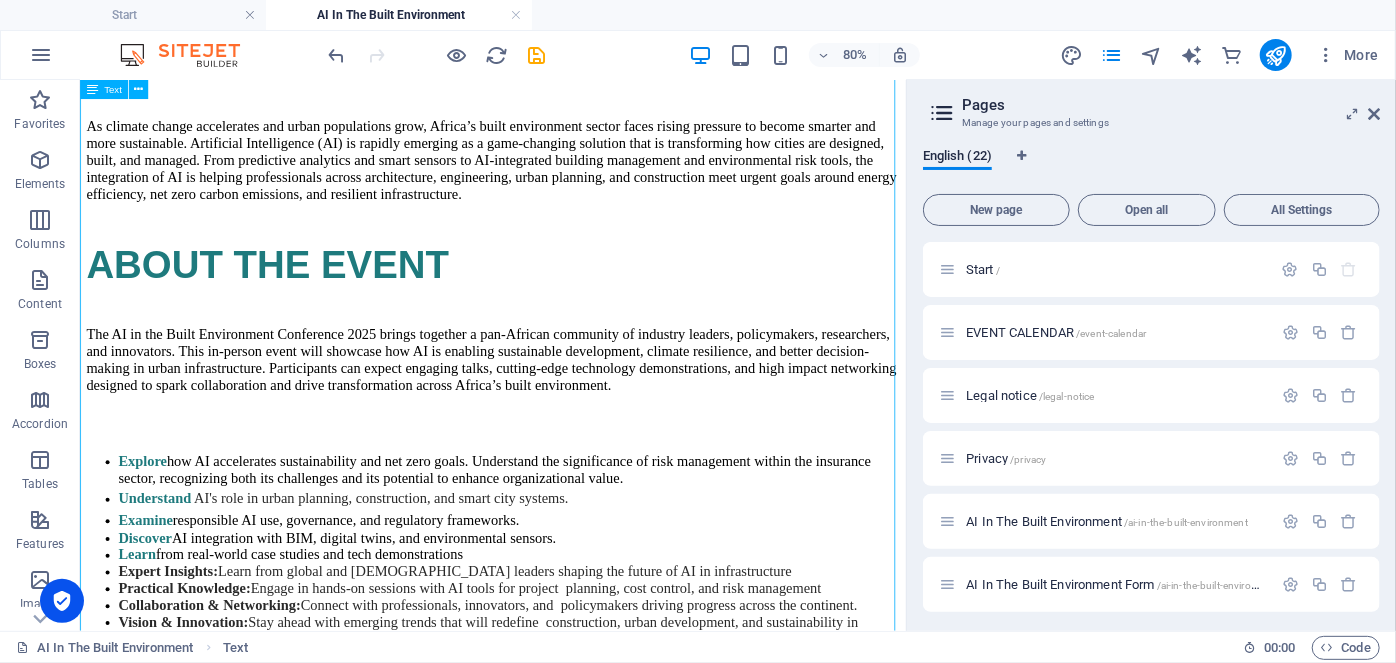 click on "BACKGROUND As climate change accelerates and urban populations grow, Africa’s built environment  sector faces rising pressure to become smarter and more sustainable. Artificial  Intelligence (AI) is rapidly emerging as a game-changing solution that is transforming how  cities are designed, built, and managed.  From predictive analytics and smart sensors to AI-integrated building management and  environmental risk tools, the integration of AI is helping professionals across architecture,  engineering, urban planning, and construction meet urgent goals around energy efficiency,  net zero carbon emissions, and resilient infrastructure. ABOUT THE EVENT Explore  how AI accelerates sustainability and net zero goals. Understand the significance of risk management within the insurance sector, recognizing both its challenges and its potential to enhance organizational value. Understand   AI's role in urban planning, construction, and smart city systems. Examine Discover Learn Expert Insights: Practical Knowledge:" at bounding box center [595, 1944] 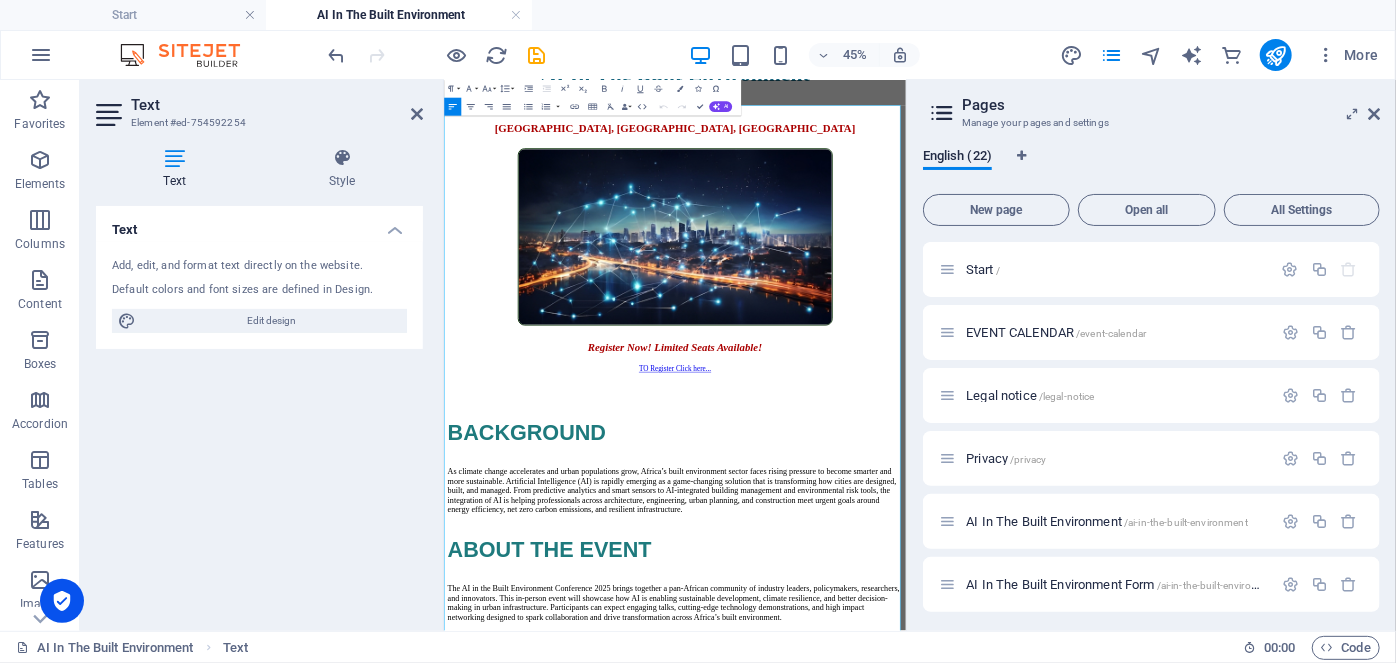 scroll, scrollTop: 1290, scrollLeft: 0, axis: vertical 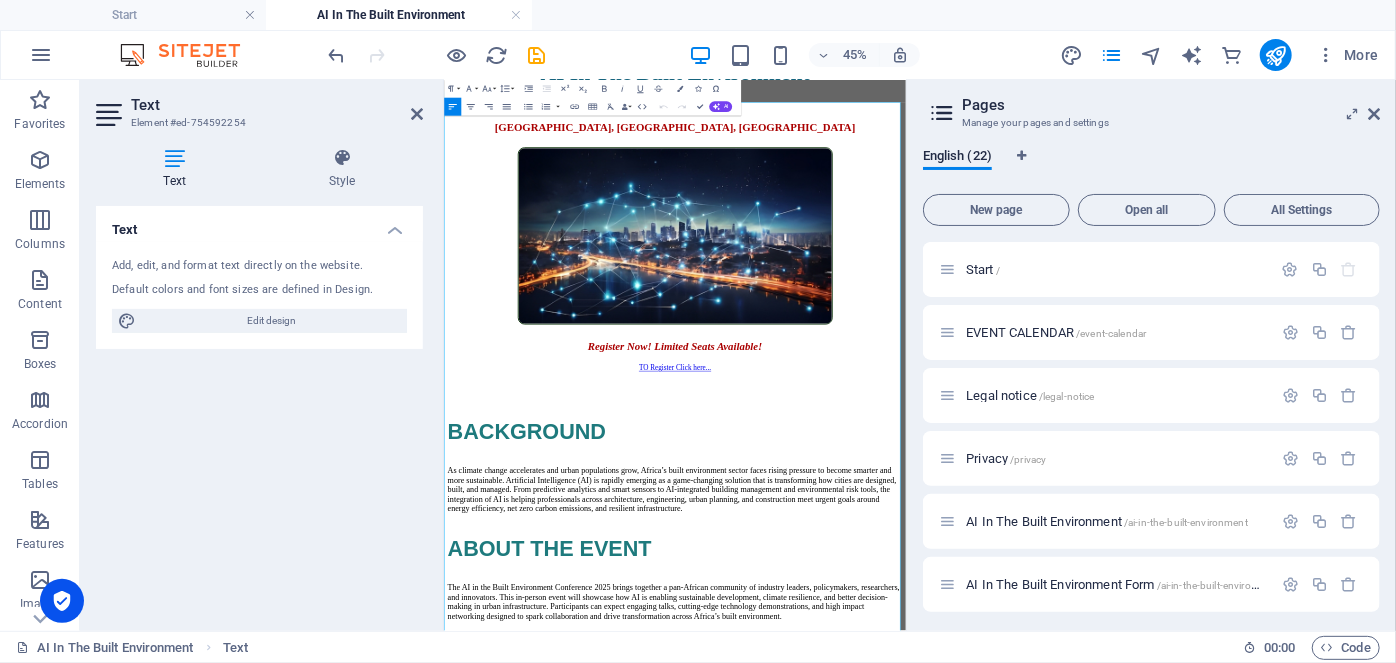 drag, startPoint x: 594, startPoint y: 1065, endPoint x: 419, endPoint y: 1073, distance: 175.18275 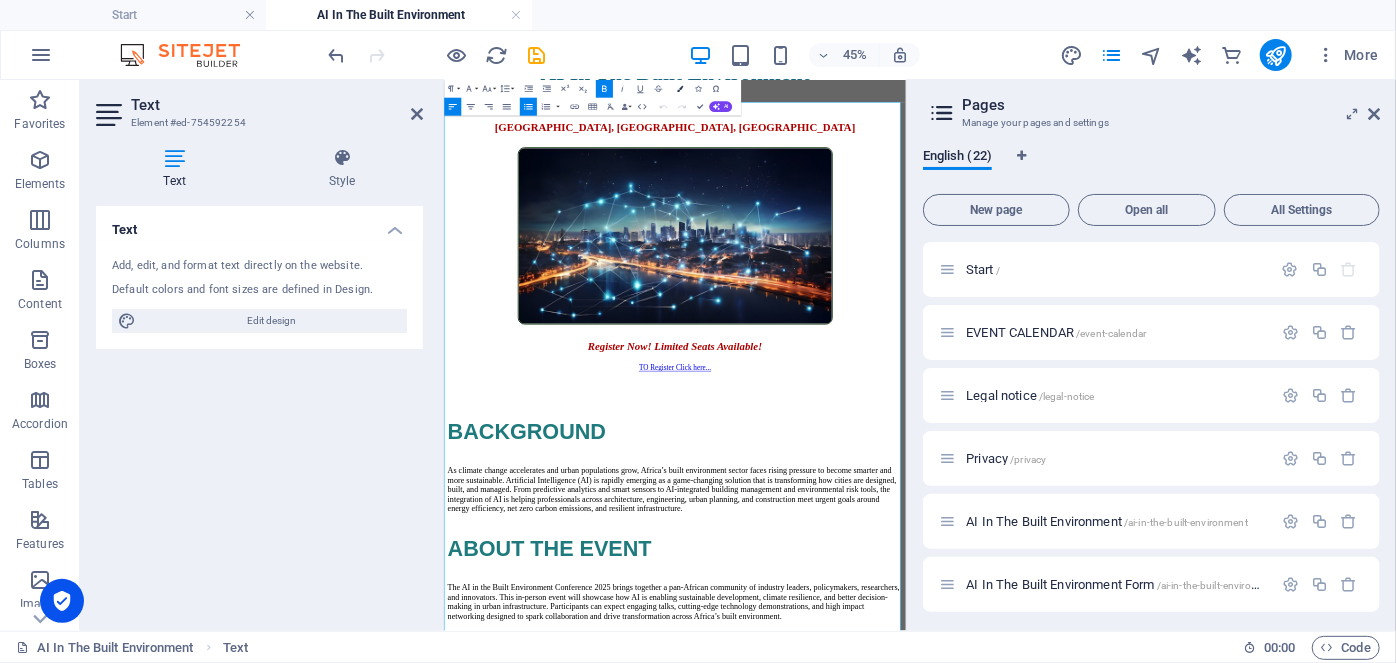 click on "Colors" at bounding box center (679, 89) 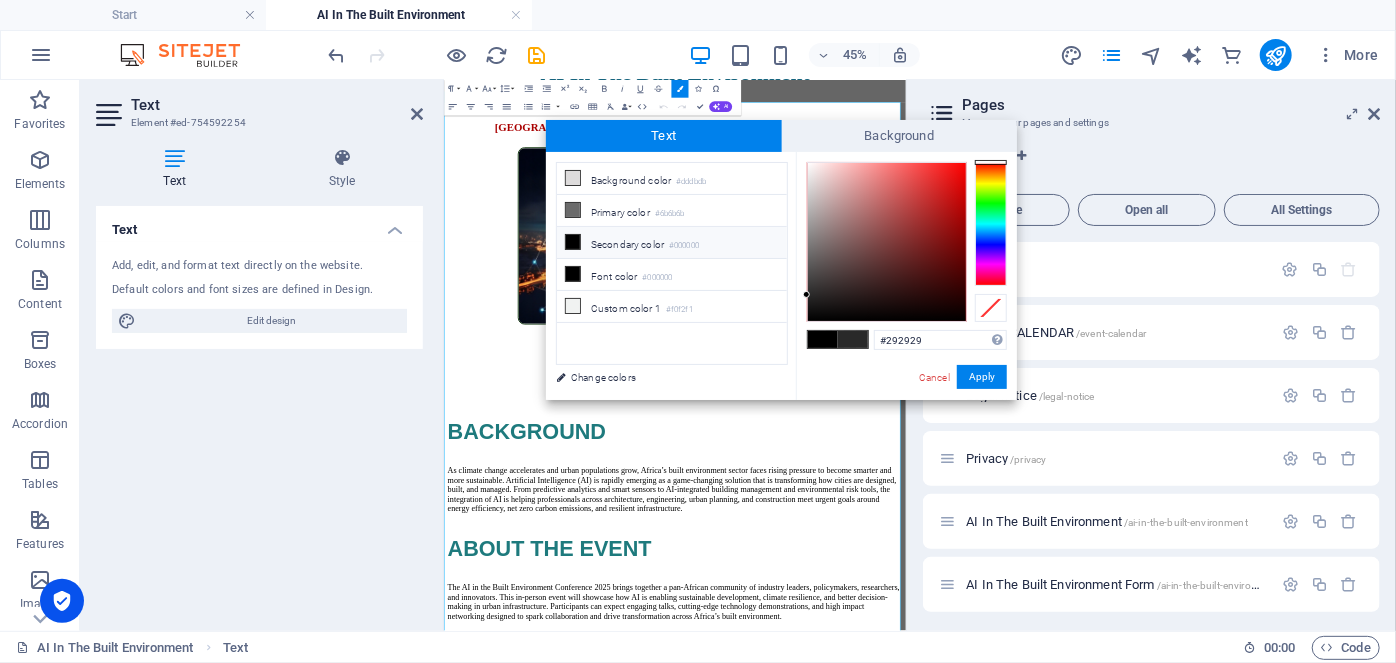 drag, startPoint x: 923, startPoint y: 341, endPoint x: 718, endPoint y: 334, distance: 205.11948 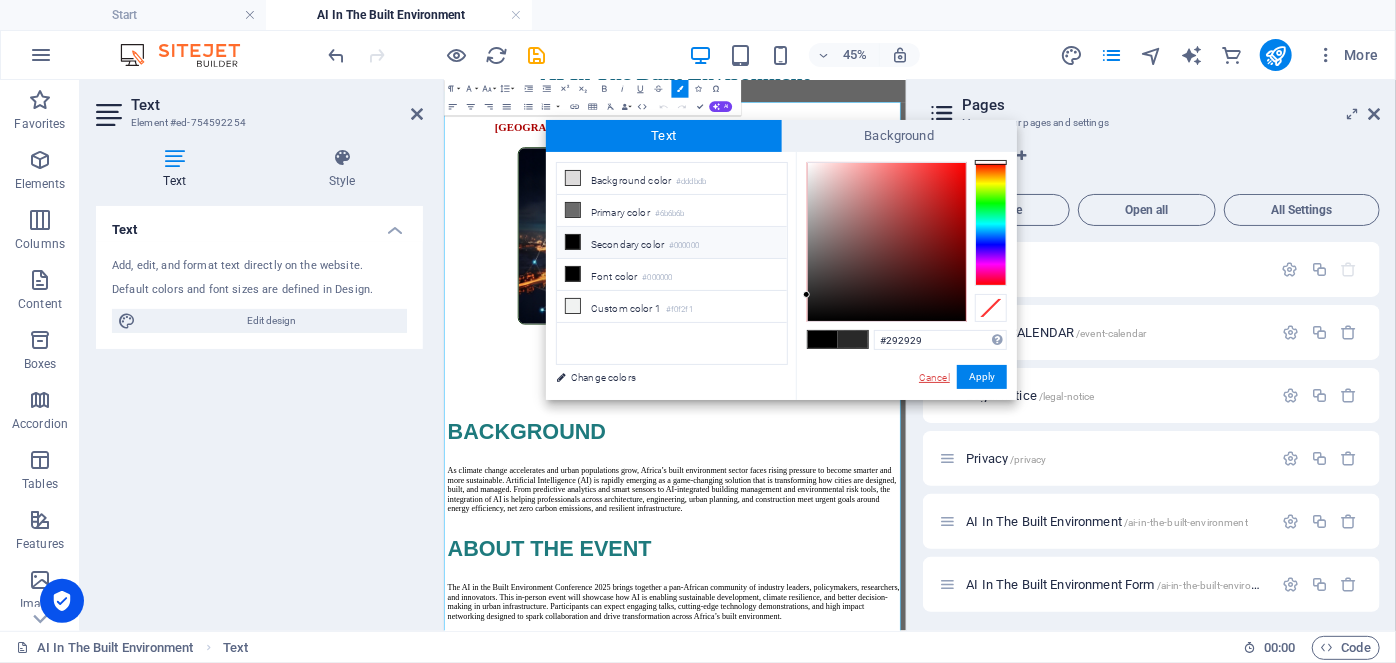 type on "#1e7a7d" 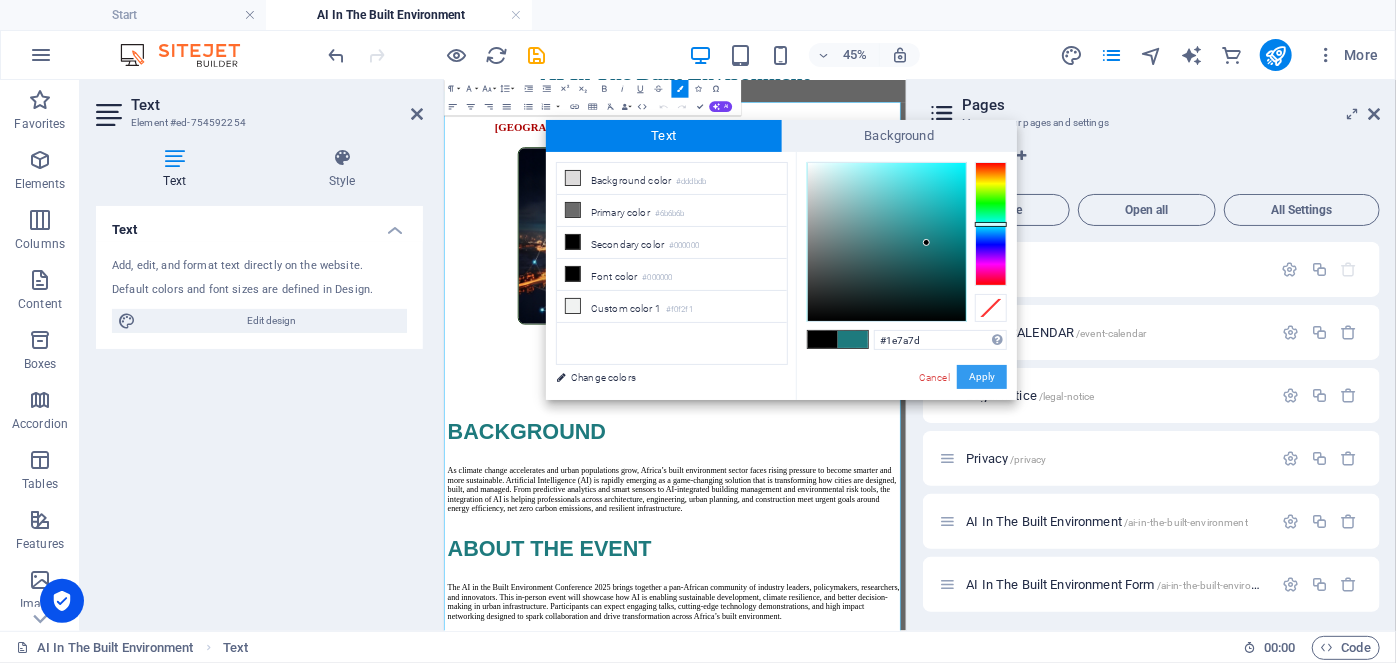 click on "Apply" at bounding box center (982, 377) 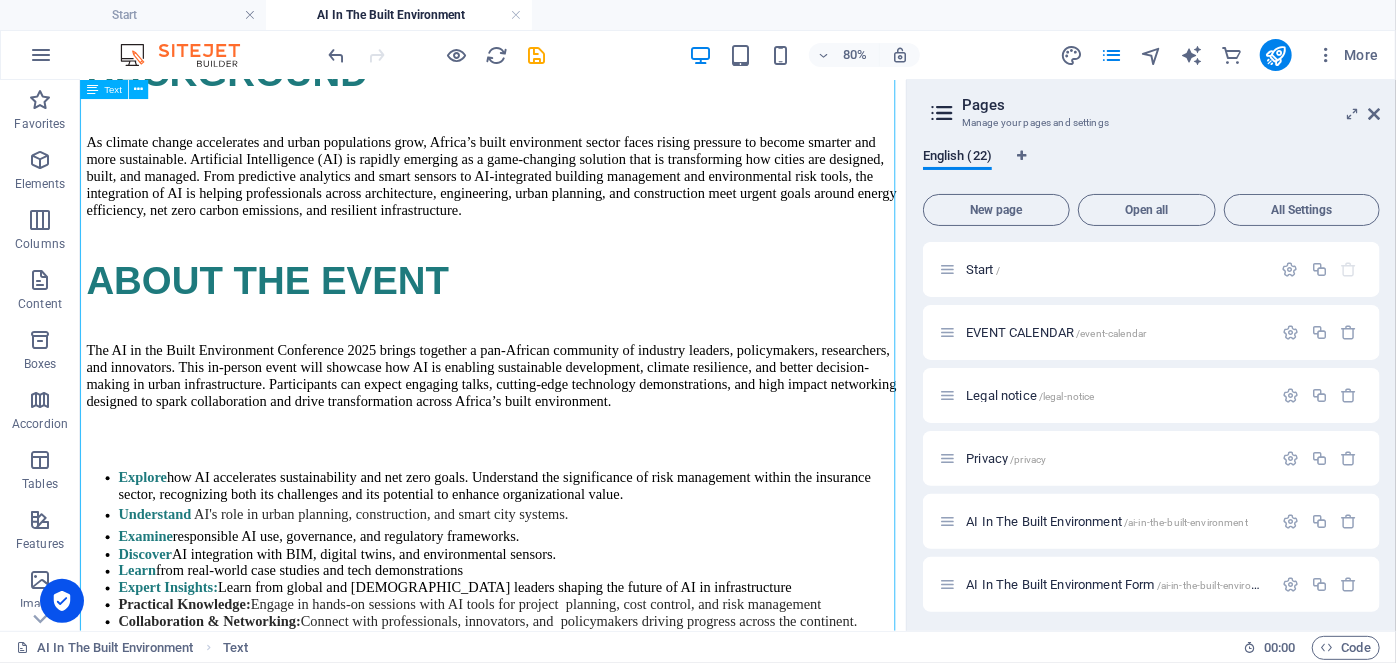 click on "BACKGROUND As climate change accelerates and urban populations grow, Africa’s built environment  sector faces rising pressure to become smarter and more sustainable. Artificial  Intelligence (AI) is rapidly emerging as a game-changing solution that is transforming how  cities are designed, built, and managed.  From predictive analytics and smart sensors to AI-integrated building management and  environmental risk tools, the integration of AI is helping professionals across architecture,  engineering, urban planning, and construction meet urgent goals around energy efficiency,  net zero carbon emissions, and resilient infrastructure. ABOUT THE EVENT Explore  how AI accelerates sustainability and net zero goals. Understand the significance of risk management within the insurance sector, recognizing both its challenges and its potential to enhance organizational value. Understand   AI's role in urban planning, construction, and smart city systems. Examine Discover Learn Expert Insights: Practical Knowledge:" at bounding box center (595, 1965) 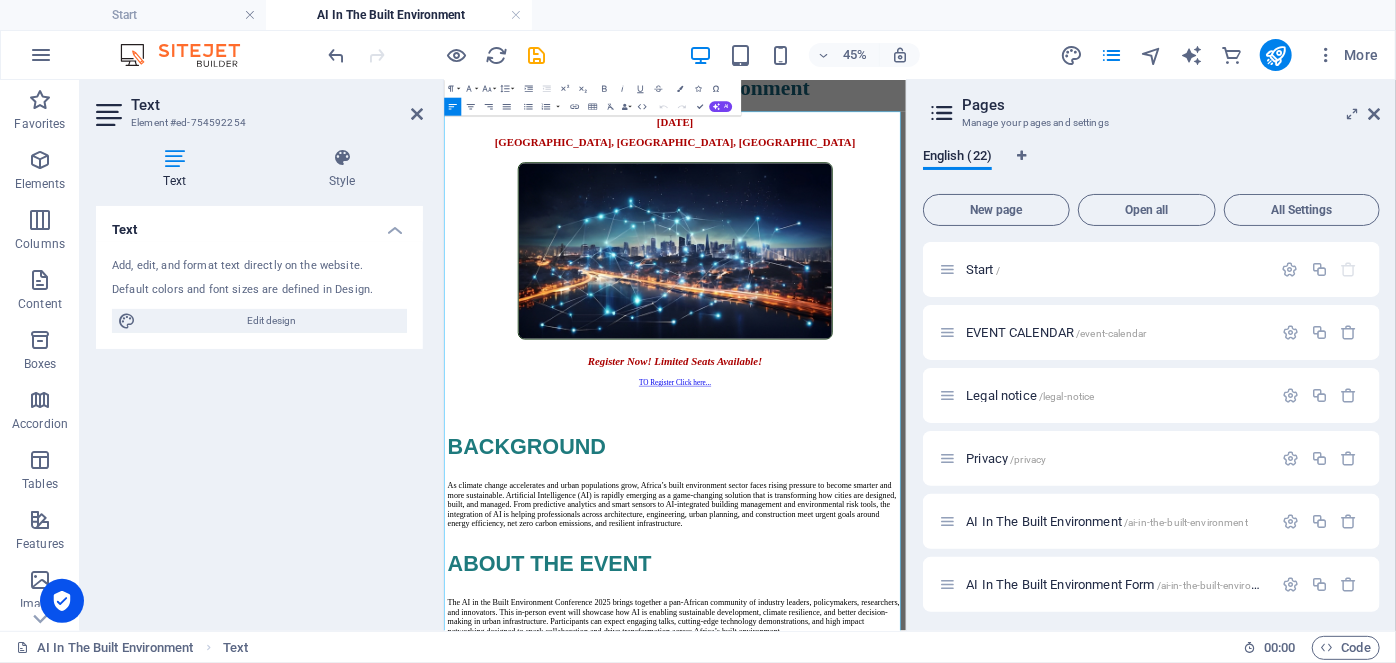 scroll, scrollTop: 1269, scrollLeft: 0, axis: vertical 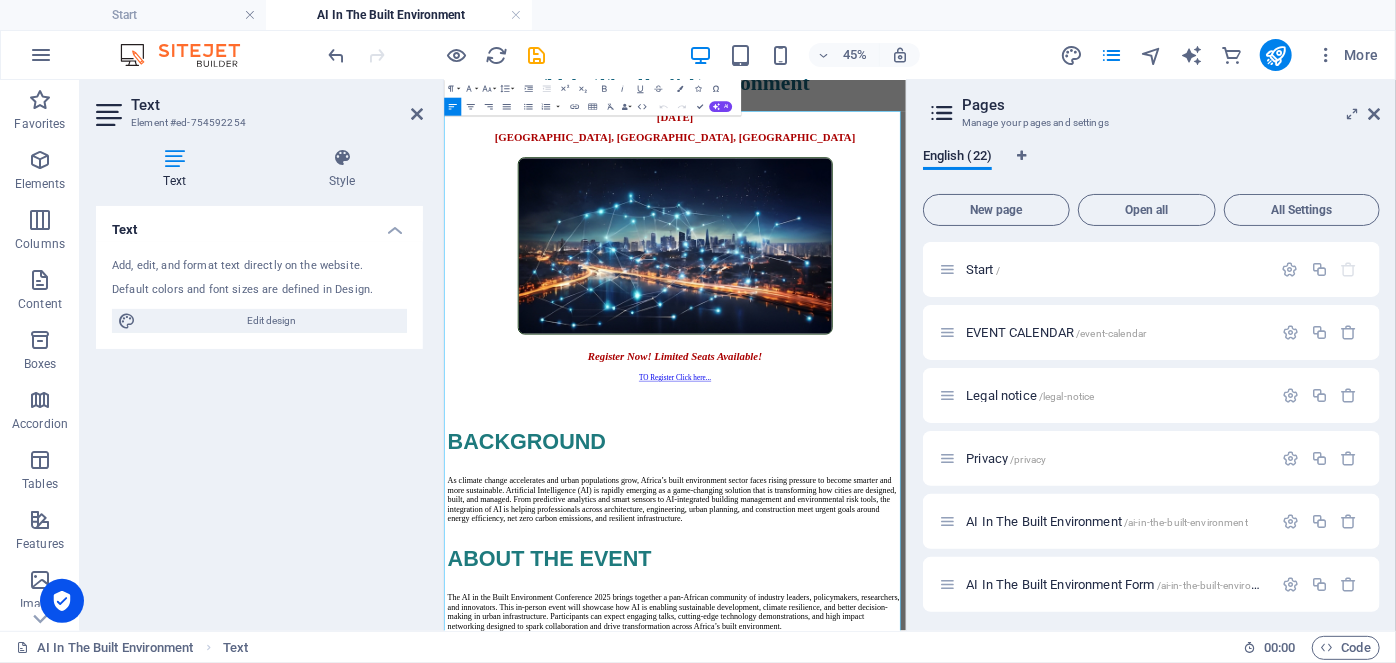 drag, startPoint x: 640, startPoint y: 1131, endPoint x: 383, endPoint y: 1107, distance: 258.1182 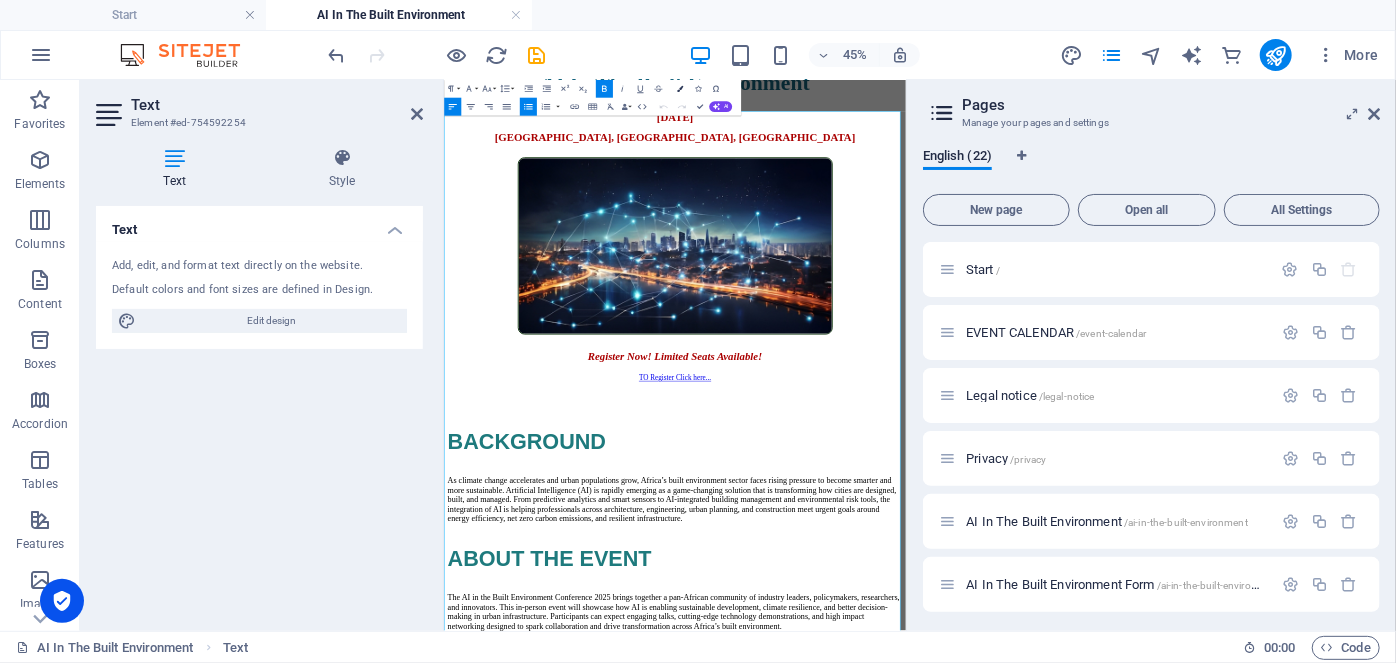 click on "Colors" at bounding box center (679, 89) 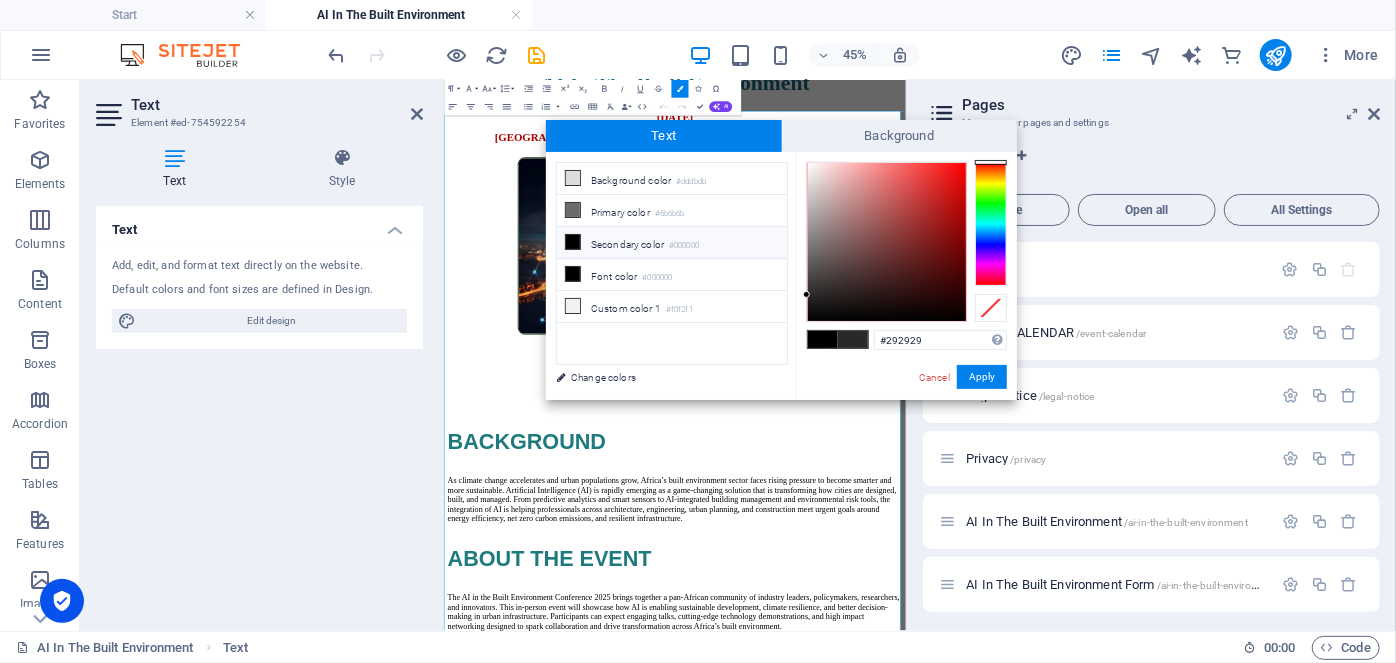 drag, startPoint x: 896, startPoint y: 347, endPoint x: 758, endPoint y: 329, distance: 139.16896 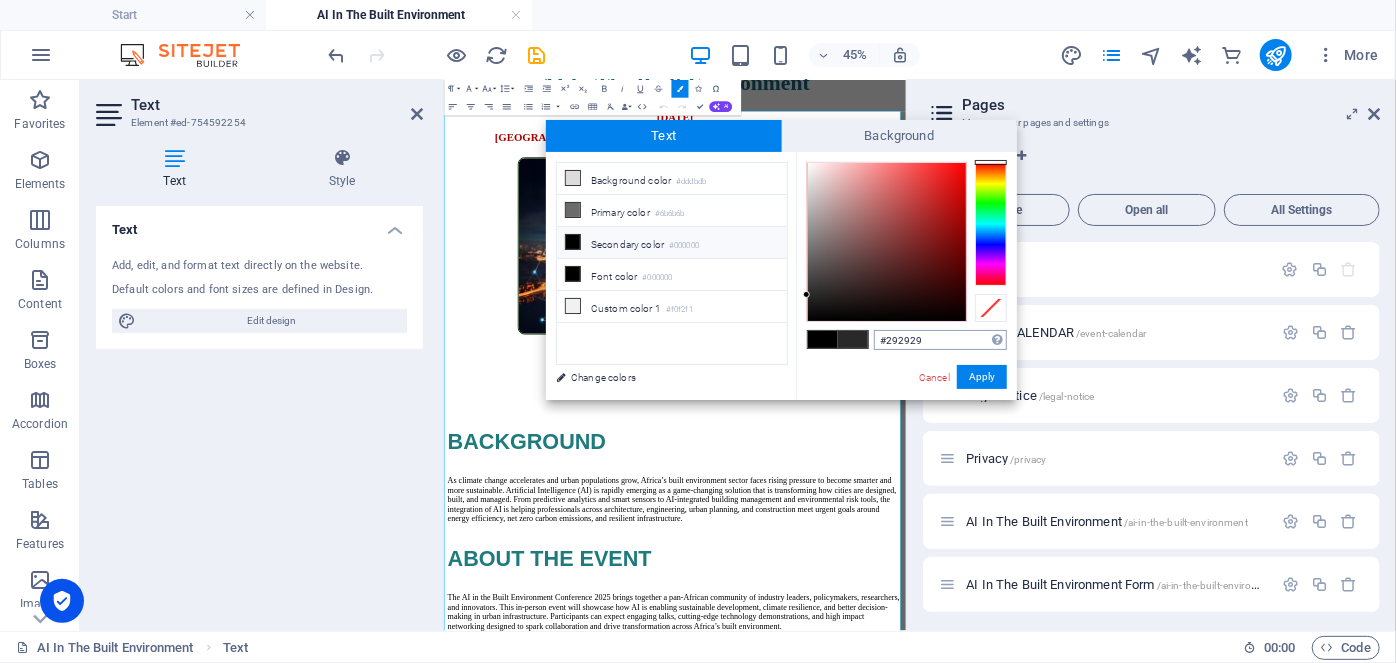 type on "#1e7a7d" 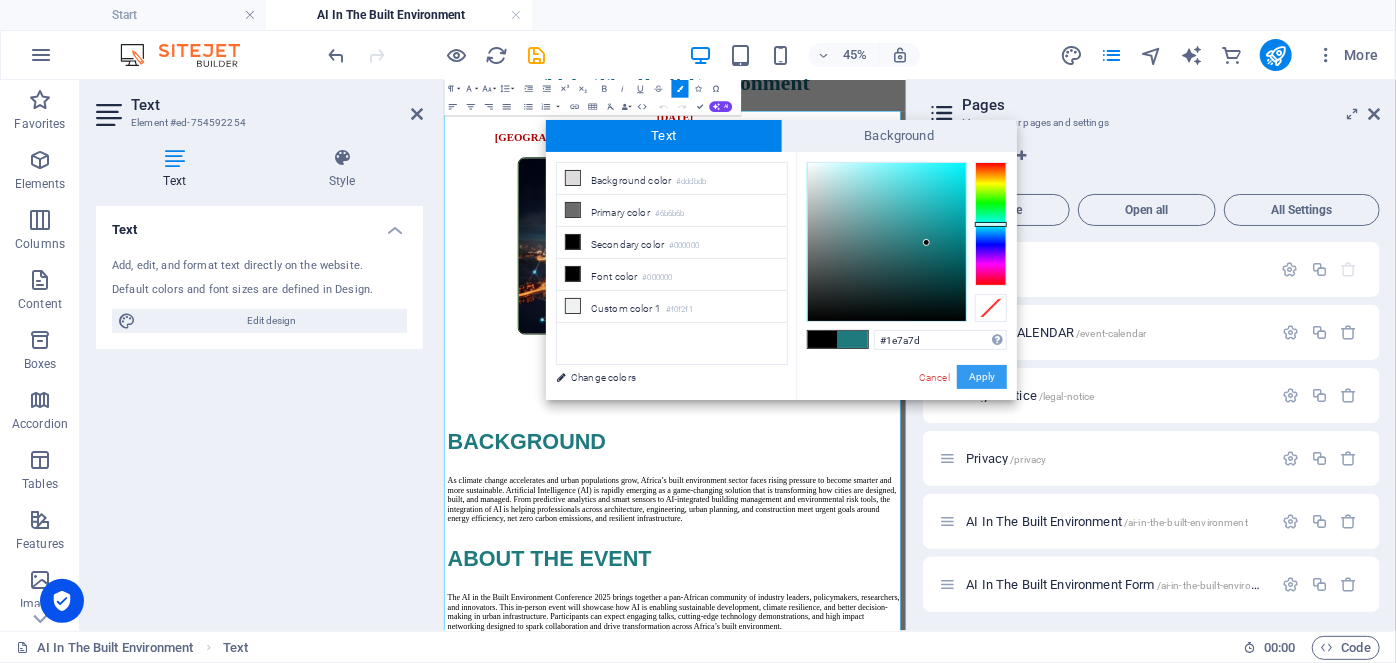 click on "Apply" at bounding box center [982, 377] 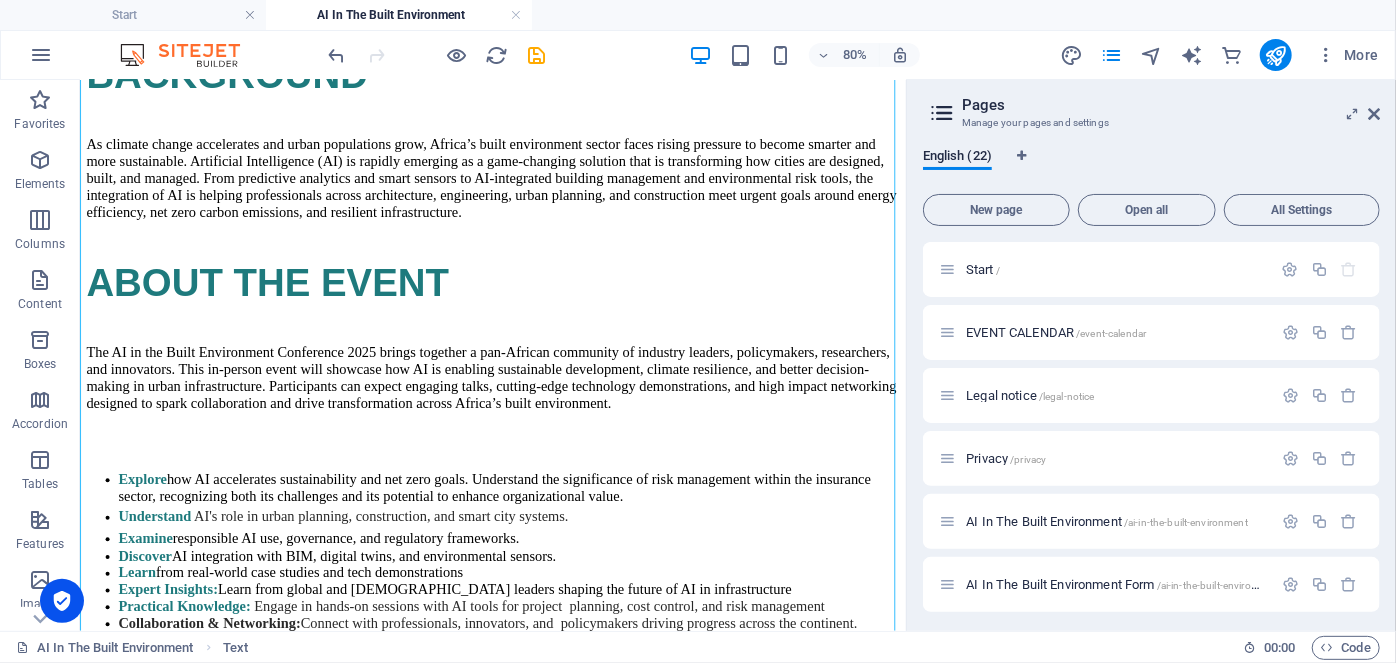 scroll, scrollTop: 1552, scrollLeft: 0, axis: vertical 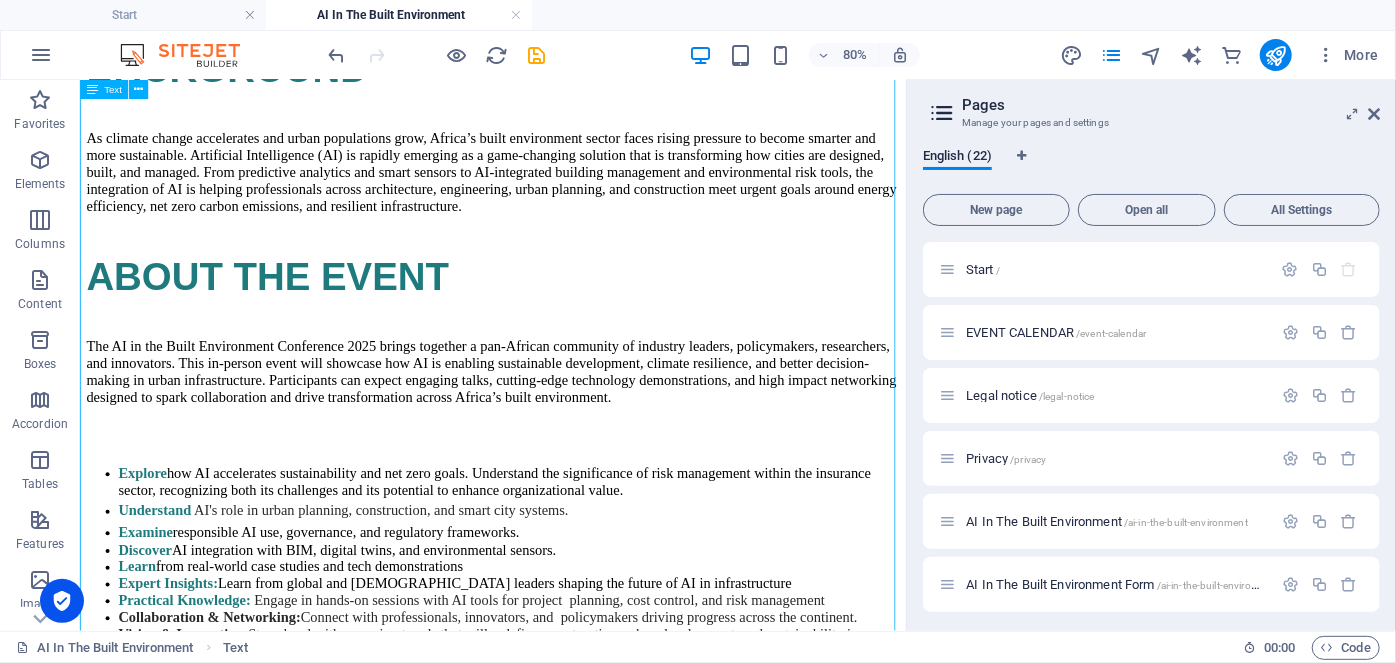 click on "BACKGROUND As climate change accelerates and urban populations grow, Africa’s built environment  sector faces rising pressure to become smarter and more sustainable. Artificial  Intelligence (AI) is rapidly emerging as a game-changing solution that is transforming how  cities are designed, built, and managed.  From predictive analytics and smart sensors to AI-integrated building management and  environmental risk tools, the integration of AI is helping professionals across architecture,  engineering, urban planning, and construction meet urgent goals around energy efficiency,  net zero carbon emissions, and resilient infrastructure. ABOUT THE EVENT Explore  how AI accelerates sustainability and net zero goals. Understand the significance of risk management within the insurance sector, recognizing both its challenges and its potential to enhance organizational value. Understand   AI's role in urban planning, construction, and smart city systems. Examine Discover Learn Expert Insights: Practical Knowledge:" at bounding box center [595, 1959] 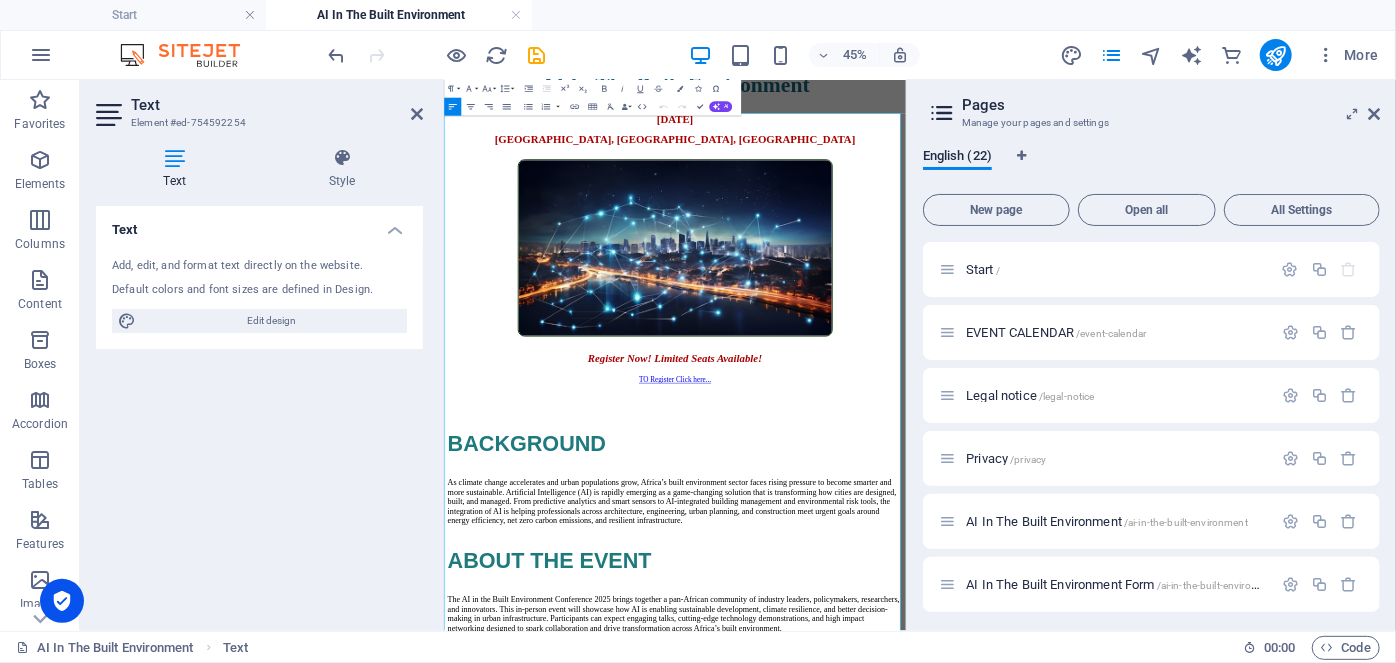 scroll, scrollTop: 1269, scrollLeft: 0, axis: vertical 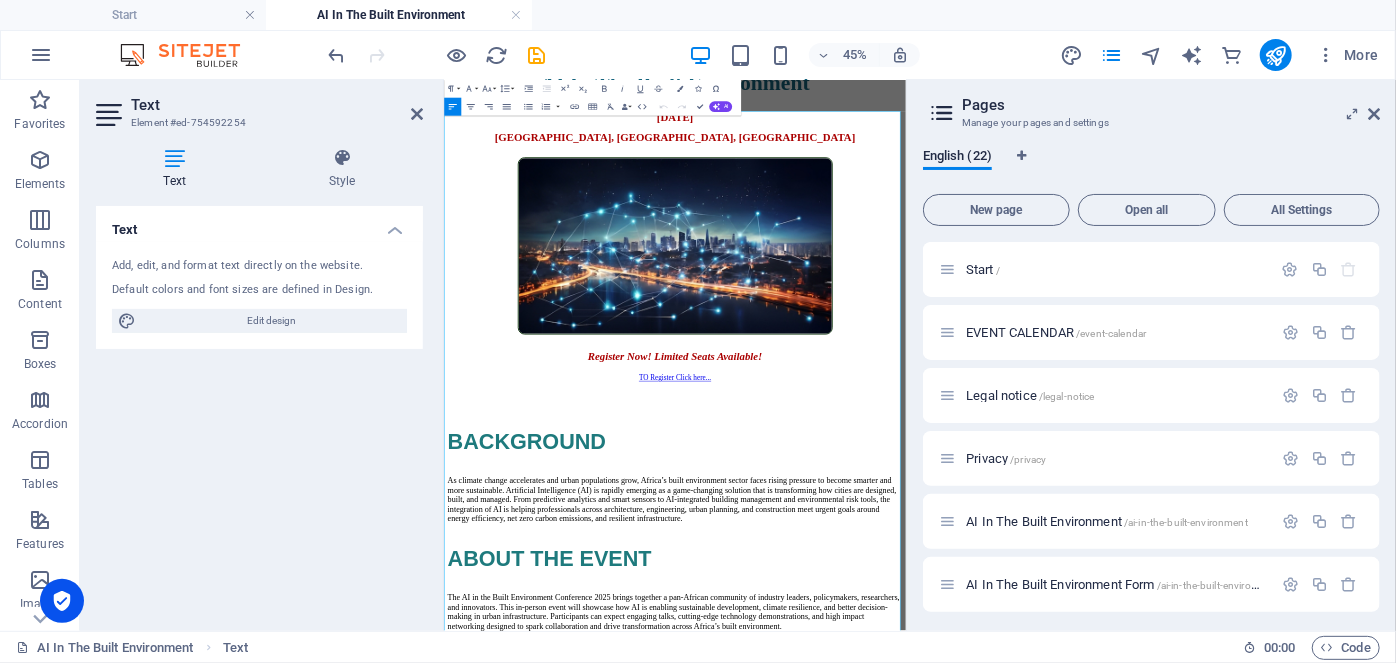 drag, startPoint x: 700, startPoint y: 1171, endPoint x: 398, endPoint y: 1154, distance: 302.4781 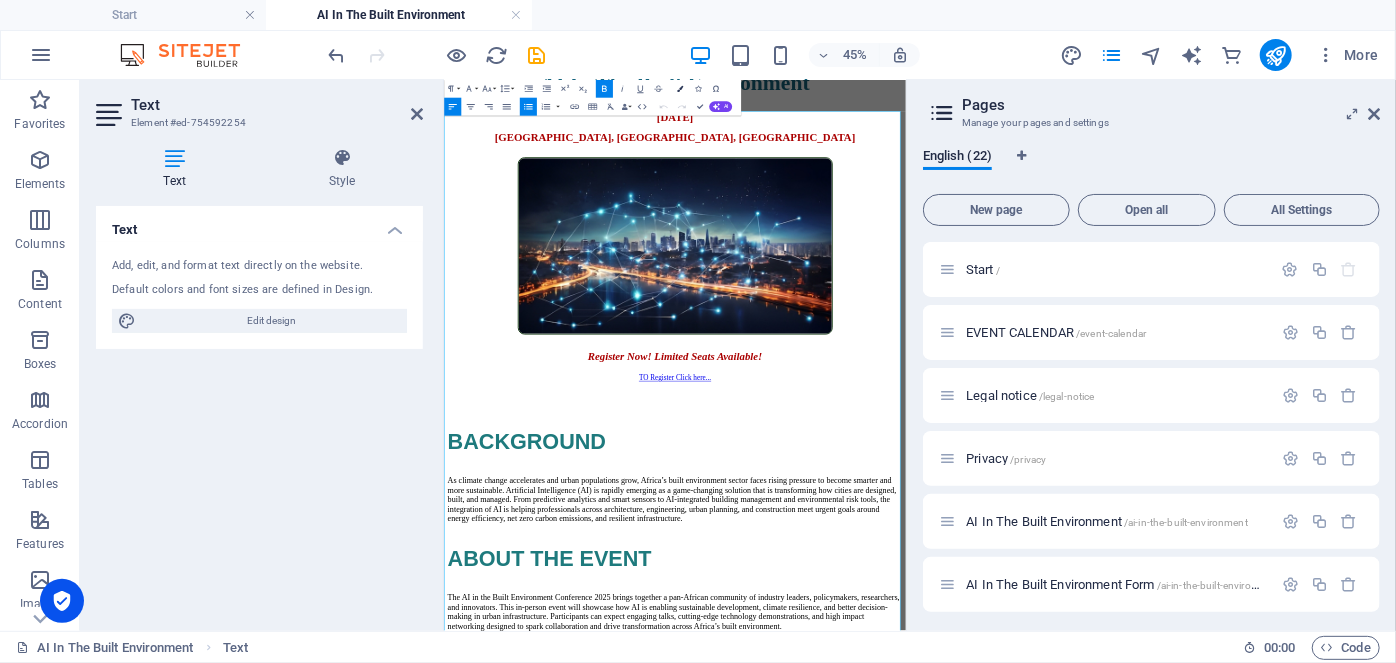 click on "Colors" at bounding box center [679, 89] 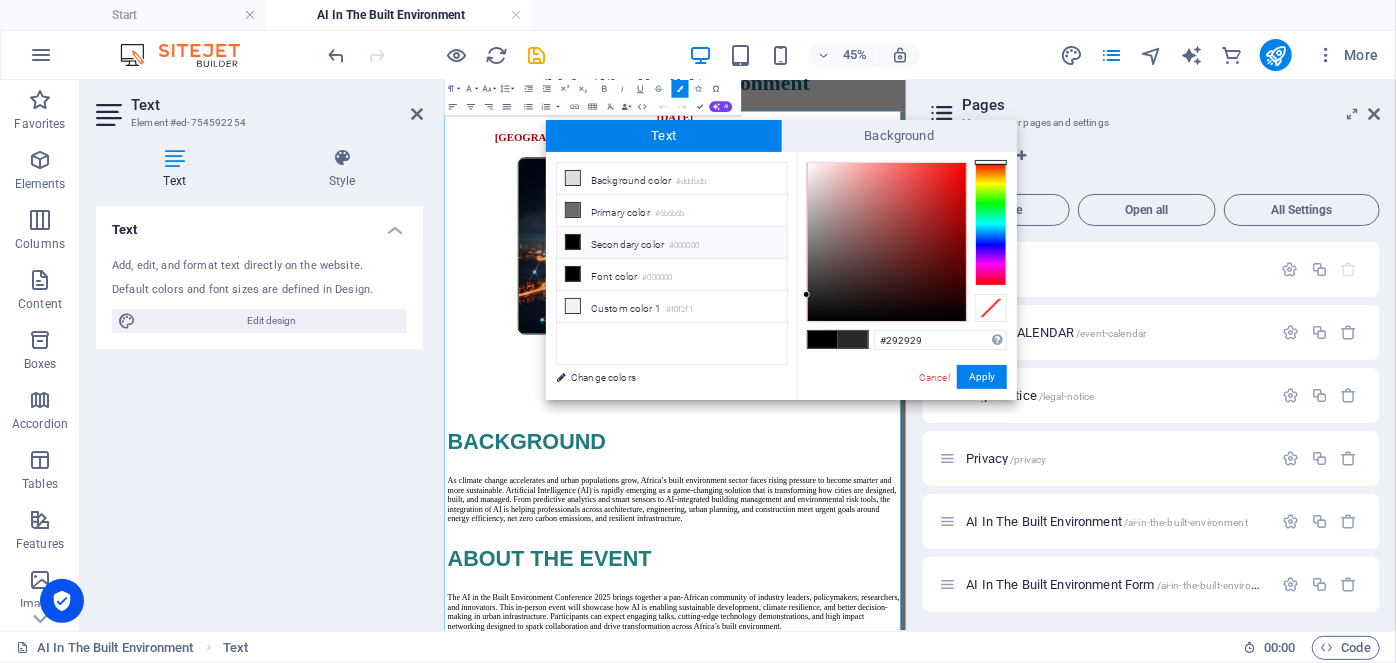 drag, startPoint x: 932, startPoint y: 335, endPoint x: 744, endPoint y: 331, distance: 188.04254 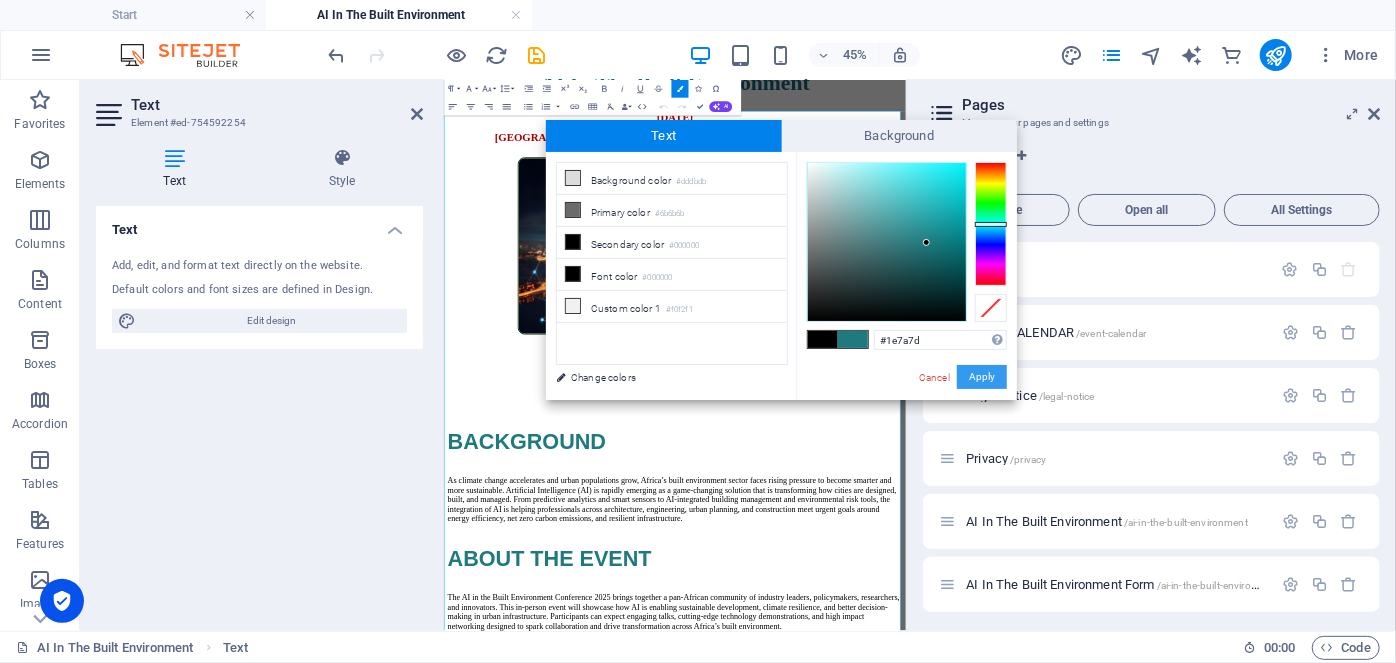 click on "Apply" at bounding box center (982, 377) 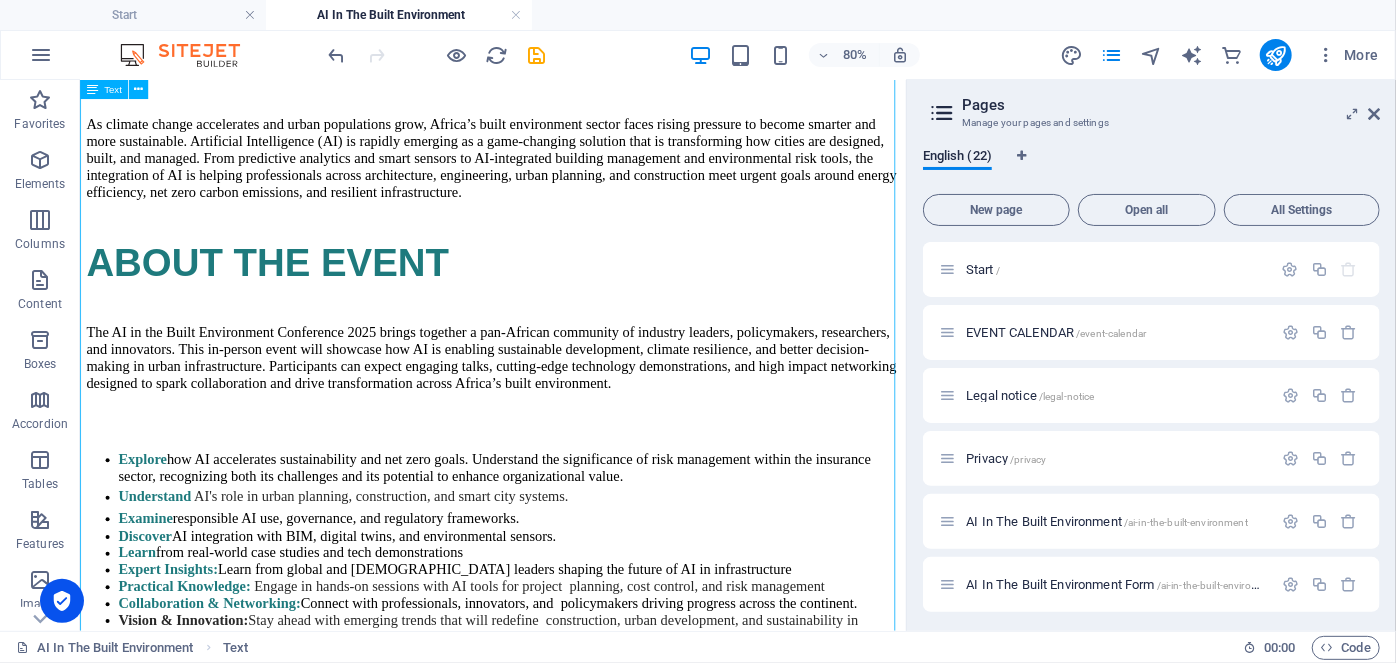 scroll, scrollTop: 1571, scrollLeft: 0, axis: vertical 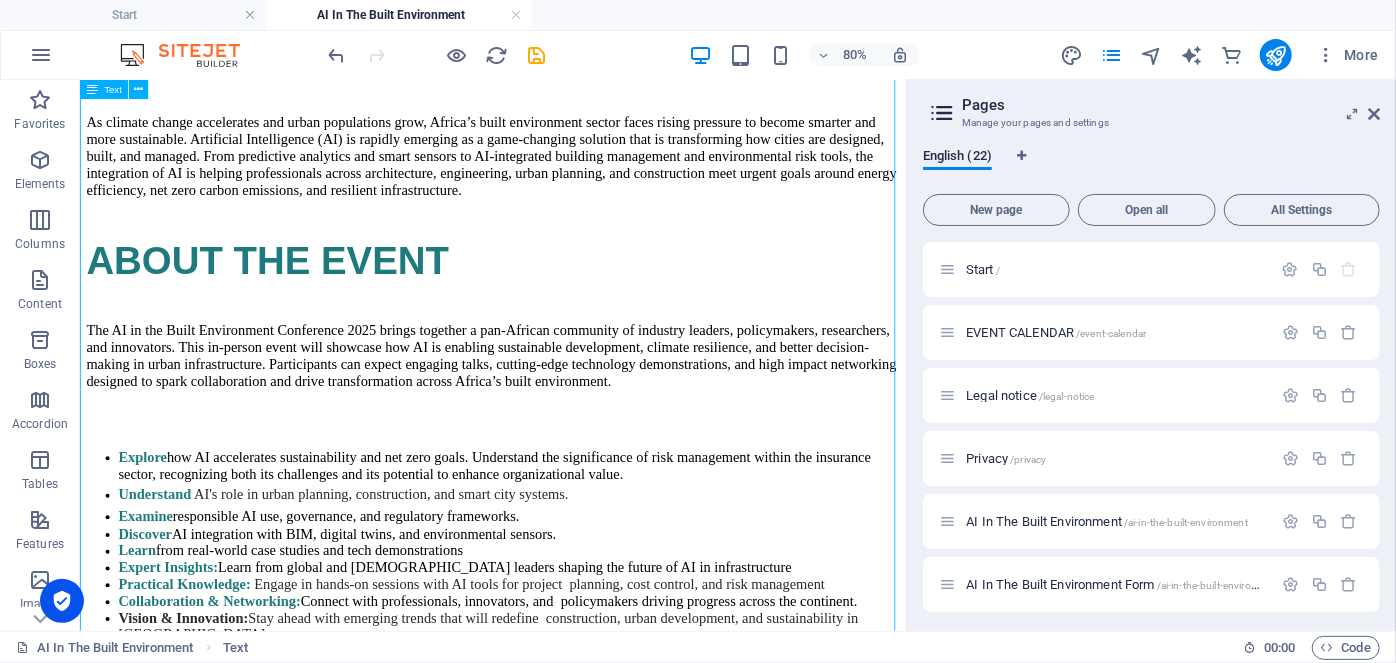 click on "BACKGROUND As climate change accelerates and urban populations grow, Africa’s built environment  sector faces rising pressure to become smarter and more sustainable. Artificial  Intelligence (AI) is rapidly emerging as a game-changing solution that is transforming how  cities are designed, built, and managed.  From predictive analytics and smart sensors to AI-integrated building management and  environmental risk tools, the integration of AI is helping professionals across architecture,  engineering, urban planning, and construction meet urgent goals around energy efficiency,  net zero carbon emissions, and resilient infrastructure. ABOUT THE EVENT Explore  how AI accelerates sustainability and net zero goals. Understand the significance of risk management within the insurance sector, recognizing both its challenges and its potential to enhance organizational value. Understand   AI's role in urban planning, construction, and smart city systems. Examine Discover Learn Expert Insights: Practical Knowledge:" at bounding box center (595, 1940) 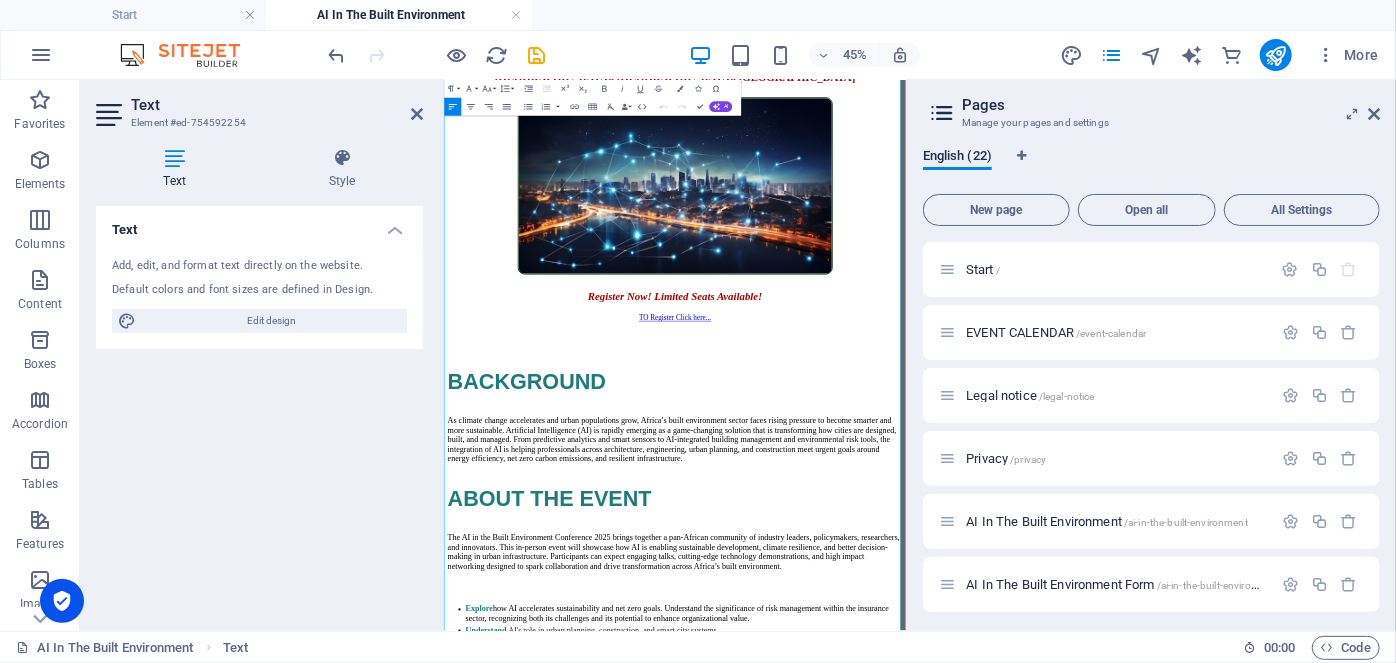 scroll, scrollTop: 1405, scrollLeft: 0, axis: vertical 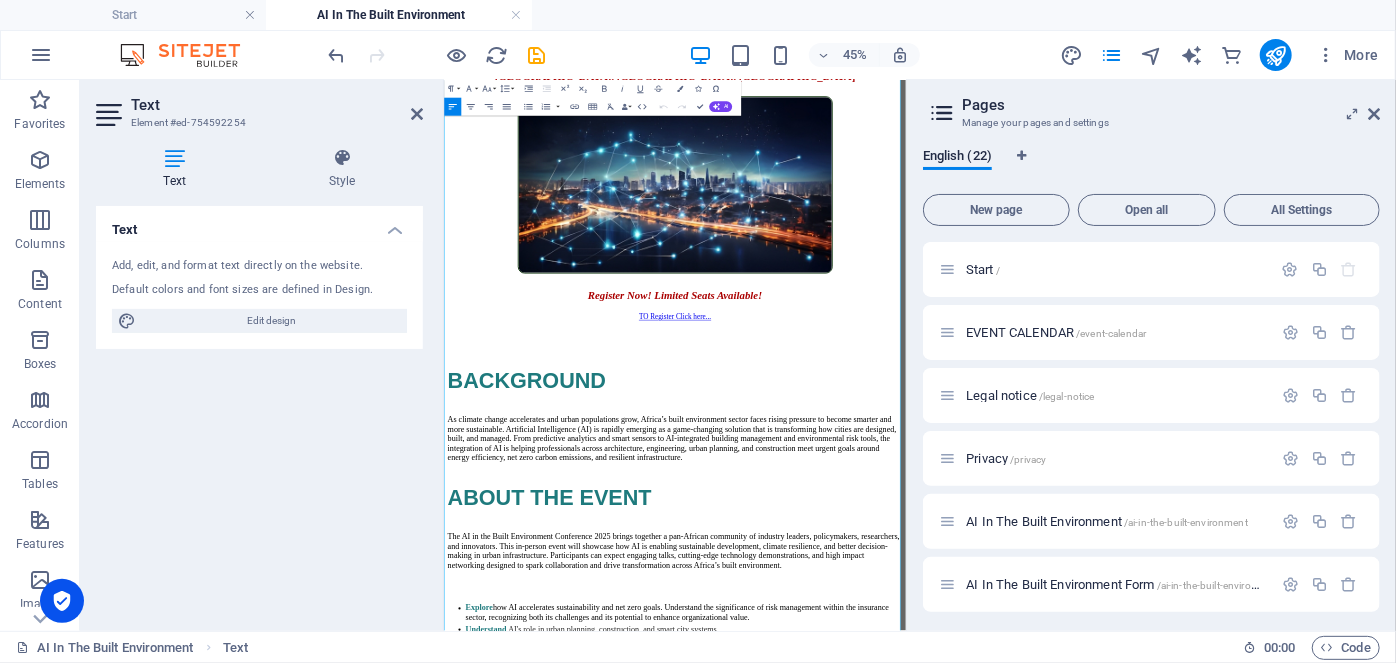 drag, startPoint x: 634, startPoint y: 1129, endPoint x: 333, endPoint y: 1094, distance: 303.02805 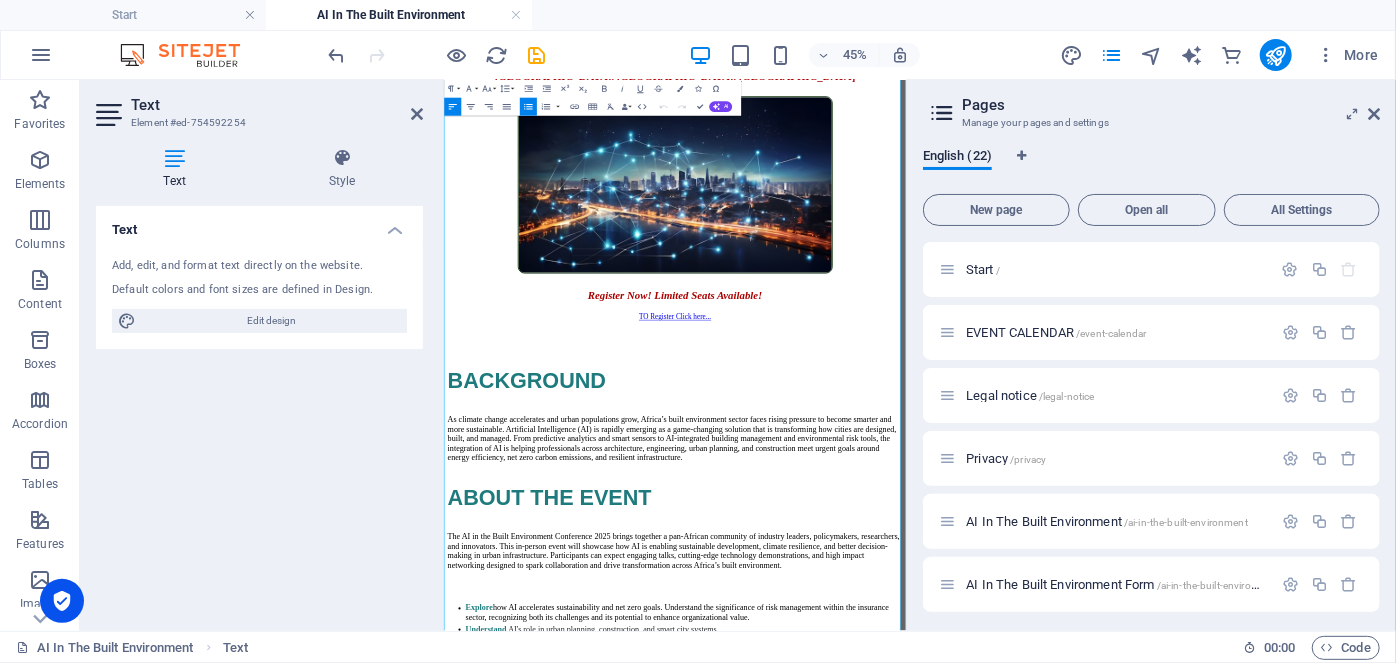 click on "Collaboration & Networking:  Connect with professionals, innovators, and  policymakers driving progress across the continent." at bounding box center [976, 1432] 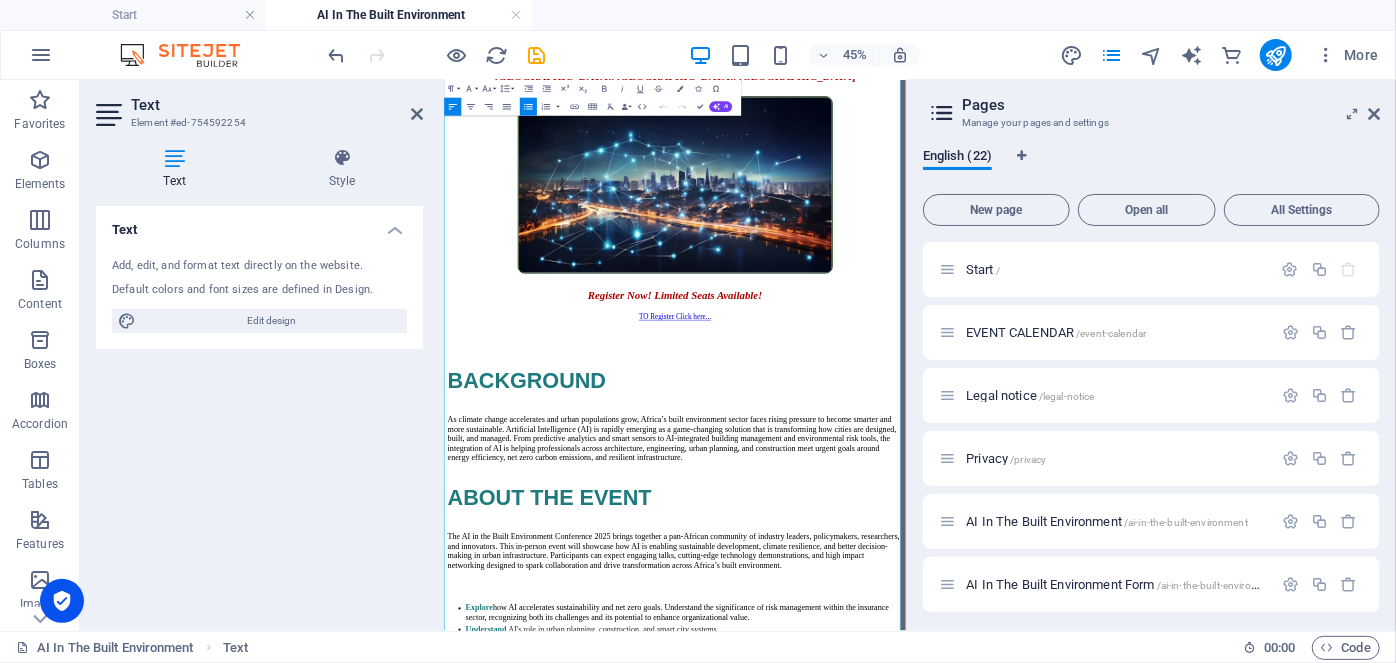drag, startPoint x: 631, startPoint y: 1129, endPoint x: 403, endPoint y: 1150, distance: 228.96506 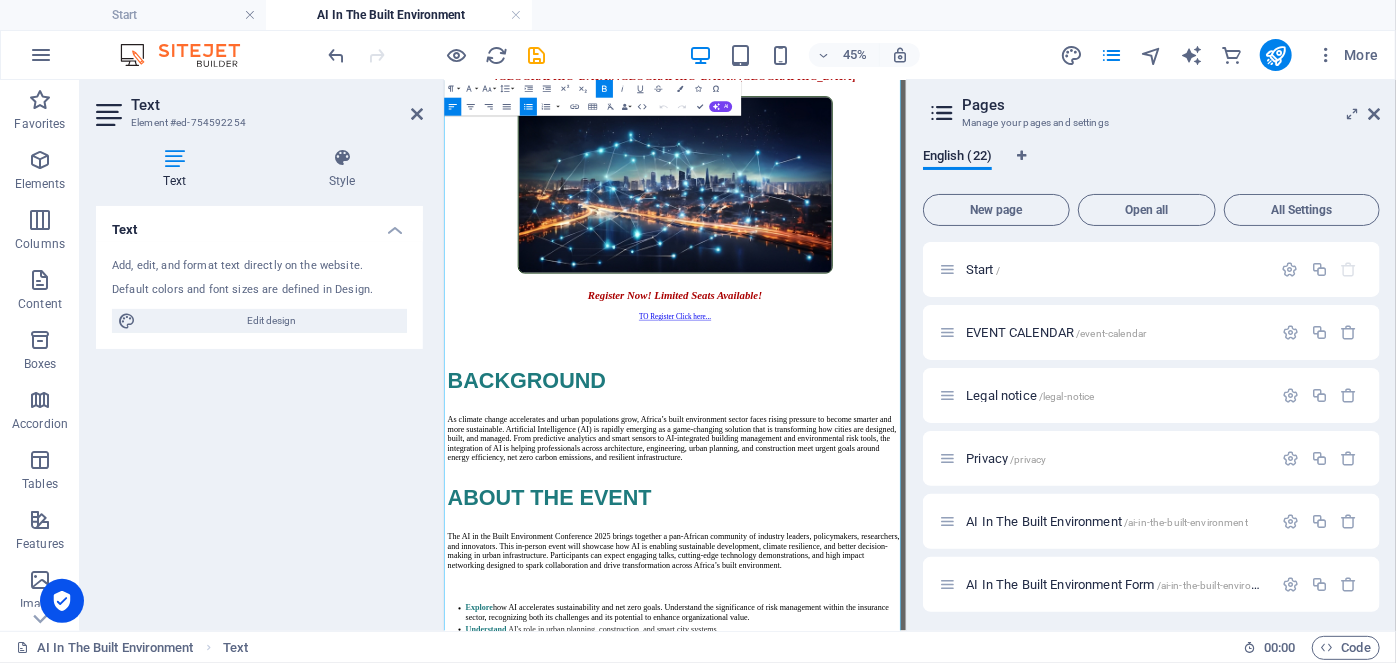 click on "Collaboration & Networking:  Connect with professionals, innovators, and  policymakers driving progress across the continent." at bounding box center (976, 1432) 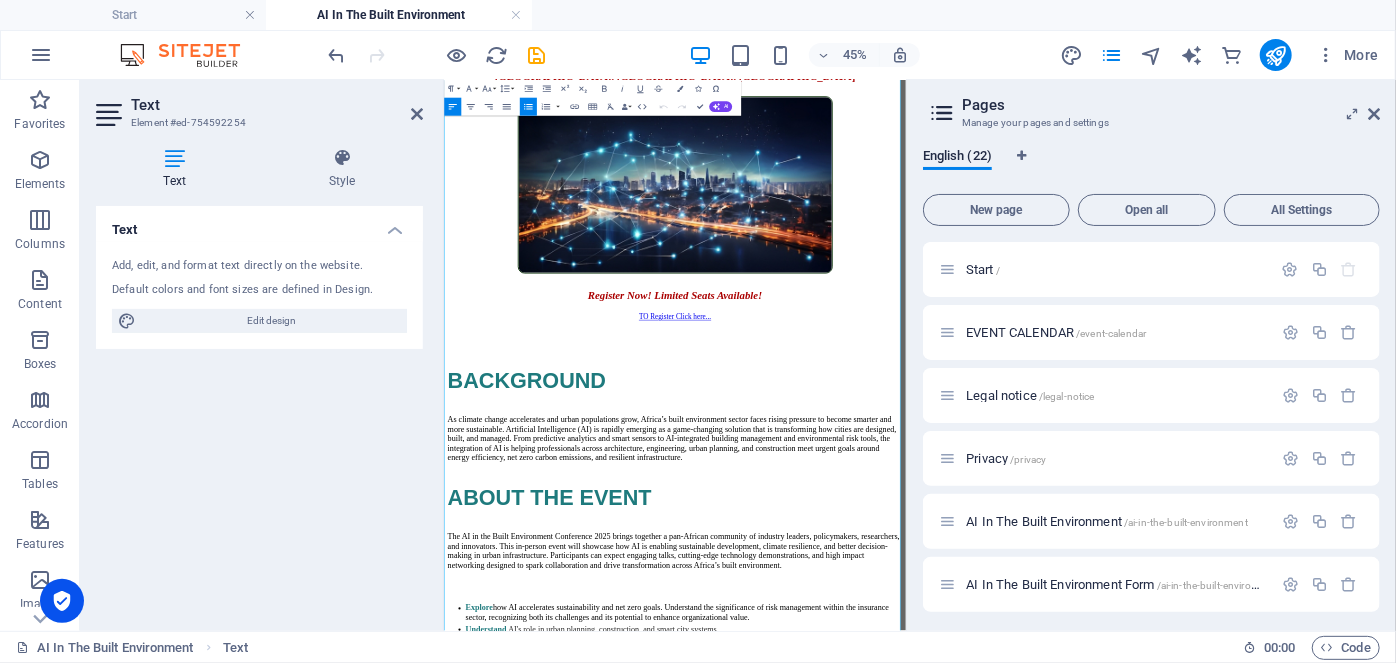 drag, startPoint x: 631, startPoint y: 1131, endPoint x: 455, endPoint y: 1129, distance: 176.01137 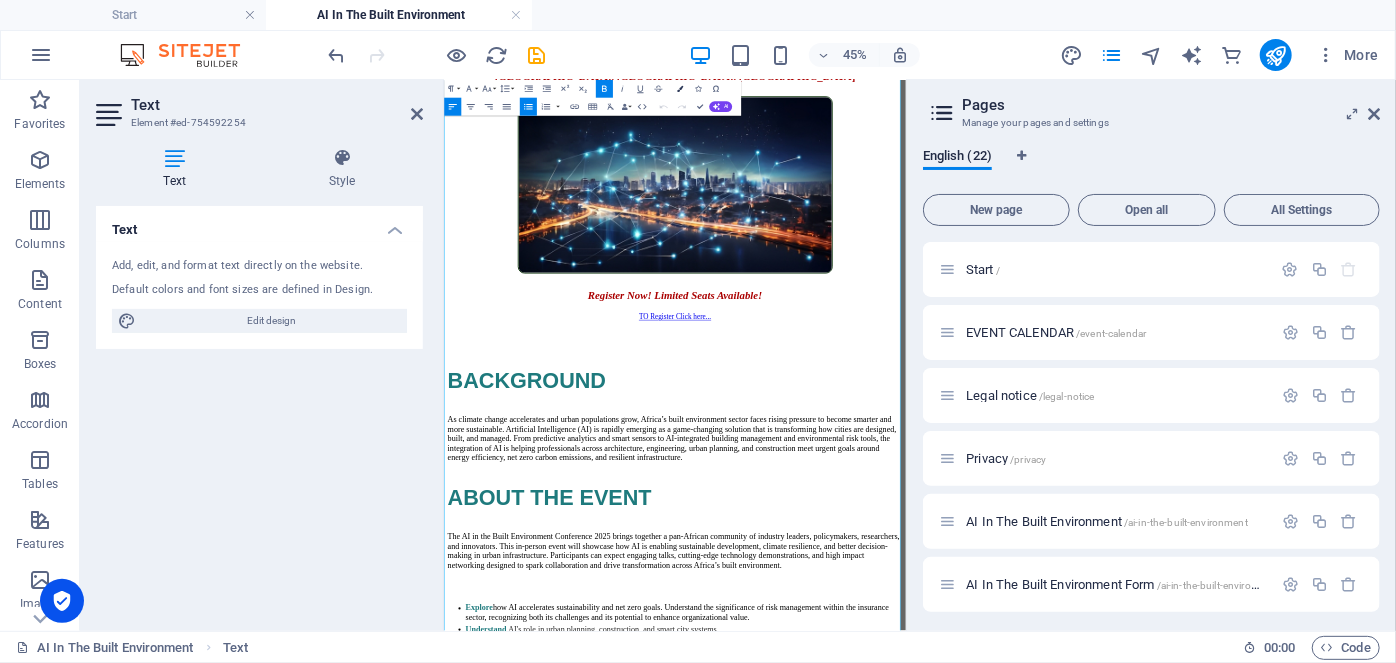 click on "Colors" at bounding box center [679, 89] 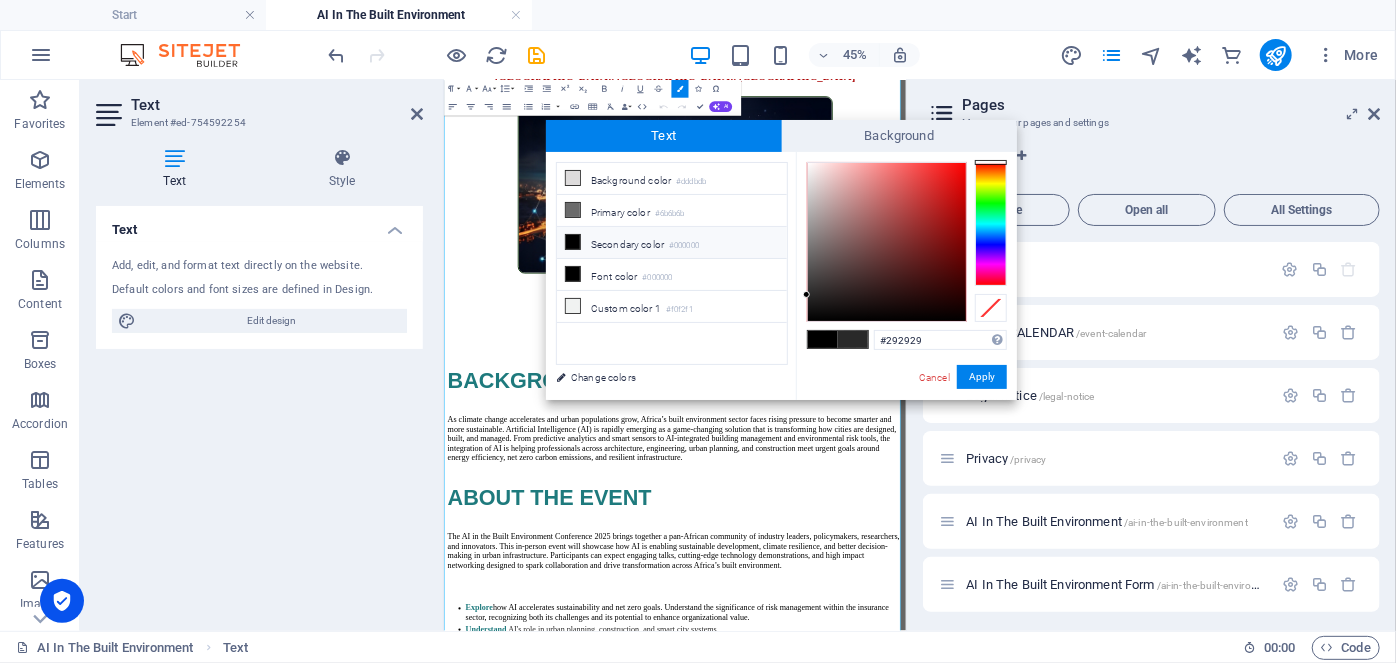 drag, startPoint x: 933, startPoint y: 342, endPoint x: 815, endPoint y: 347, distance: 118.10589 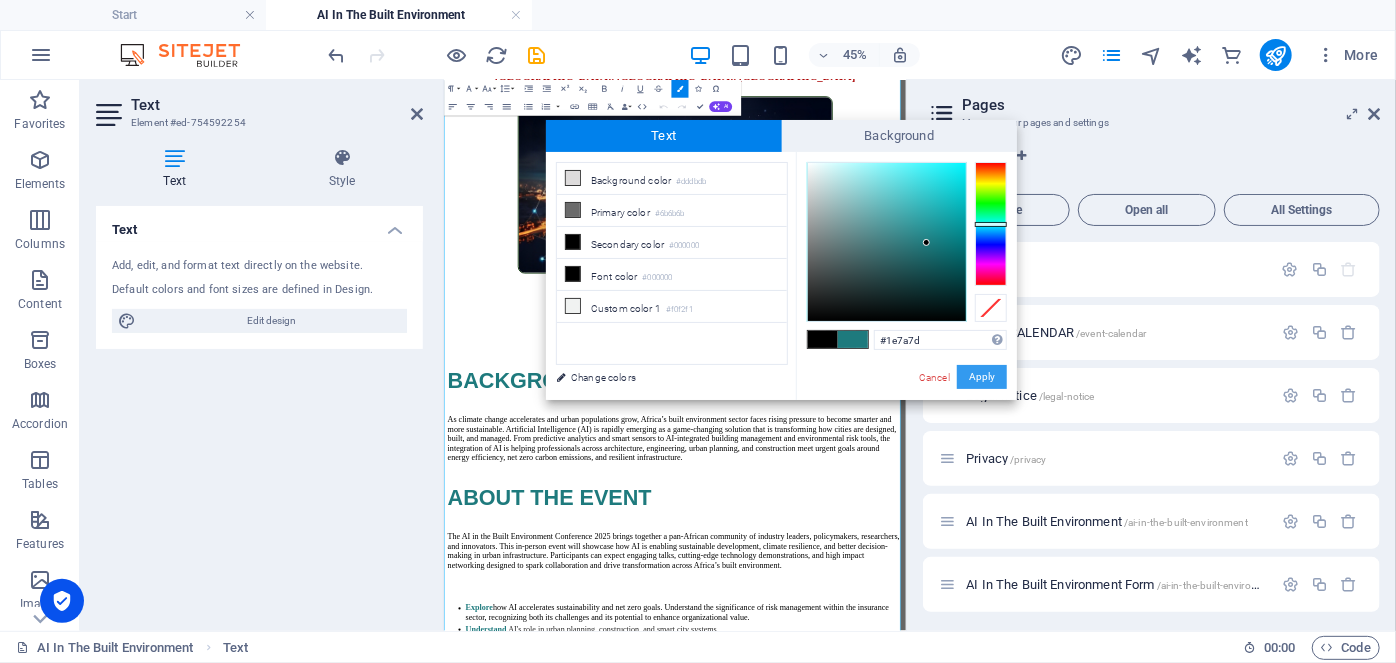 click on "Apply" at bounding box center (982, 377) 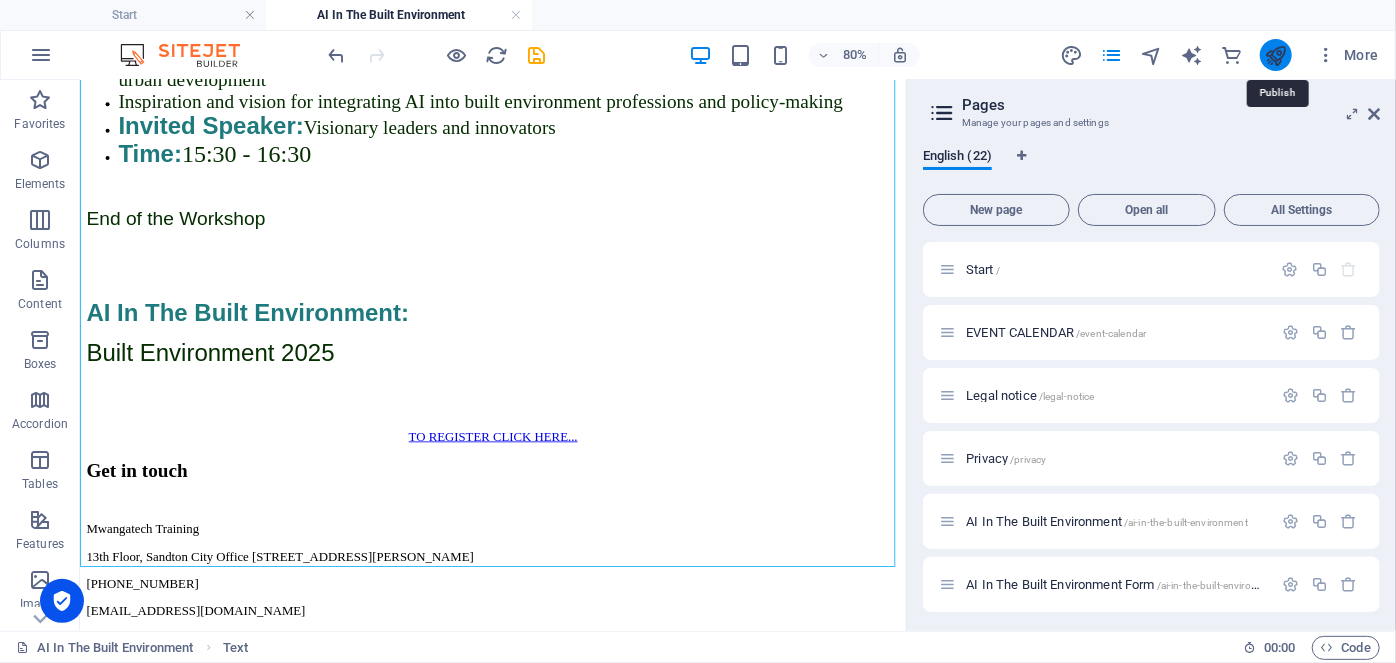 click at bounding box center [1275, 55] 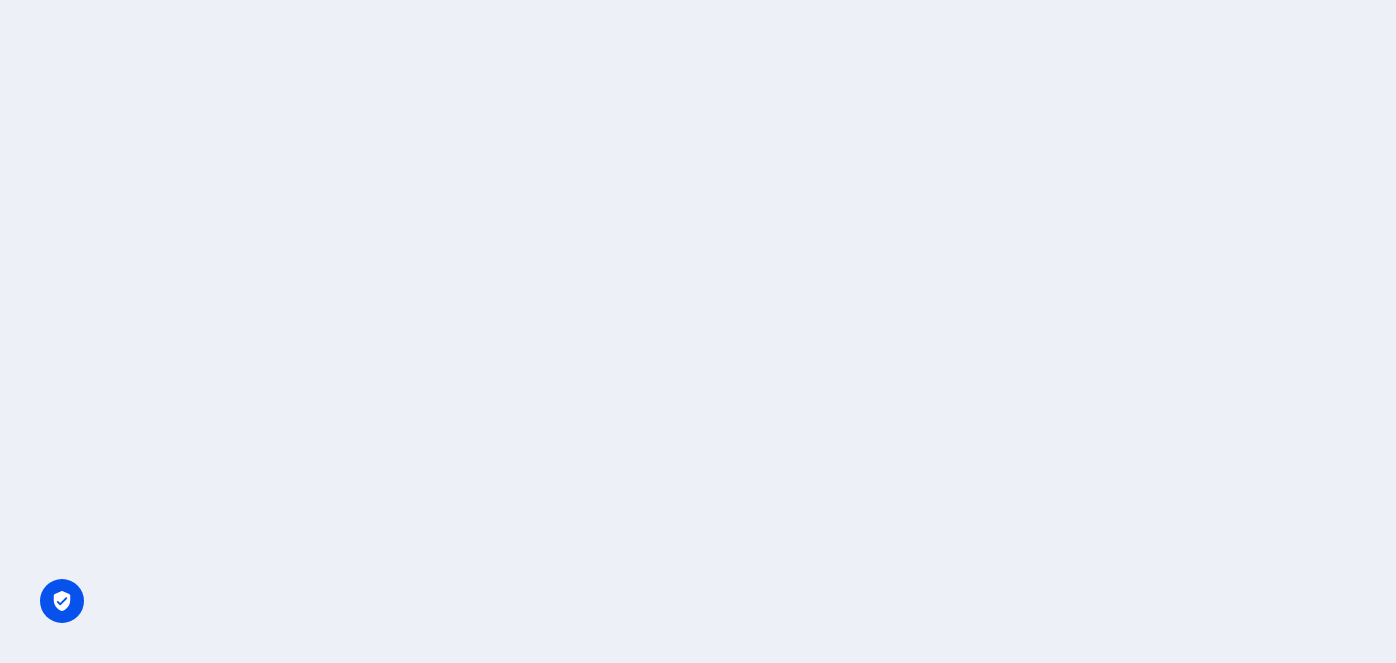 scroll, scrollTop: 0, scrollLeft: 0, axis: both 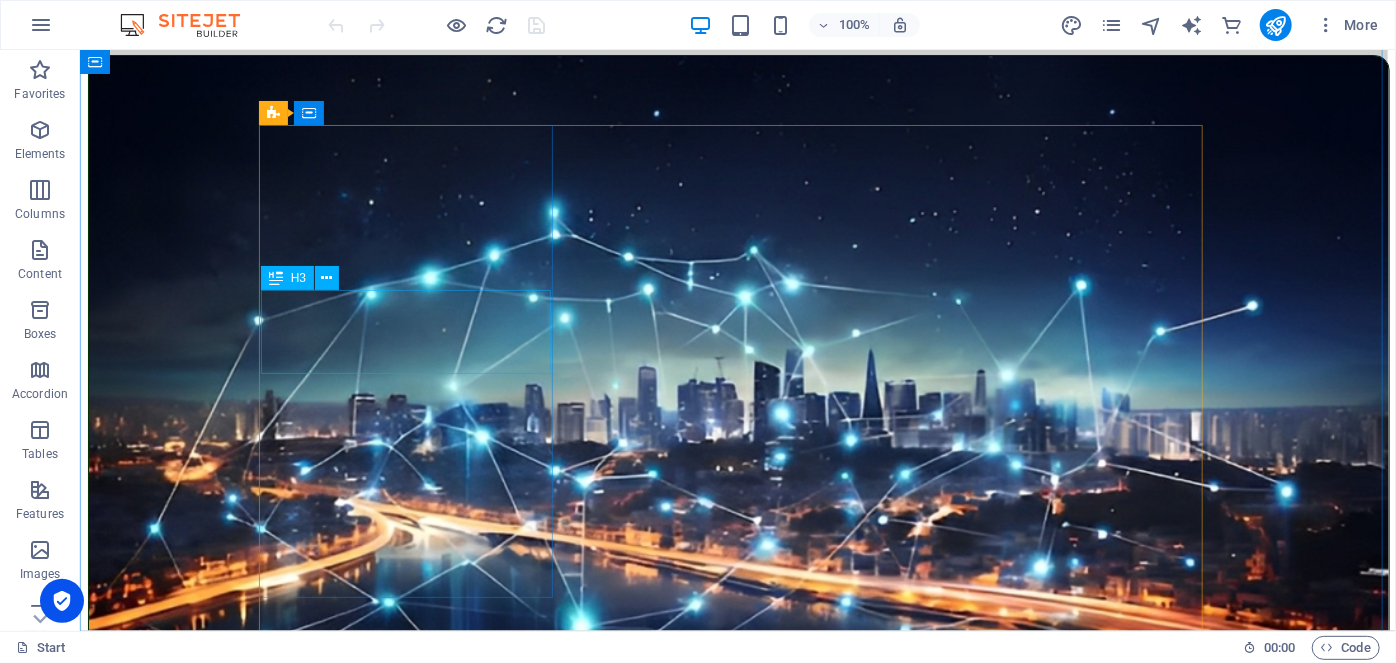 click on "AI IN THE BUILT ENVIRoment" at bounding box center [737, 818] 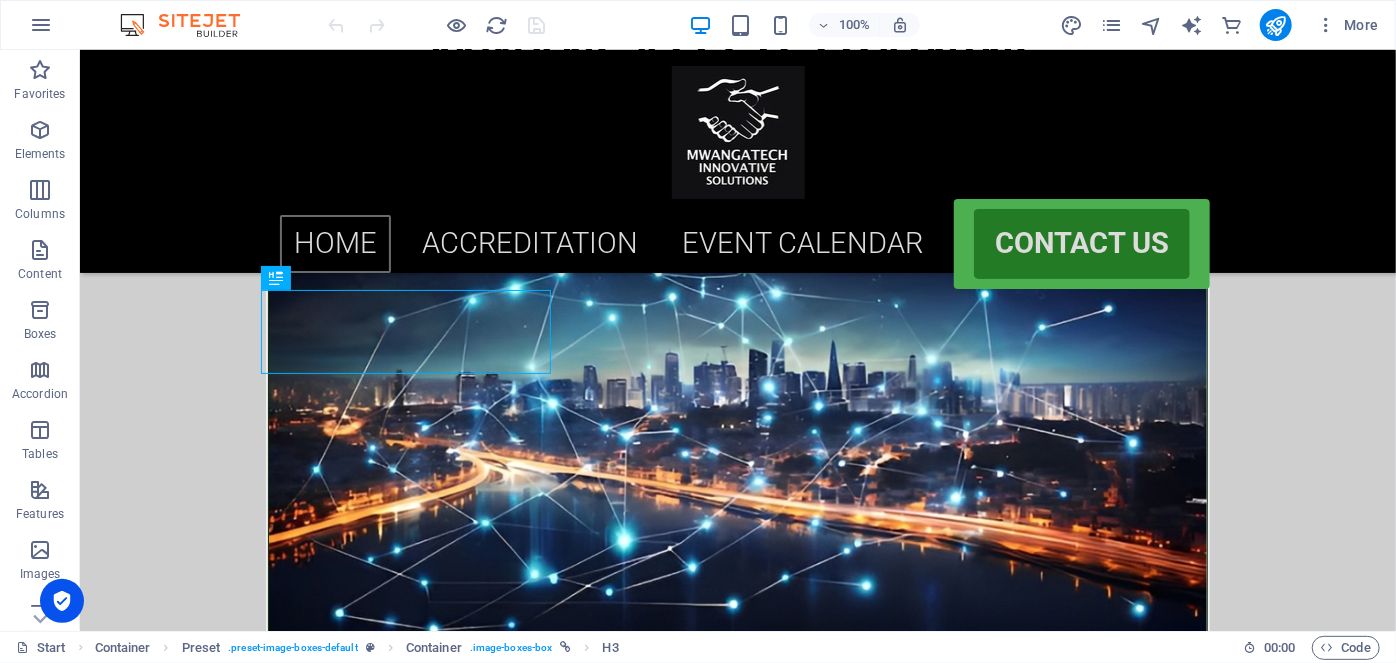 click on "More" at bounding box center [1223, 25] 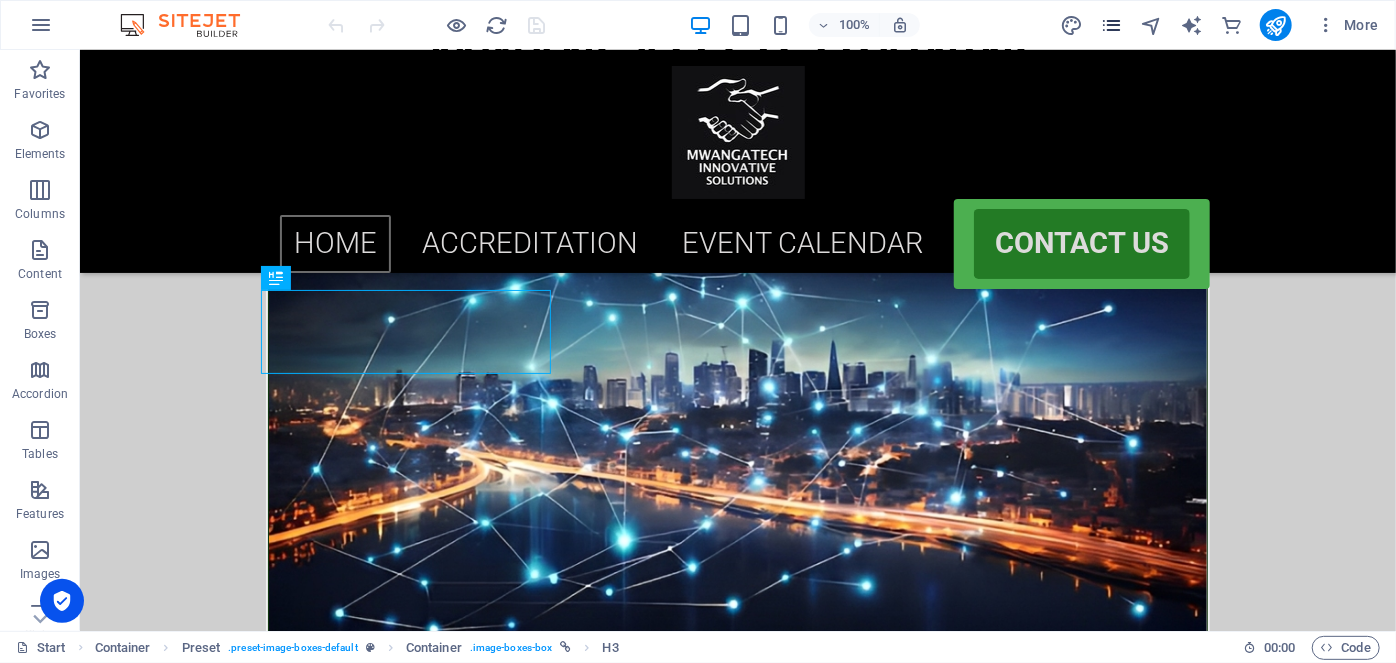 click at bounding box center (1111, 25) 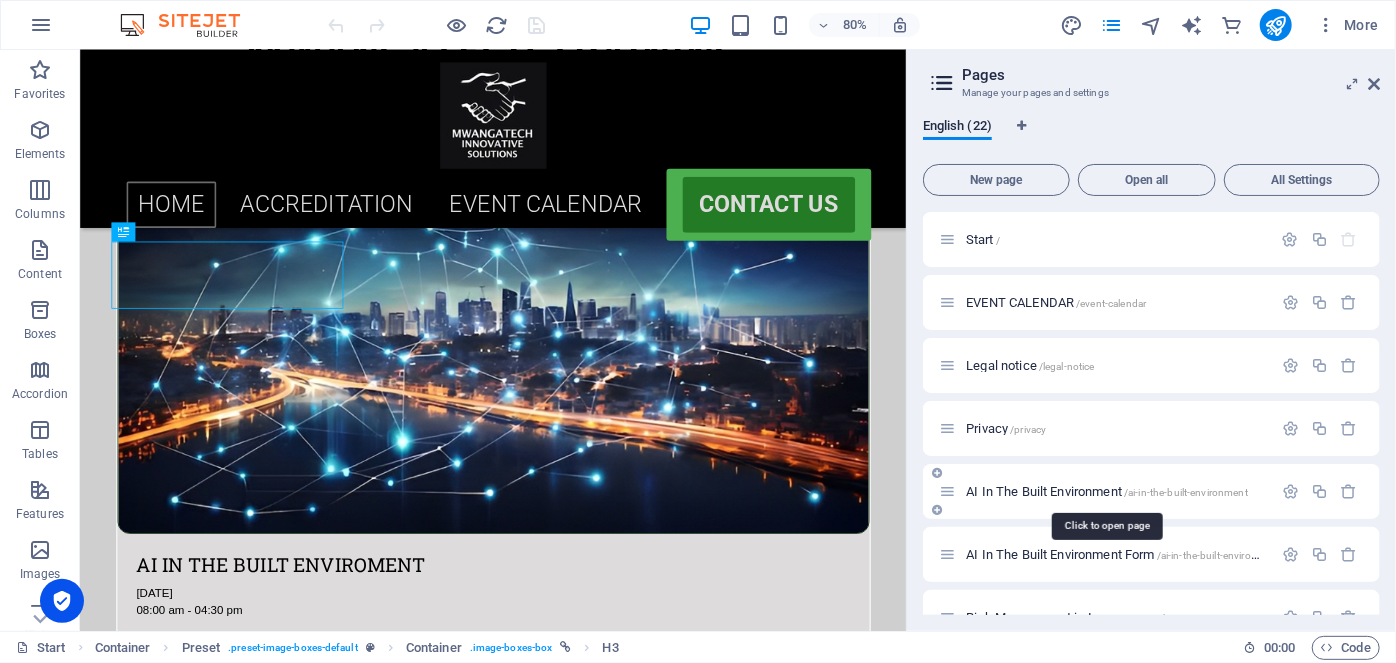 click on "AI In The Built Environment /ai-in-the-built-environment" at bounding box center [1107, 491] 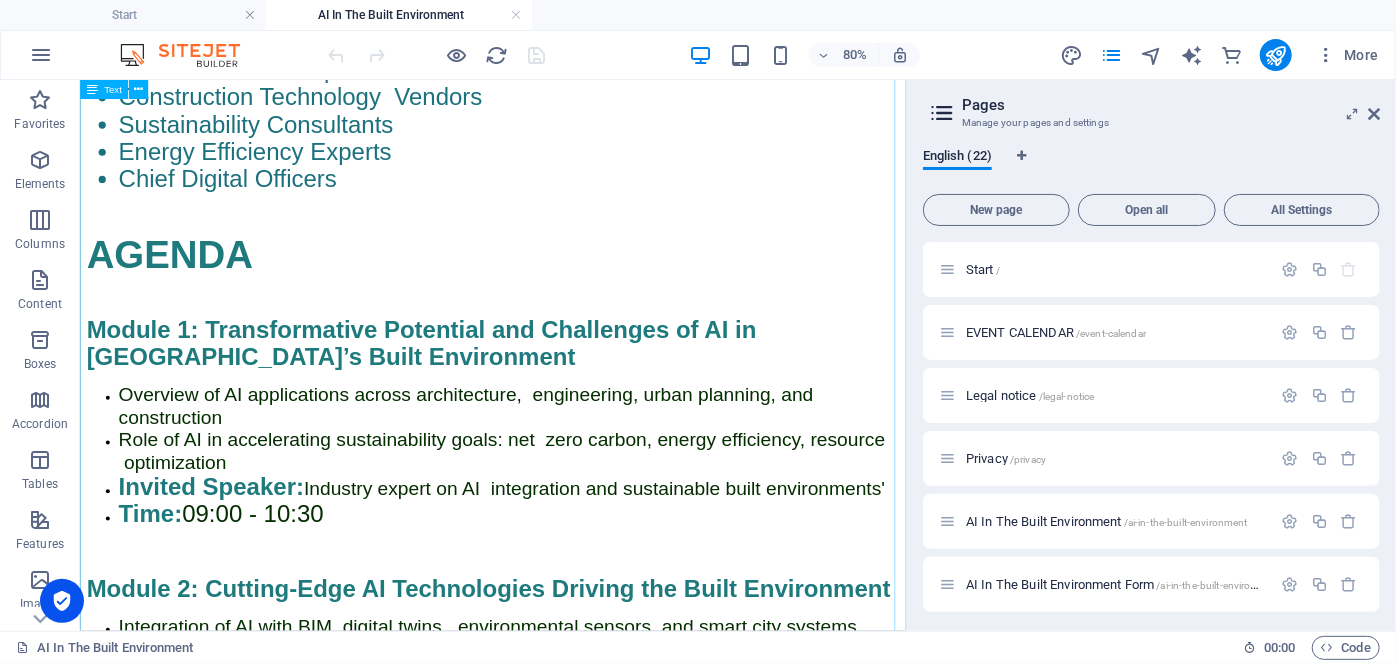 scroll, scrollTop: 3285, scrollLeft: 0, axis: vertical 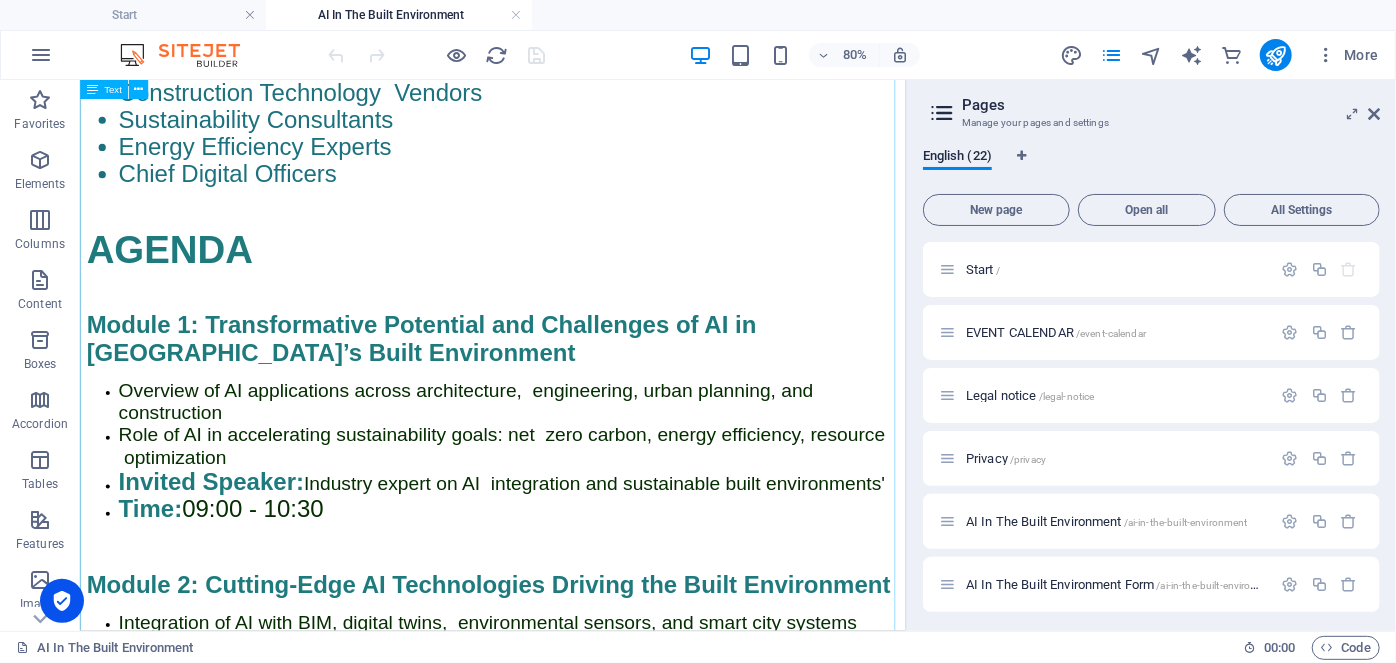 click on "BACKGROUND As climate change accelerates and urban populations grow, Africa’s built environment  sector faces rising pressure to become smarter and more sustainable. Artificial  Intelligence (AI) is rapidly emerging as a game-changing solution that is transforming how  cities are designed, built, and managed.  From predictive analytics and smart sensors to AI-integrated building management and  environmental risk tools, the integration of AI is helping professionals across architecture,  engineering, urban planning, and construction meet urgent goals around energy efficiency,  net zero carbon emissions, and resilient infrastructure. ABOUT THE EVENT Explore  how AI accelerates sustainability and net zero goals. Understand the significance of risk management within the insurance sector, recognizing both its challenges and its potential to enhance organizational value. Understand   AI's role in urban planning, construction, and smart city systems. Examine Discover Learn Expert Insights: Practical Knowledge:" at bounding box center (595, 226) 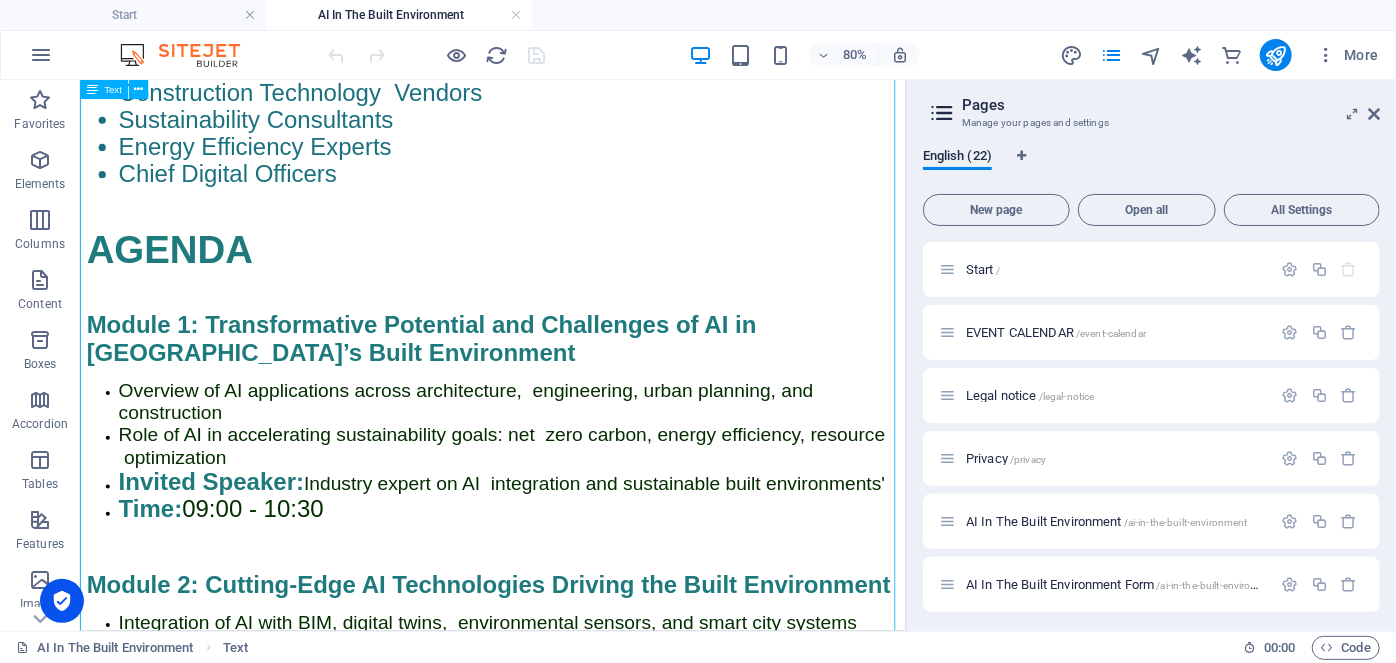 click on "BACKGROUND As climate change accelerates and urban populations grow, Africa’s built environment  sector faces rising pressure to become smarter and more sustainable. Artificial  Intelligence (AI) is rapidly emerging as a game-changing solution that is transforming how  cities are designed, built, and managed.  From predictive analytics and smart sensors to AI-integrated building management and  environmental risk tools, the integration of AI is helping professionals across architecture,  engineering, urban planning, and construction meet urgent goals around energy efficiency,  net zero carbon emissions, and resilient infrastructure. ABOUT THE EVENT Explore  how AI accelerates sustainability and net zero goals. Understand the significance of risk management within the insurance sector, recognizing both its challenges and its potential to enhance organizational value. Understand   AI's role in urban planning, construction, and smart city systems. Examine Discover Learn Expert Insights: Practical Knowledge:" at bounding box center [595, 226] 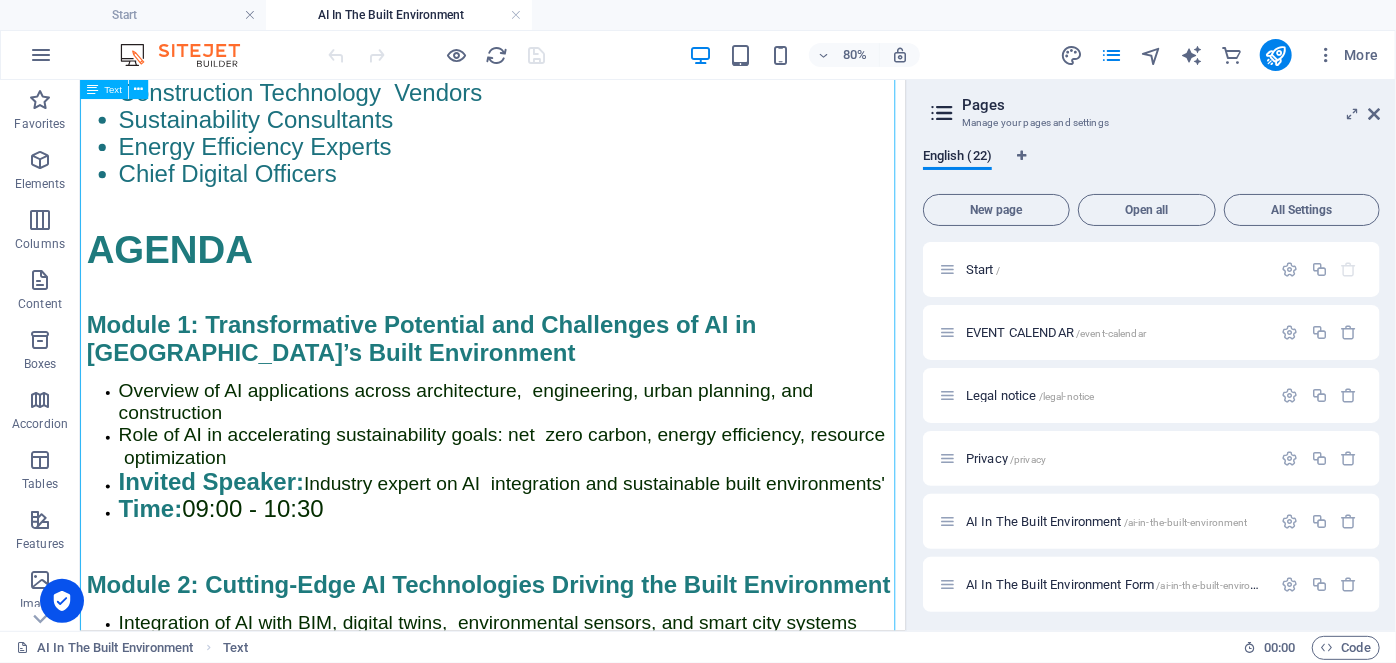 click on "Drag here to replace the existing content. Press “Ctrl” if you want to create a new element.
Text   Image   Text   Button   Spacer   Text + Add section +" at bounding box center [493, 355] 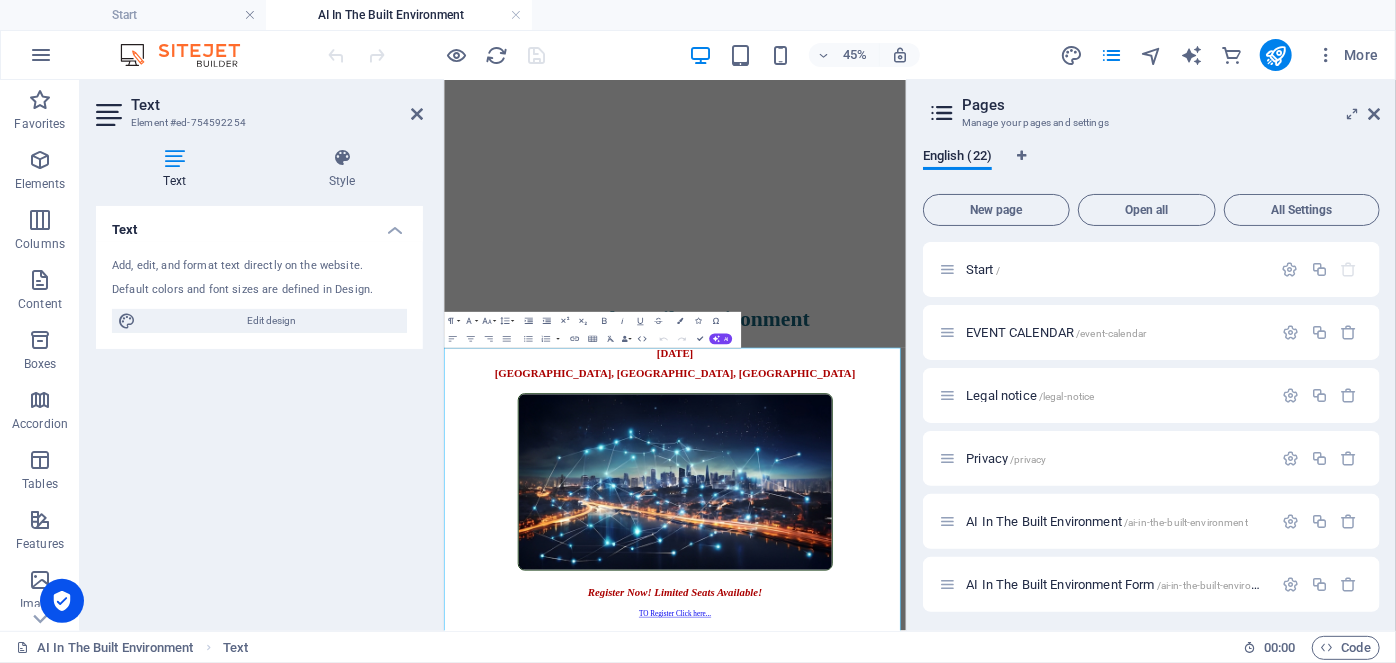 click at bounding box center (956, 1615) 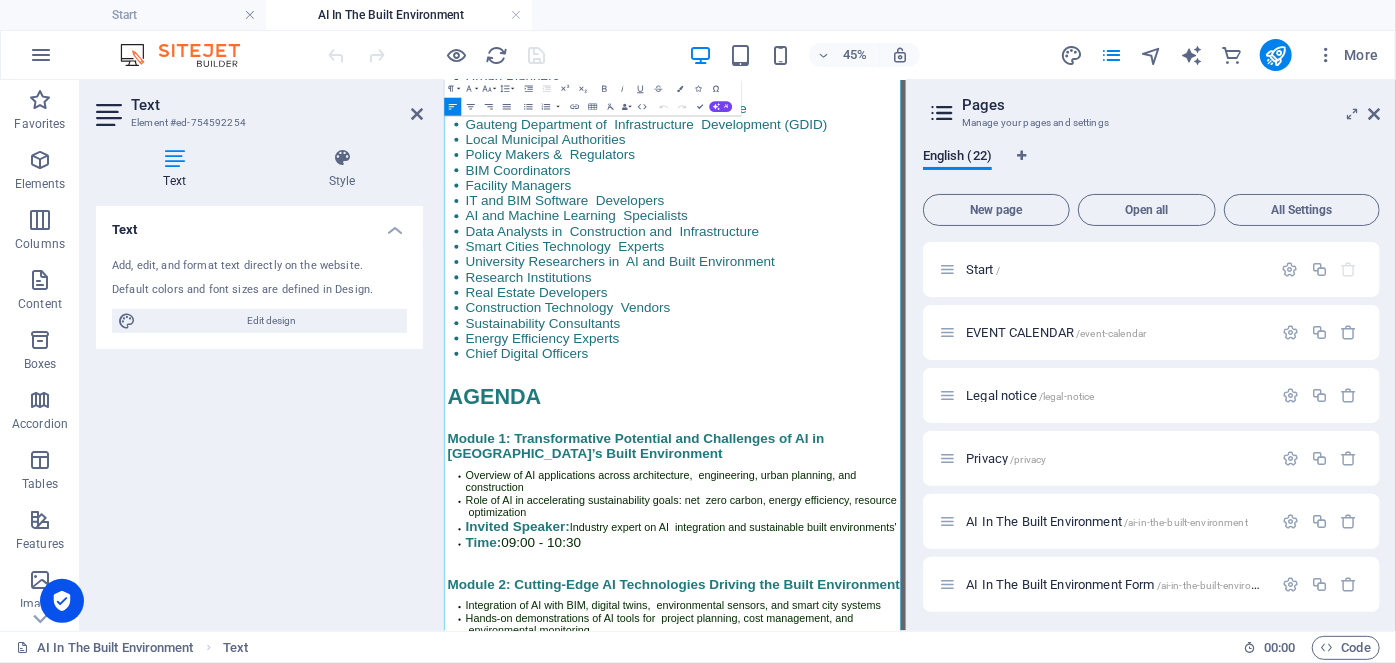 scroll, scrollTop: 3344, scrollLeft: 0, axis: vertical 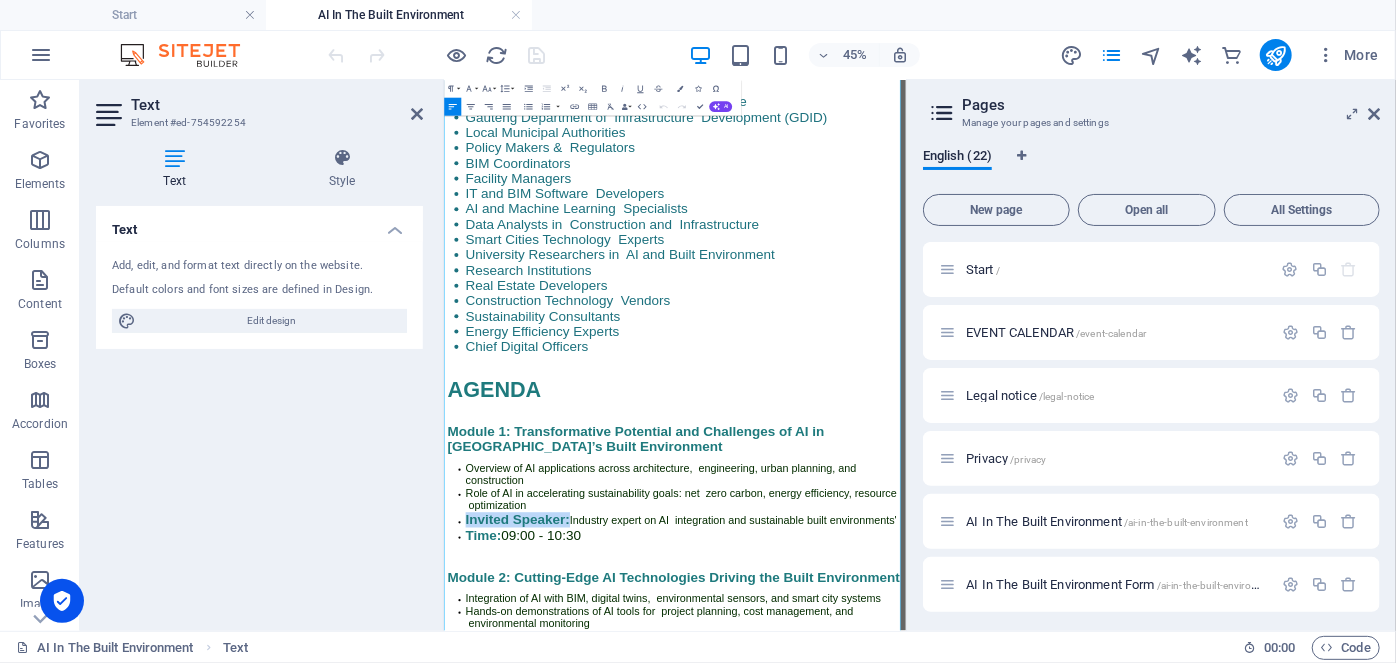 drag, startPoint x: 708, startPoint y: 827, endPoint x: 445, endPoint y: 830, distance: 263.01712 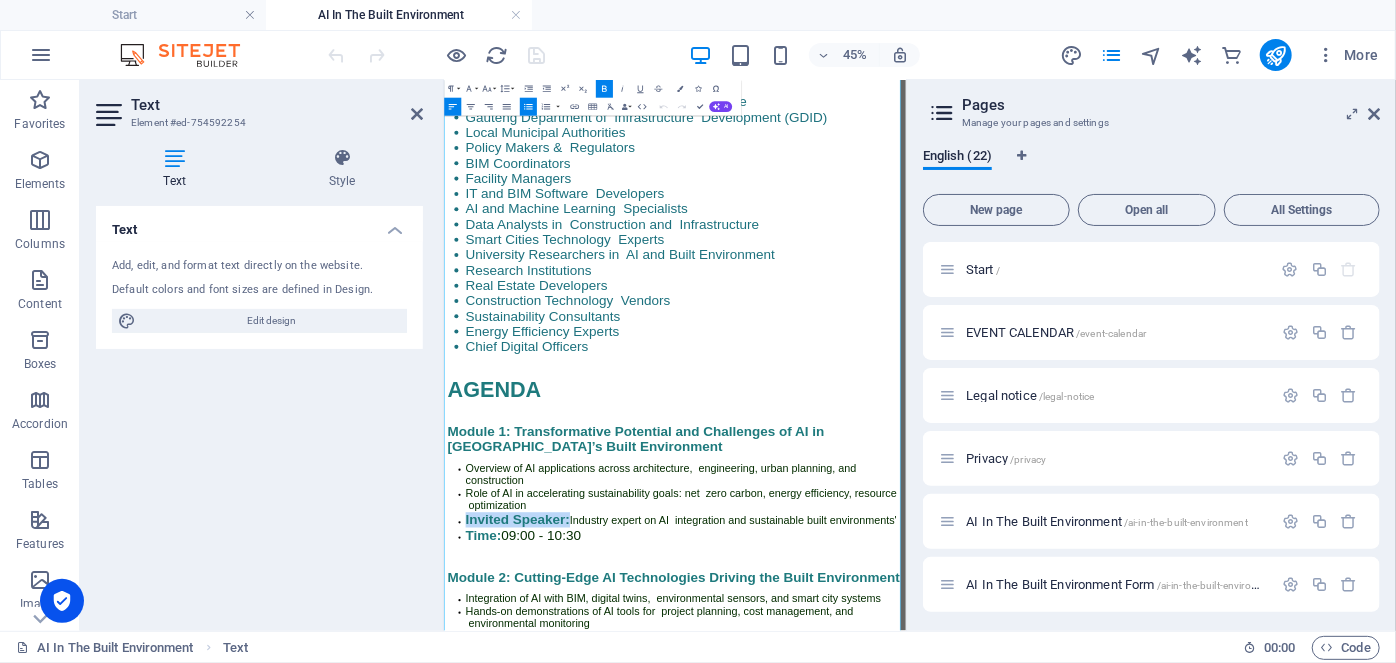 click 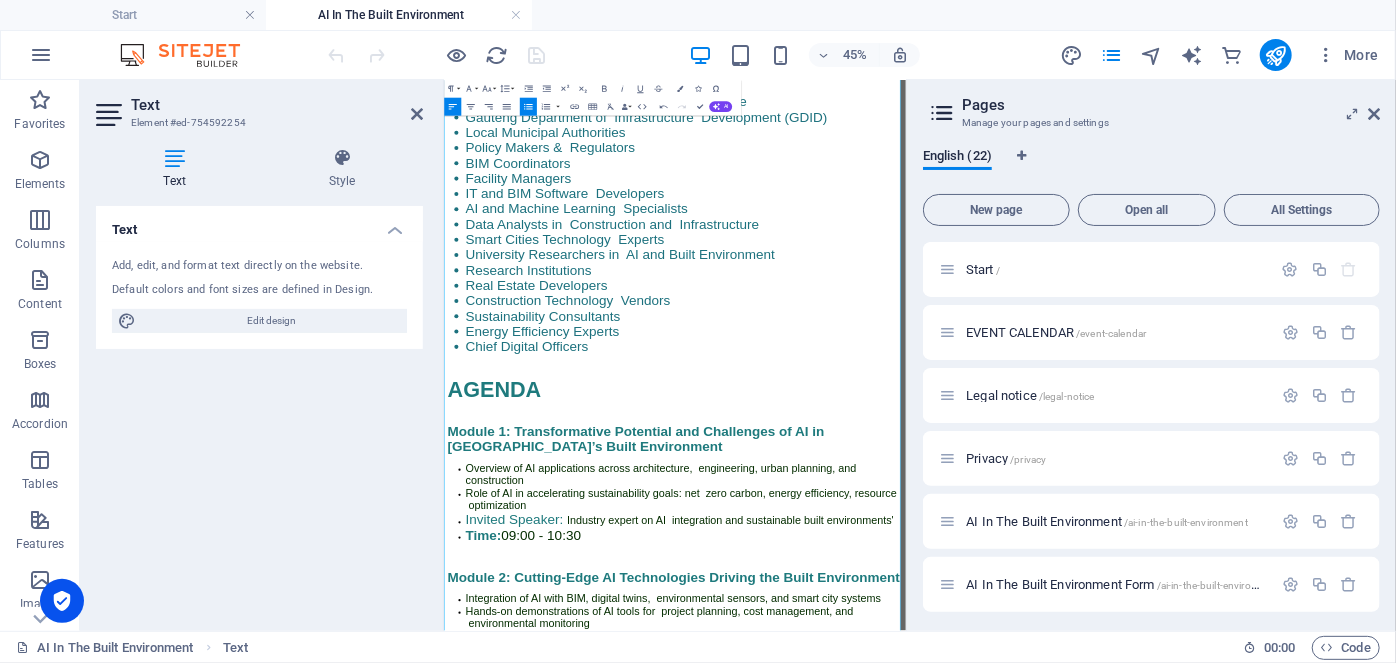 click at bounding box center (956, 1139) 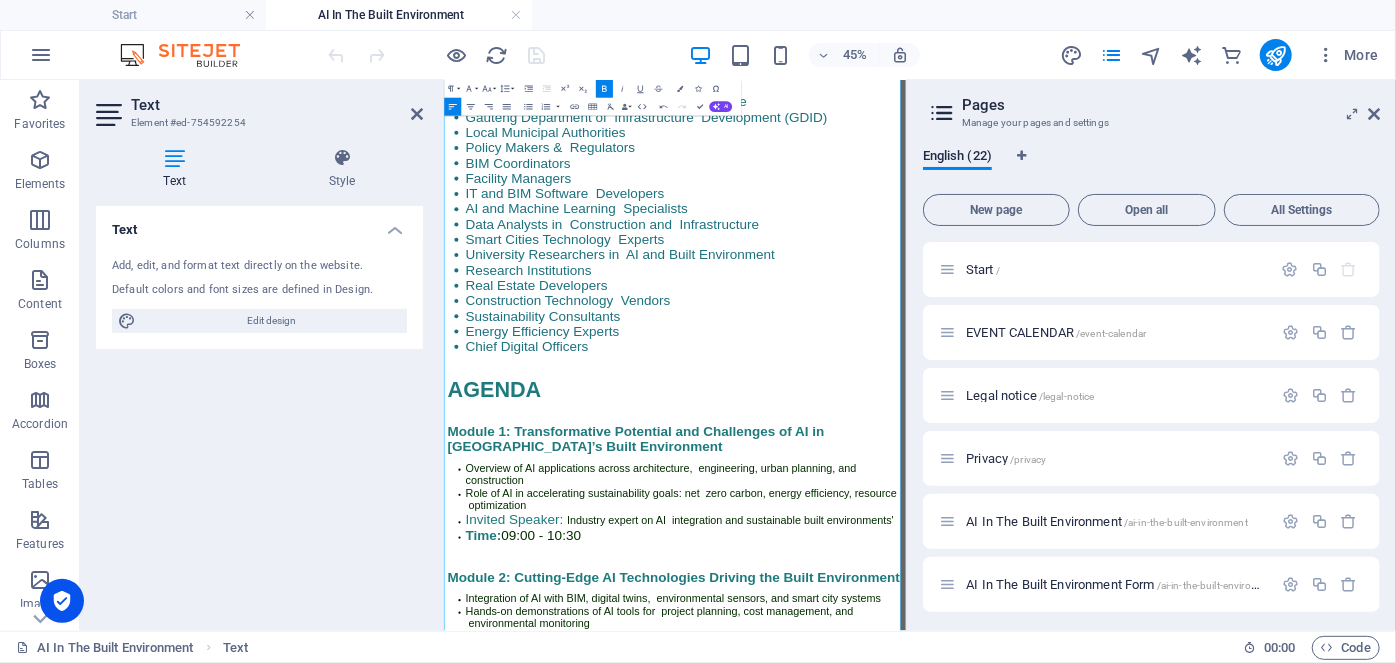 drag, startPoint x: 548, startPoint y: 861, endPoint x: 430, endPoint y: 842, distance: 119.519875 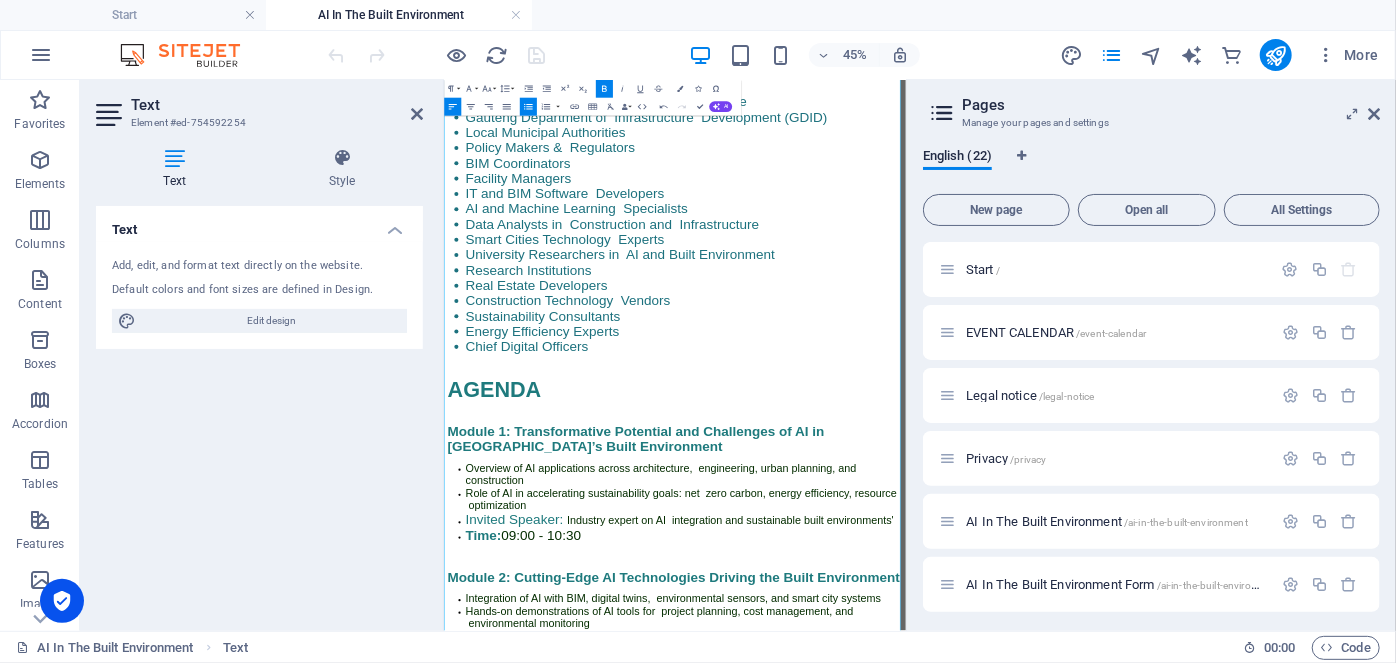 click on "Bold" at bounding box center [604, 89] 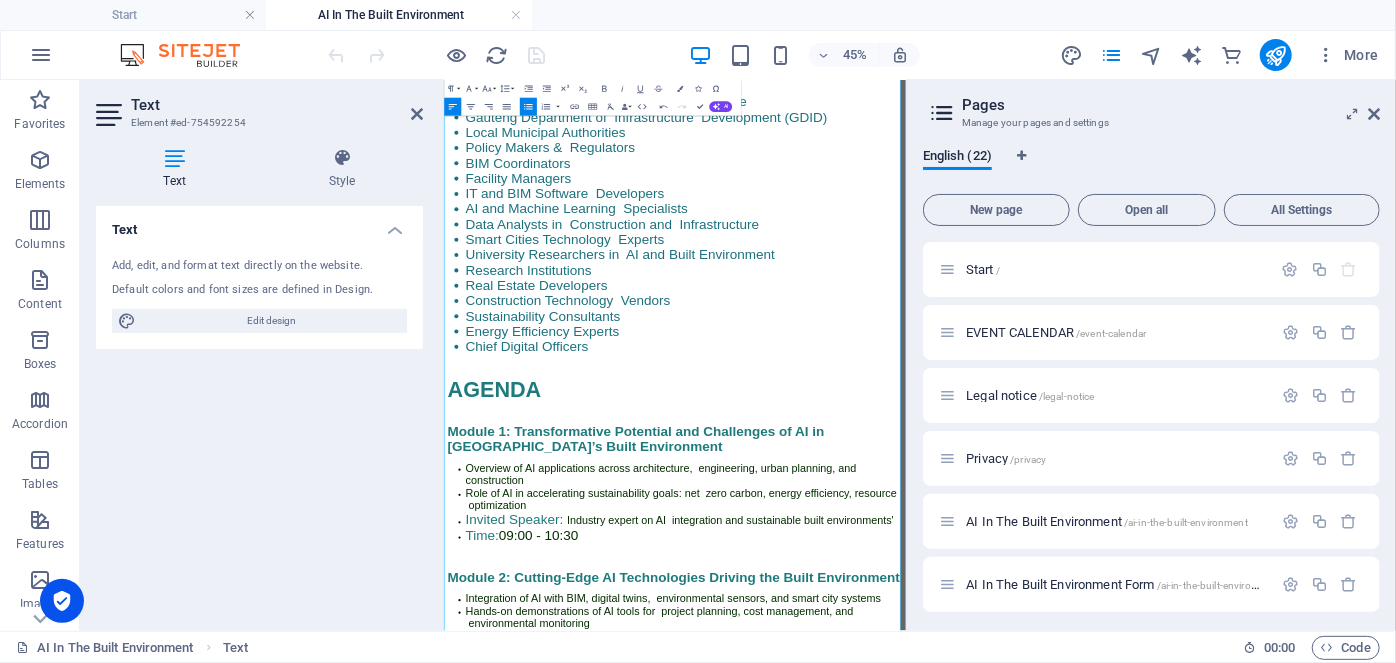 click at bounding box center [956, 820] 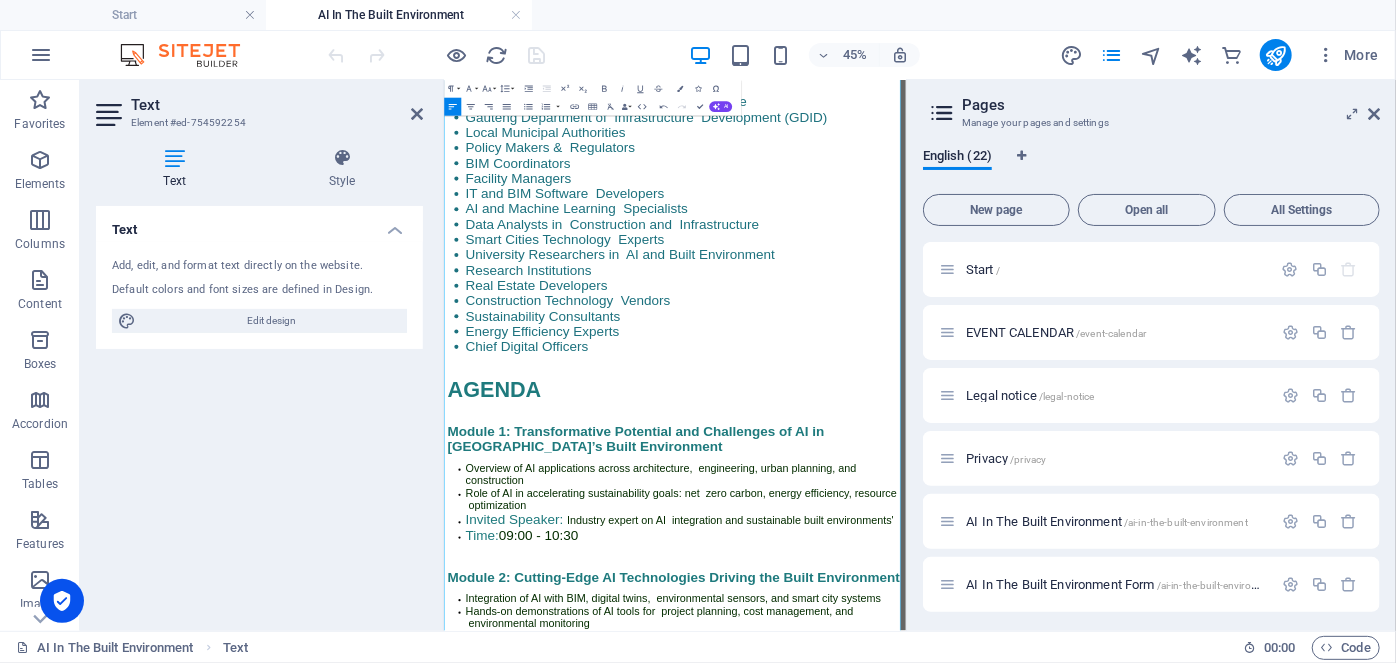 scroll, scrollTop: 3500, scrollLeft: 0, axis: vertical 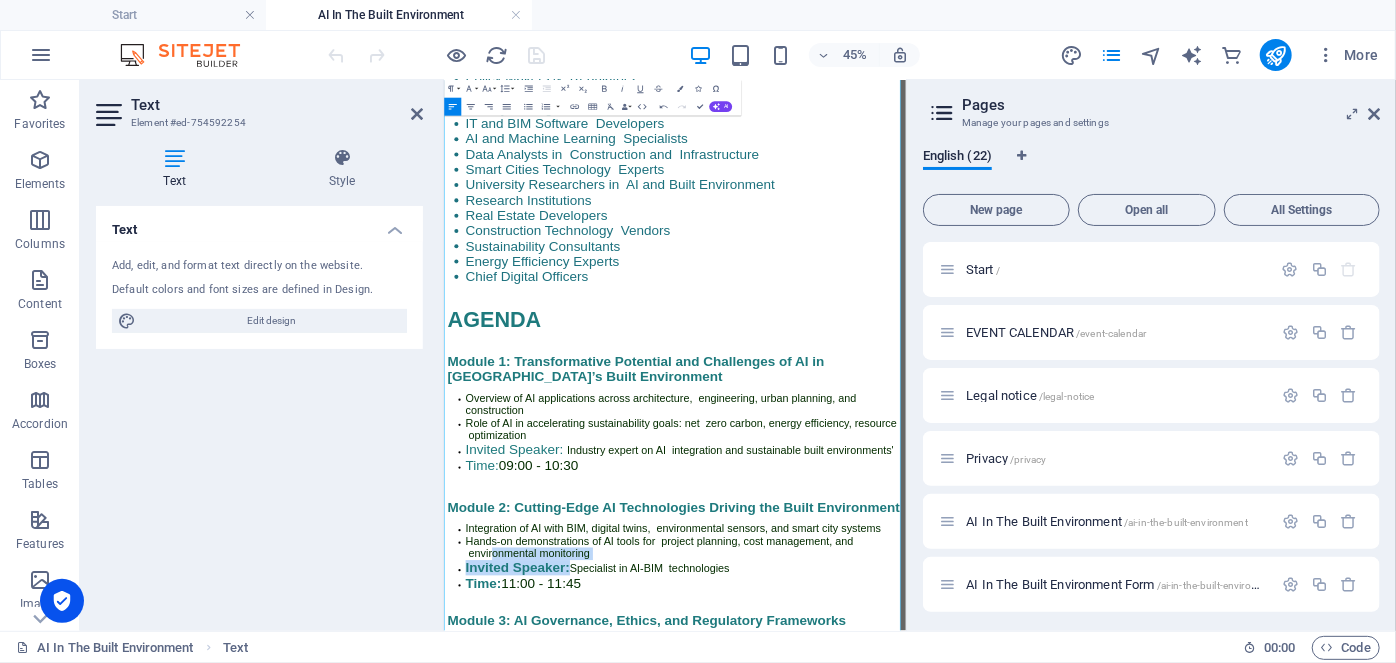 drag, startPoint x: 708, startPoint y: 977, endPoint x: 508, endPoint y: 947, distance: 202.23749 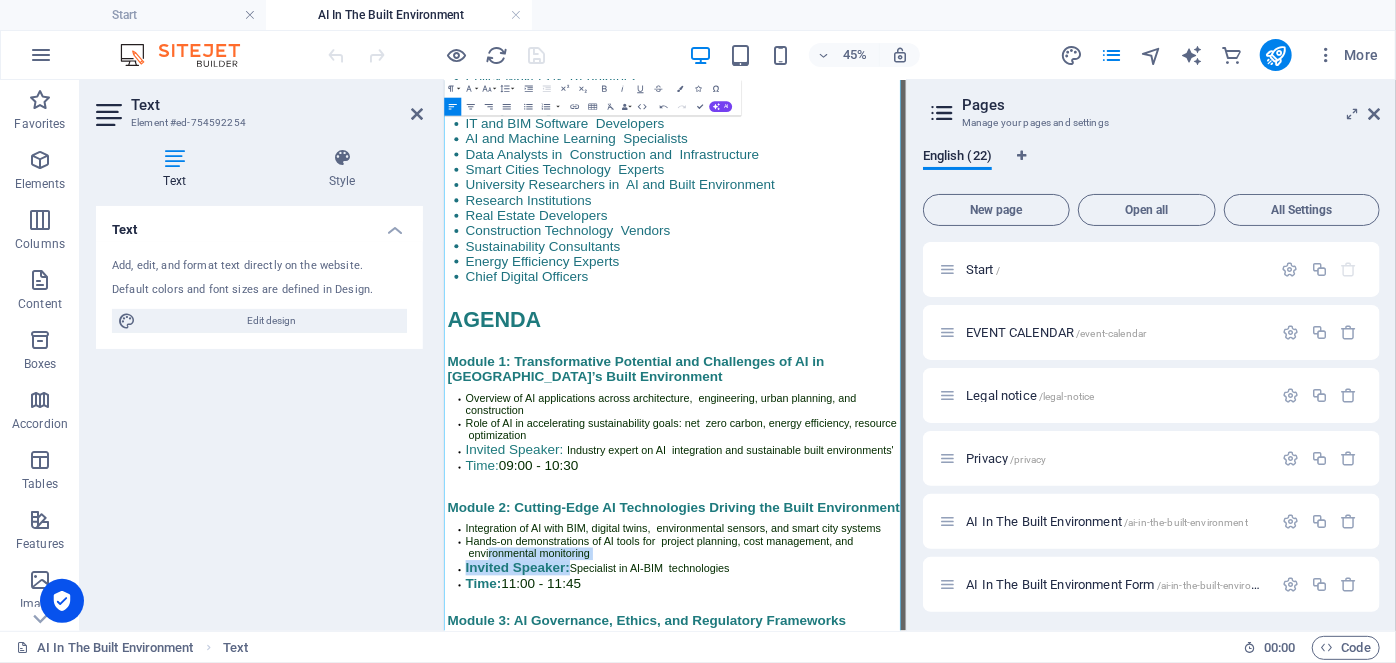 click on "Integration of AI with BIM, digital twins,  environmental sensors, and smart city systems Hands-on demonstrations of AI tools for  project planning, cost management, and  environmental monitoring Invited Speaker:  Specialist in AI-BIM  technologies Time:  11:00 - 11:45" at bounding box center [956, 1139] 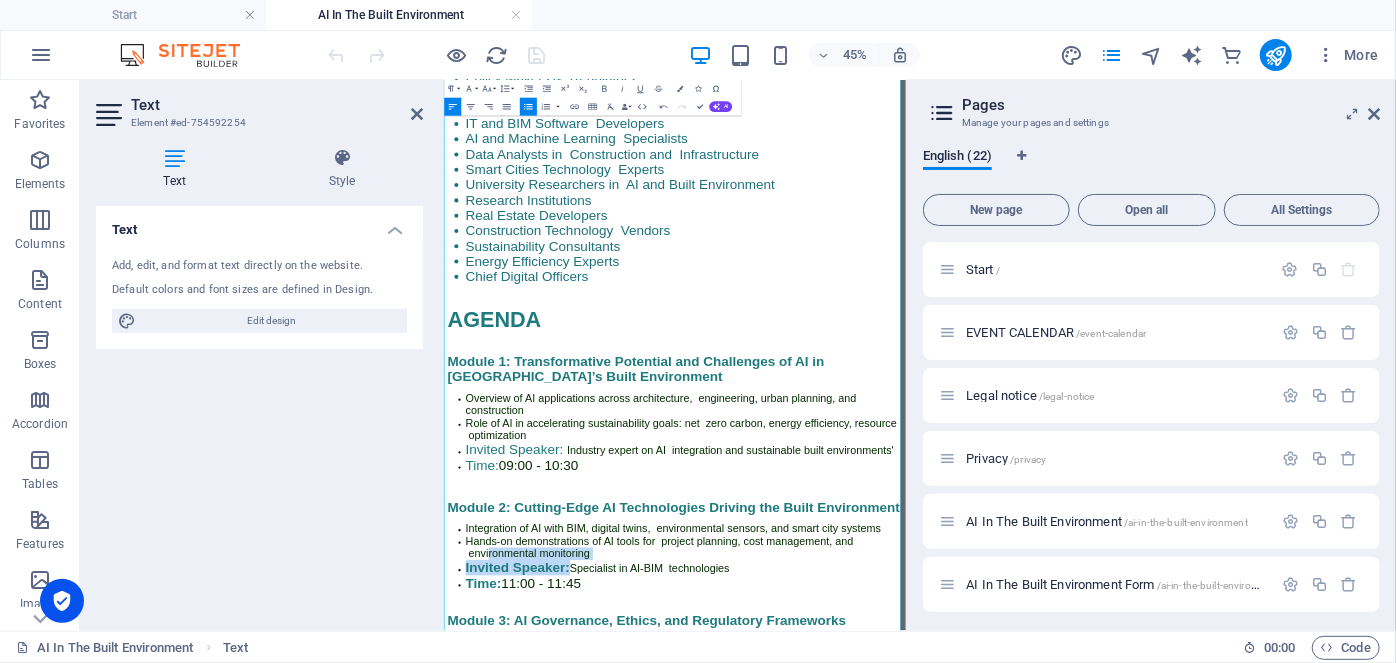 click on "Invited Speaker:" at bounding box center (607, 1163) 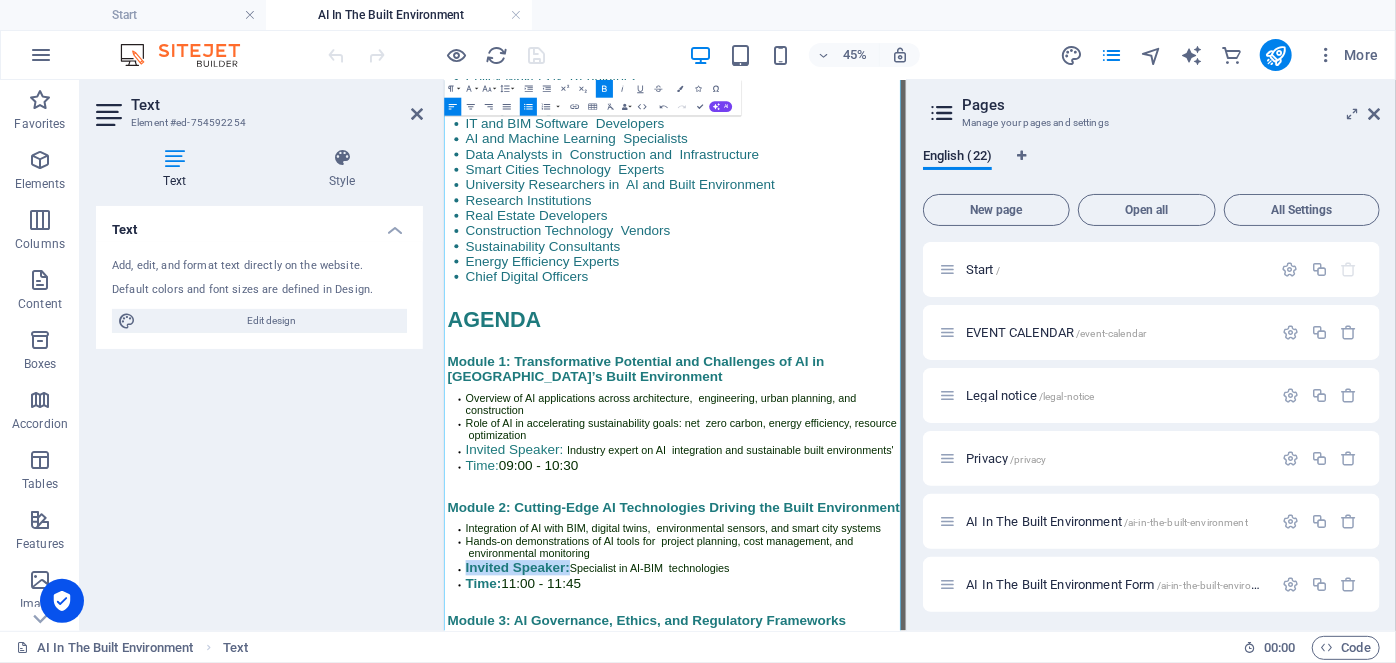 drag, startPoint x: 707, startPoint y: 973, endPoint x: 455, endPoint y: 984, distance: 252.23996 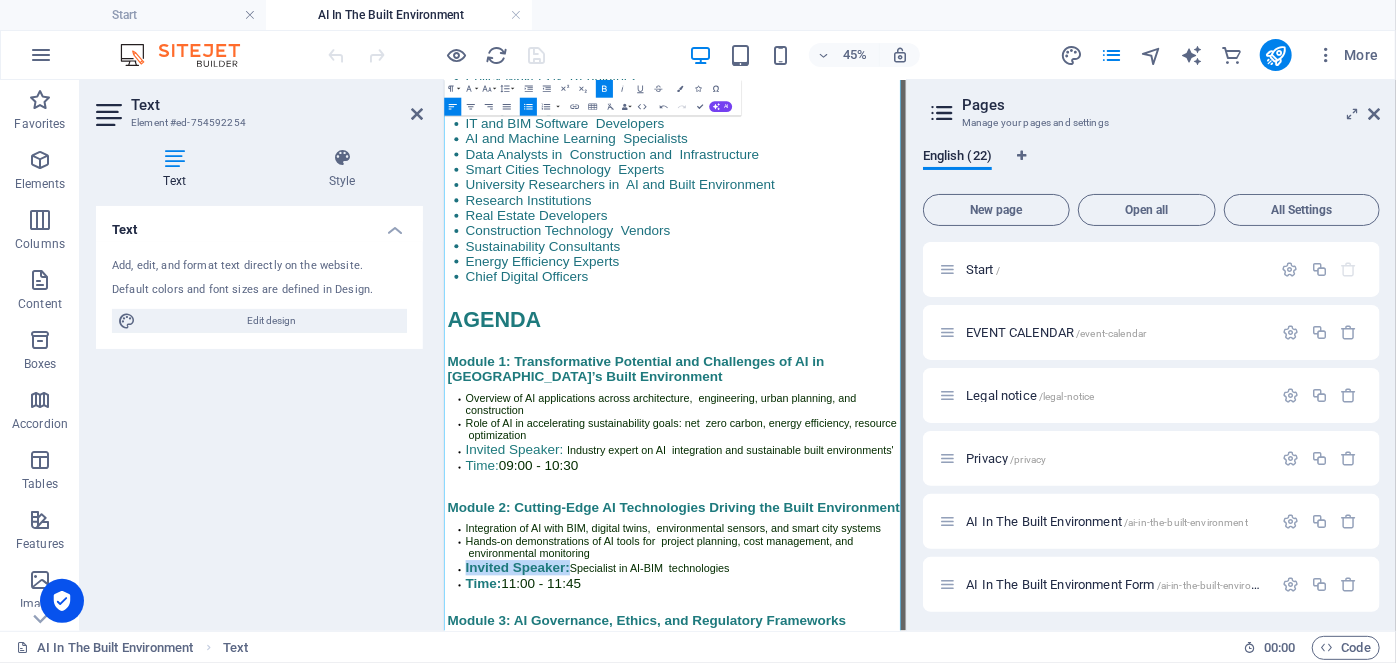 click on "Bold" at bounding box center (604, 89) 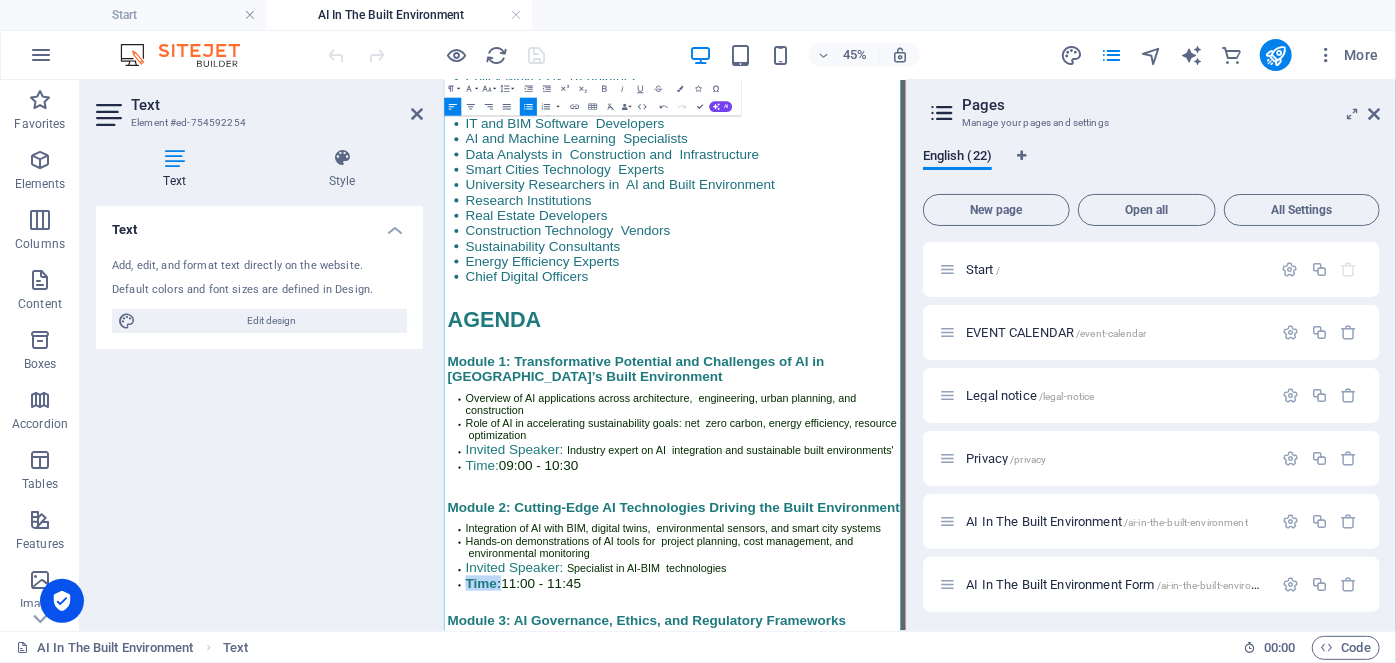 drag, startPoint x: 543, startPoint y: 1028, endPoint x: 448, endPoint y: 1003, distance: 98.23441 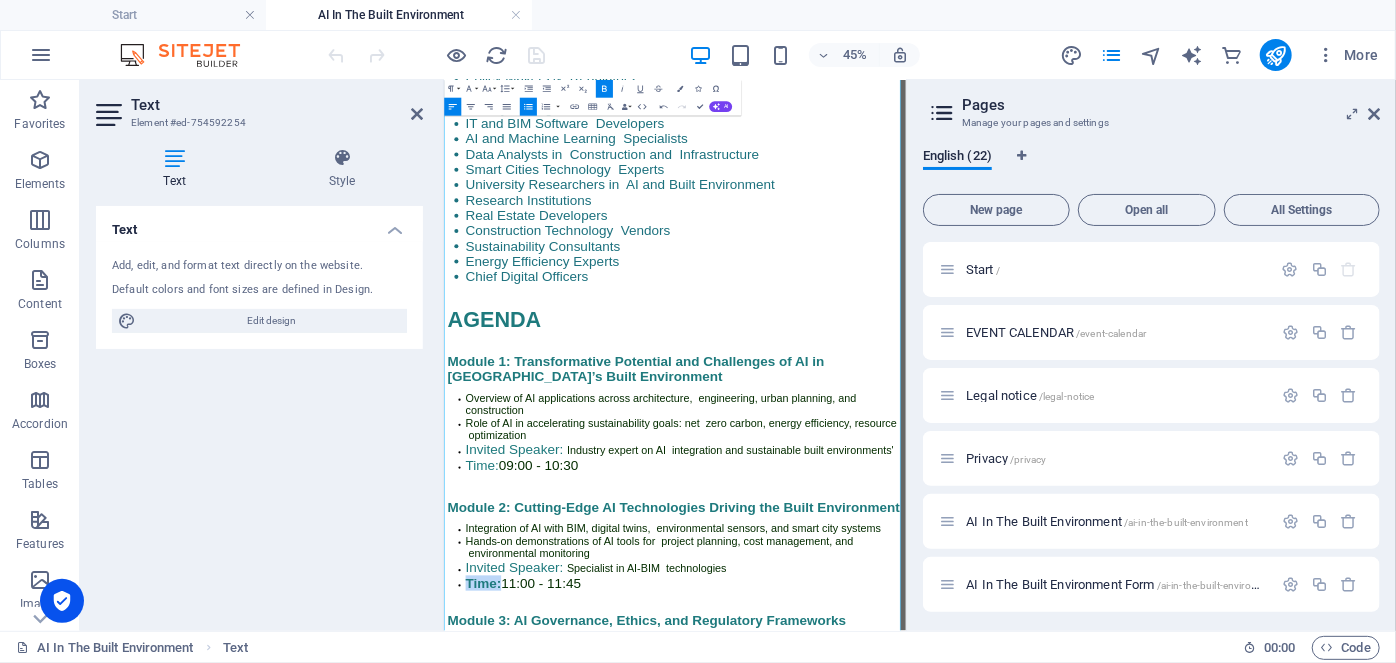 click 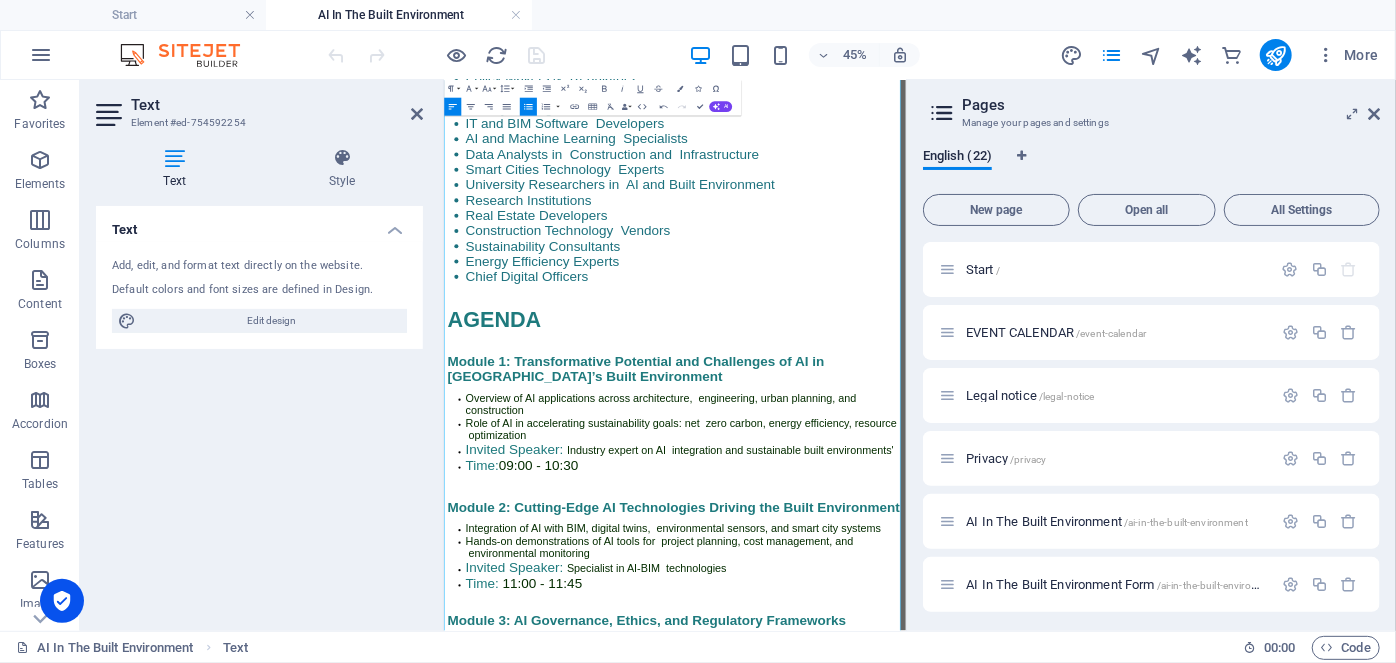 click on "Module 2: Cutting-Edge AI Technologies Driving the  Built Environment" at bounding box center [956, 1030] 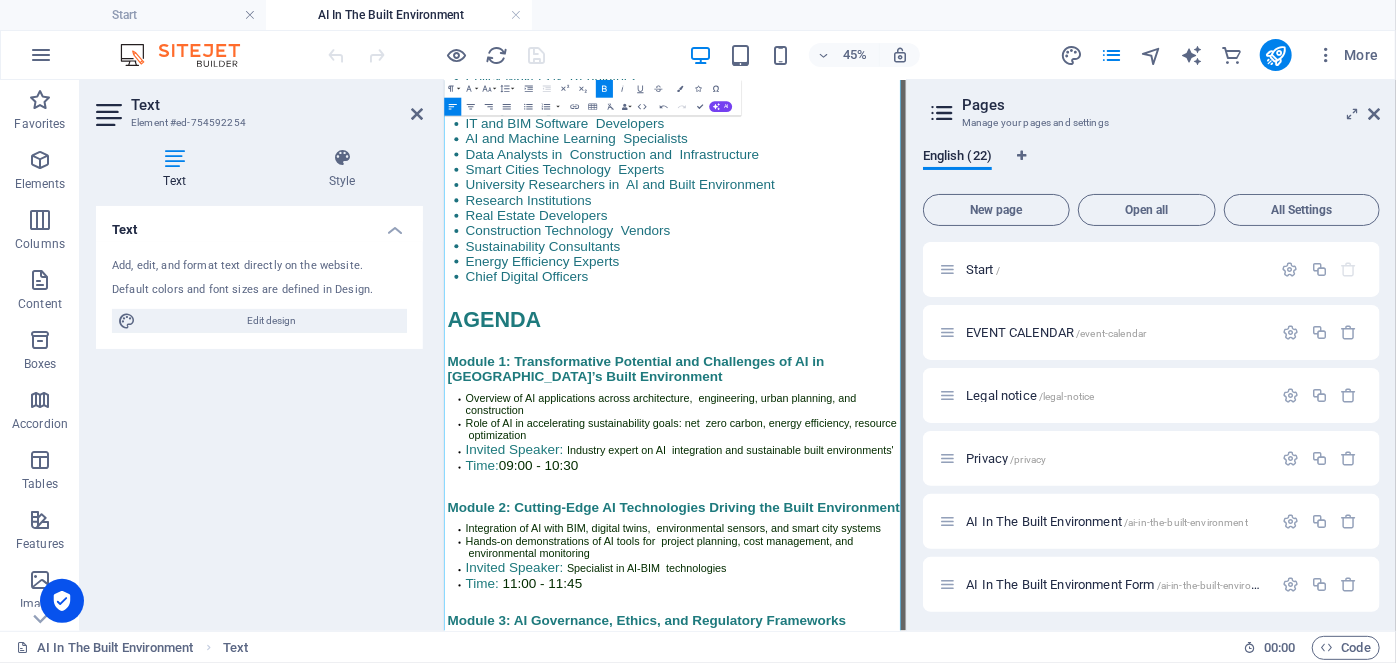 scroll, scrollTop: 3738, scrollLeft: 0, axis: vertical 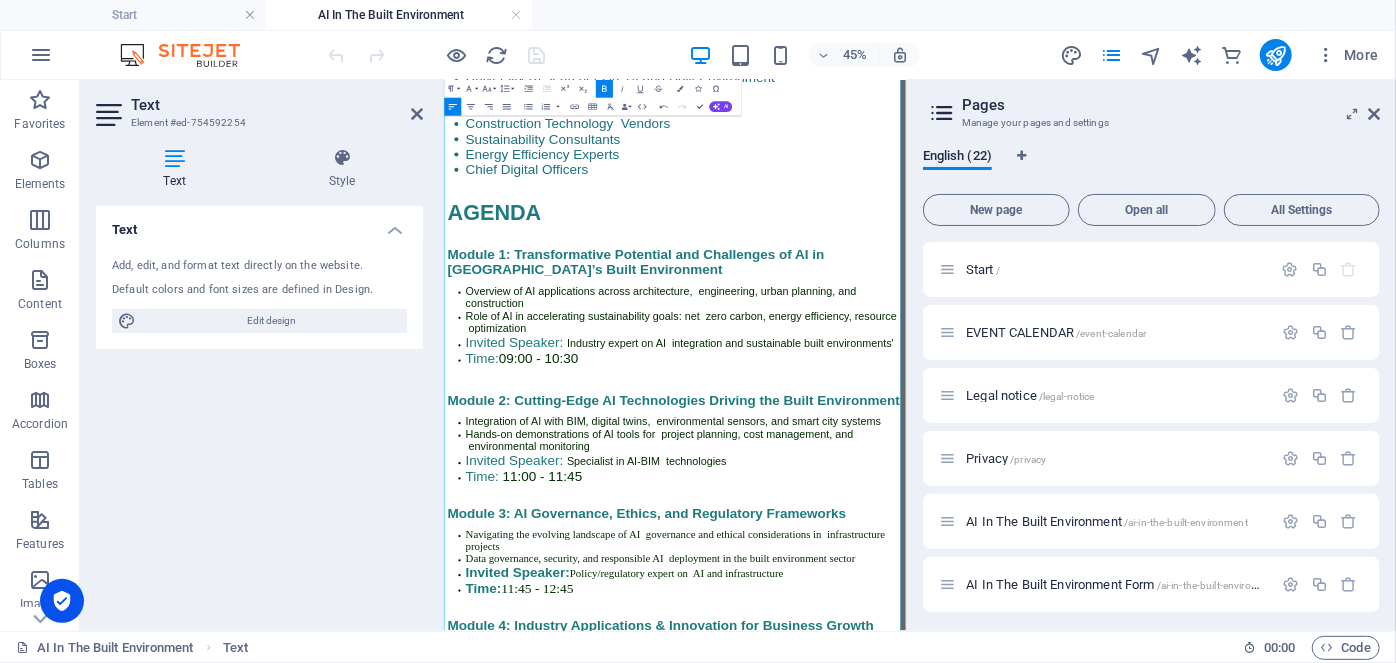 drag, startPoint x: 715, startPoint y: 1036, endPoint x: 466, endPoint y: 1037, distance: 249.00201 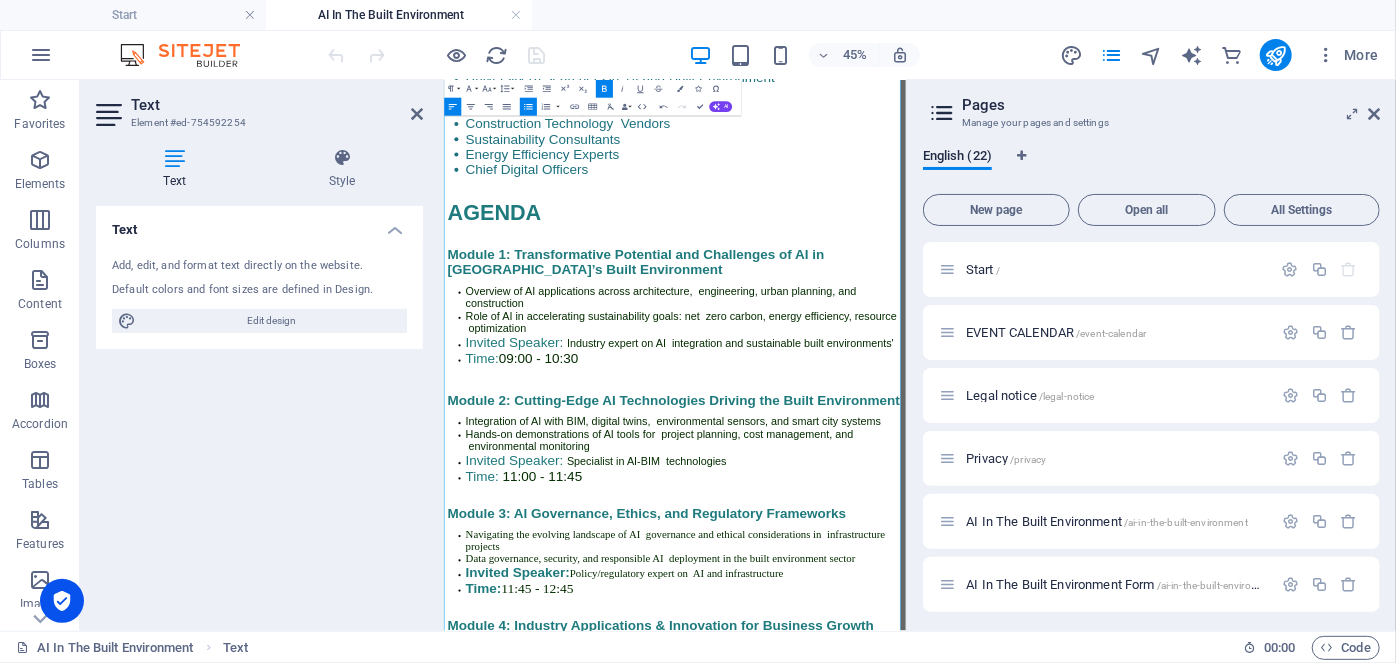 click on "Invited Speaker:" at bounding box center (607, 1174) 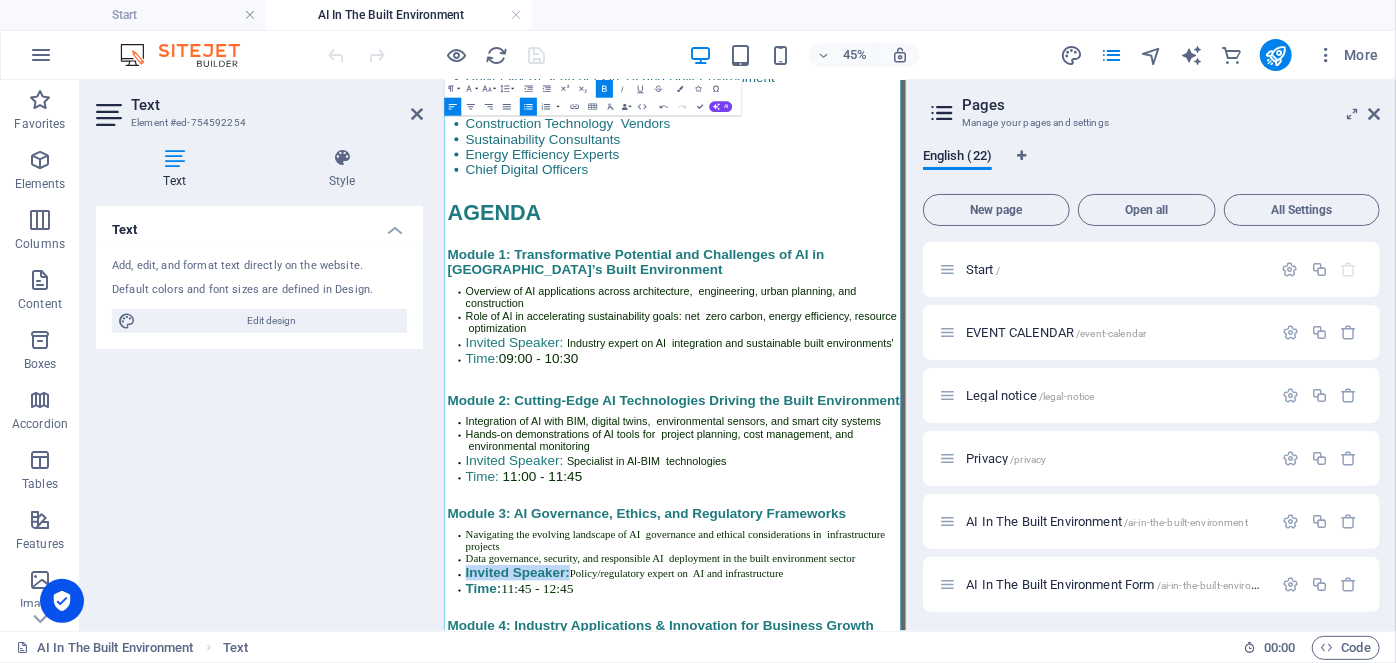 drag, startPoint x: 713, startPoint y: 1039, endPoint x: 346, endPoint y: 1032, distance: 367.06674 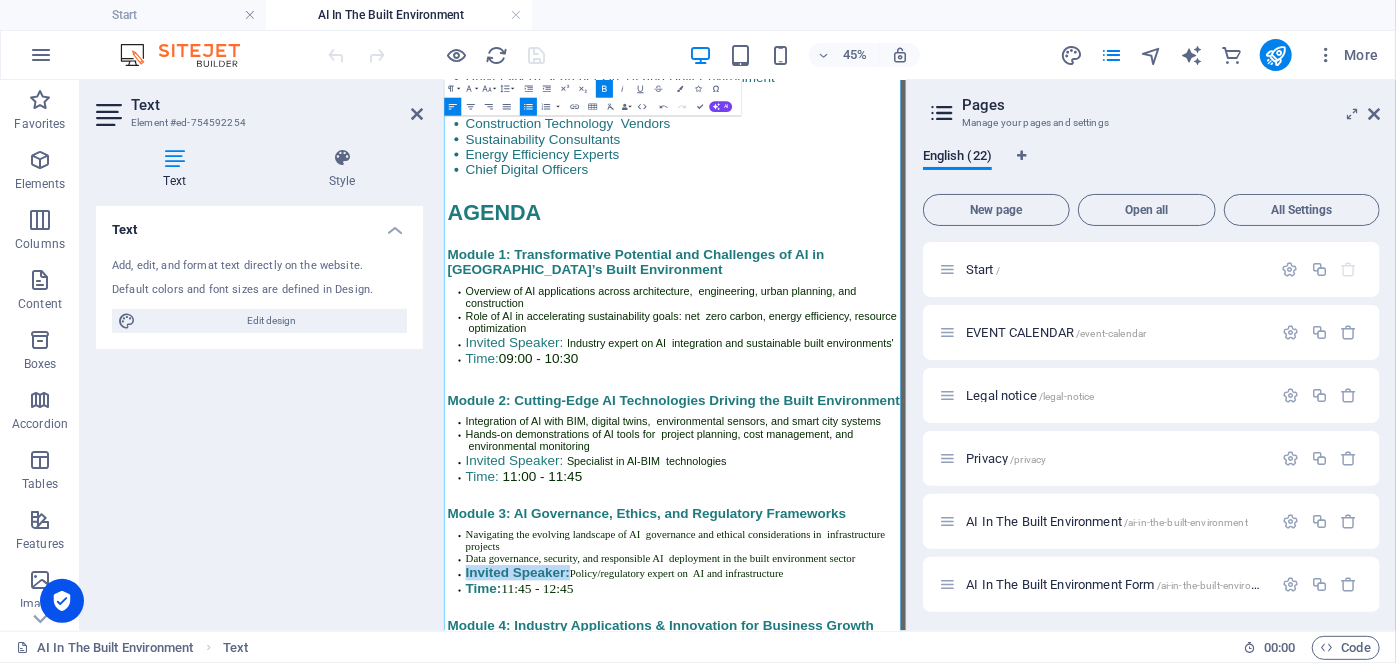 click 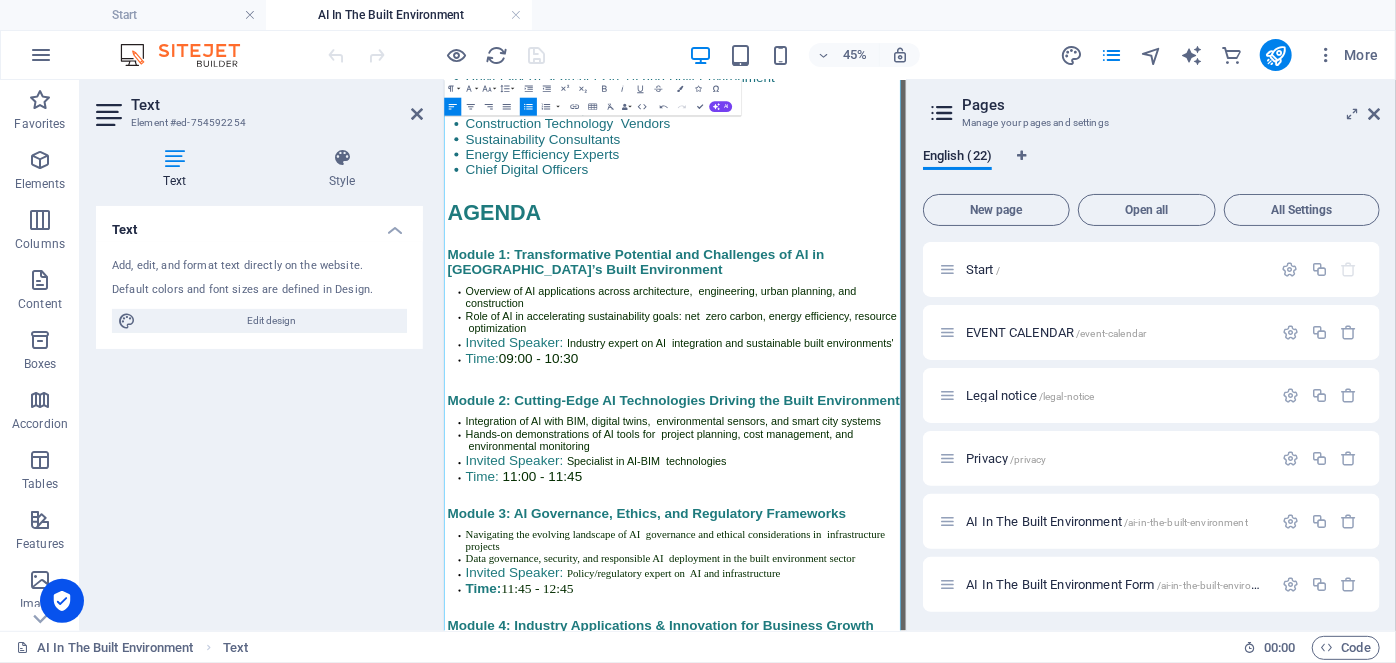 drag, startPoint x: 548, startPoint y: 1087, endPoint x: 351, endPoint y: 1074, distance: 197.42847 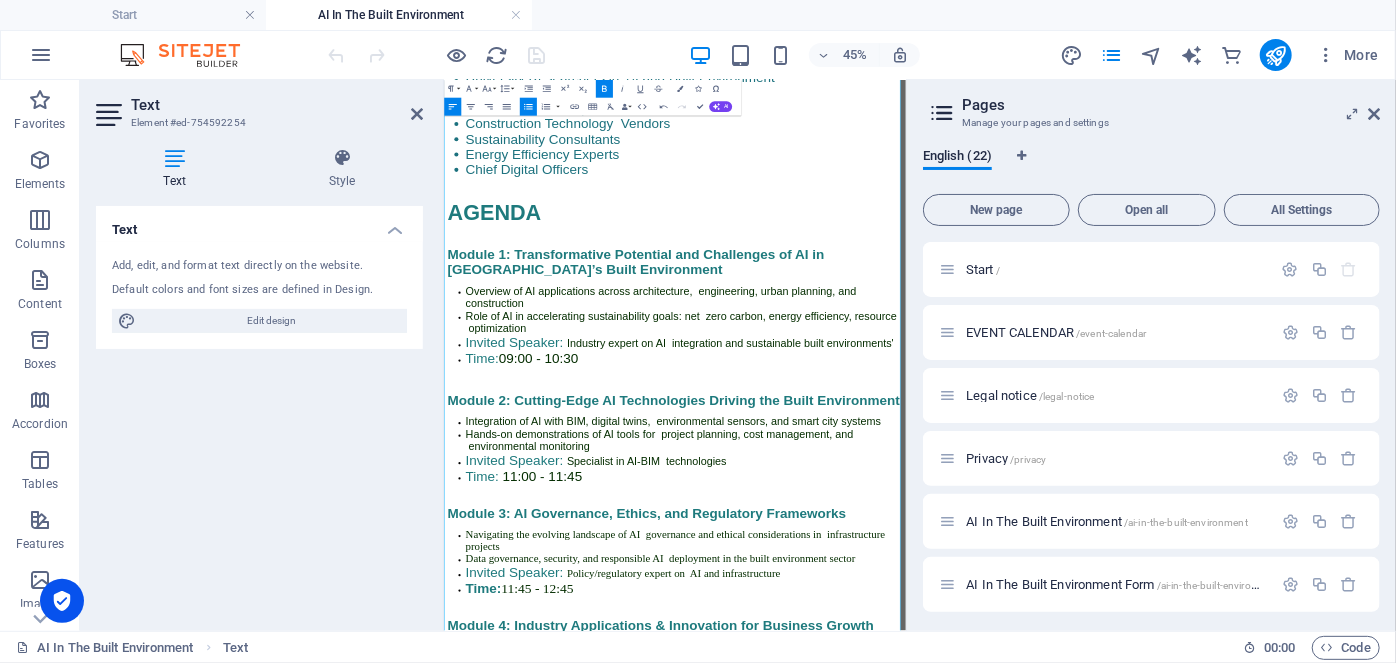 click 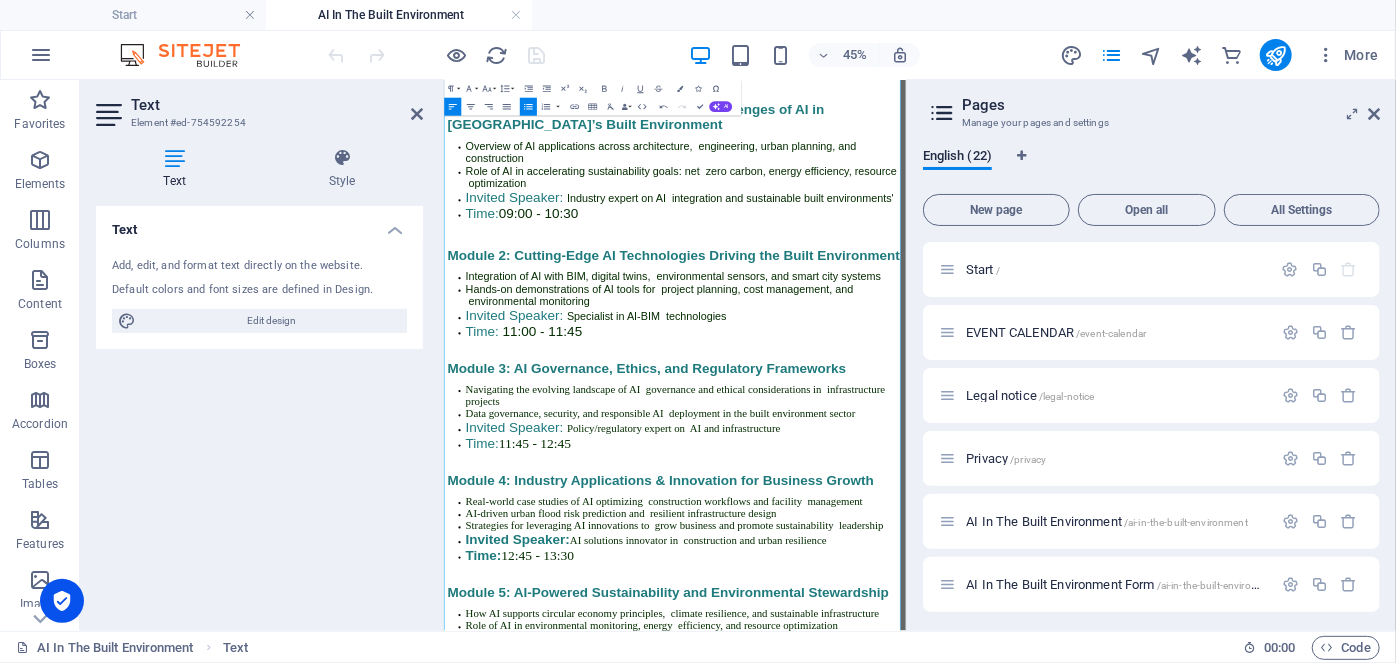 scroll, scrollTop: 4077, scrollLeft: 0, axis: vertical 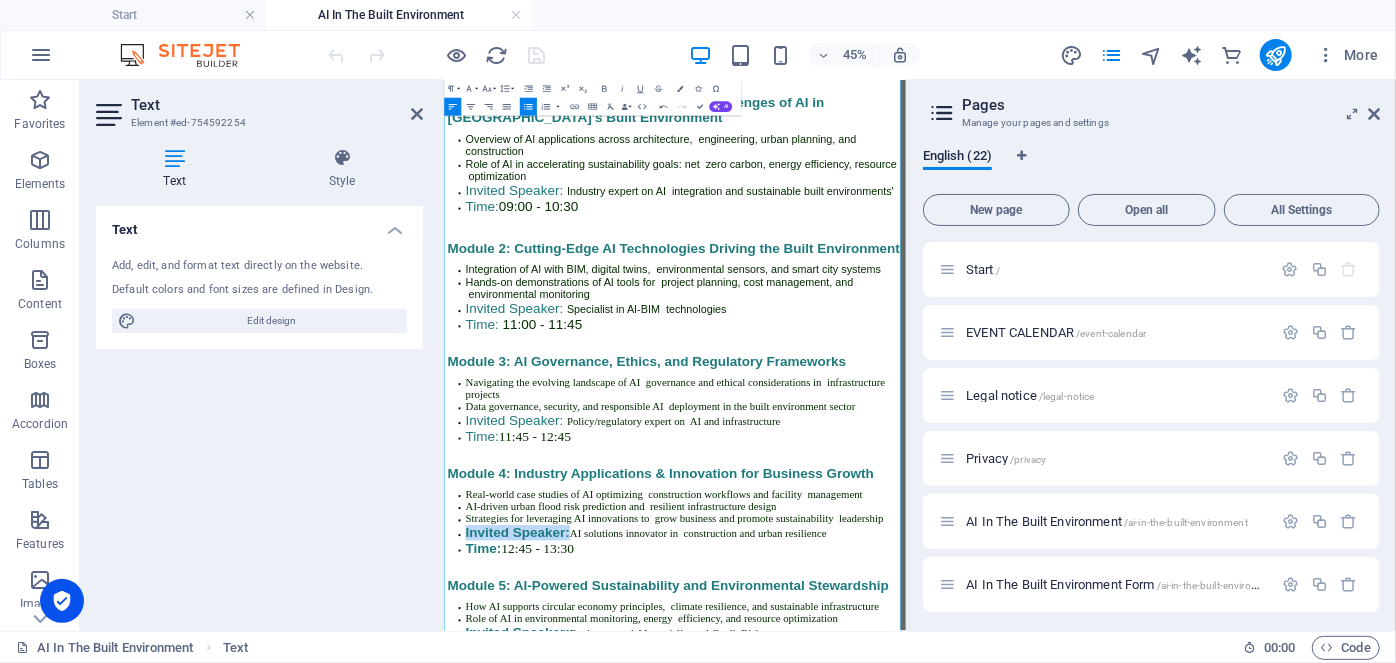 drag, startPoint x: 707, startPoint y: 1052, endPoint x: 393, endPoint y: 1070, distance: 314.5155 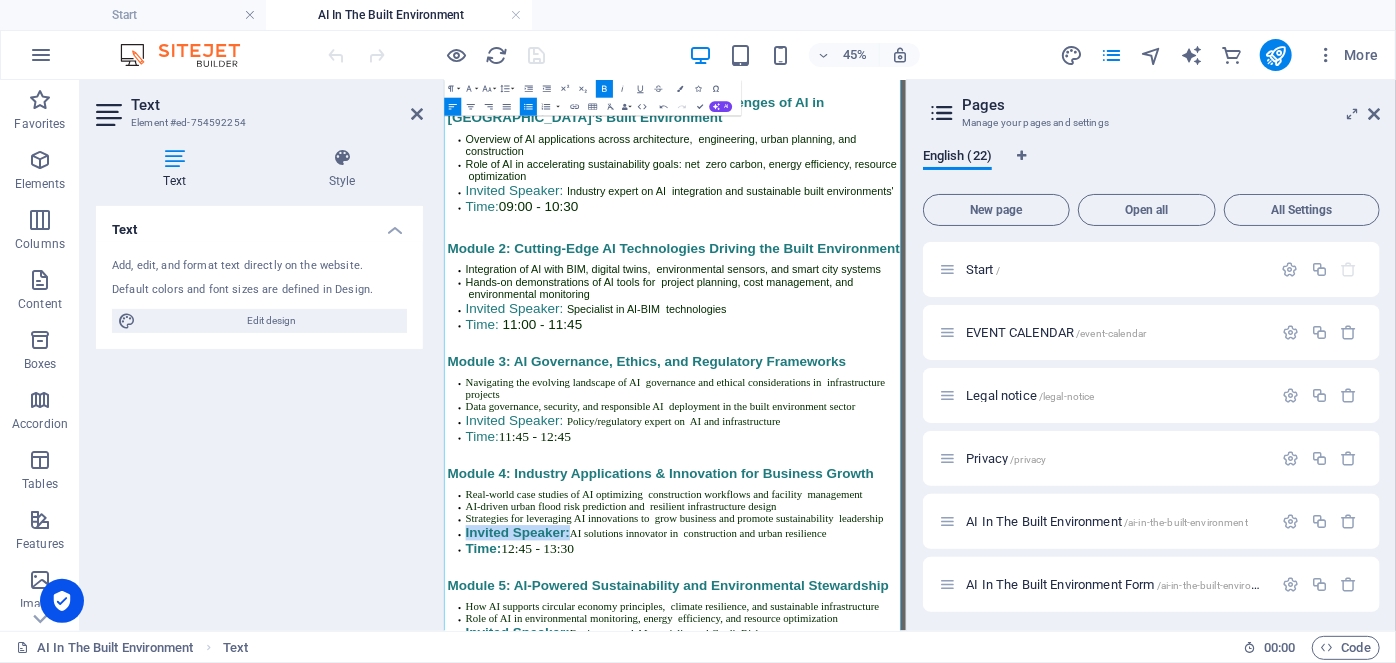 click 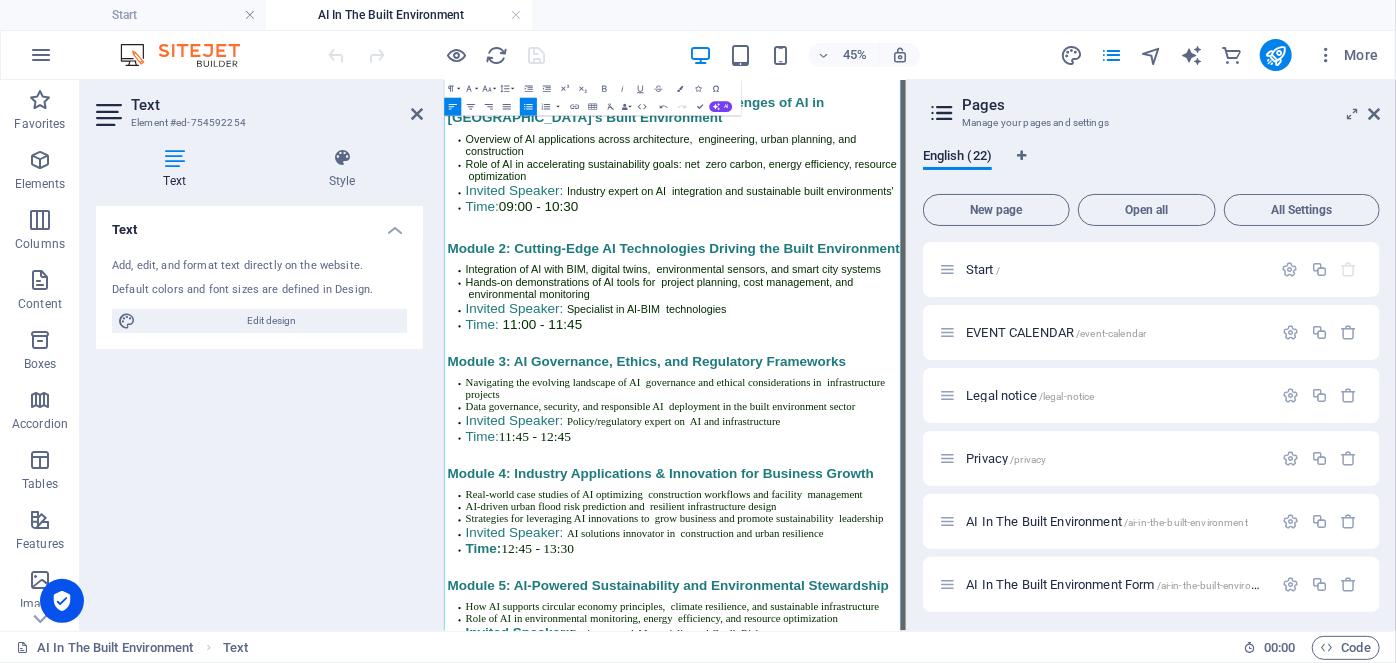 drag, startPoint x: 552, startPoint y: 1104, endPoint x: 396, endPoint y: 1100, distance: 156.05127 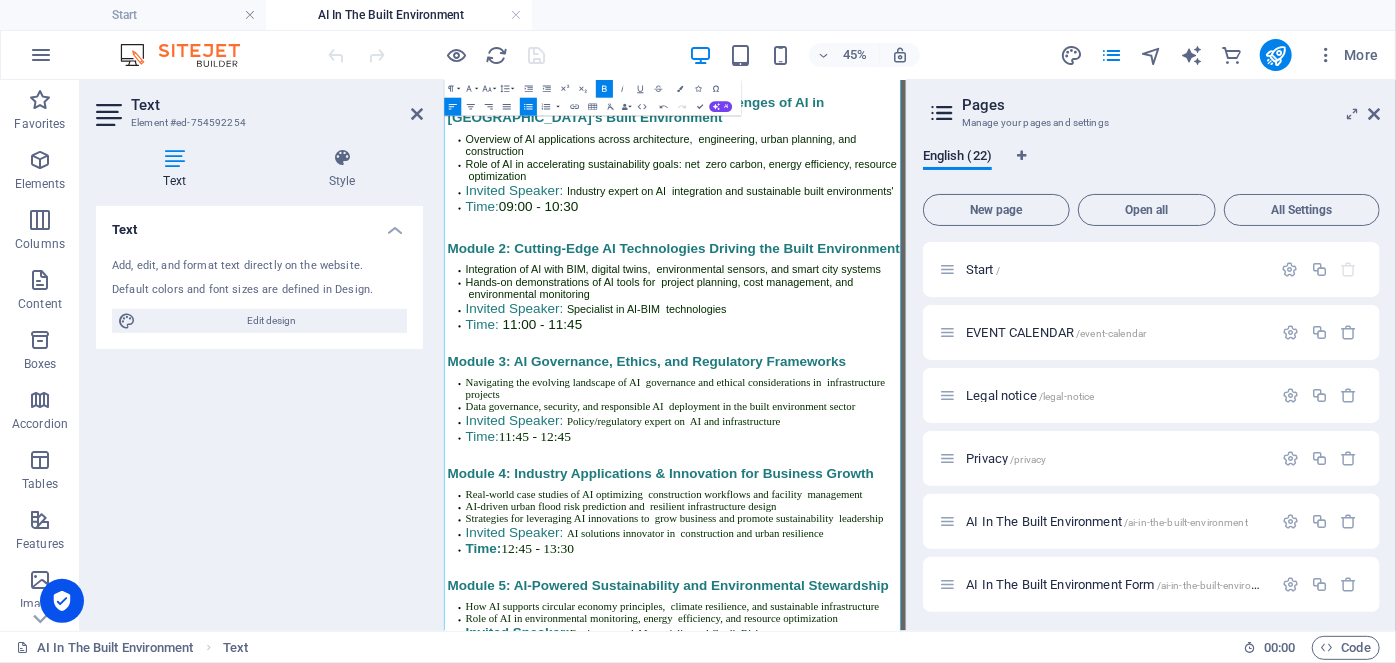 click 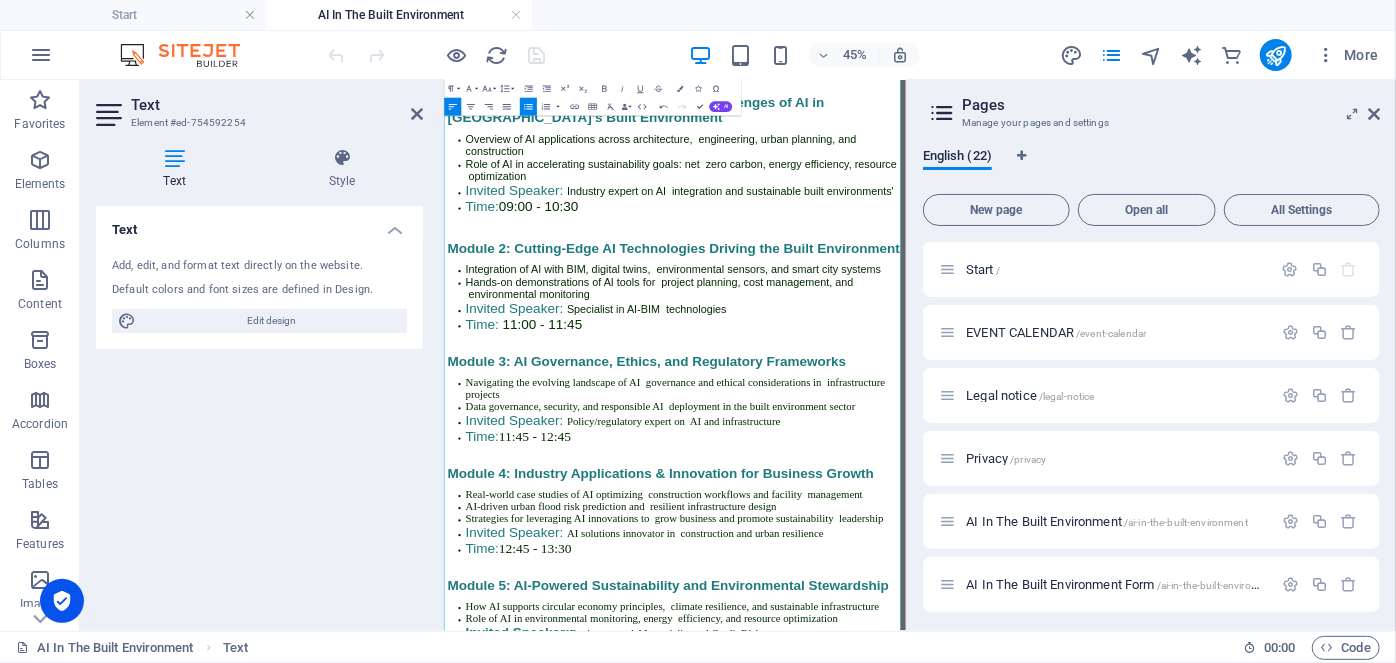 click on "Strategies for leveraging AI innovations to  grow business and promote sustainability  leadership" at bounding box center (955, 1054) 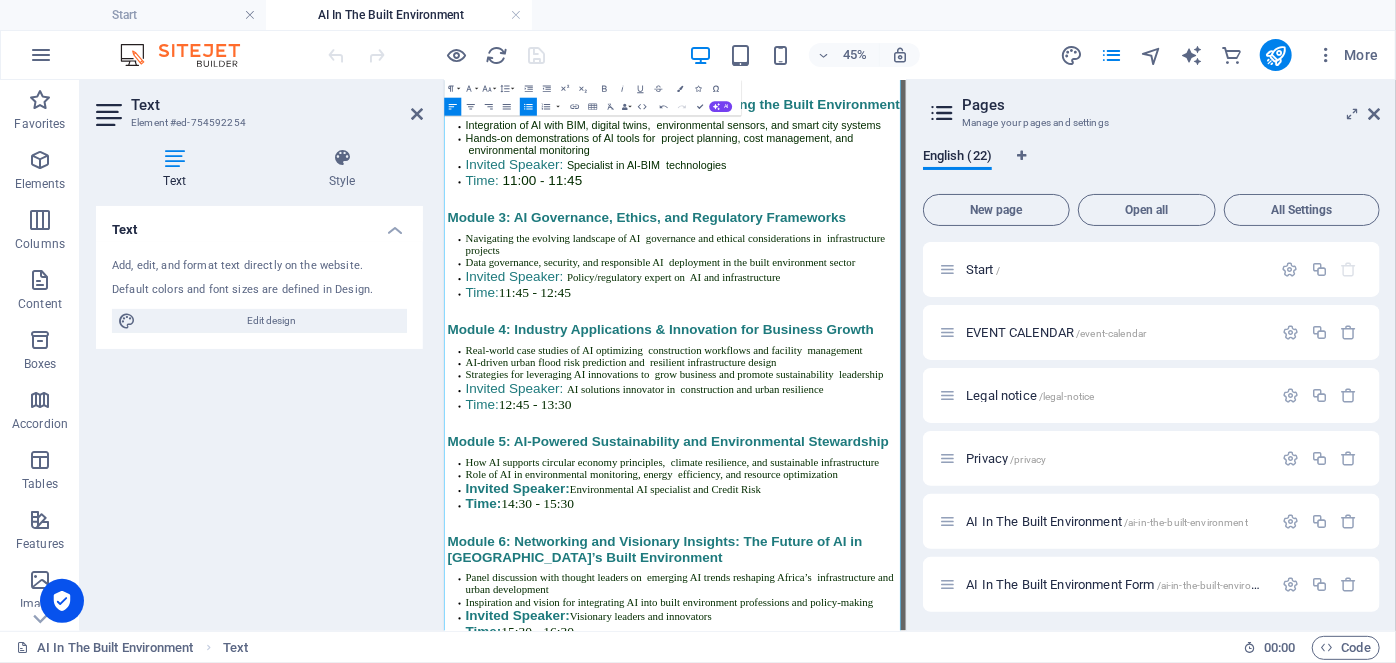 scroll, scrollTop: 4400, scrollLeft: 0, axis: vertical 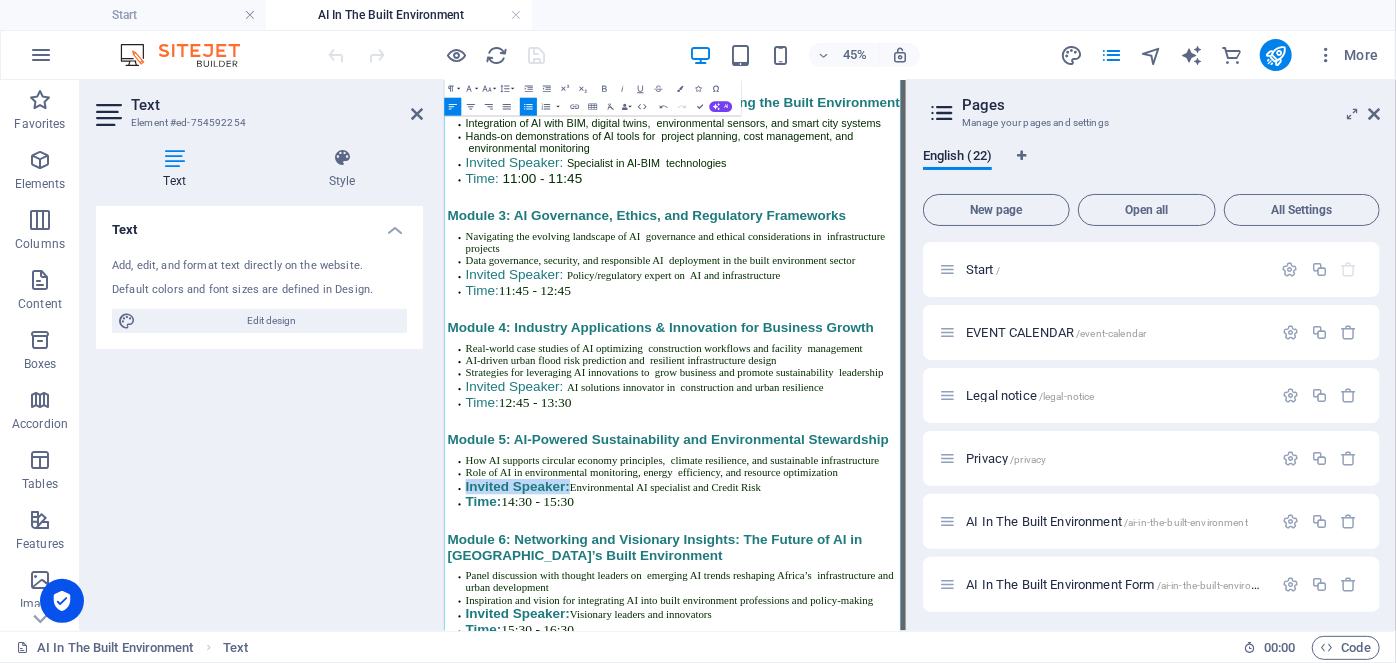 drag, startPoint x: 712, startPoint y: 1089, endPoint x: 432, endPoint y: 1089, distance: 280 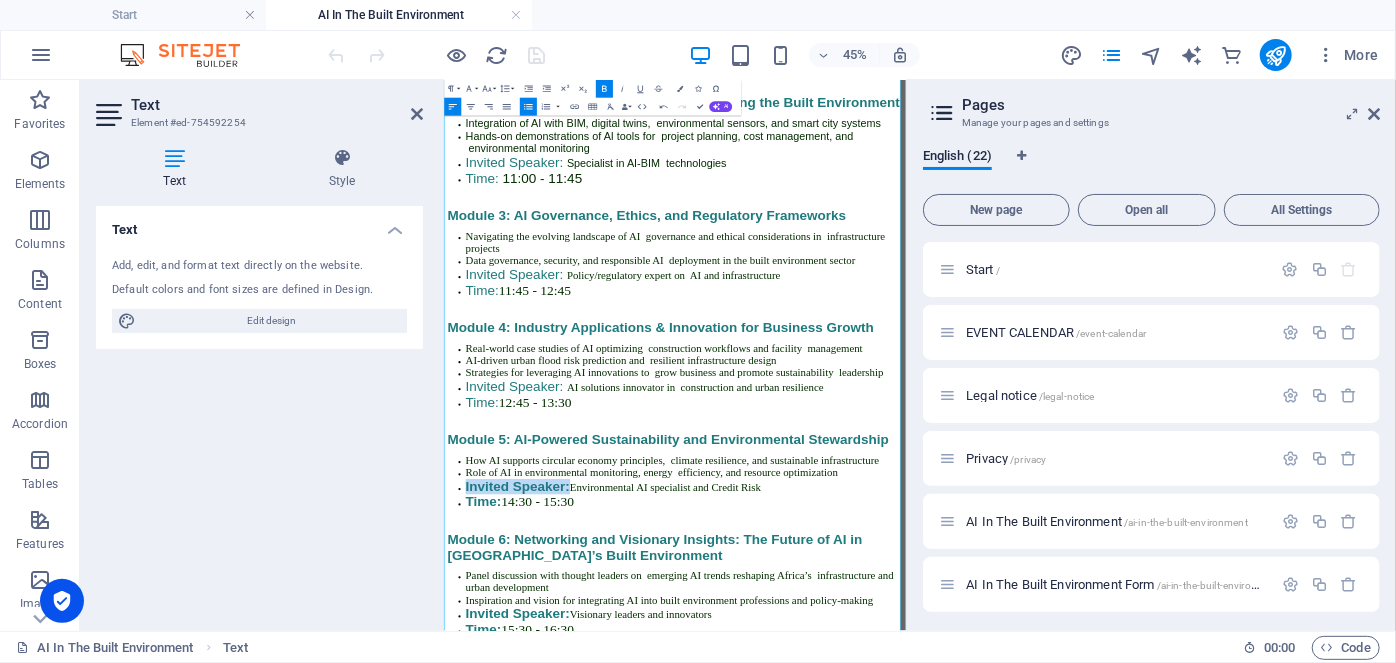 click on "Bold" at bounding box center (604, 89) 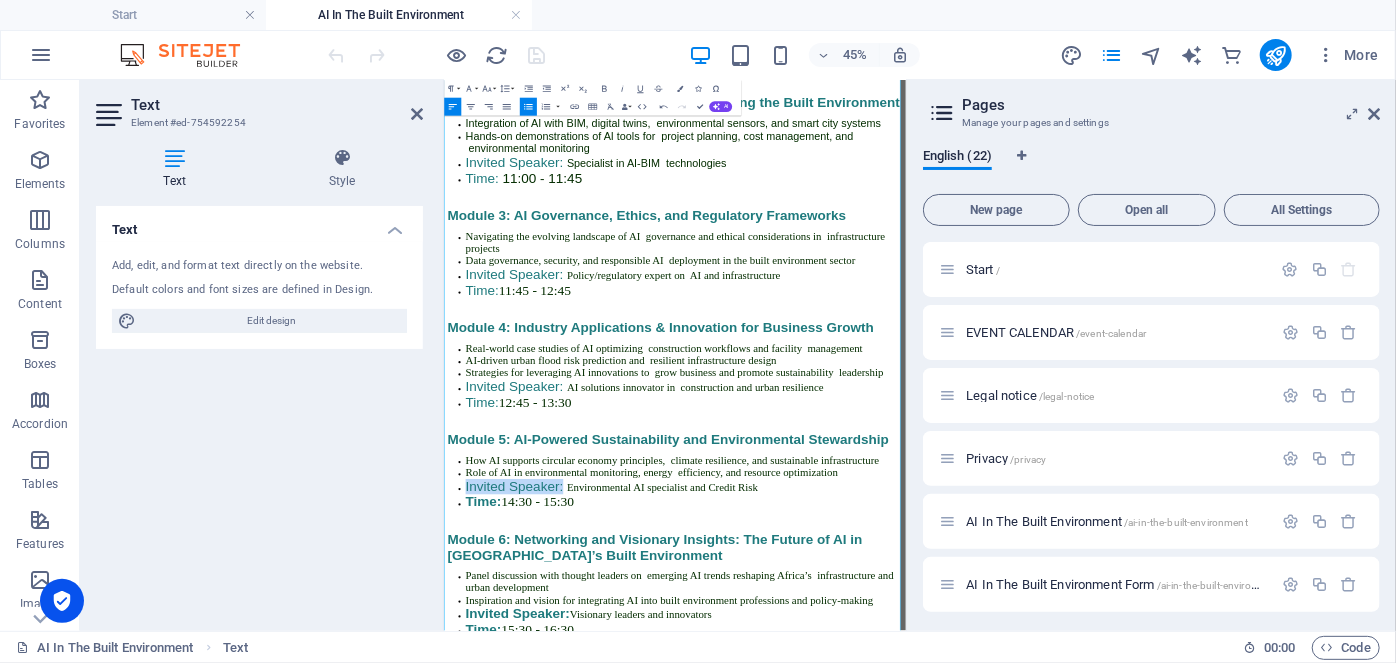 scroll, scrollTop: 4484, scrollLeft: 0, axis: vertical 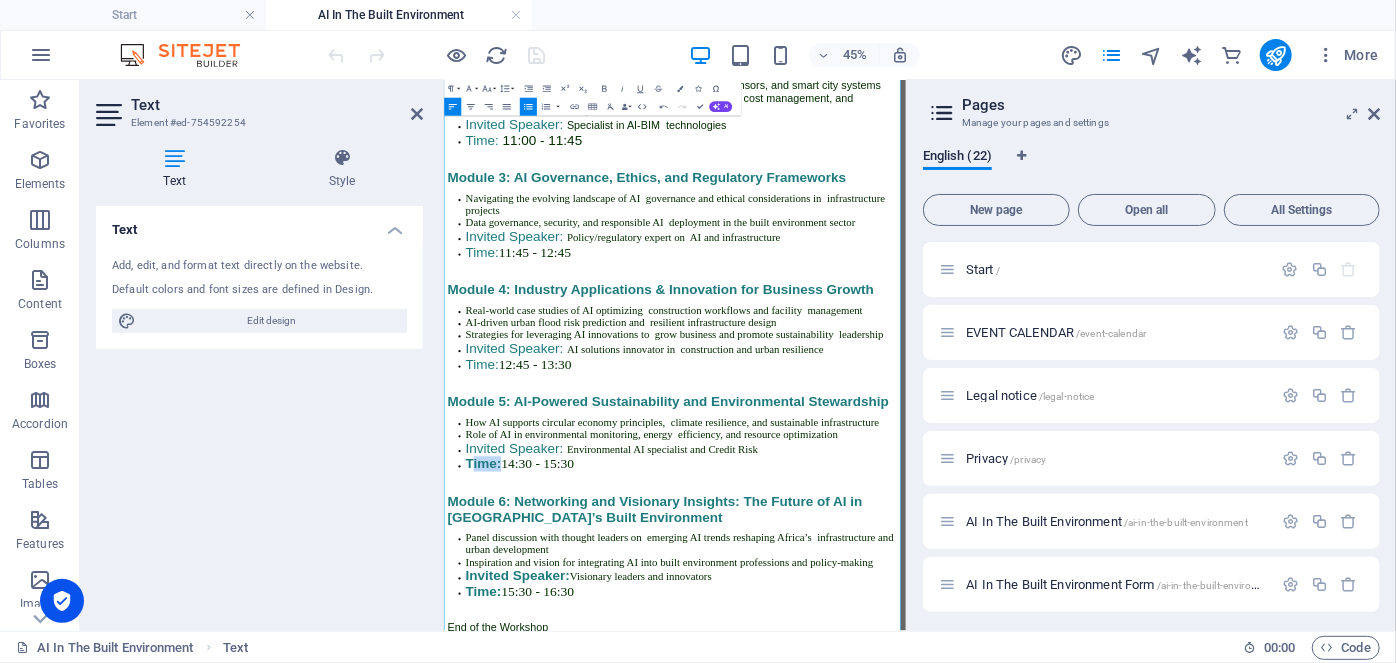 drag, startPoint x: 542, startPoint y: 1057, endPoint x: 417, endPoint y: 1050, distance: 125.19585 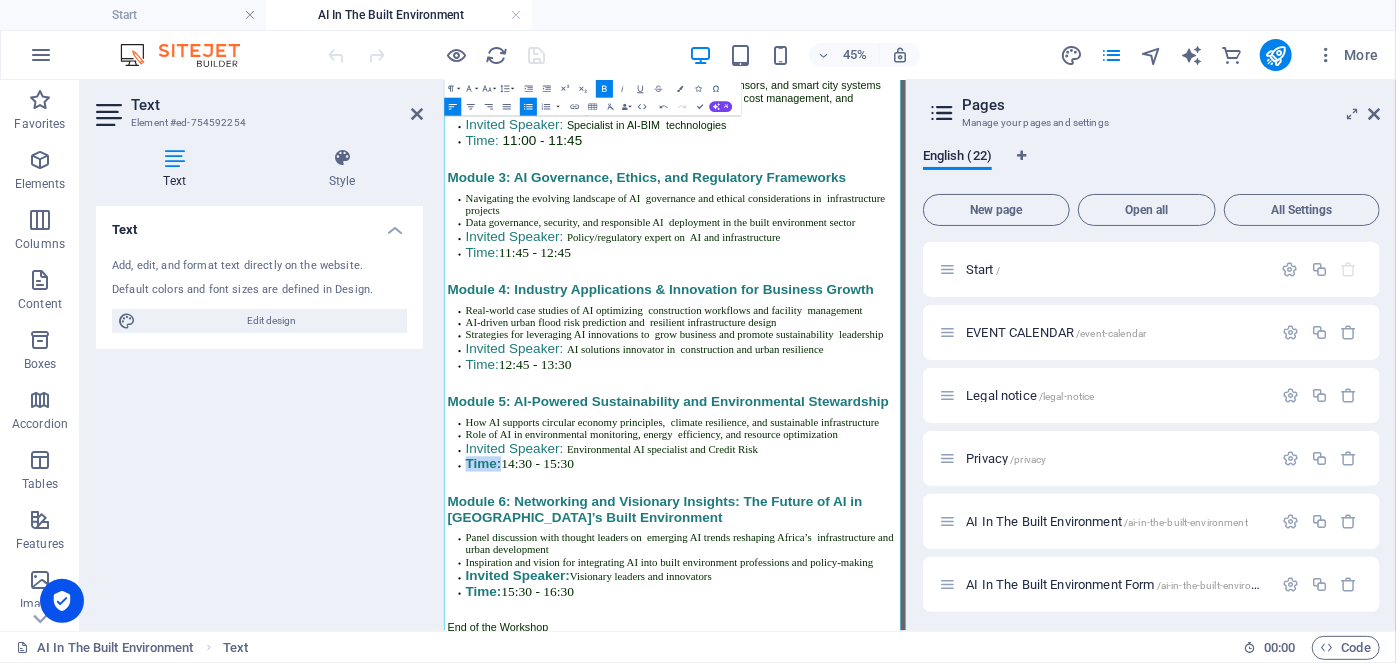 click 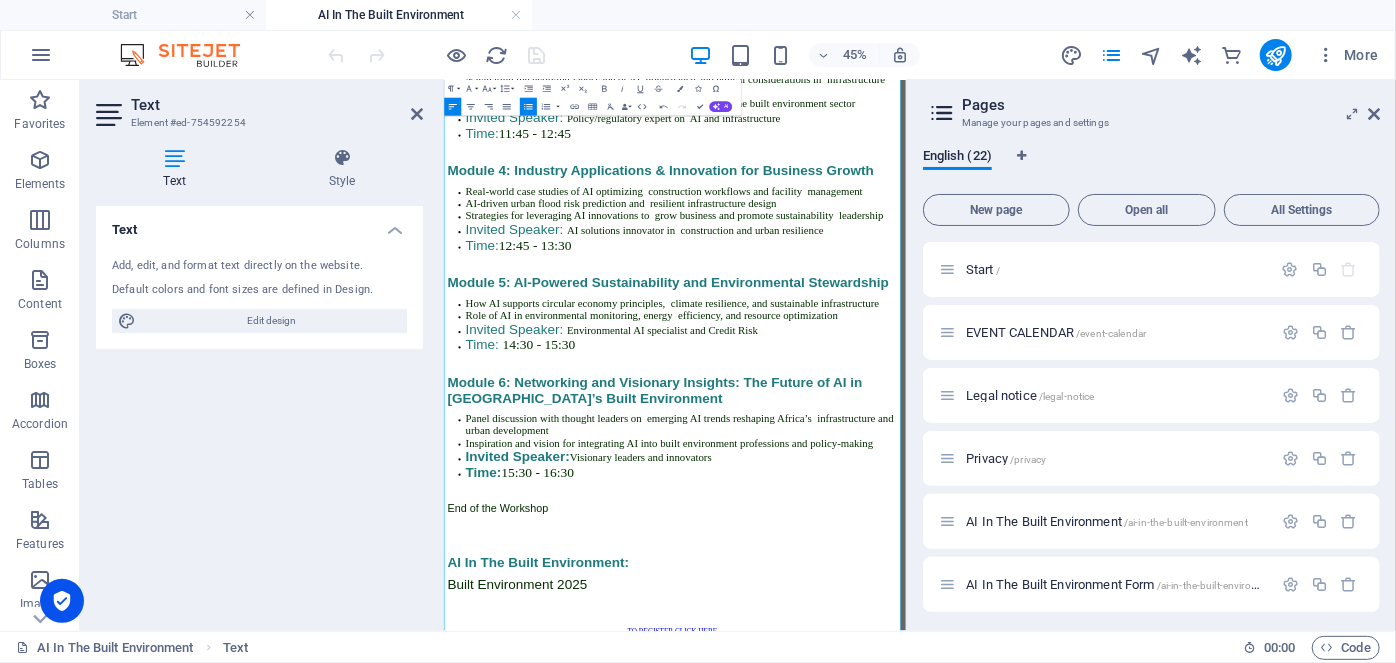 scroll, scrollTop: 4754, scrollLeft: 0, axis: vertical 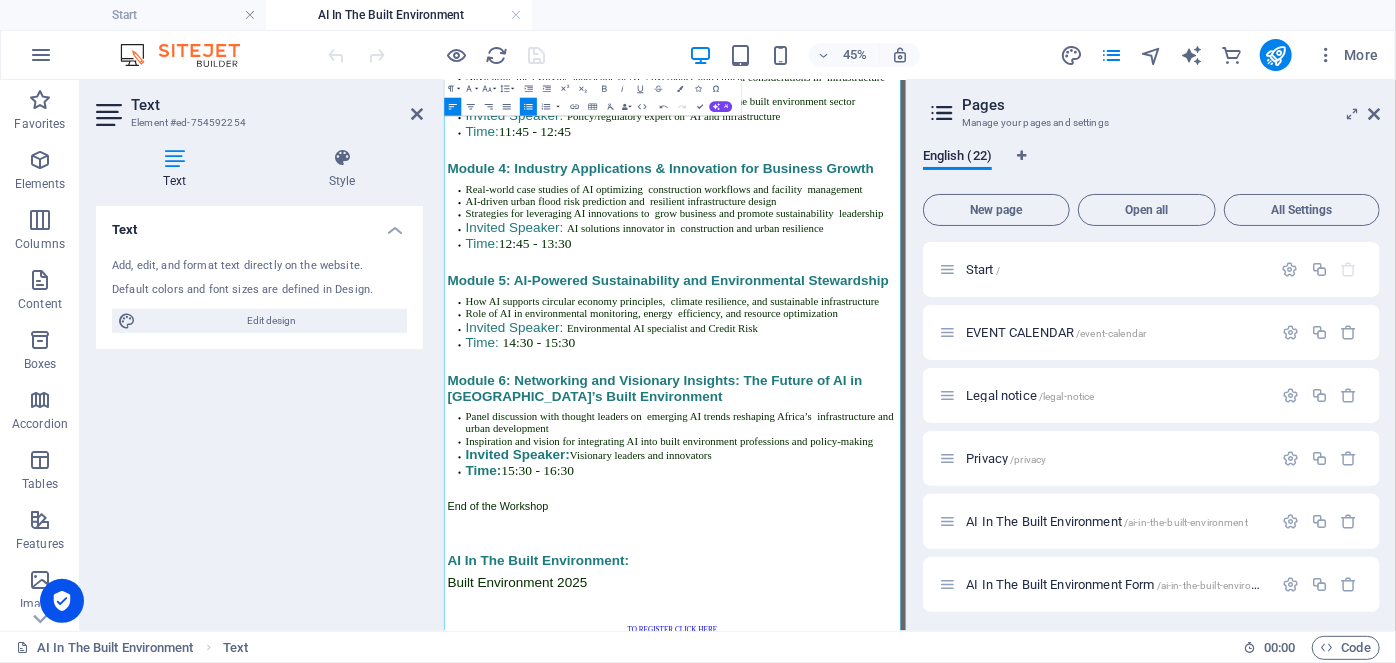 drag, startPoint x: 715, startPoint y: 1095, endPoint x: 435, endPoint y: 1095, distance: 280 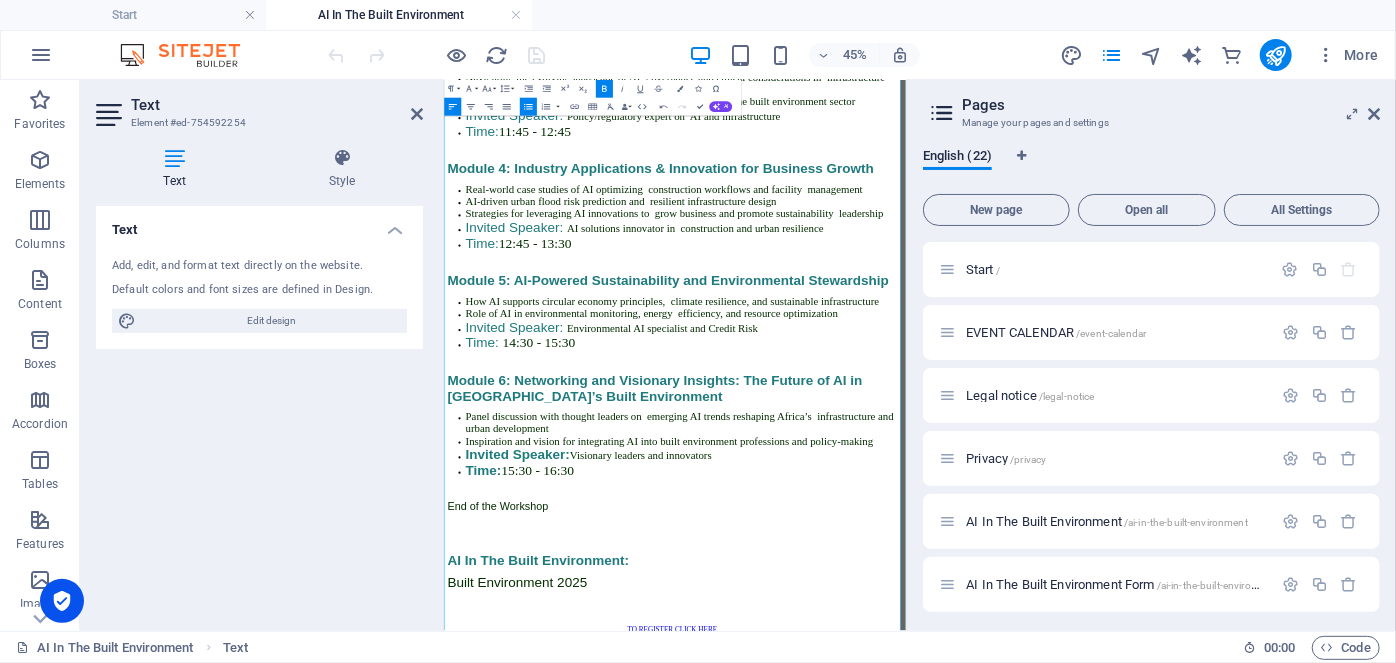 click 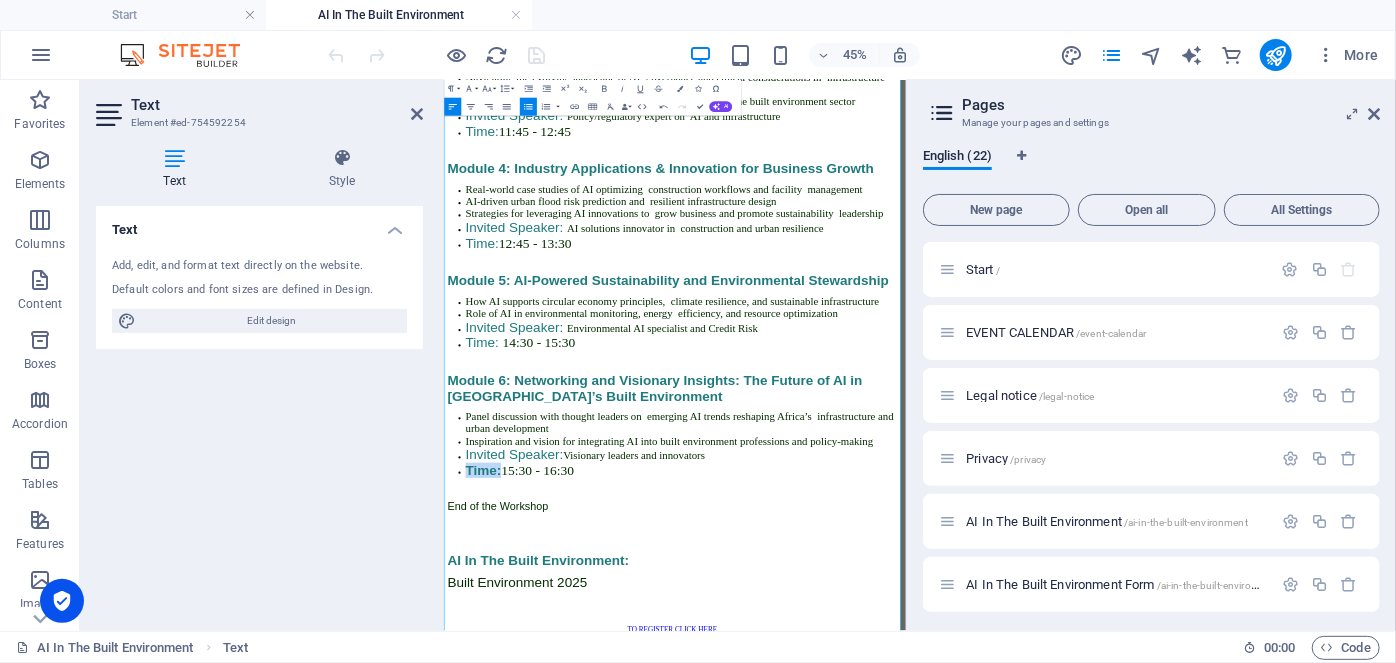 drag, startPoint x: 543, startPoint y: 1144, endPoint x: 351, endPoint y: 1141, distance: 192.02344 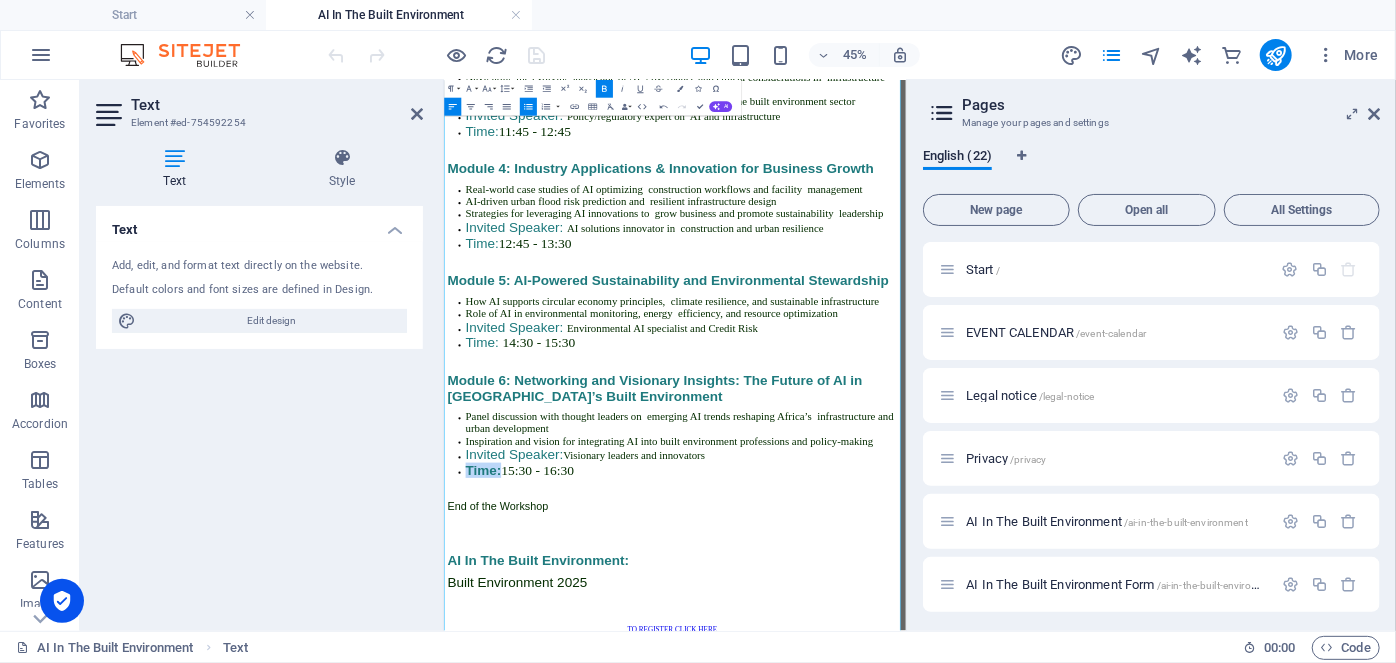 click 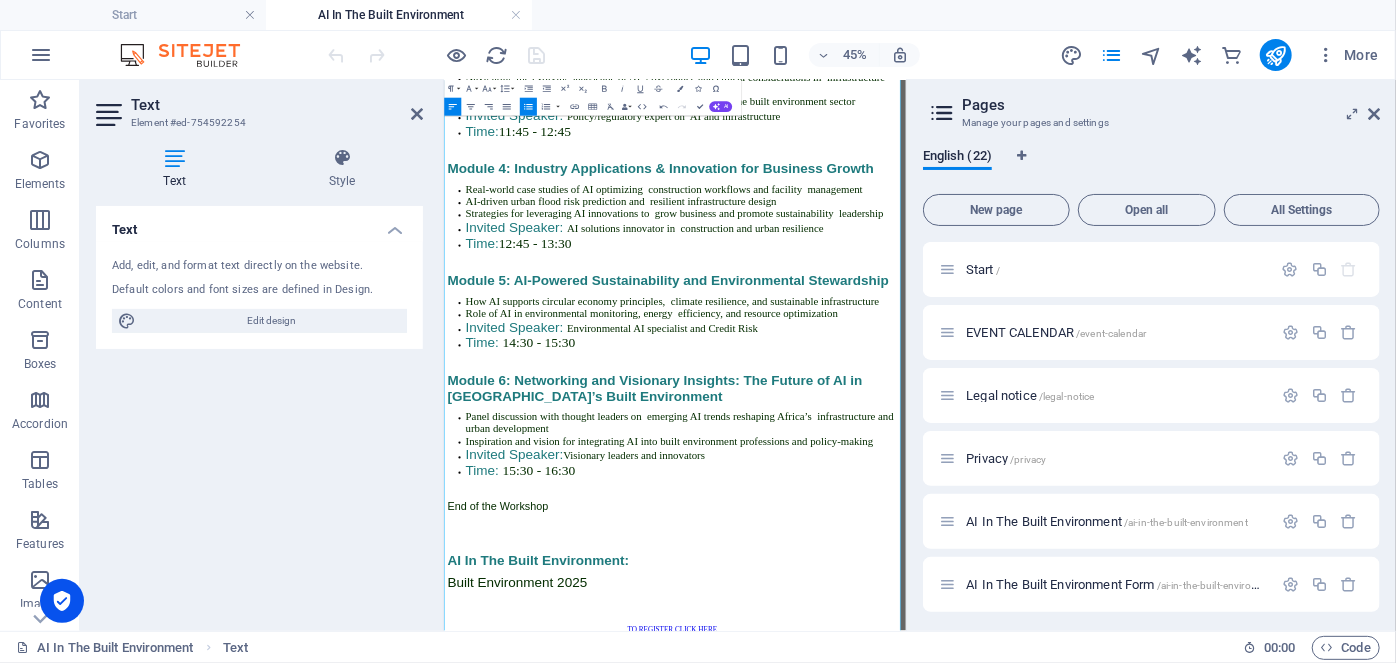 click on "Environmental AI specialist and Credit Risk" at bounding box center (928, 632) 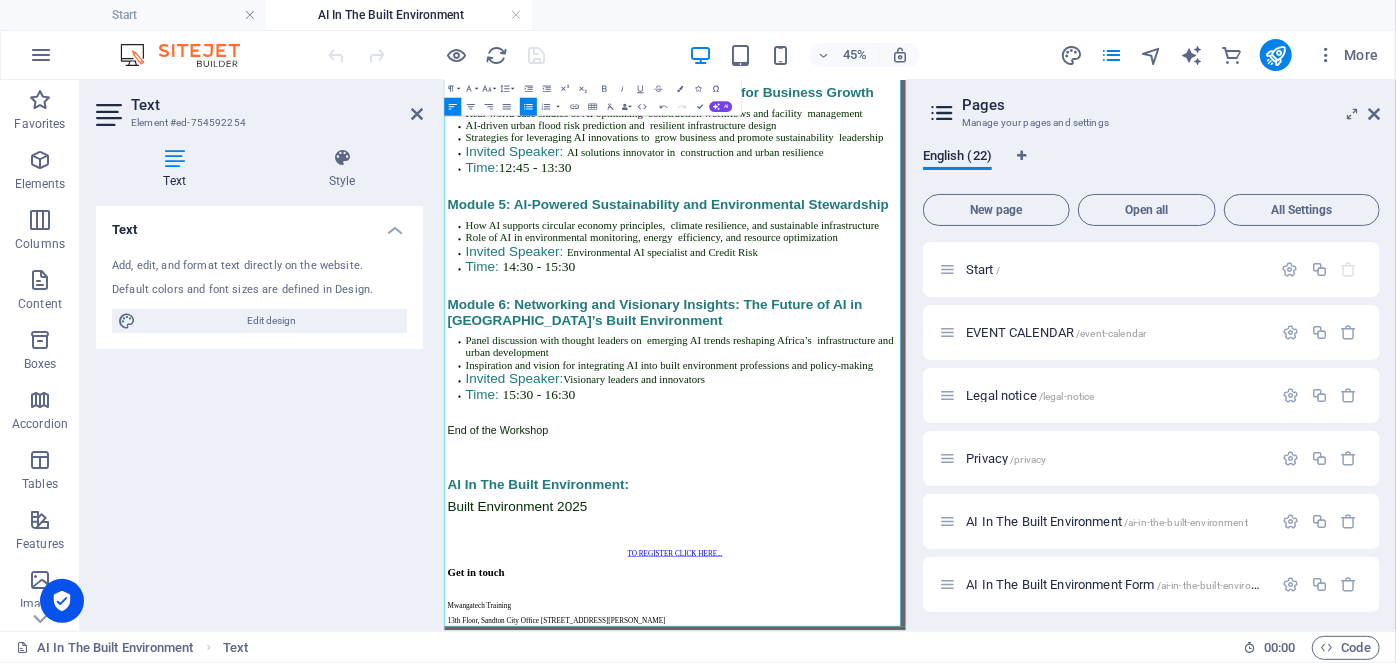 scroll, scrollTop: 4916, scrollLeft: 0, axis: vertical 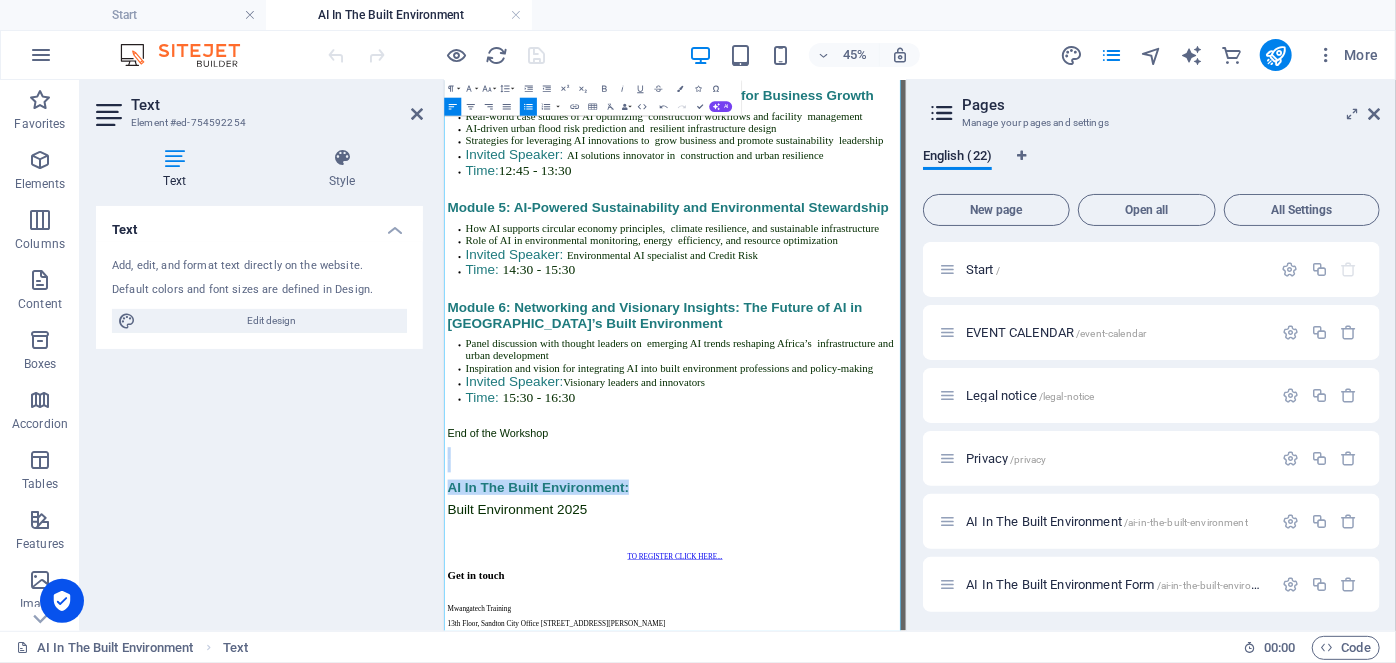drag, startPoint x: 889, startPoint y: 1167, endPoint x: 430, endPoint y: 1134, distance: 460.18475 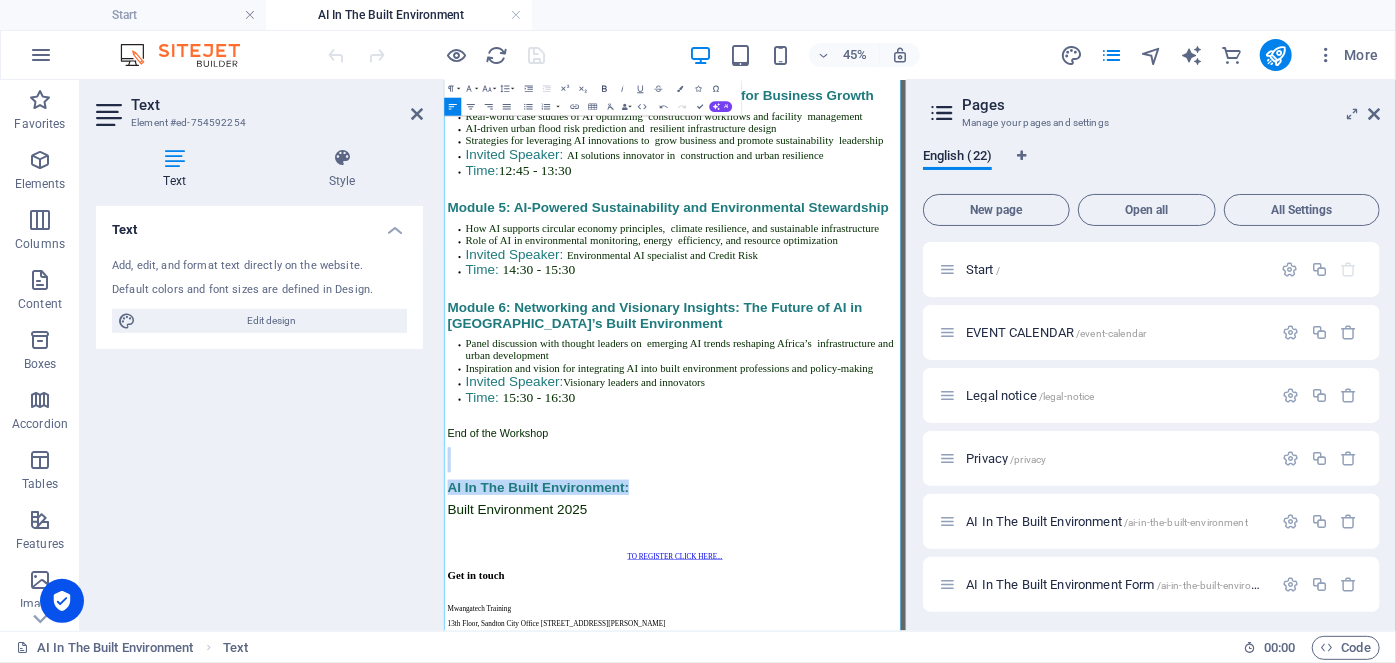 click 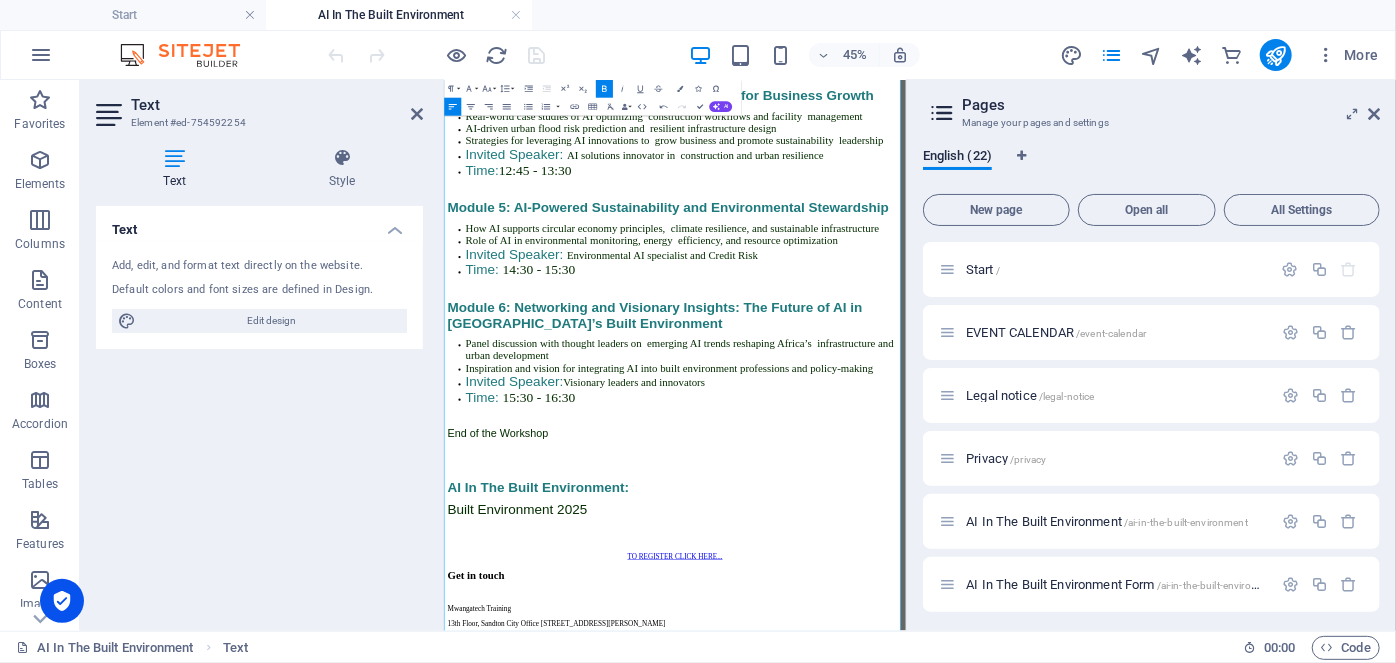 click on "Module 6: Networking and Visionary Insights: The  Future of AI in Africa’s Built Environment" at bounding box center [912, 602] 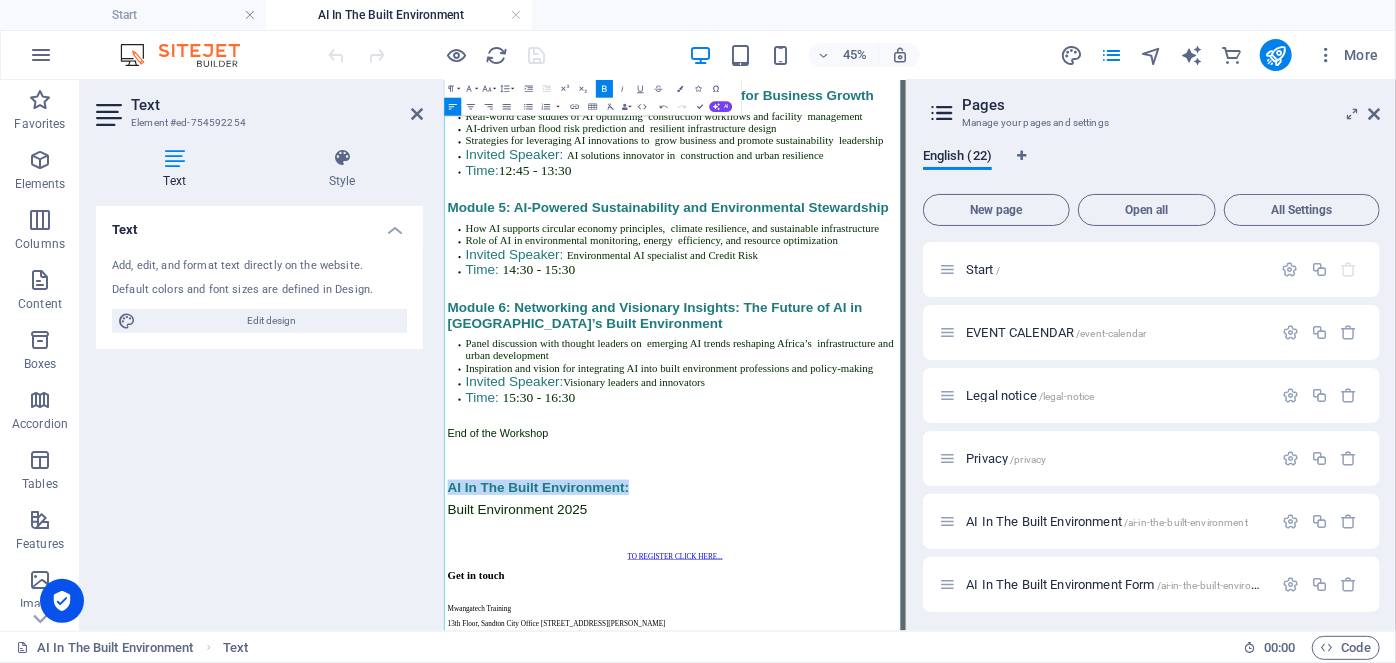 drag, startPoint x: 896, startPoint y: 1163, endPoint x: 408, endPoint y: 1165, distance: 488.0041 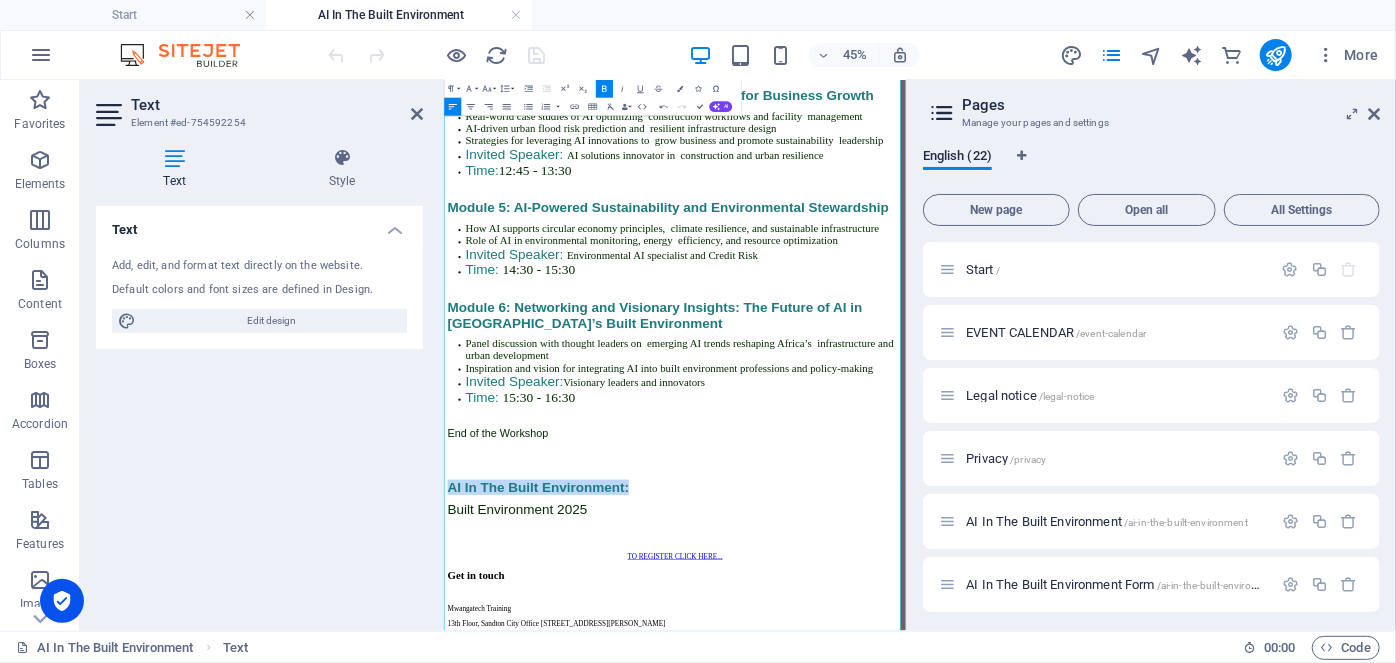 click 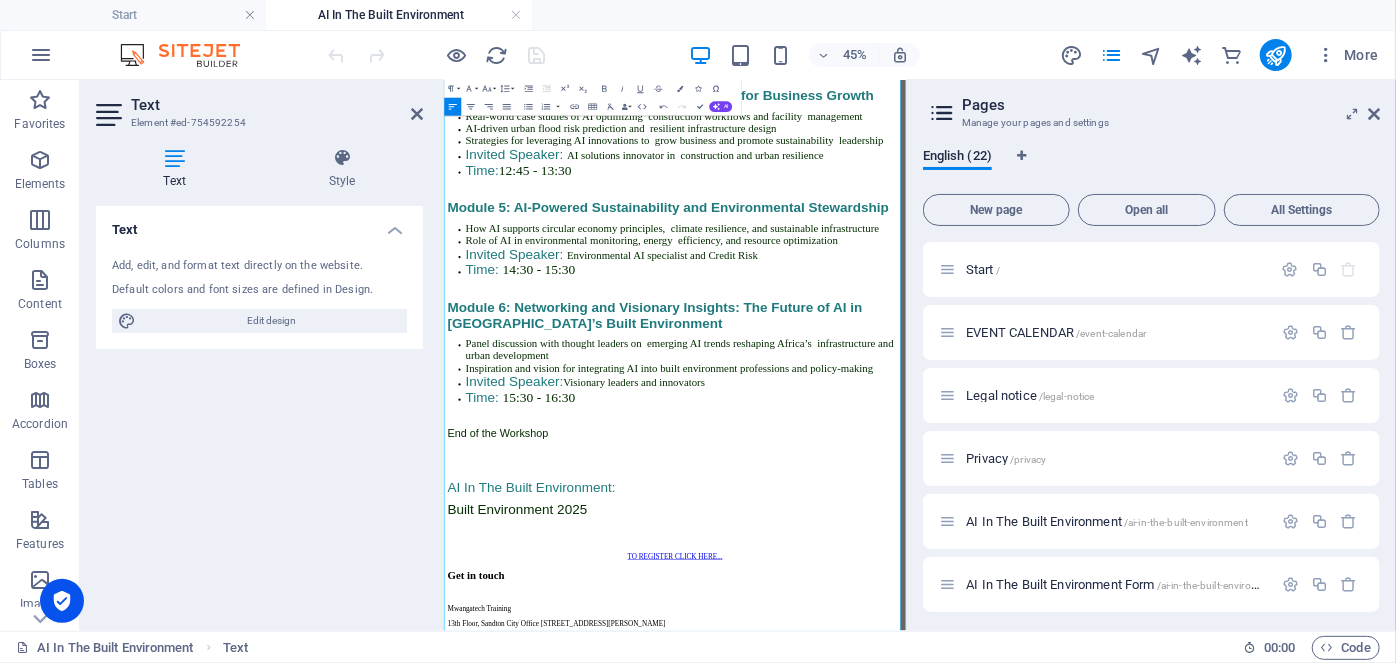 click at bounding box center (956, 924) 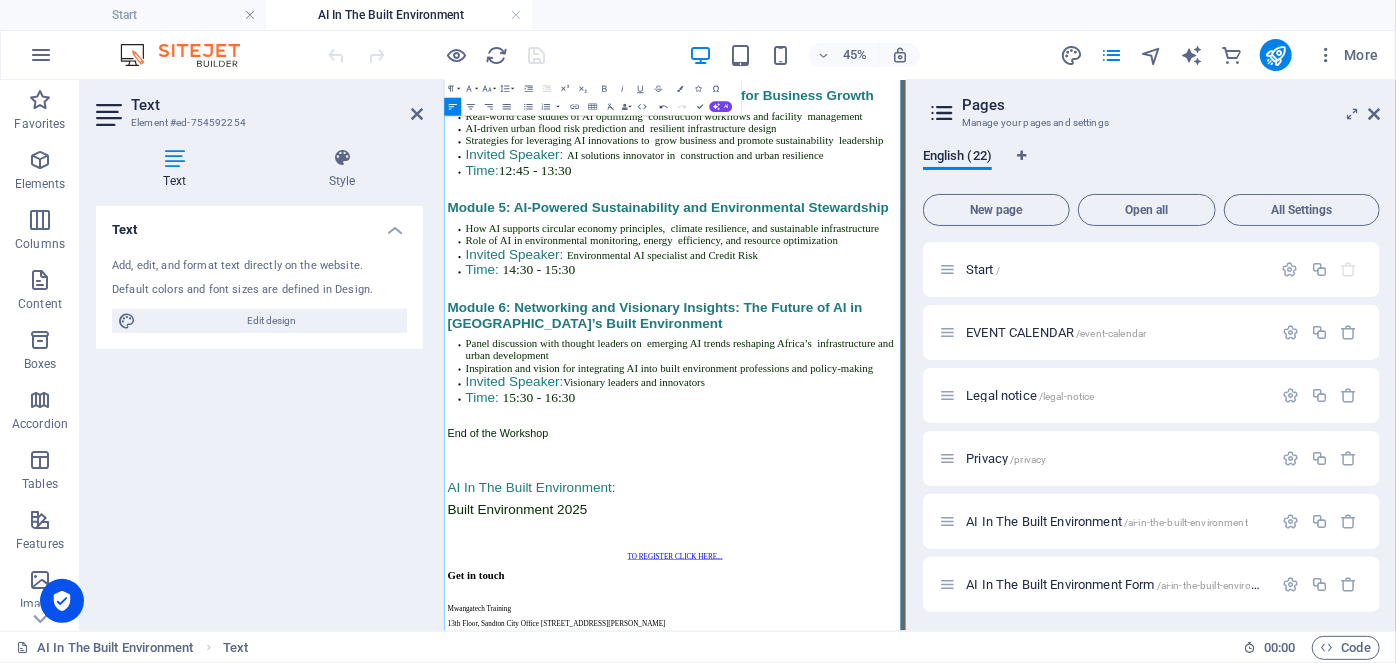 click 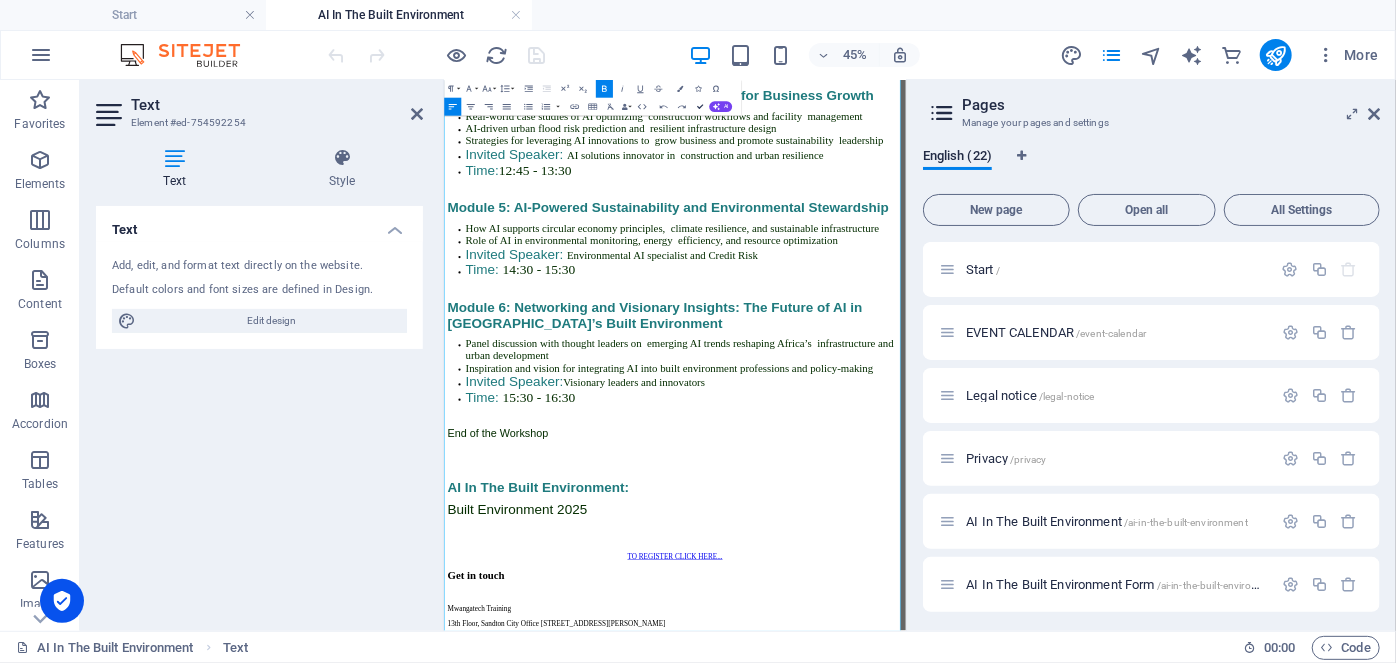 drag, startPoint x: 696, startPoint y: 110, endPoint x: 770, endPoint y: 40, distance: 101.862656 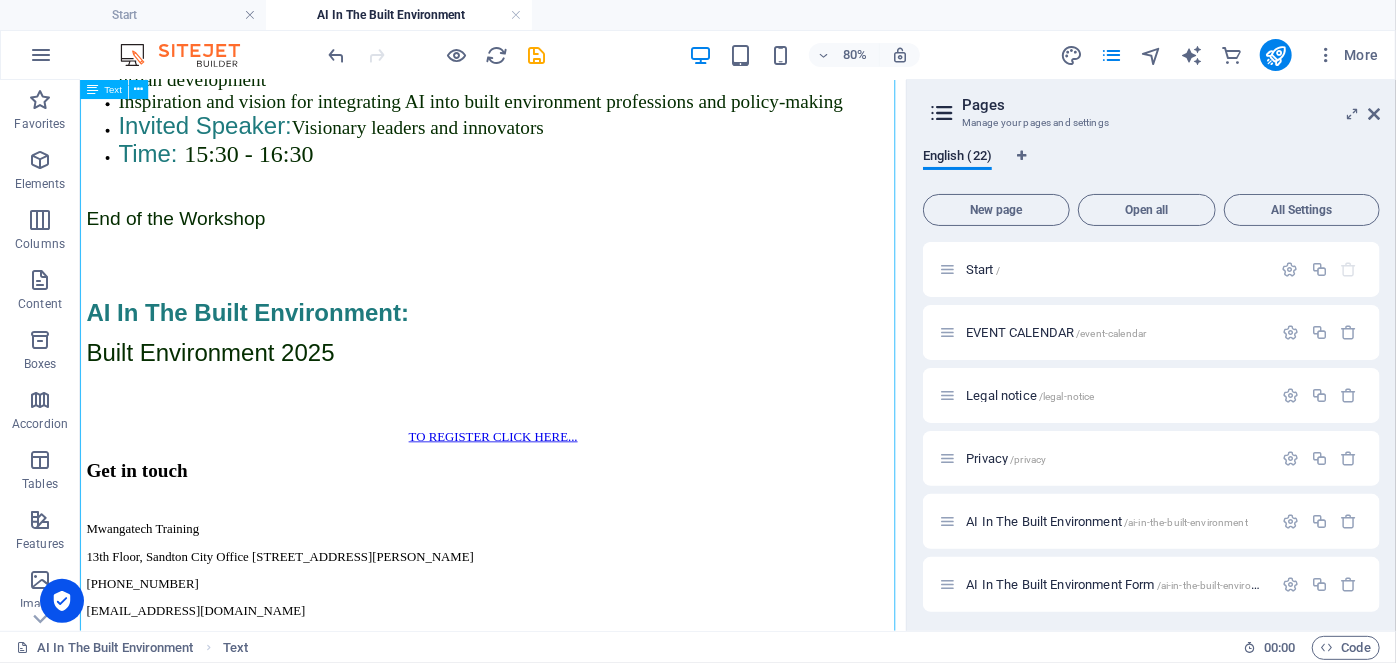 scroll, scrollTop: 5148, scrollLeft: 0, axis: vertical 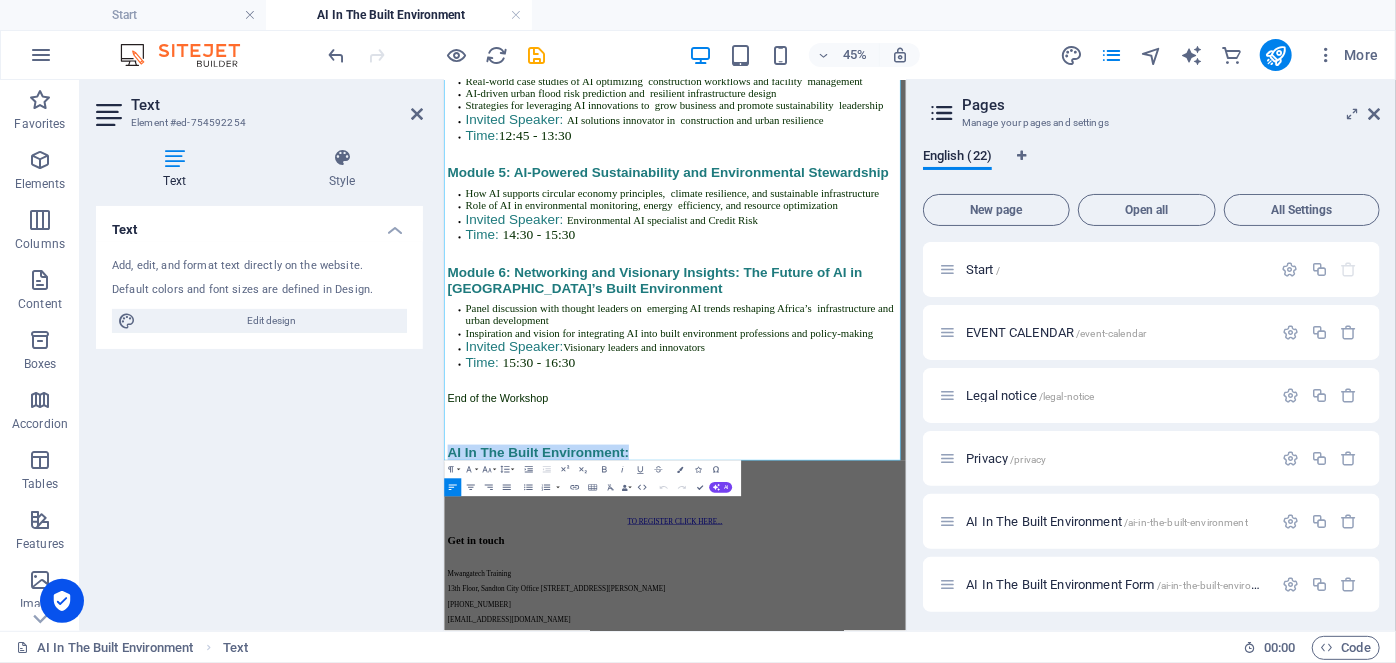 drag, startPoint x: 881, startPoint y: 775, endPoint x: 435, endPoint y: 780, distance: 446.028 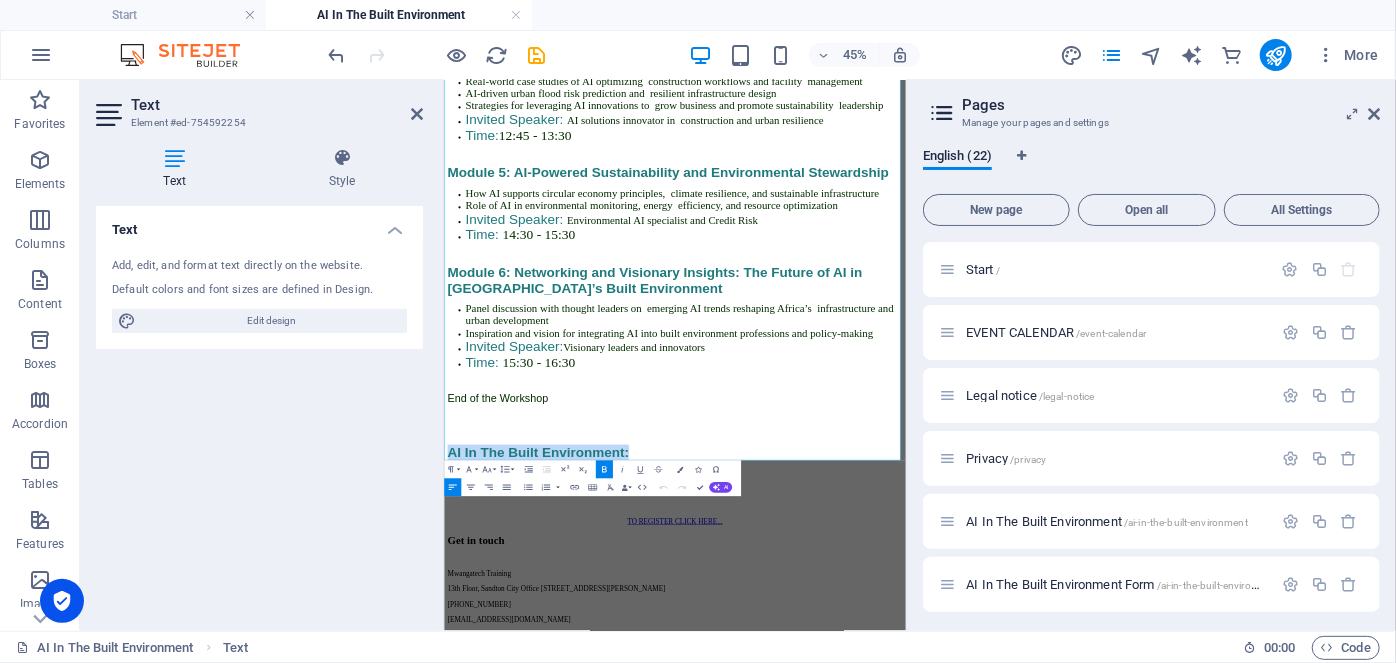 click 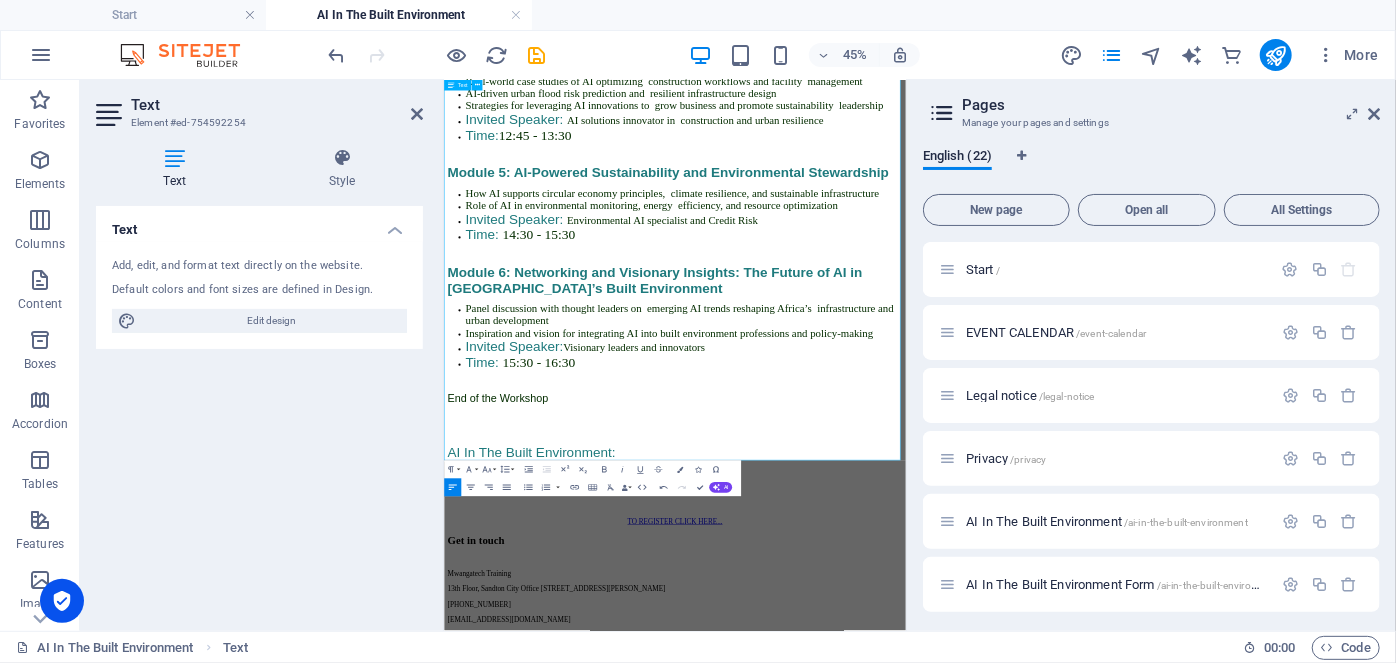 click on "AI In The Built Environment:" at bounding box center (956, 906) 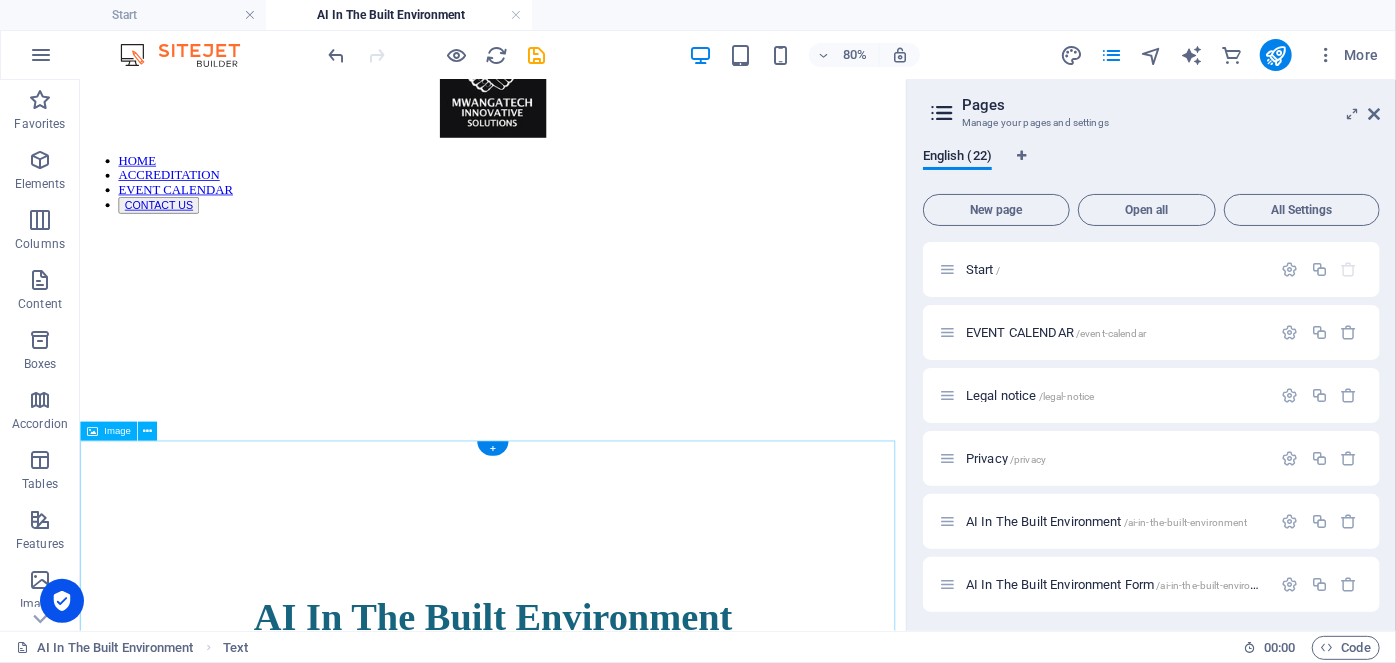 scroll, scrollTop: 66, scrollLeft: 0, axis: vertical 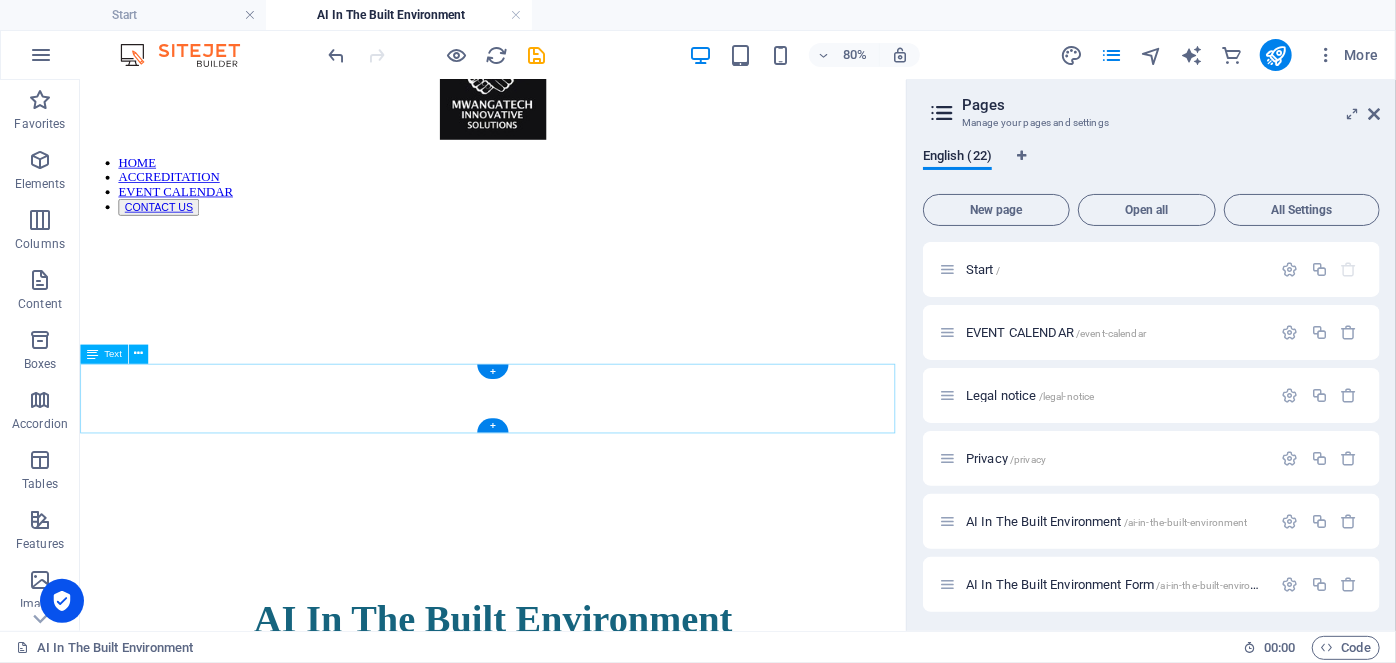 click on "11 September 2025 Sandton Centre, Johannesburg, South Africa" at bounding box center (595, 853) 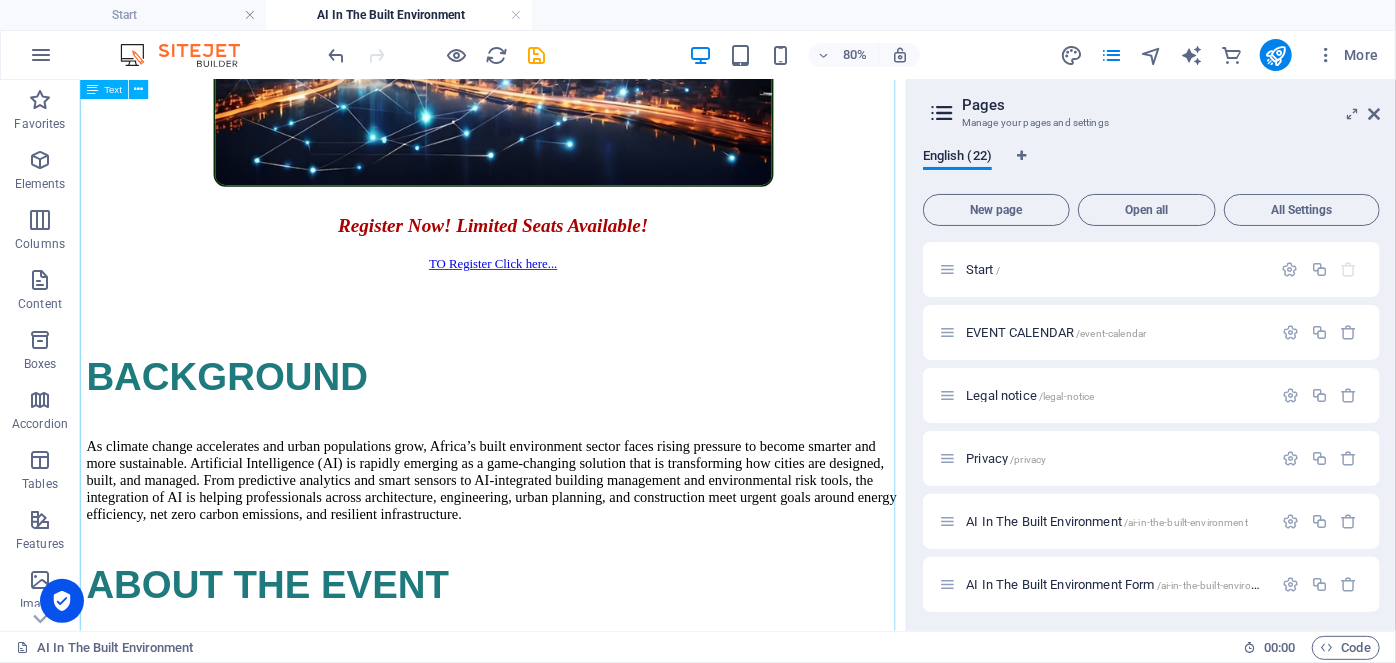 scroll, scrollTop: 1167, scrollLeft: 0, axis: vertical 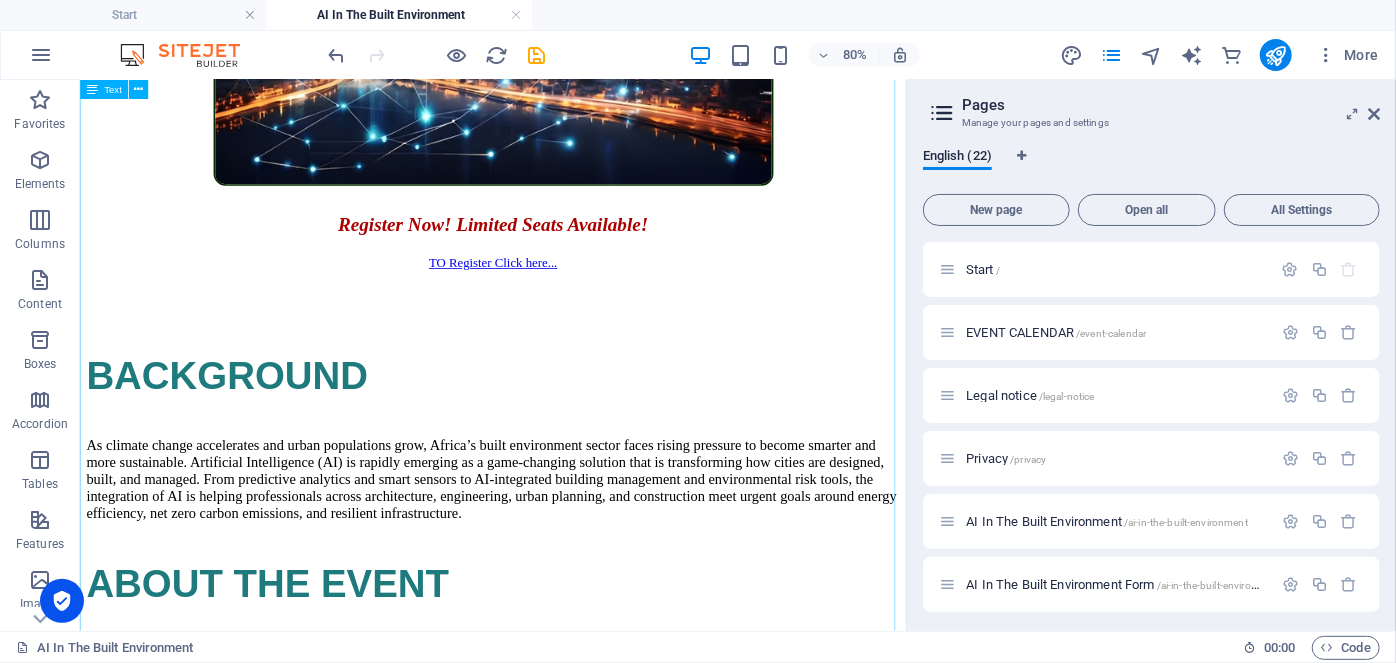 click on "BACKGROUND As climate change accelerates and urban populations grow, Africa’s built environment  sector faces rising pressure to become smarter and more sustainable. Artificial  Intelligence (AI) is rapidly emerging as a game-changing solution that is transforming how  cities are designed, built, and managed.  From predictive analytics and smart sensors to AI-integrated building management and  environmental risk tools, the integration of AI is helping professionals across architecture,  engineering, urban planning, and construction meet urgent goals around energy efficiency,  net zero carbon emissions, and resilient infrastructure. ABOUT THE EVENT Explore  how AI accelerates sustainability and net zero goals. Understand the significance of risk management within the insurance sector, recognizing both its challenges and its potential to enhance organizational value. Understand   AI's role in urban planning, construction, and smart city systems. Examine Discover Learn Expert Insights: Practical Knowledge:" at bounding box center (595, 2344) 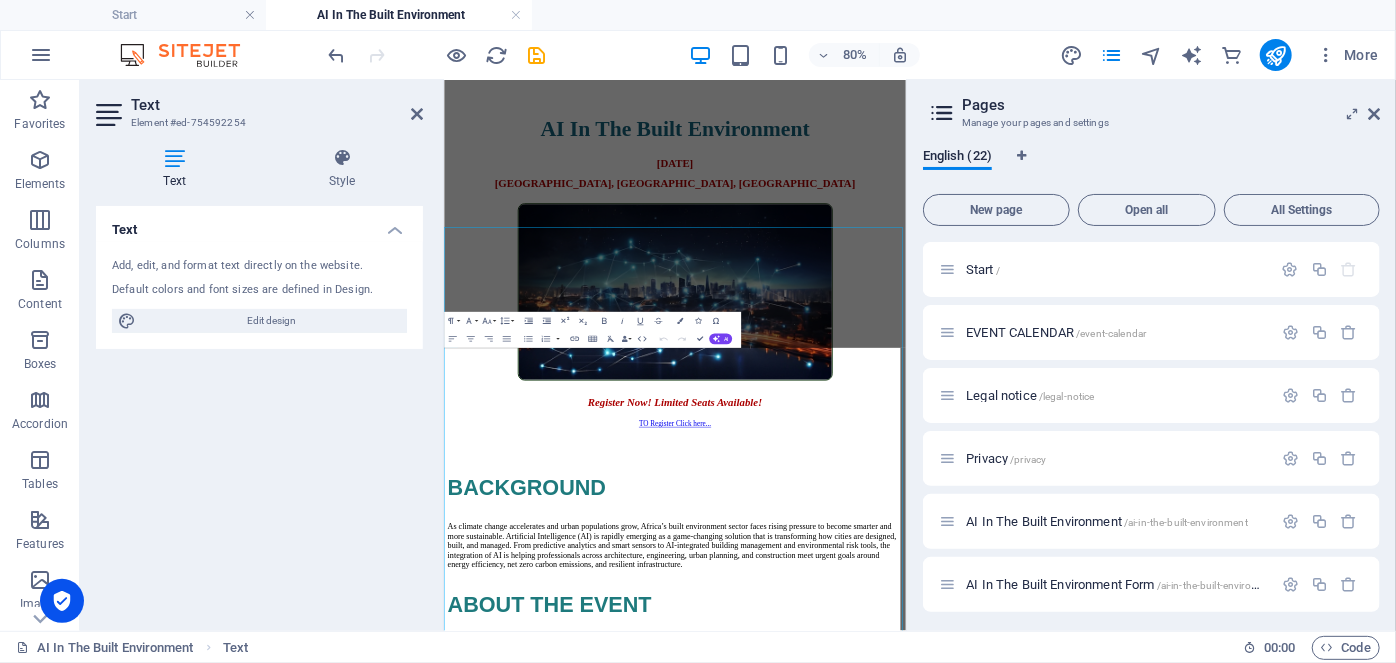 scroll, scrollTop: 744, scrollLeft: 0, axis: vertical 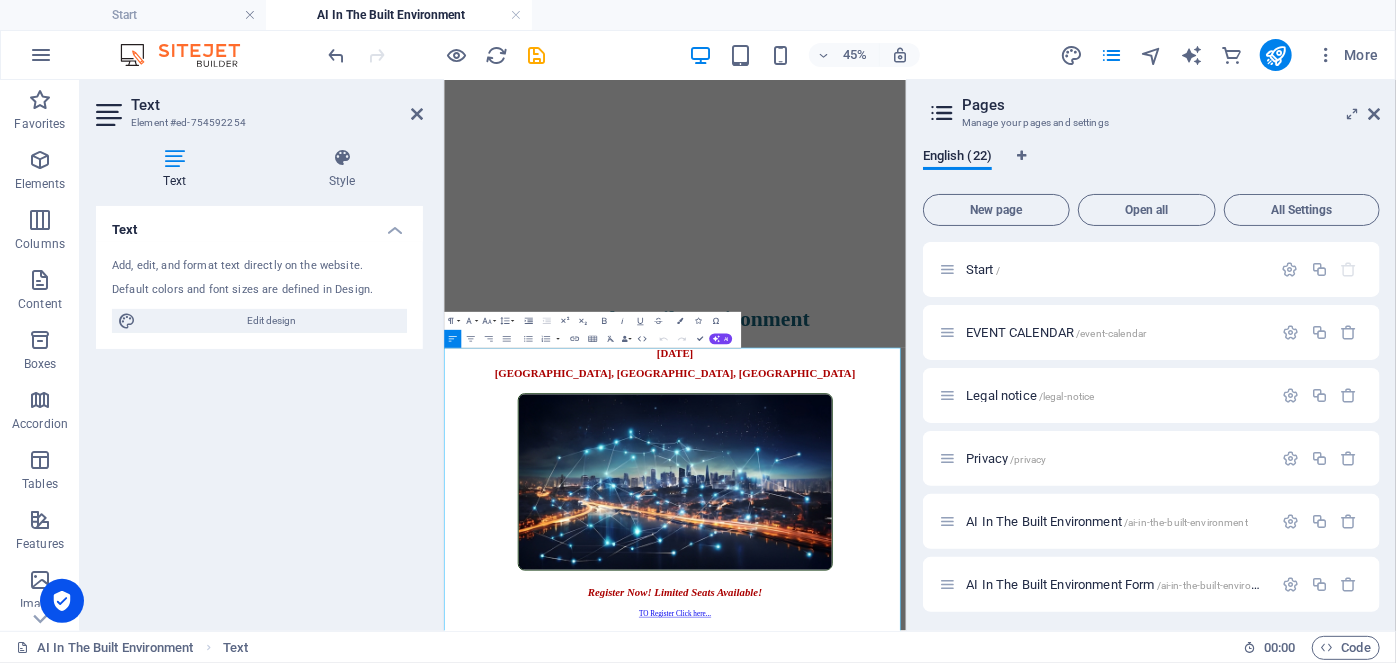 click on "The AI in the Built Environment Conference 2025 brings together a pan-African community  of industry leaders, policymakers, researchers, and innovators. This in-person event will  showcase how AI is enabling sustainable development, climate resilience, and better  decision-making in urban infrastructure.  Participants can expect engaging talks, cutting-edge technology demonstrations, and high impact networking designed to spark collaboration and drive transformation across Africa’s  built environment." at bounding box center [953, 1786] 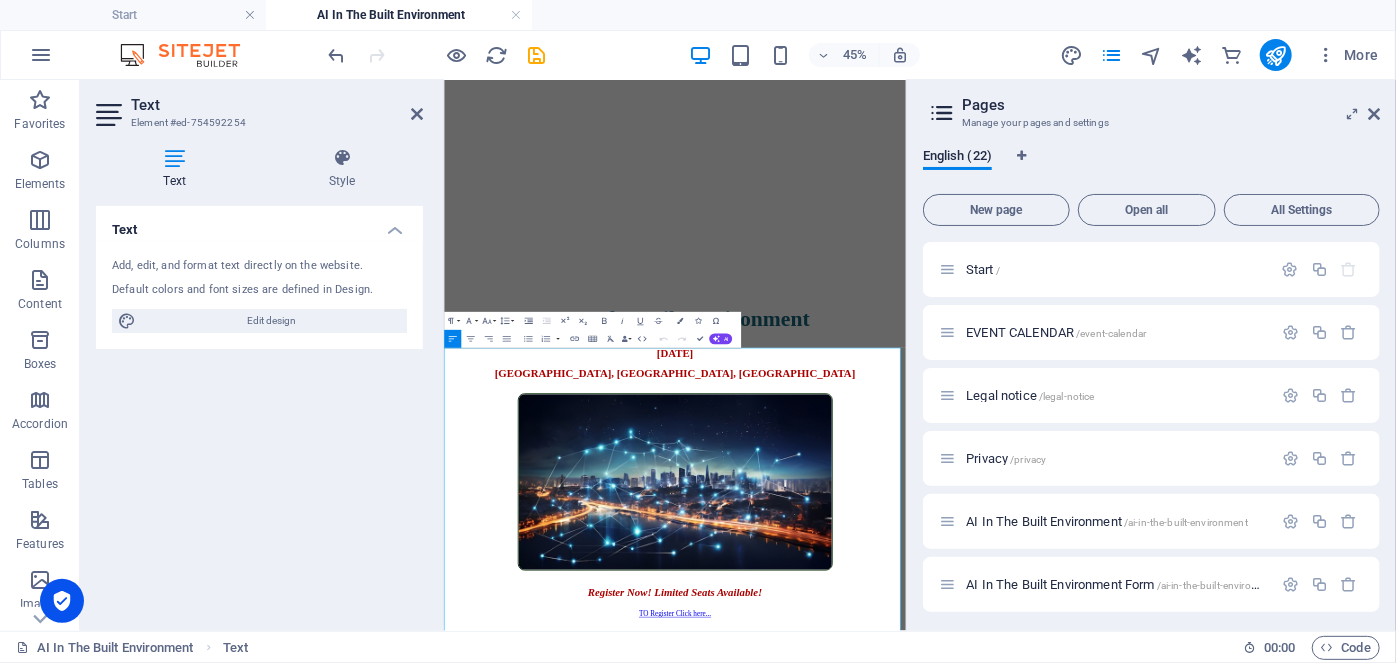 type 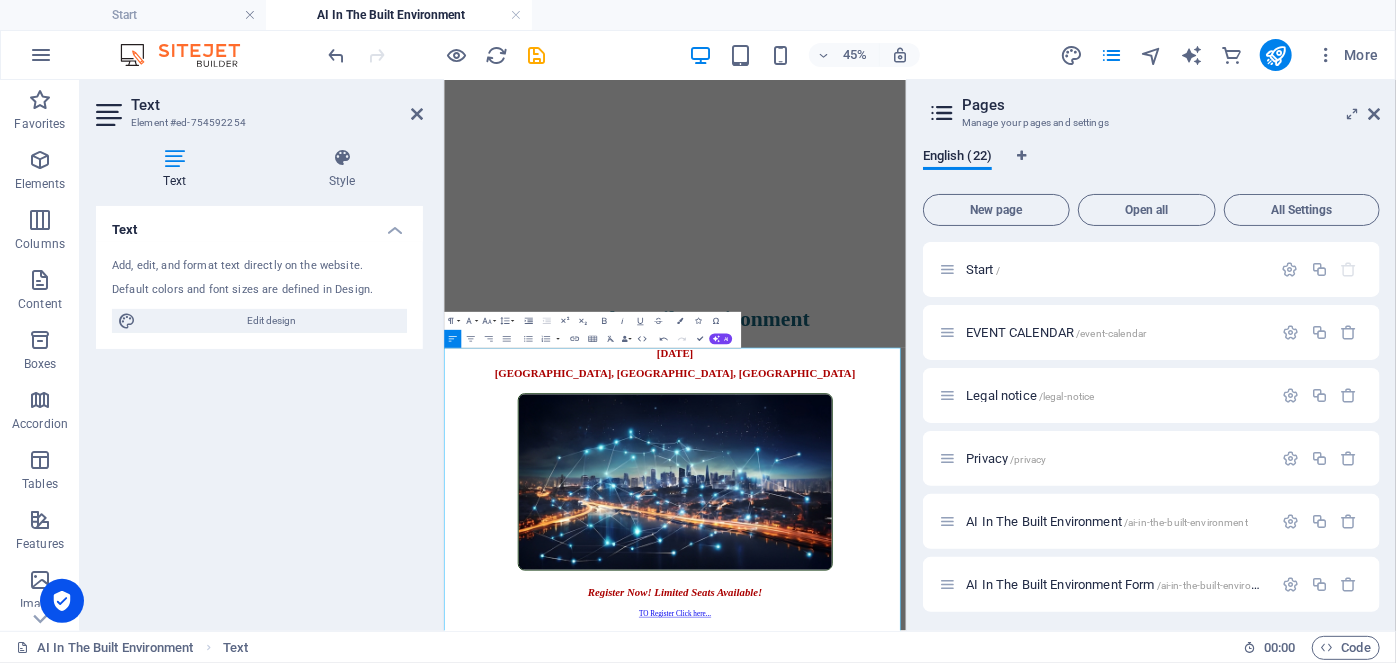 click on "The AI in the Built Environment Workshop 2025 brings together a pan-African community  of industry leaders, policymakers, researchers, and innovators. This in-person event will  showcase how AI is enabling sustainable development, climate resilience, and better  decision-making in urban infrastructure.  Participants can expect engaging talks, cutting-edge technology demonstrations, and high impact networking designed to spark collaboration and drive transformation across Africa’s  built environment." at bounding box center (950, 1786) 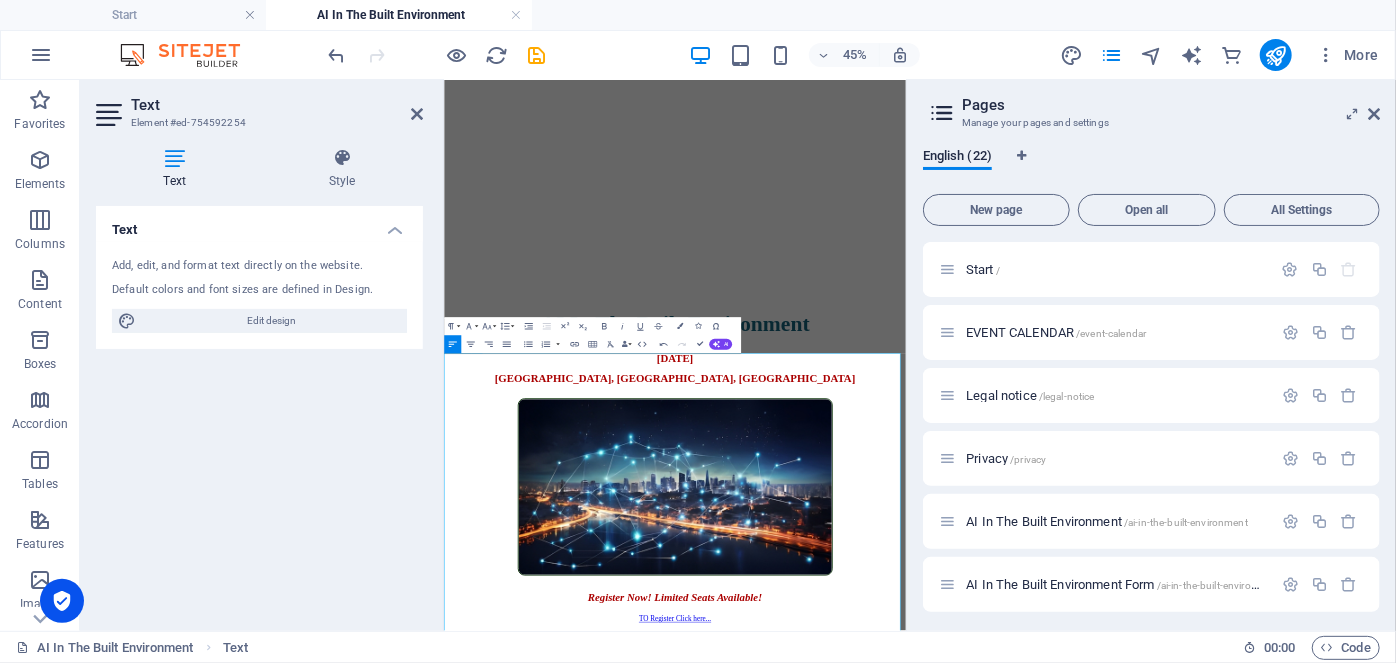 scroll, scrollTop: 733, scrollLeft: 0, axis: vertical 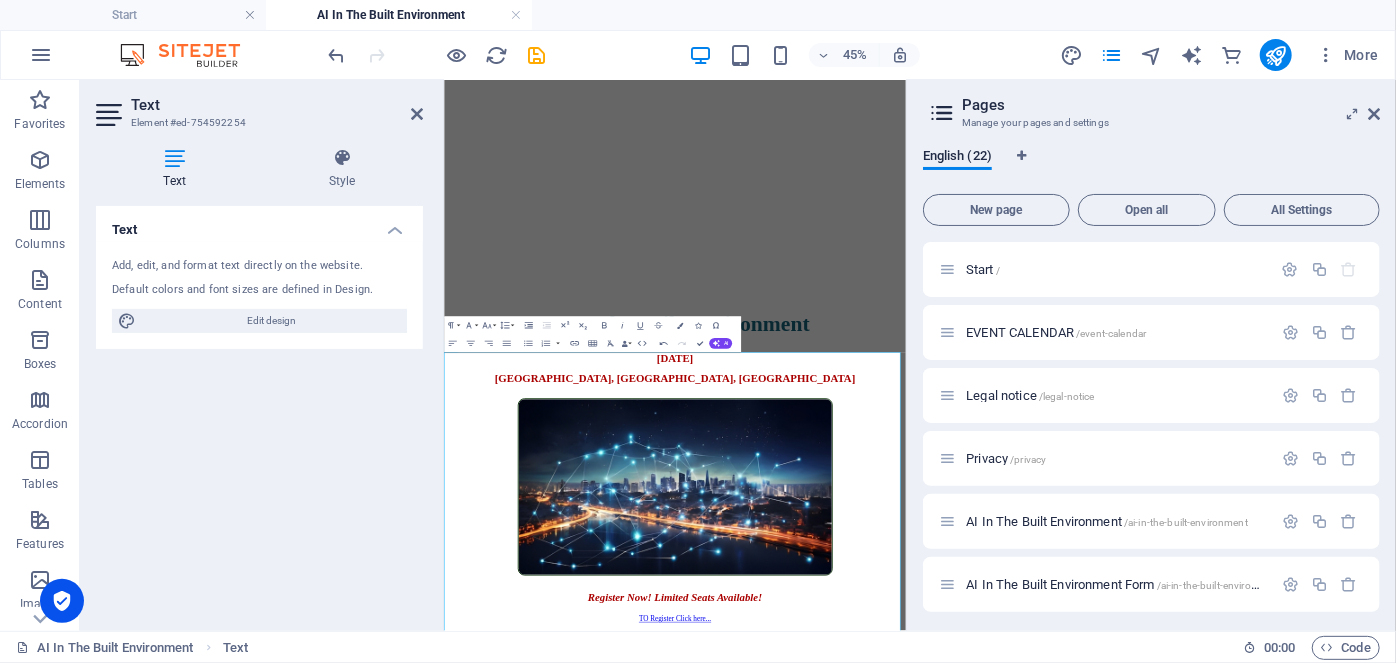 click on "45% More" at bounding box center (698, 55) 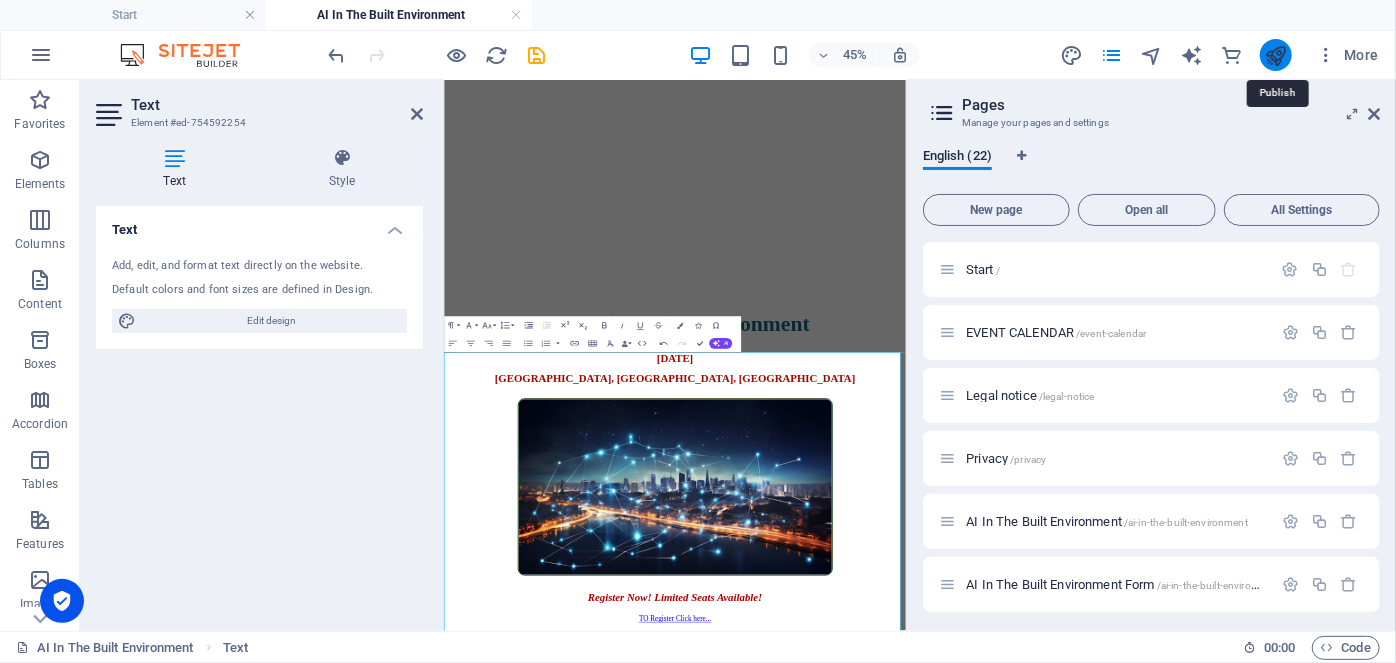 click at bounding box center [1275, 55] 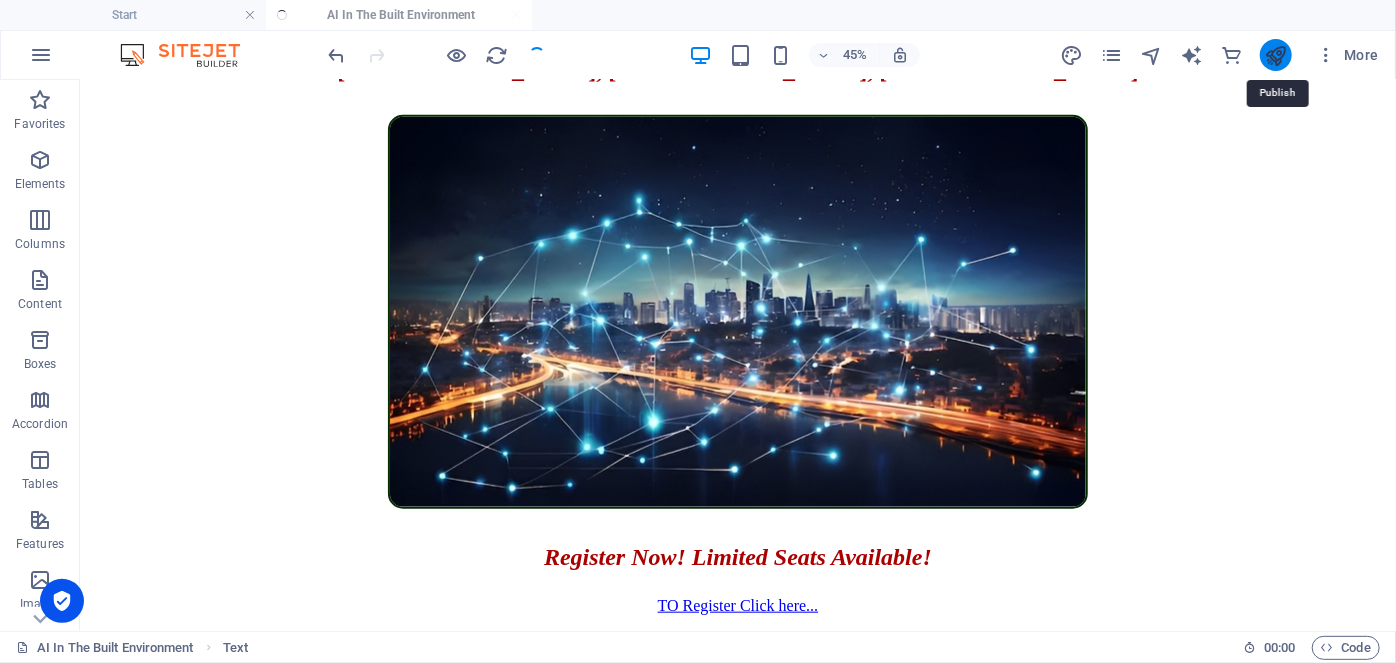 scroll, scrollTop: 2947, scrollLeft: 0, axis: vertical 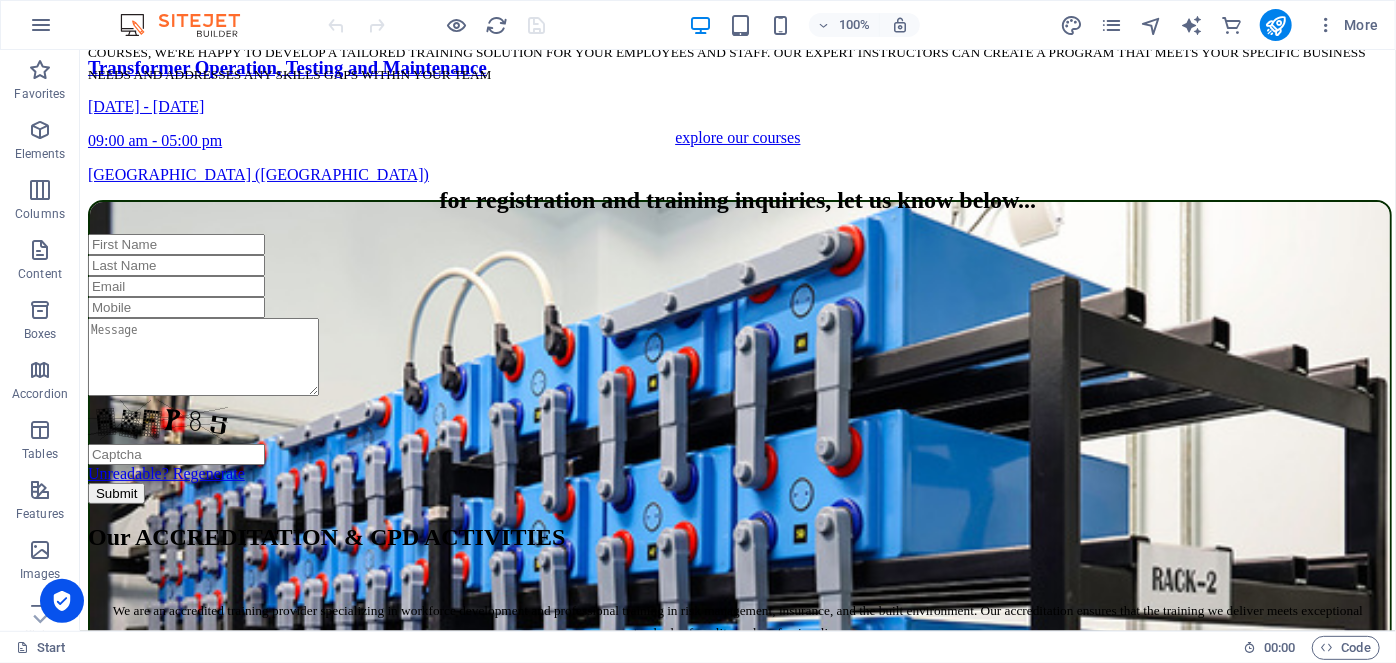 click on "100% More" at bounding box center [698, 25] 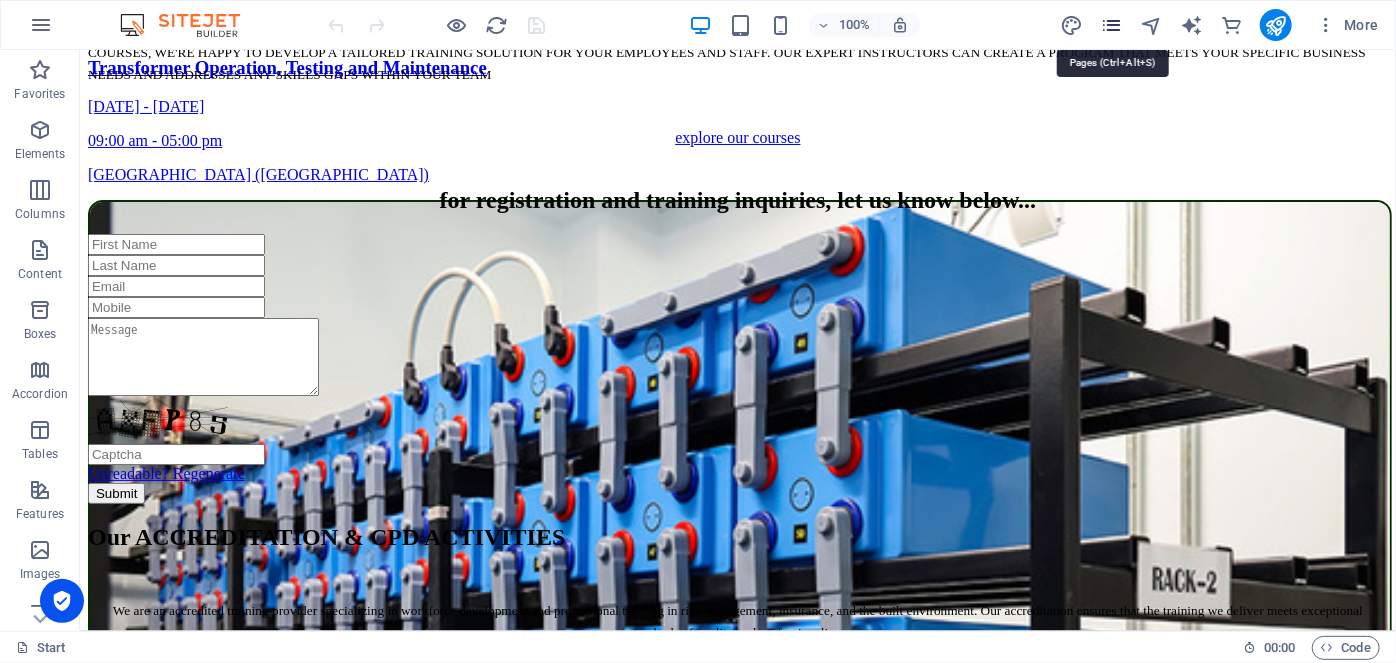 click at bounding box center (1111, 25) 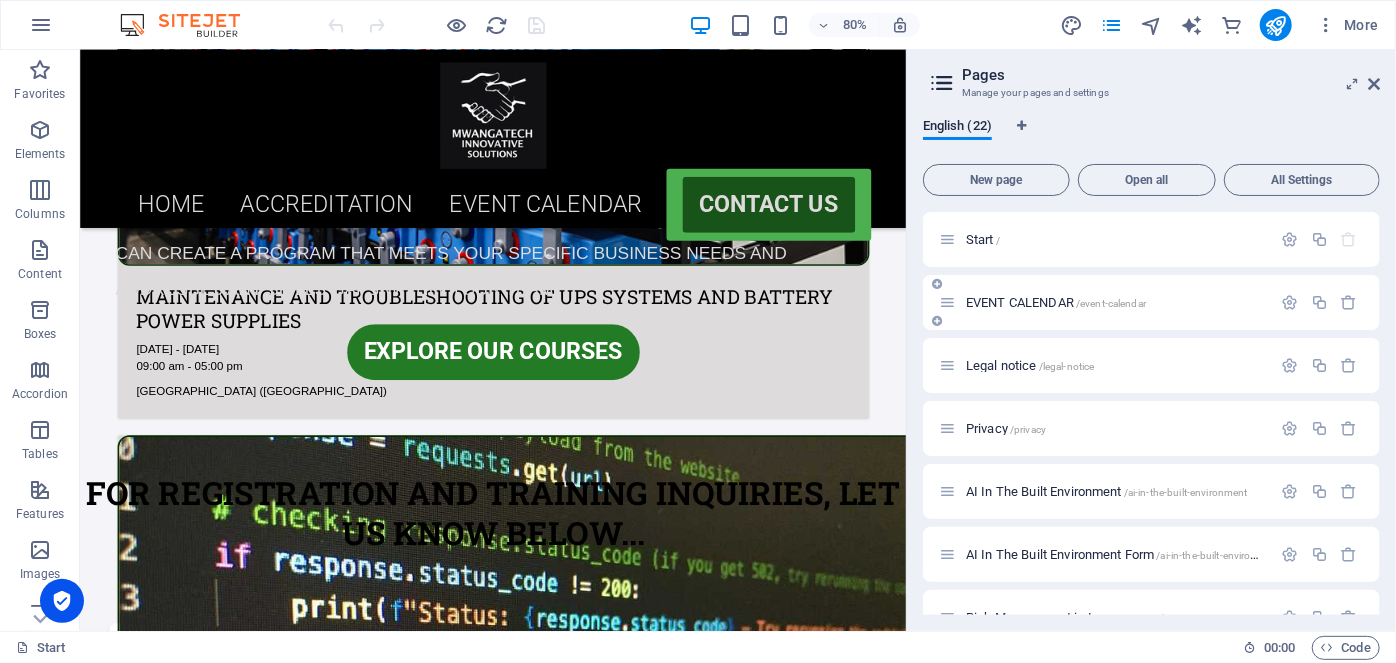 click on "EVENT CALENDAR /event-calendar" at bounding box center (1056, 302) 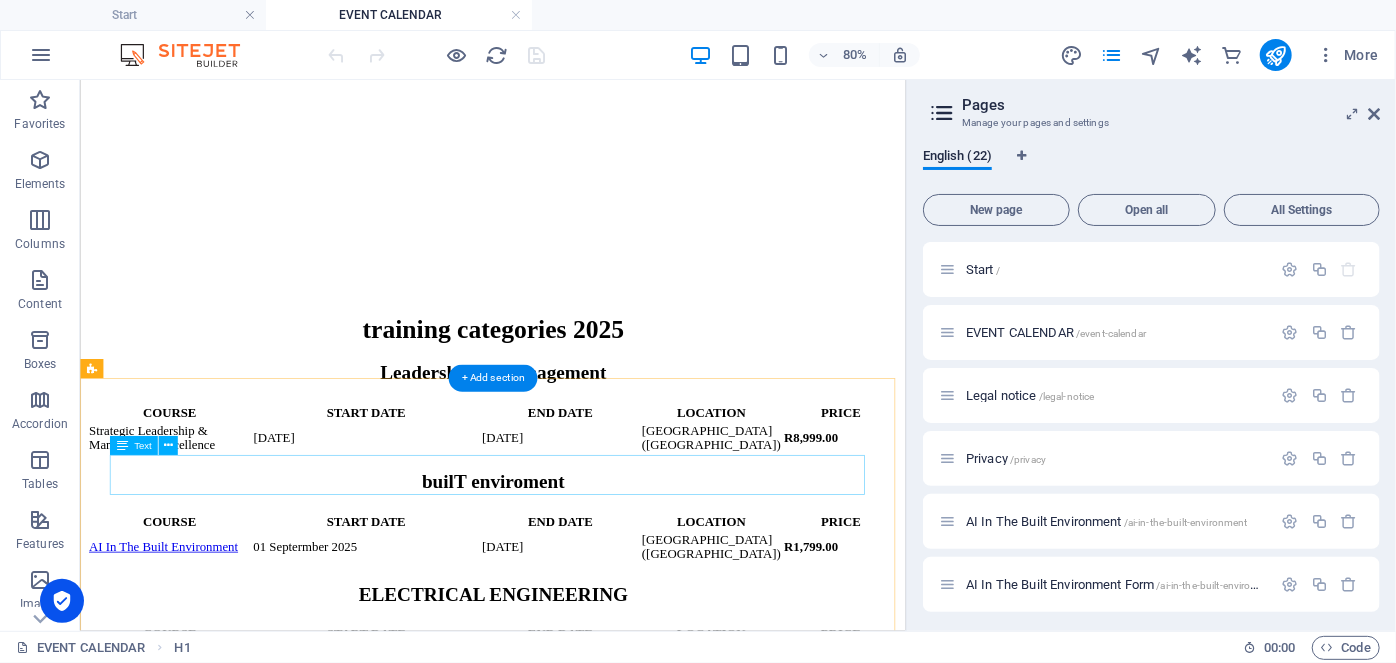 scroll, scrollTop: 425, scrollLeft: 0, axis: vertical 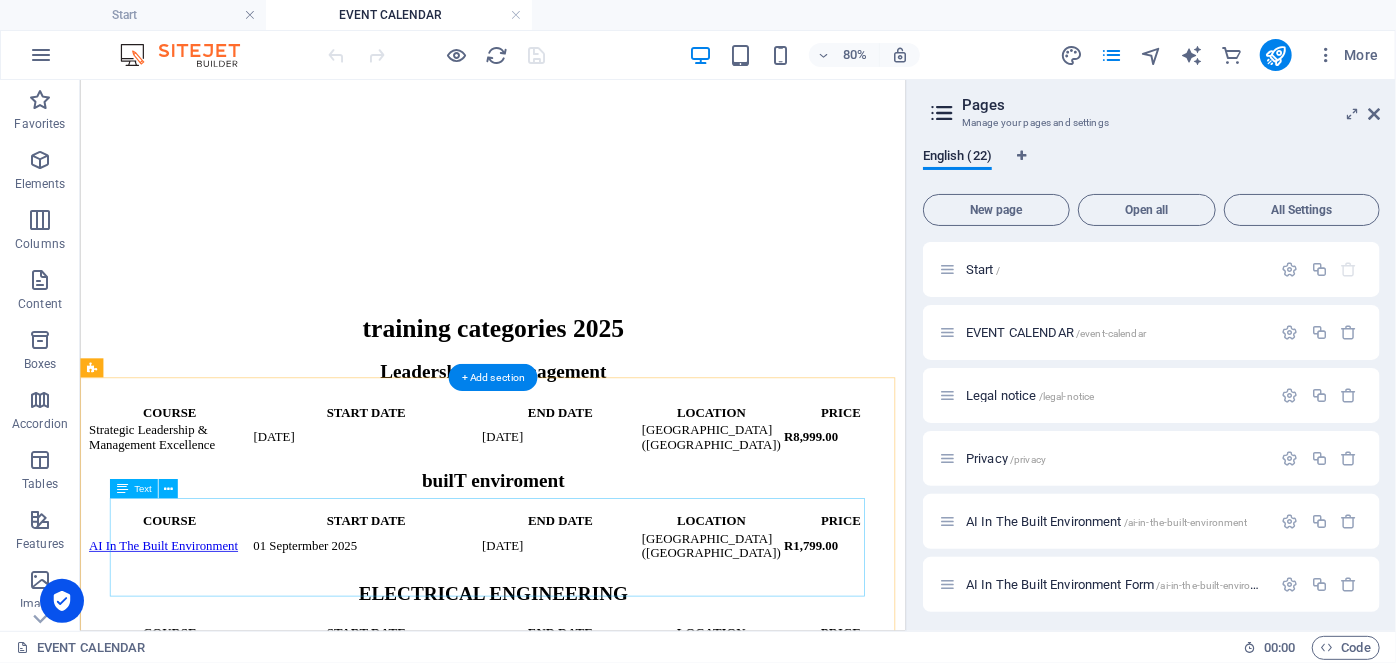 click on "COURSE START DATE END DATE LOCATION PRICE AI In The Built Environment 01 Septermber 2025 [DATE] [GEOGRAPHIC_DATA] ([GEOGRAPHIC_DATA]) R1,799.00" at bounding box center [595, 651] 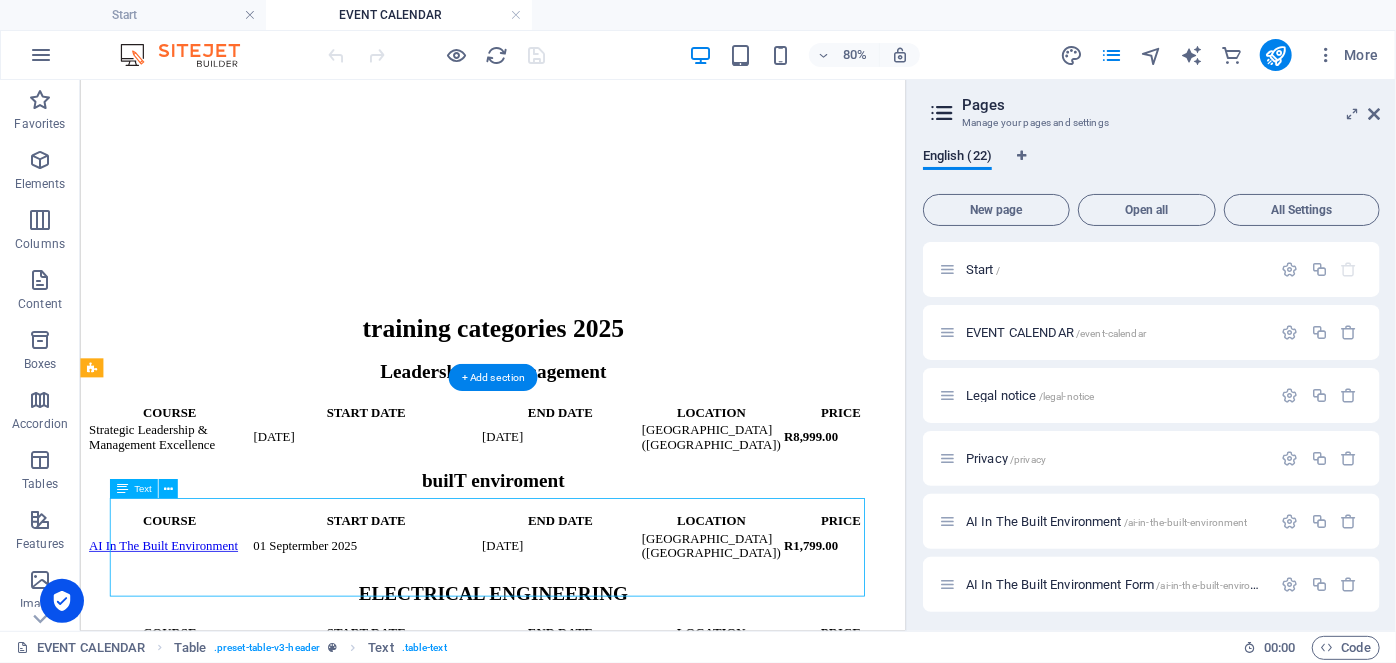 click on "COURSE START DATE END DATE LOCATION PRICE AI In The Built Environment 01 Septermber 2025 [DATE] [GEOGRAPHIC_DATA] ([GEOGRAPHIC_DATA]) R1,799.00" at bounding box center [595, 651] 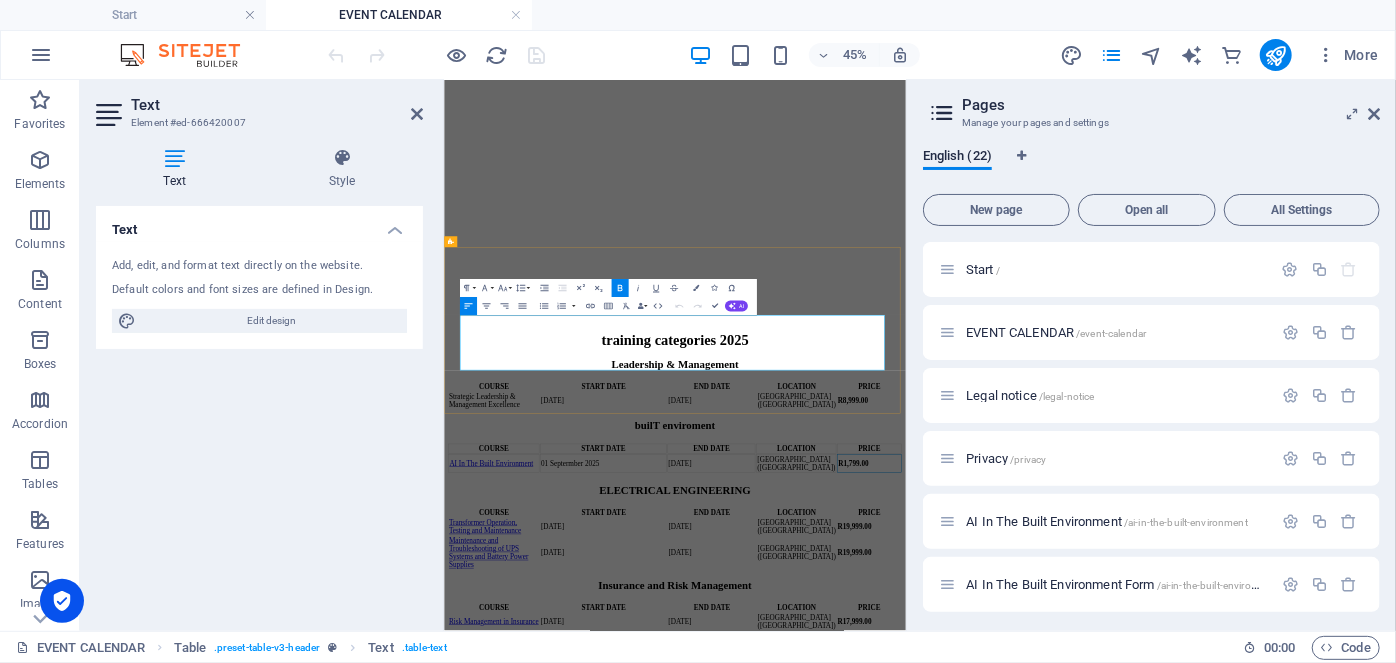 click on "R1,799.00" at bounding box center (1353, 931) 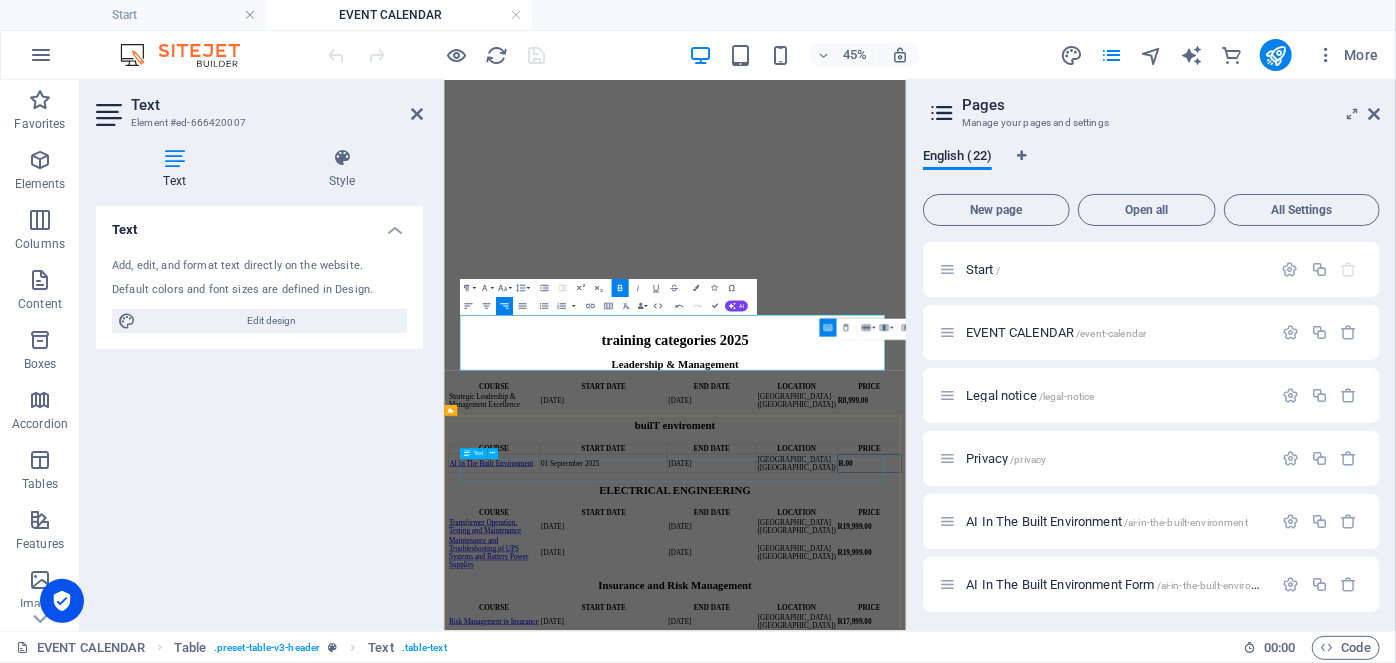 type 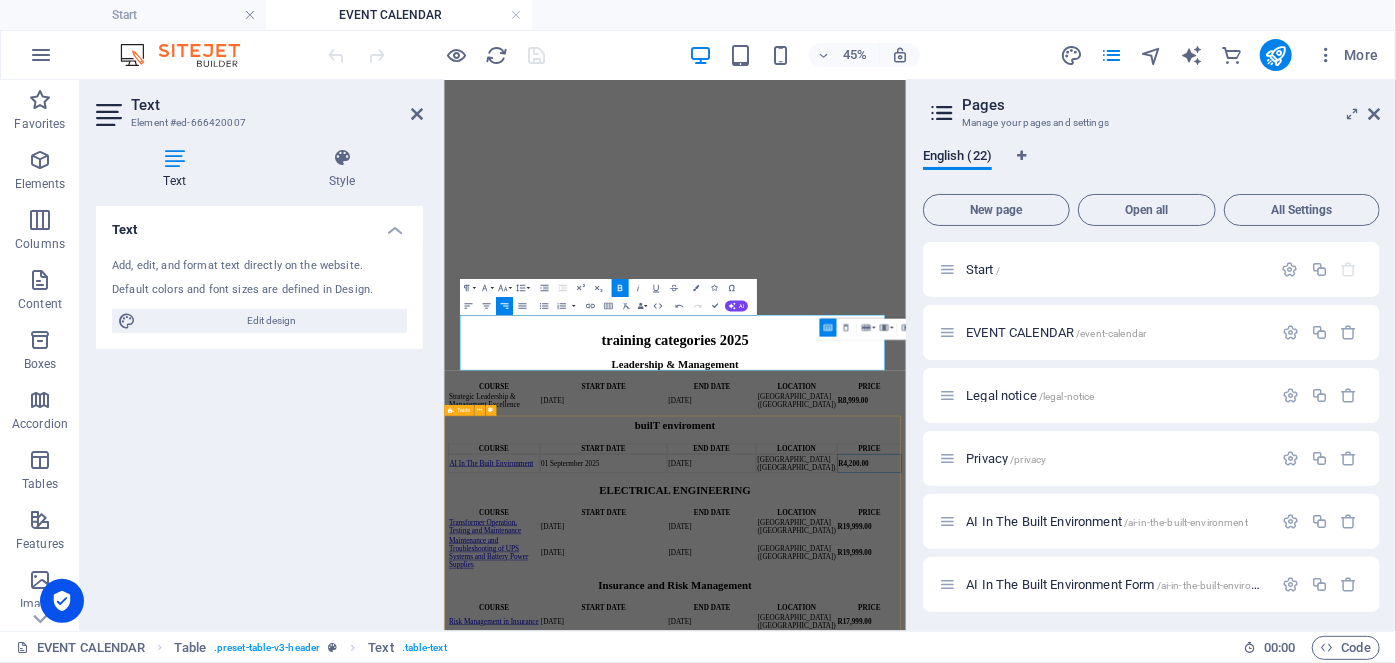 click on "ELECTRICAL ENGINEERING COURSE START DATE END DATE LOCATION PRICE Transformer Operation, Testing and Maintenance [DATE] [DATE] [GEOGRAPHIC_DATA] ([GEOGRAPHIC_DATA]) R19,999.00 Maintenance and Troubleshooting of UPS Systems and Battery Power Supplies   [DATE] [DATE] [GEOGRAPHIC_DATA] ([GEOGRAPHIC_DATA]) R19,999.00" at bounding box center [956, 1075] 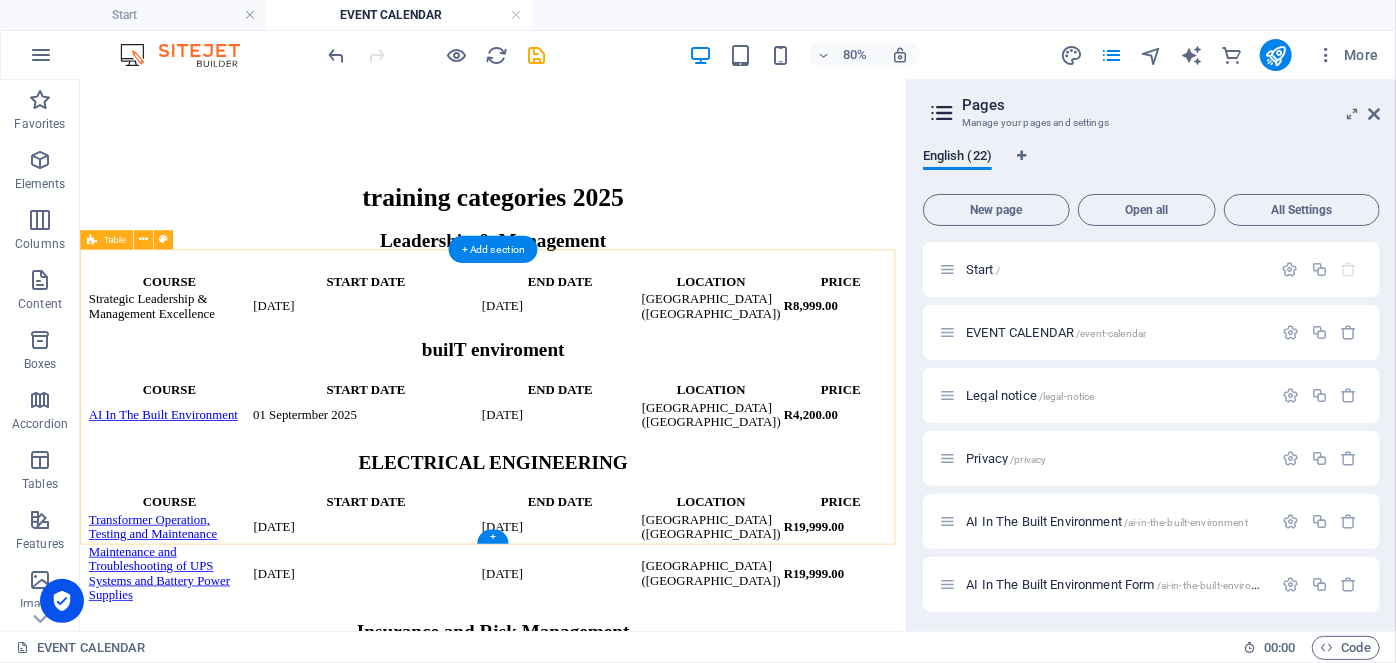 scroll, scrollTop: 588, scrollLeft: 0, axis: vertical 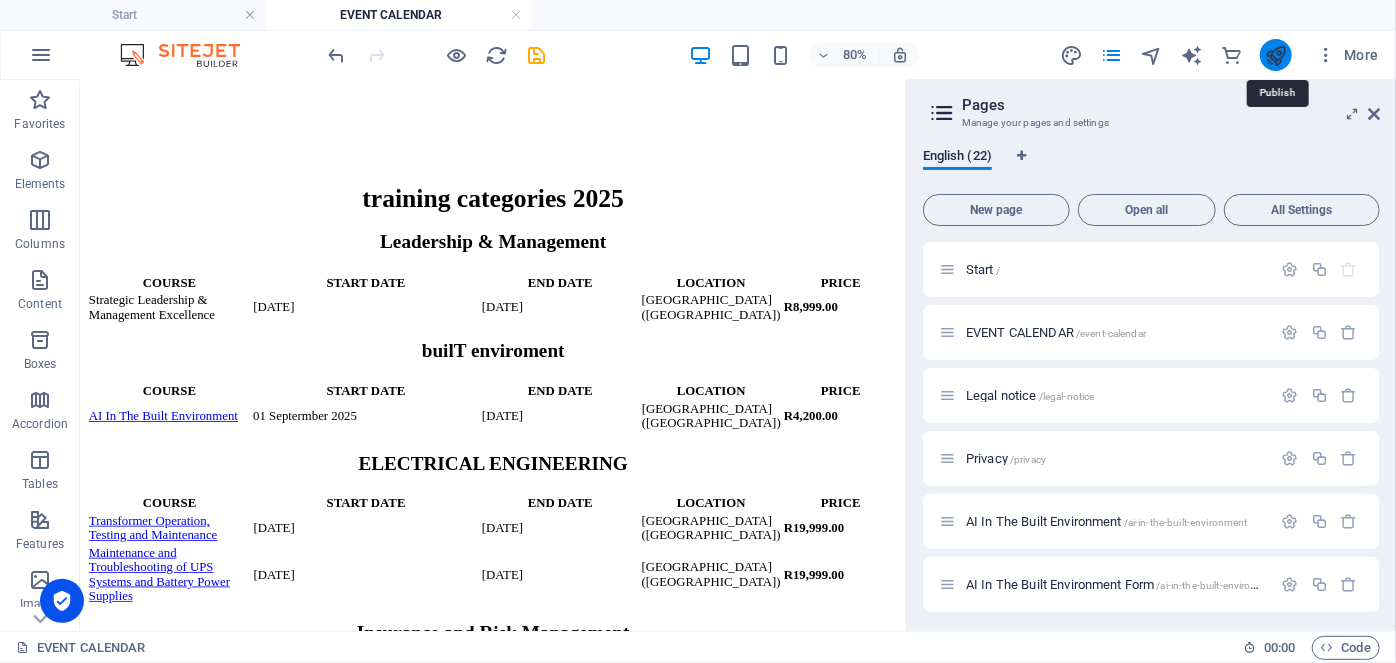 click at bounding box center [1275, 55] 